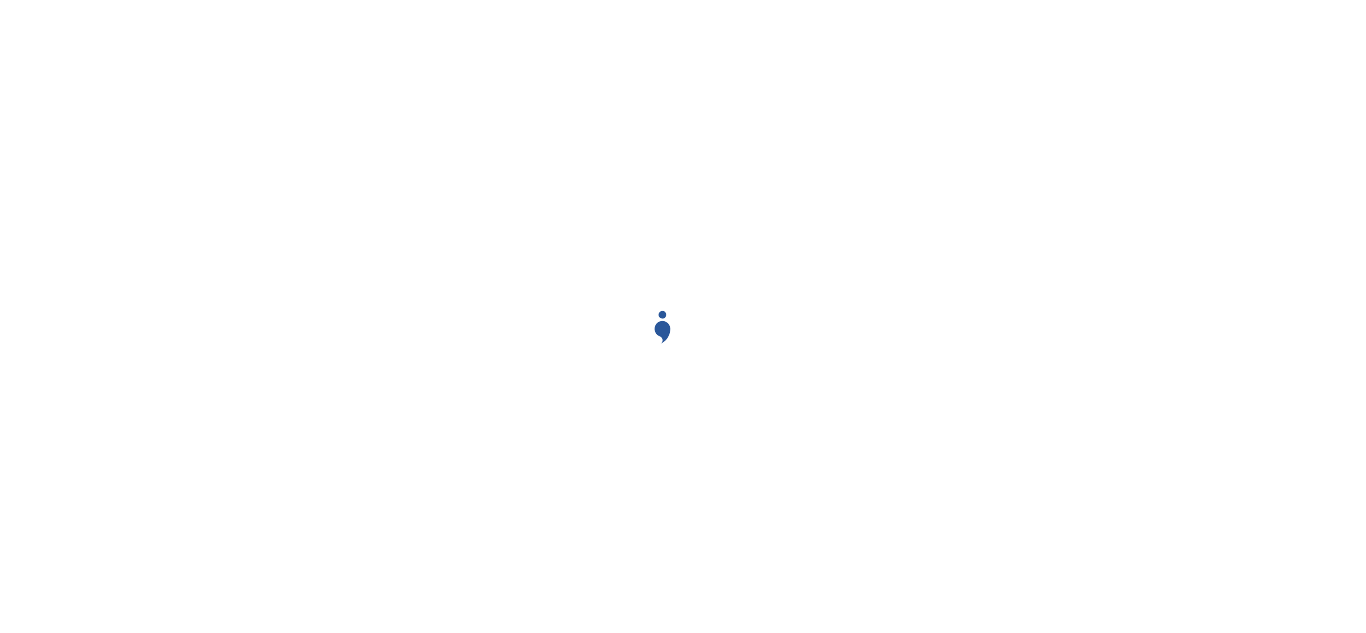 scroll, scrollTop: 0, scrollLeft: 0, axis: both 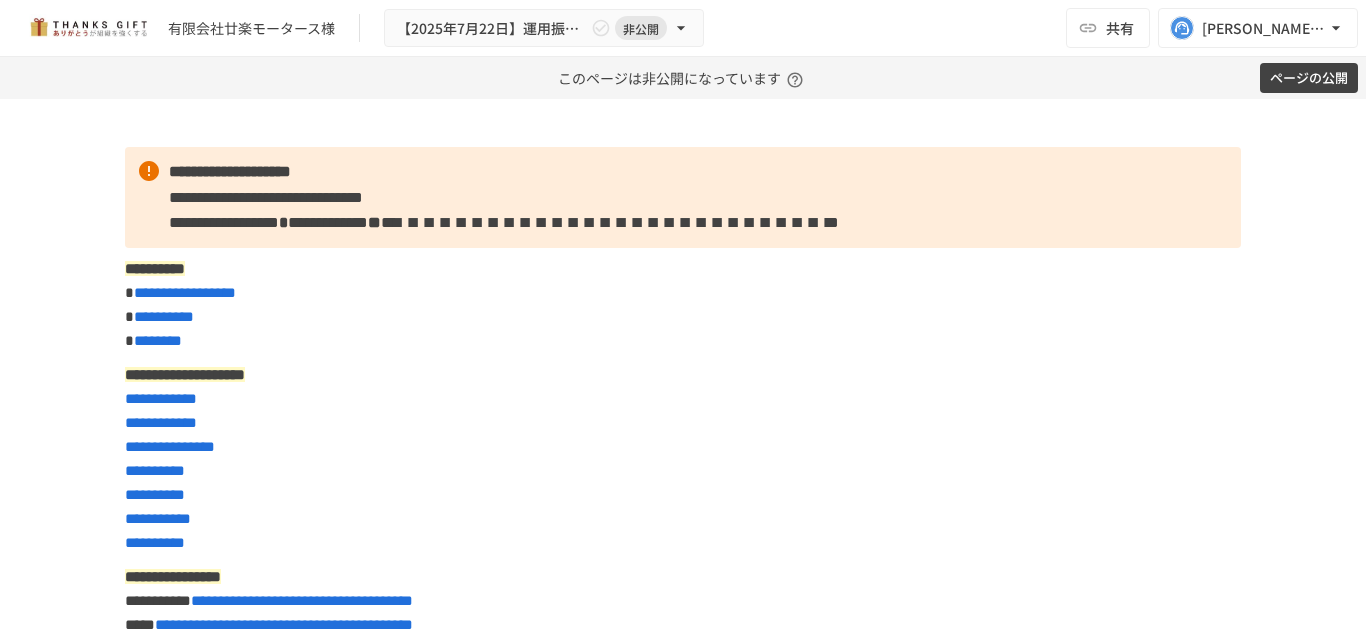 click on "ページの公開" at bounding box center (1309, 78) 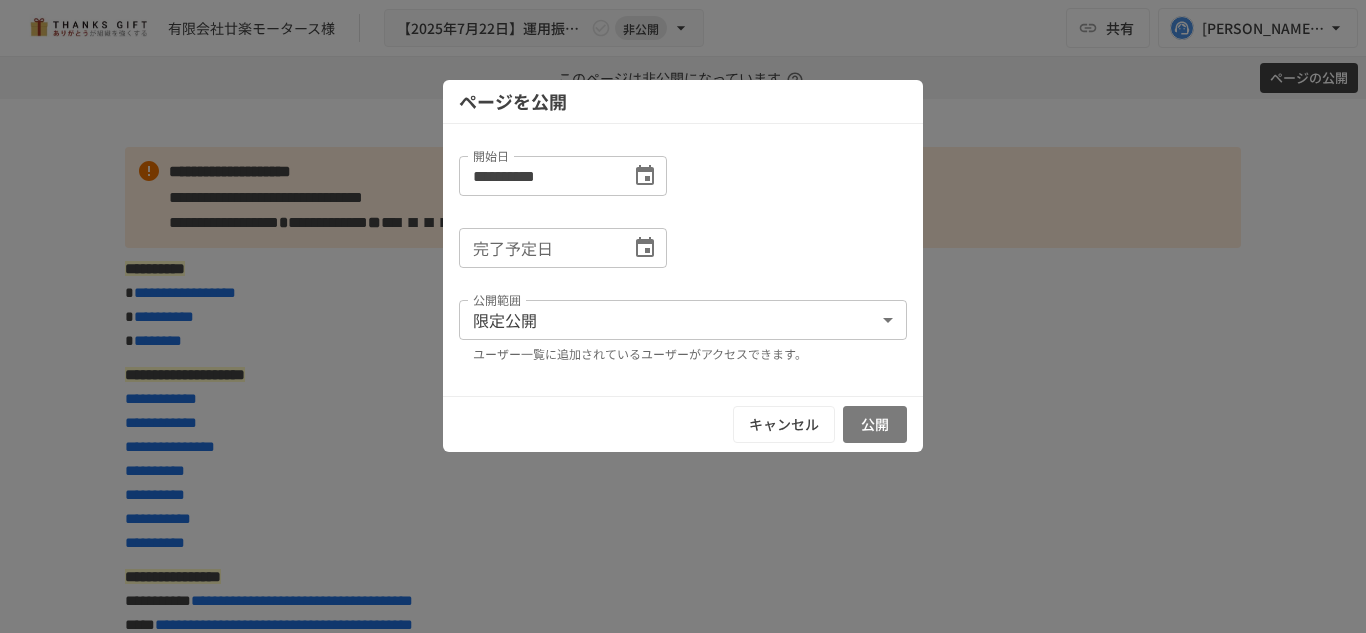 click on "公開" at bounding box center (875, 424) 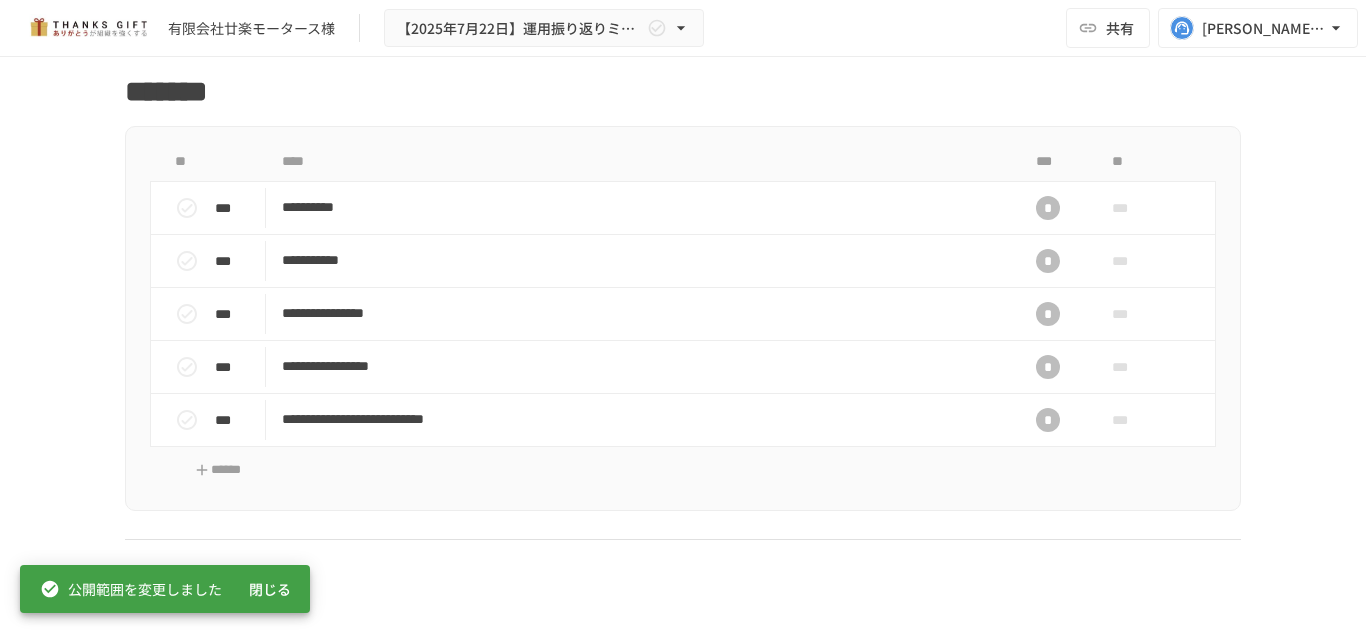 scroll, scrollTop: 2100, scrollLeft: 0, axis: vertical 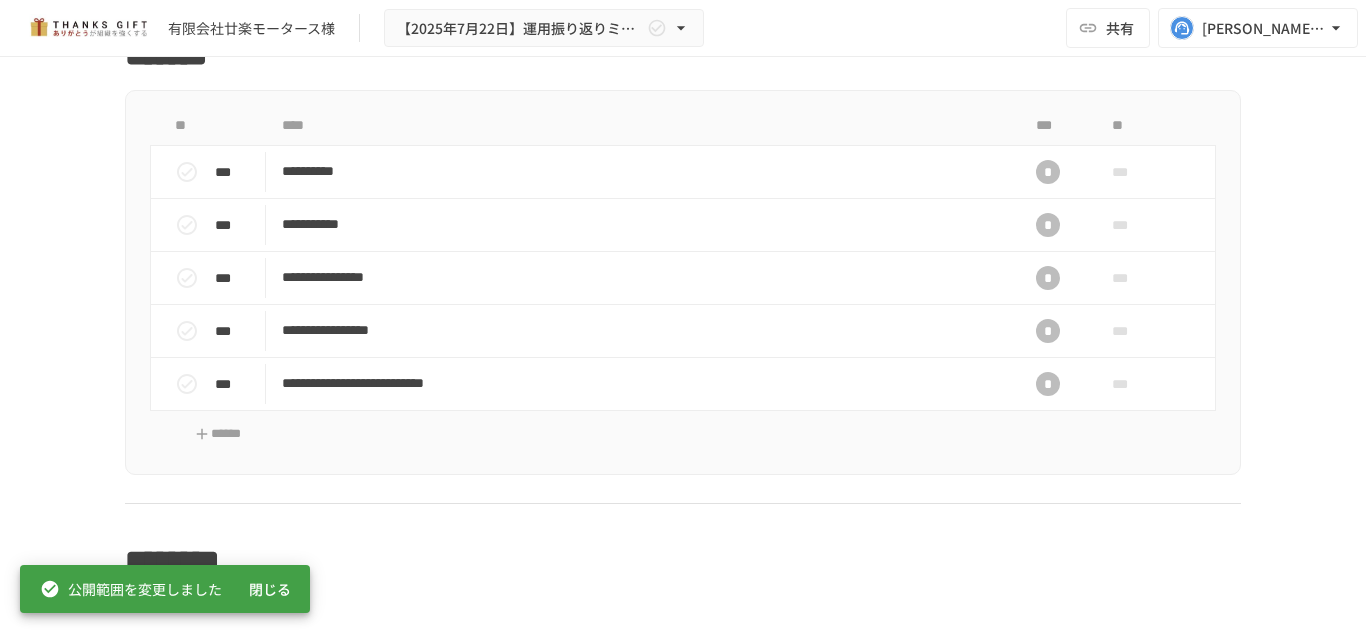 click on "閉じる" at bounding box center [270, 589] 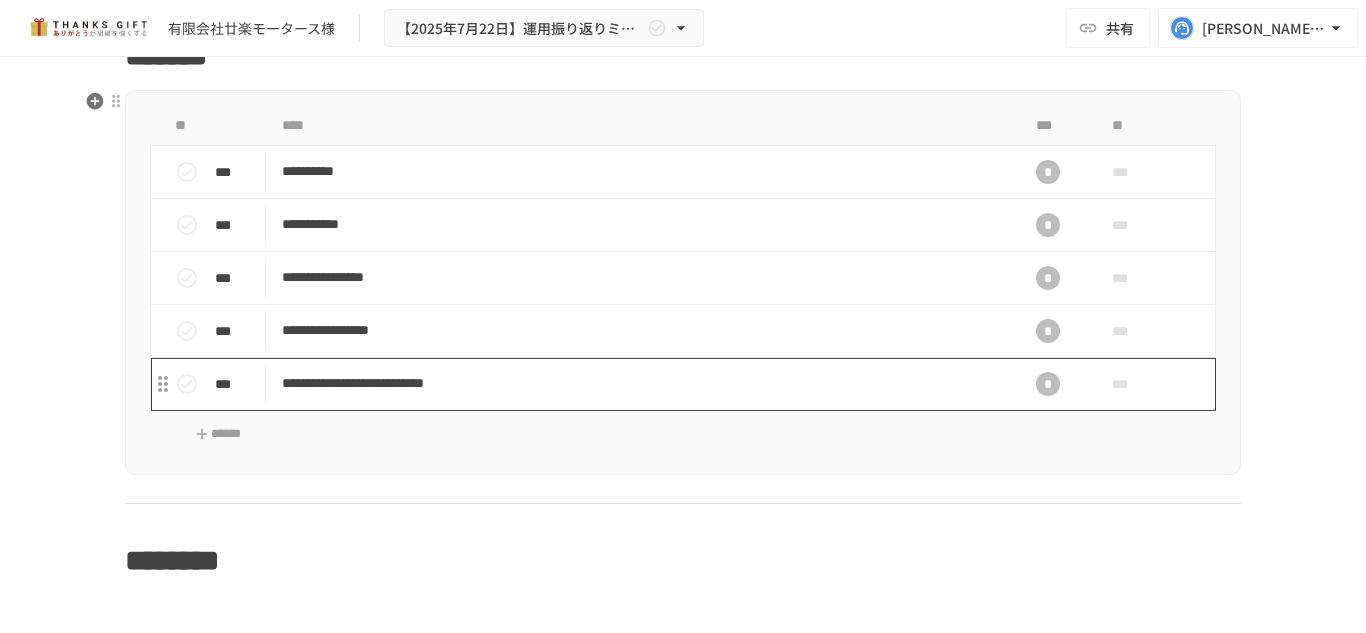 click on "**********" at bounding box center (641, 384) 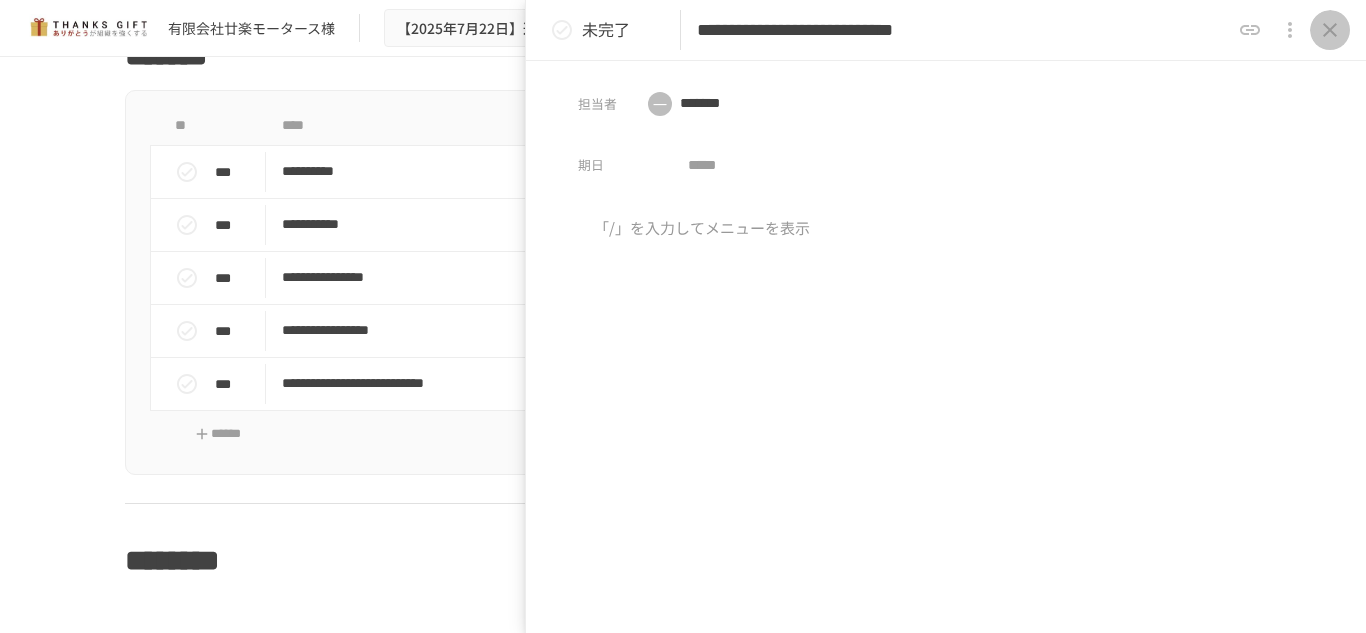 click 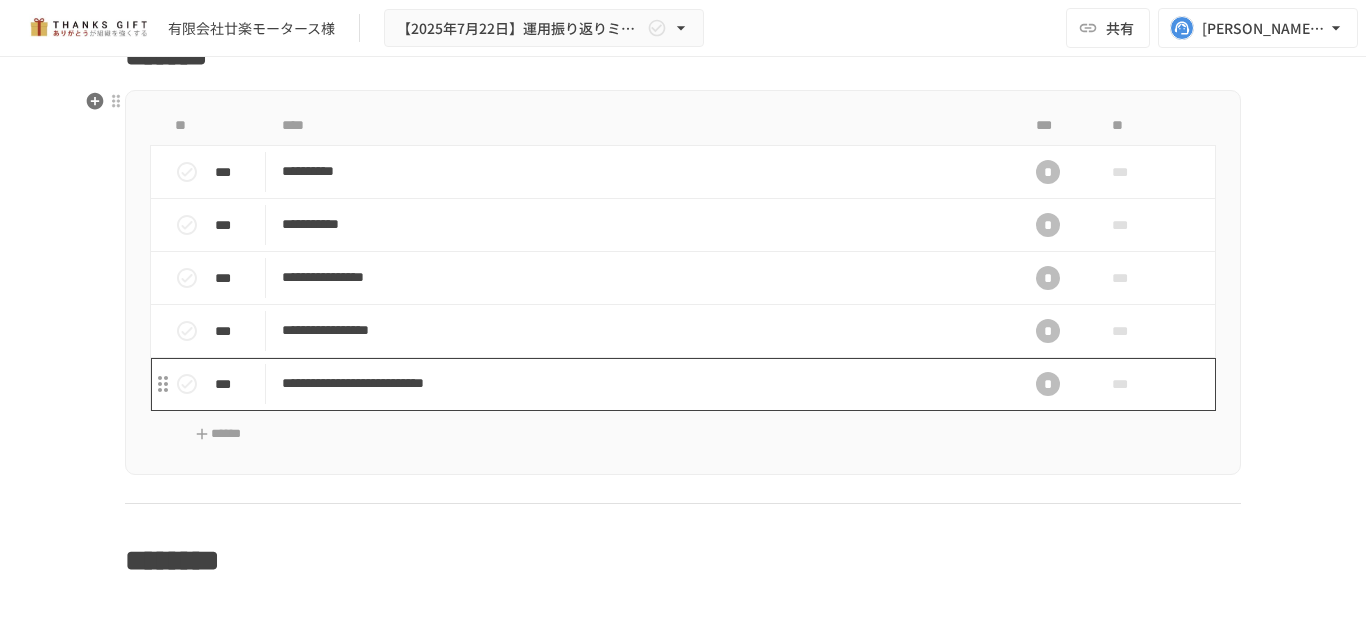 click on "**********" at bounding box center (641, 384) 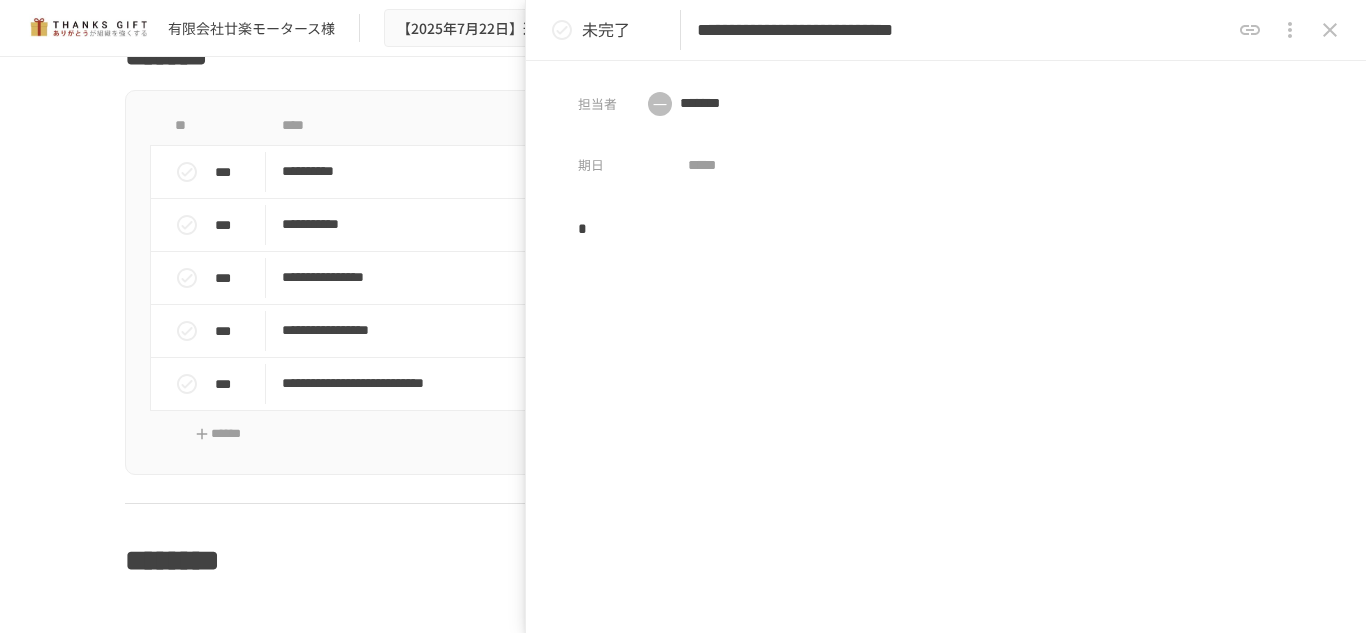 type 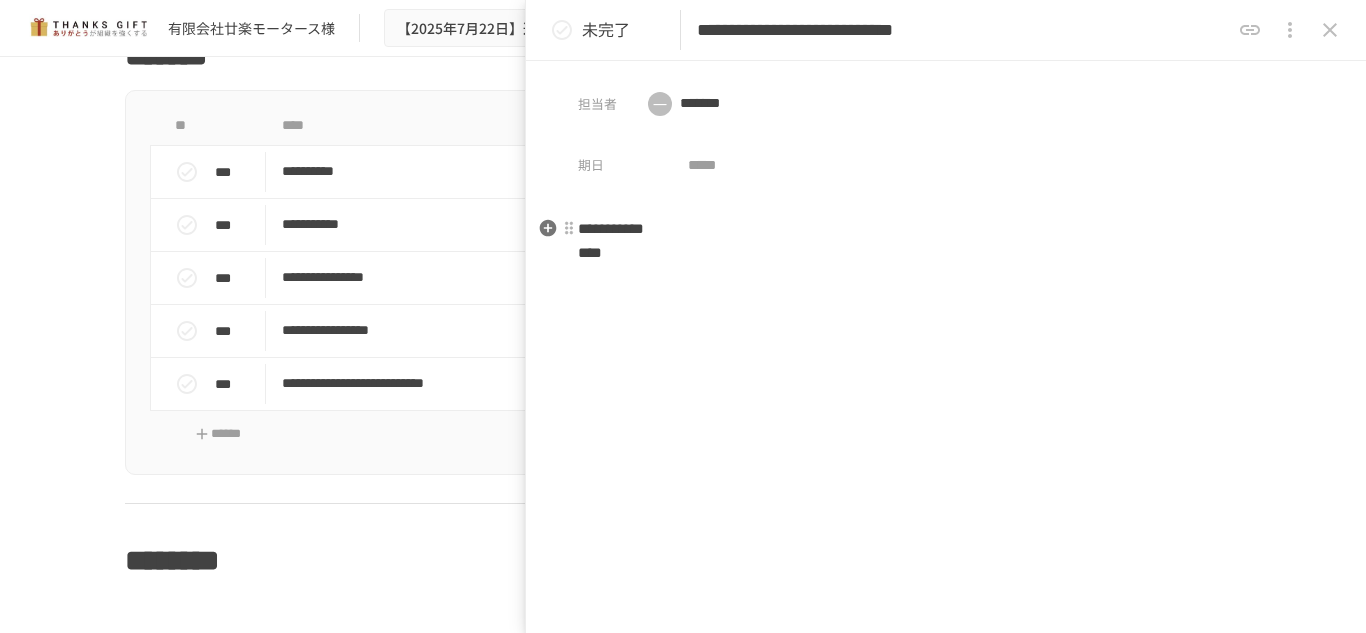 click on "**********" at bounding box center [946, 395] 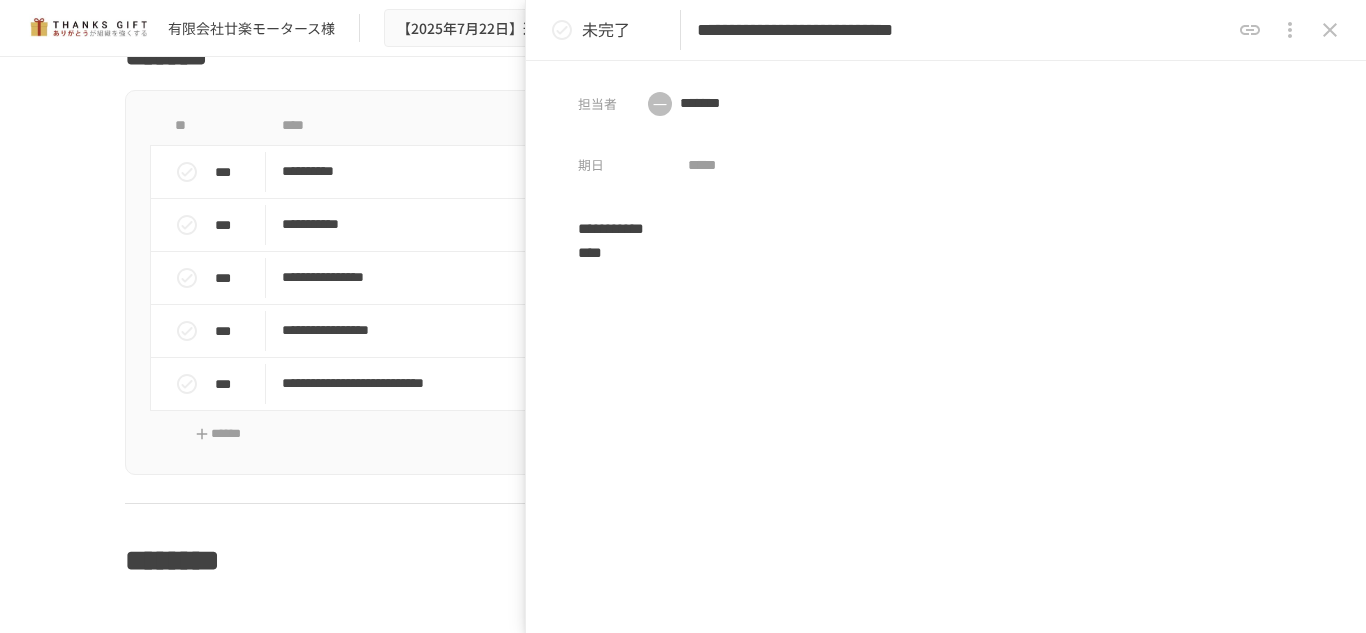 click 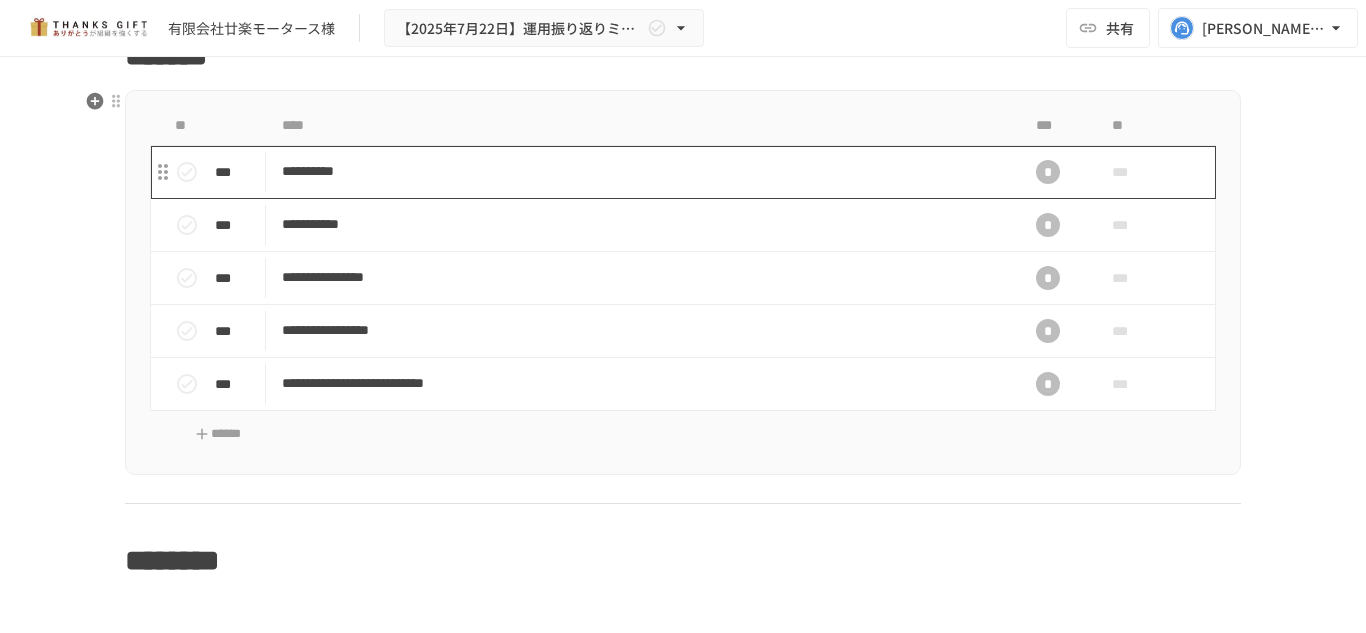 click on "**********" at bounding box center (641, 171) 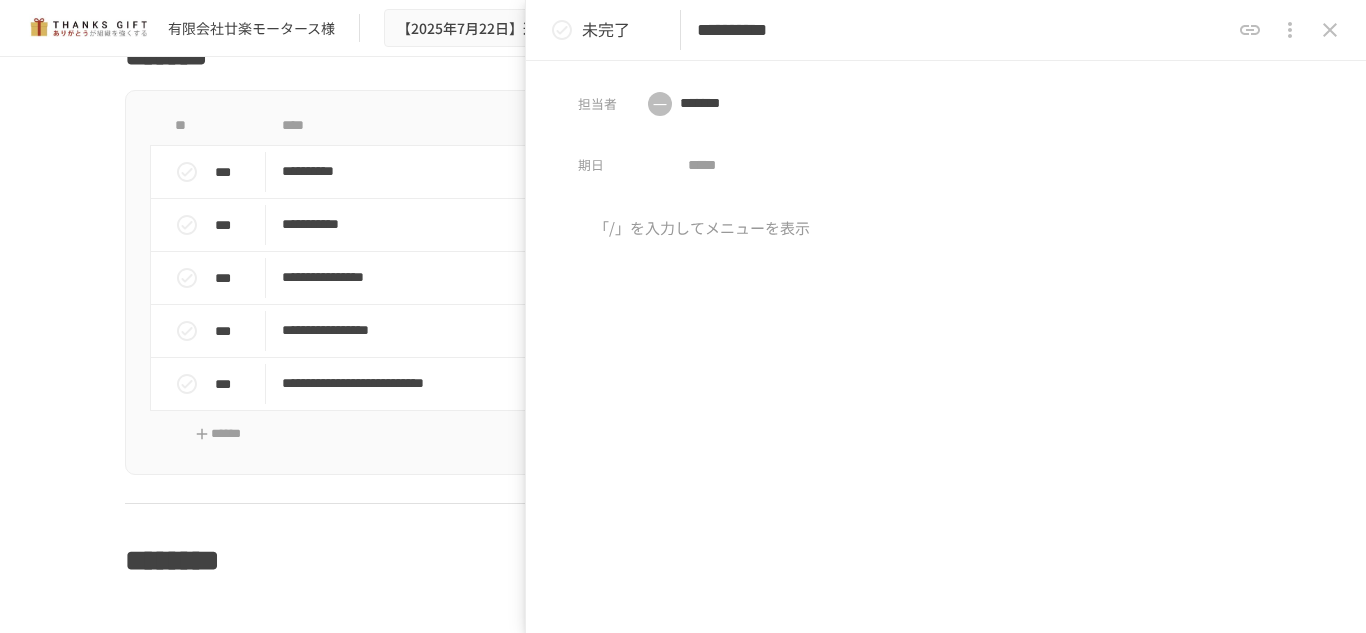 type 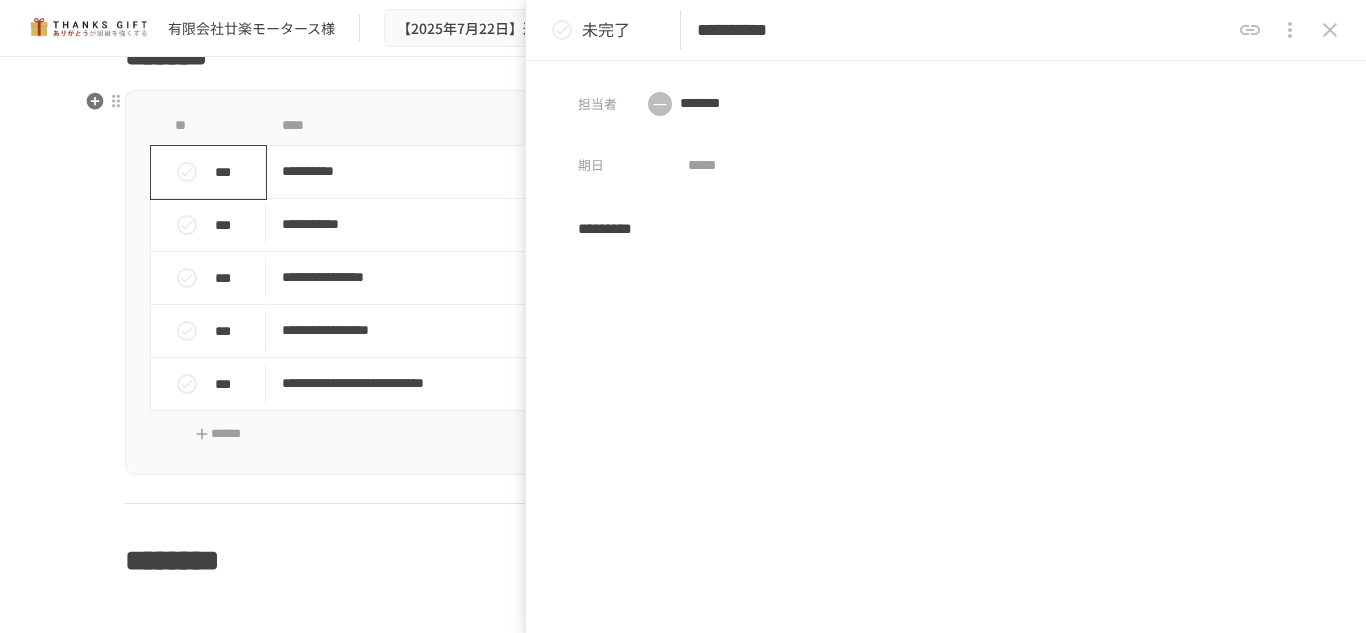 click 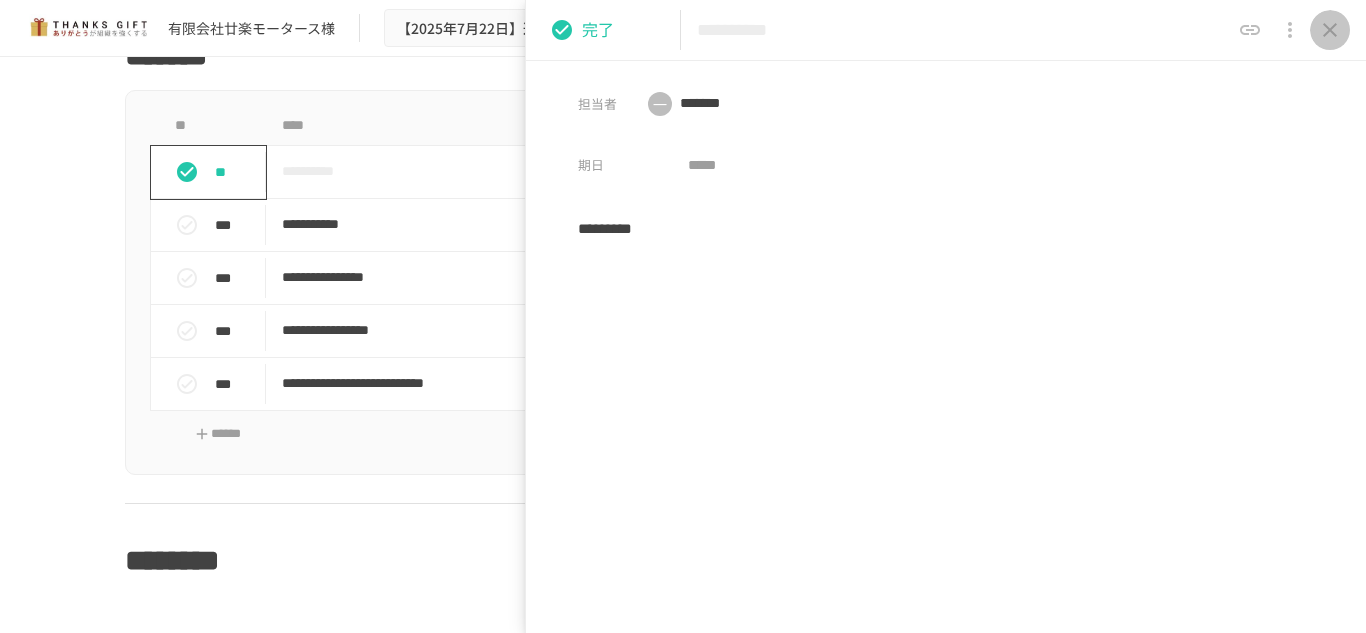 click 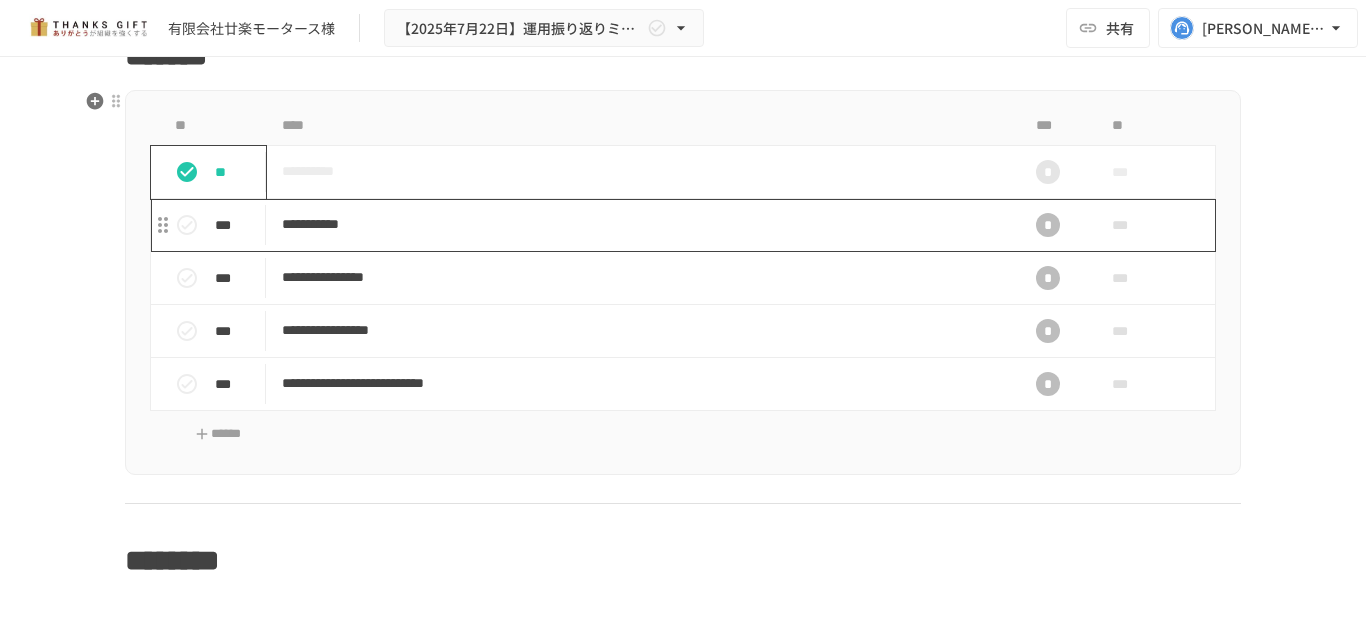 click on "**********" at bounding box center [641, 224] 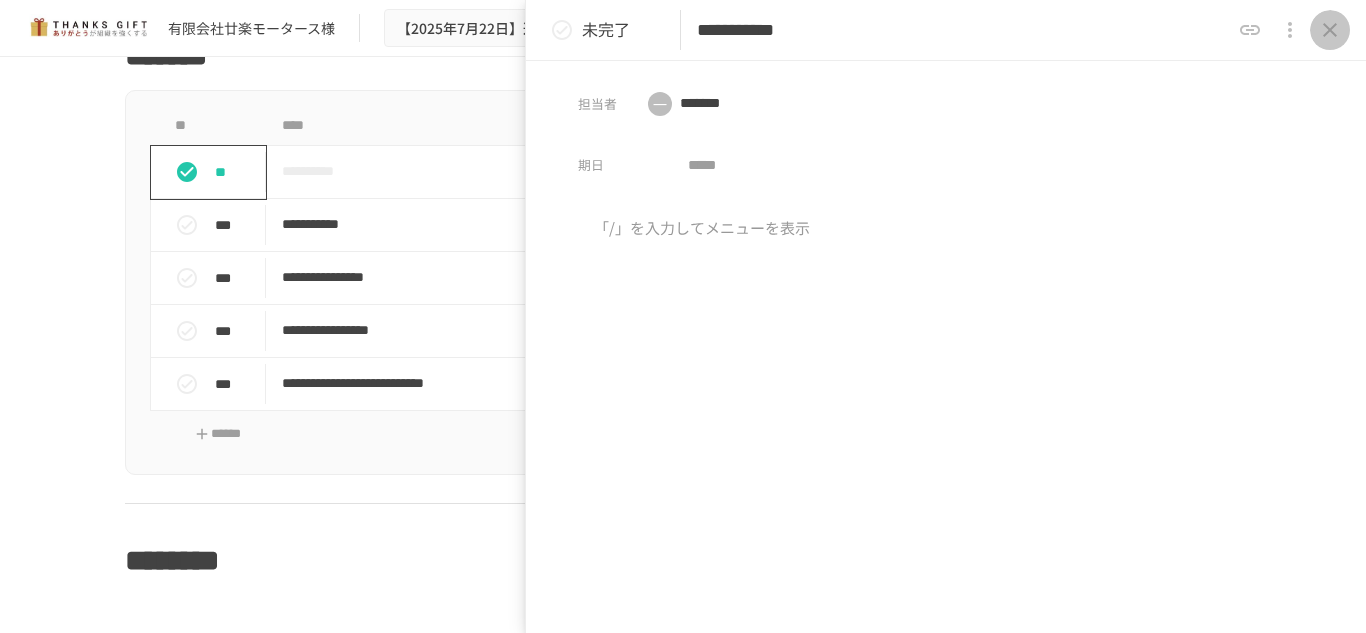 click 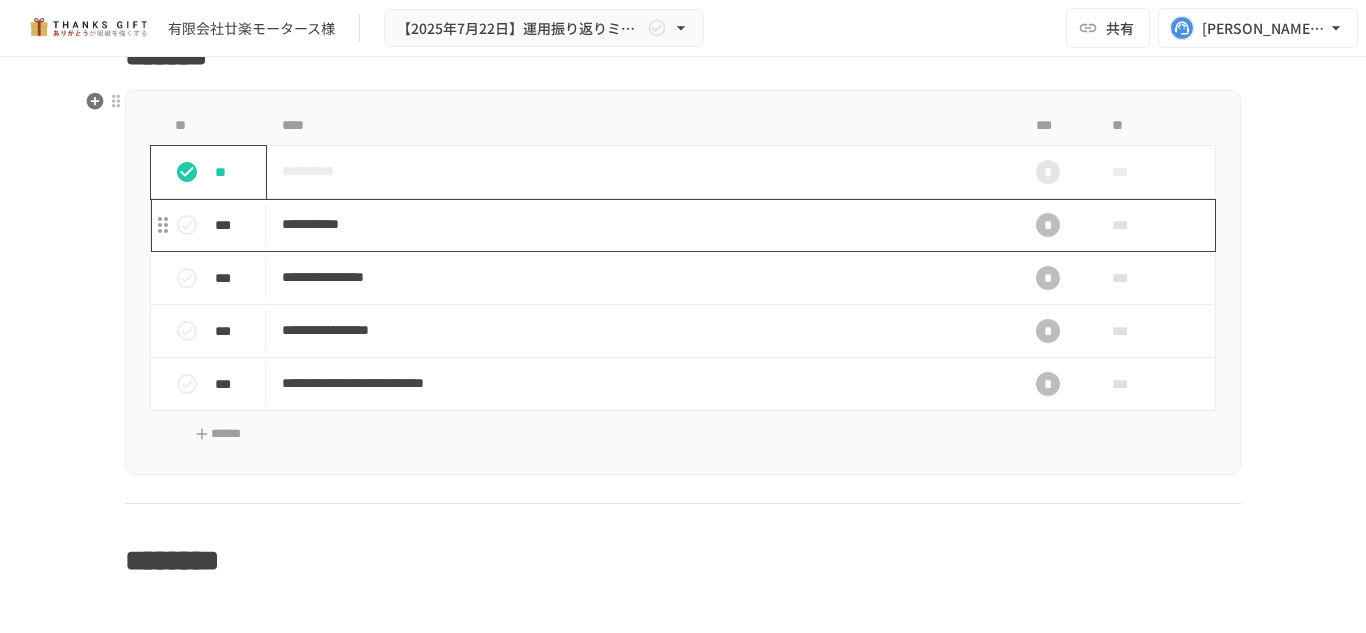click on "**********" at bounding box center (641, 224) 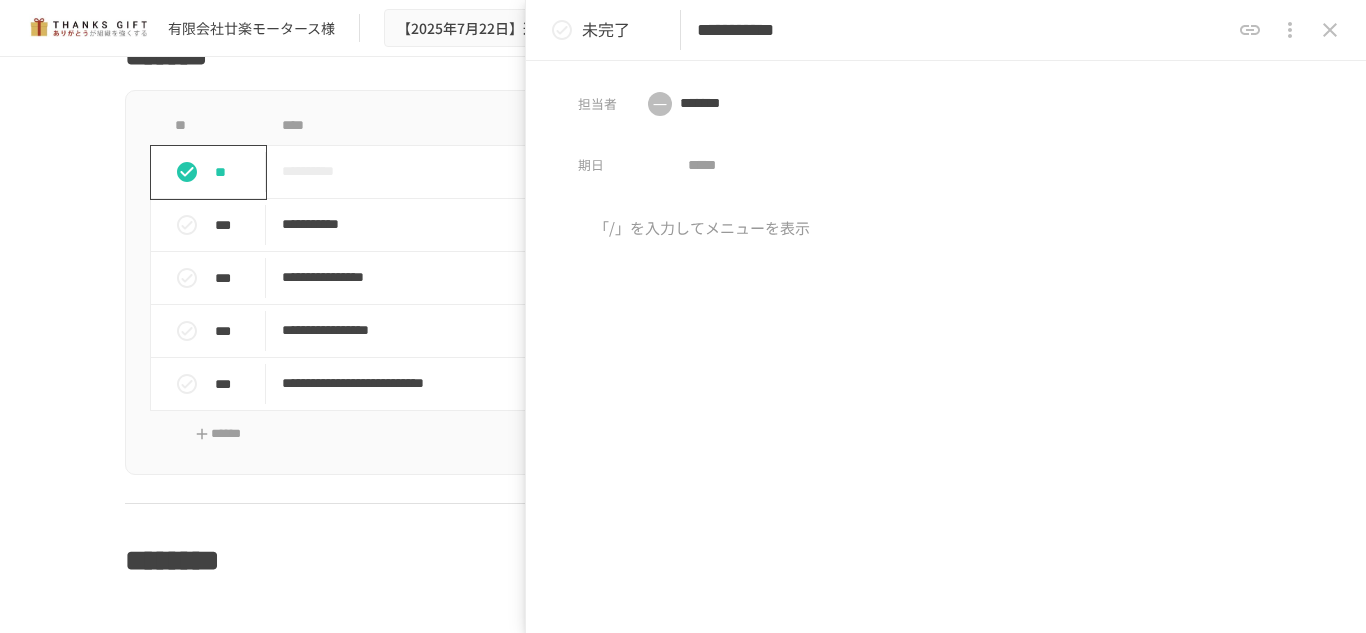 type 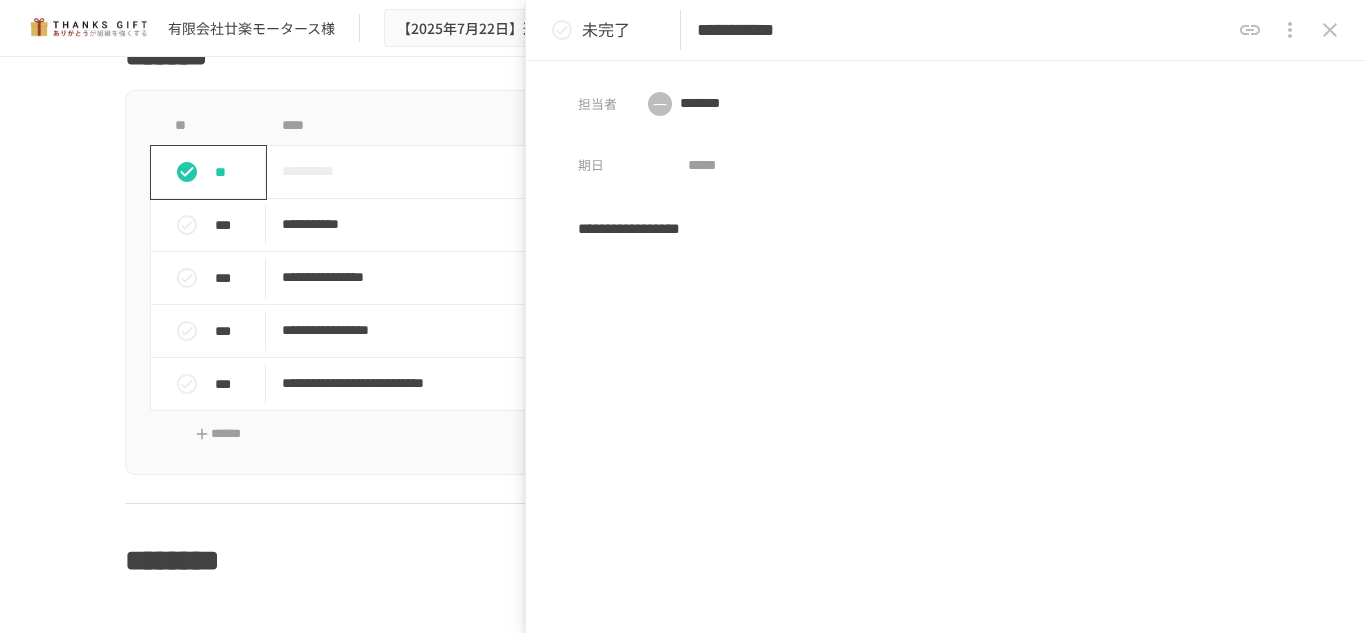 click 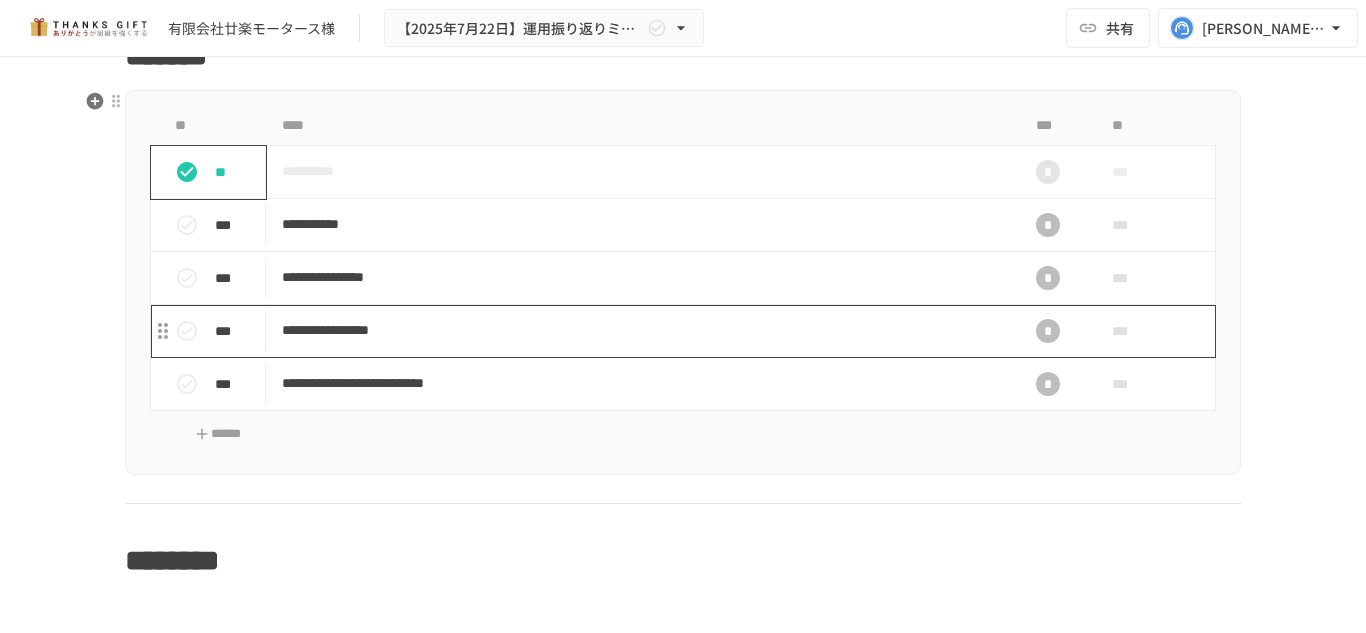 click on "**********" at bounding box center (641, 330) 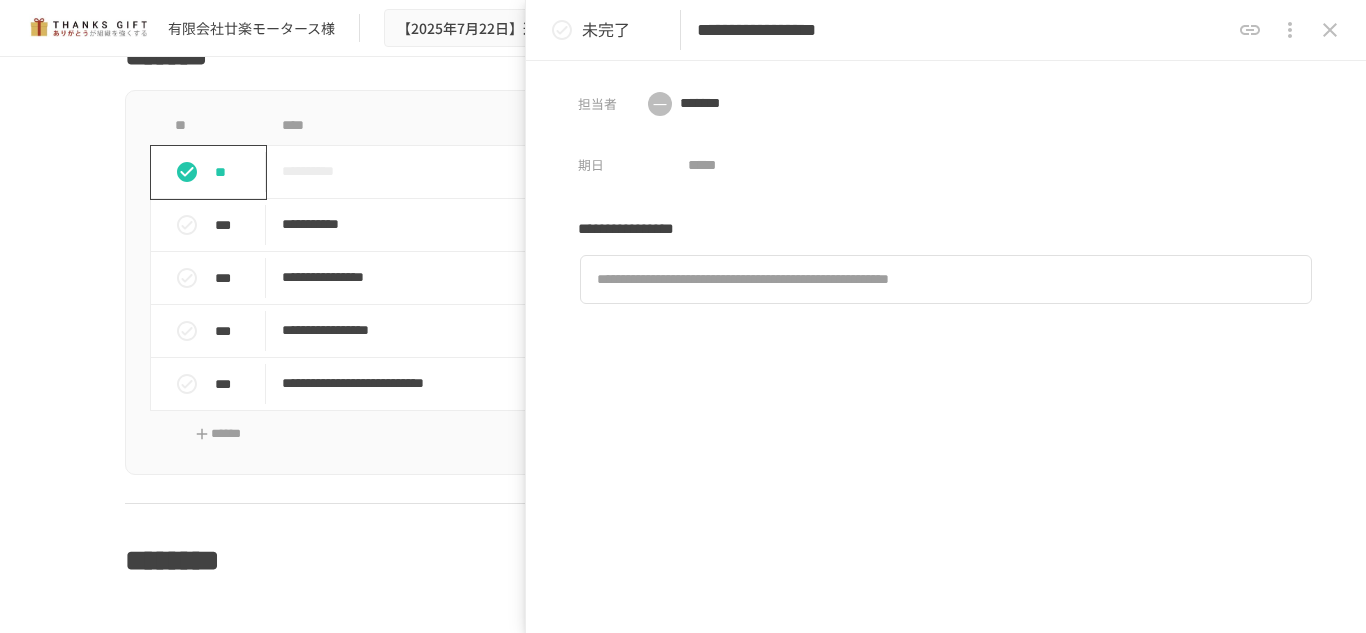 click on "**********" at bounding box center [946, 433] 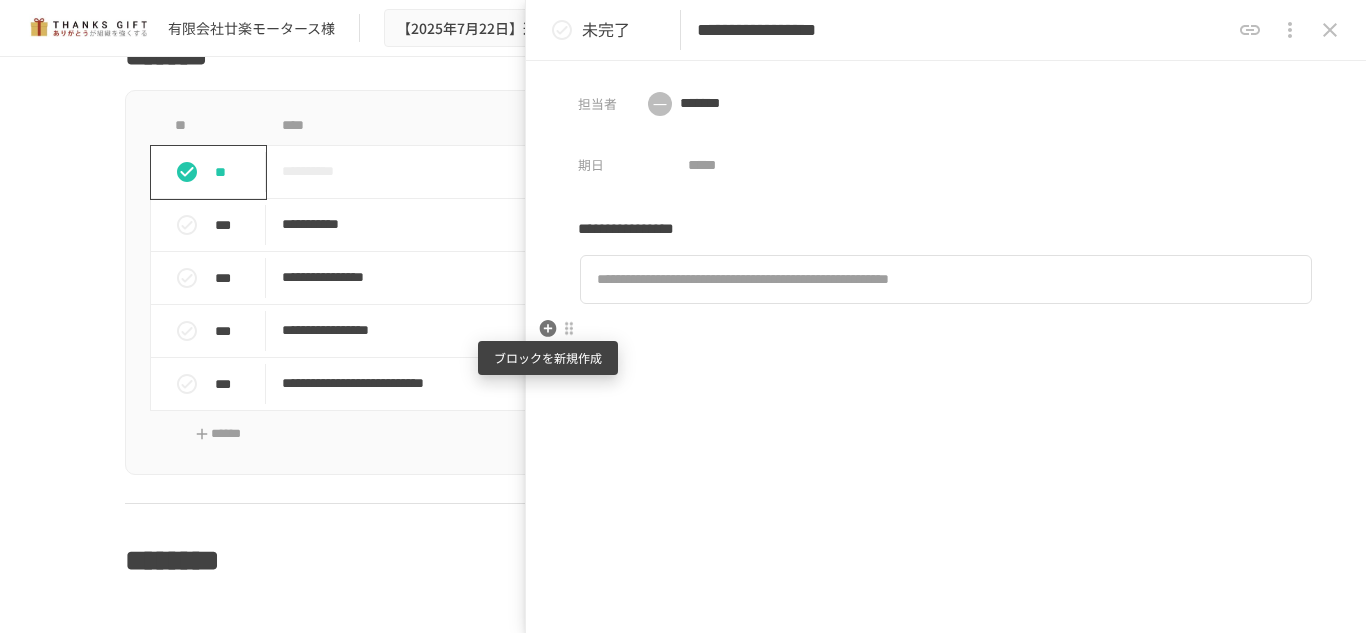 click 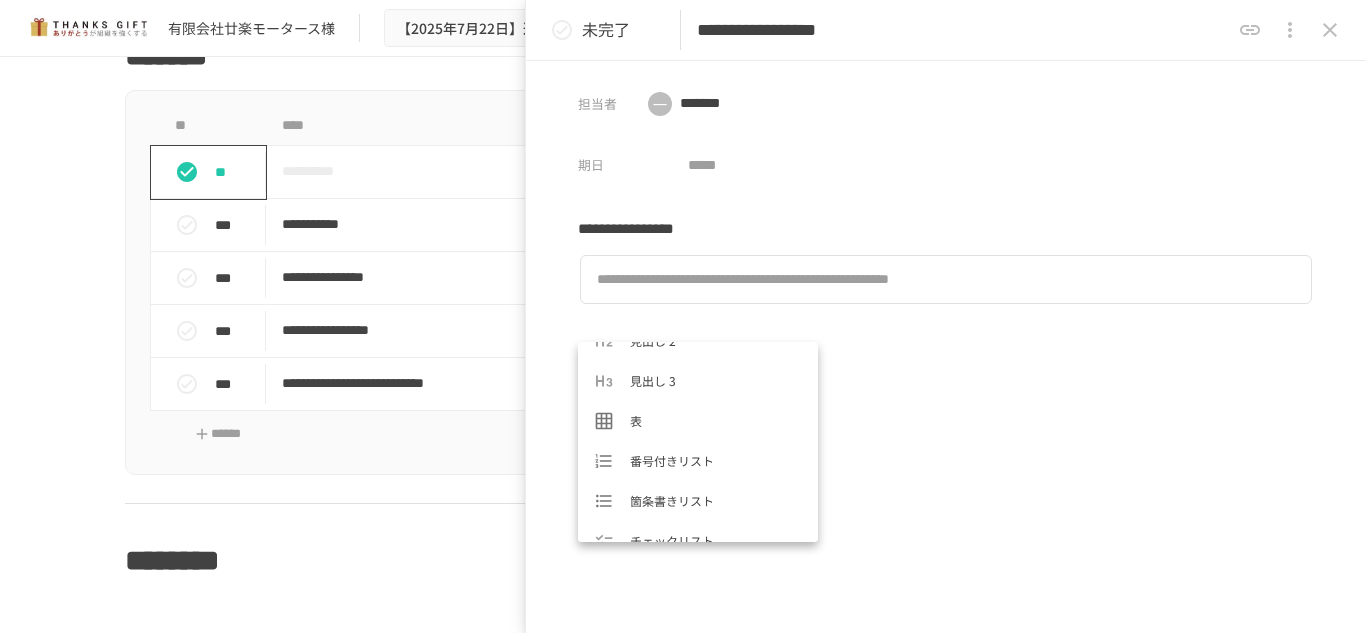 scroll, scrollTop: 300, scrollLeft: 0, axis: vertical 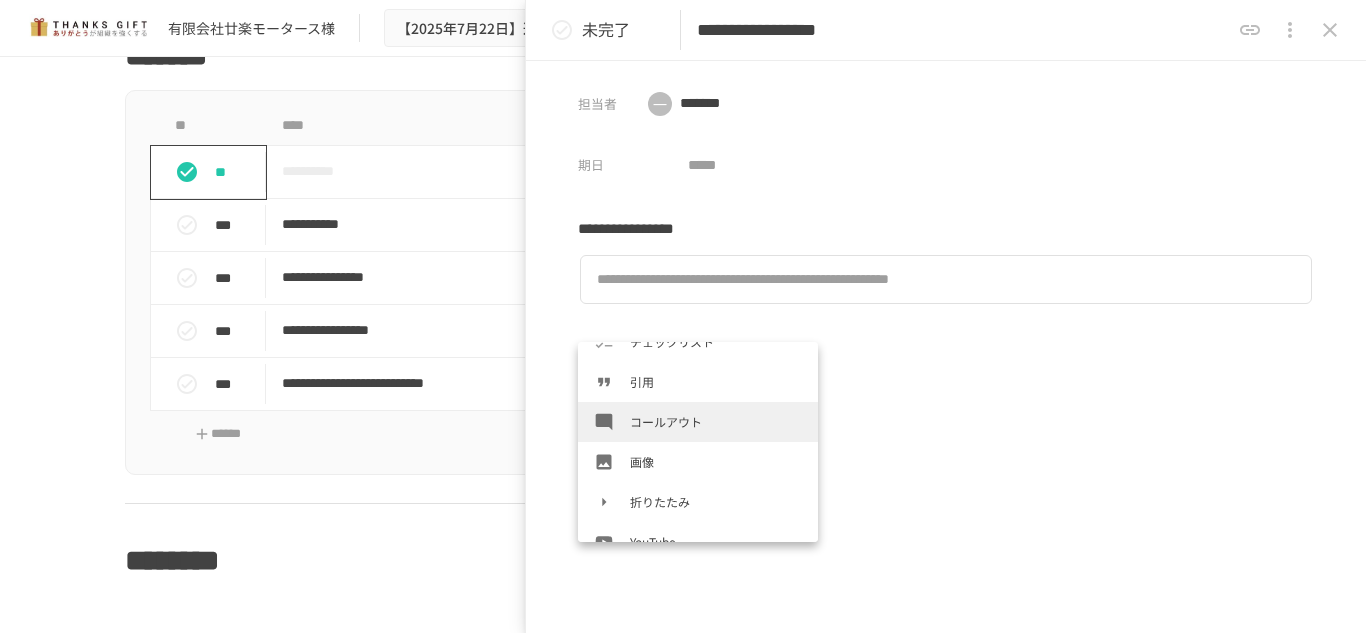 click on "テキスト 見出し 1 見出し 2 見出し 3 表 番号付きリスト 箇条書きリスト チェックリスト 引用 コールアウト 画像 折りたたみ YouTube Google スライド Google スプレッドシート Google ドキュメント Google ドライブ Google フォーム PDF Webブックマーク 区切り線" at bounding box center [698, 442] 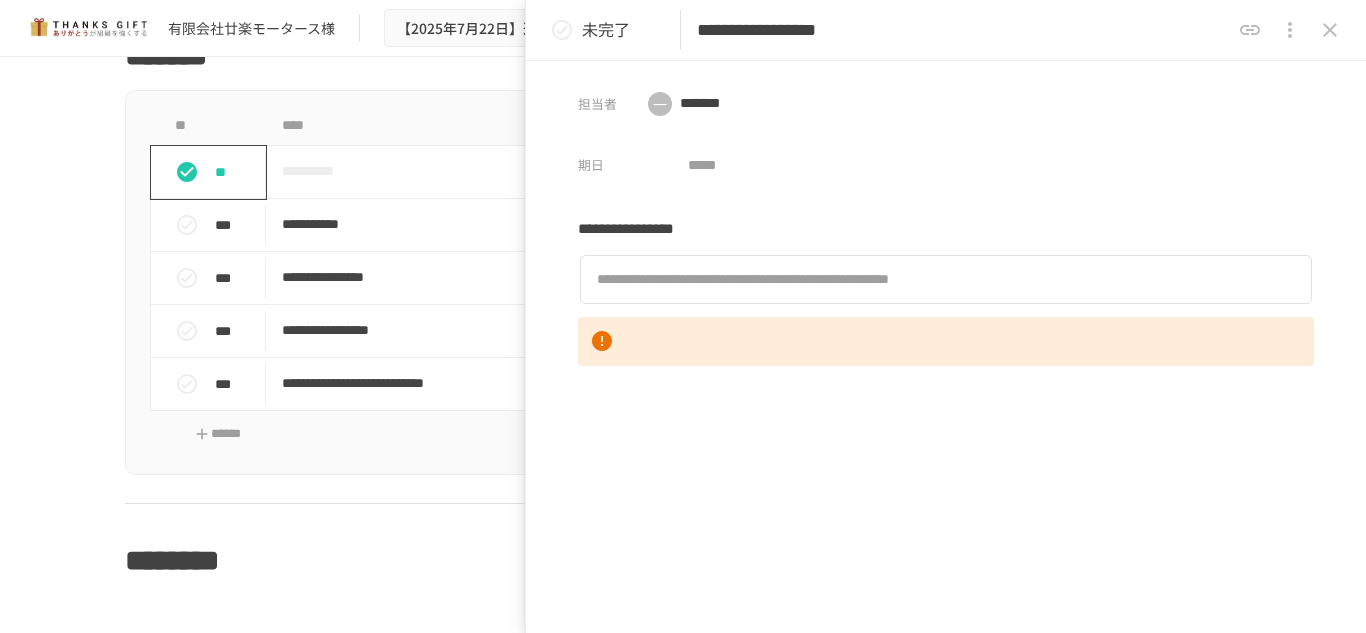 type 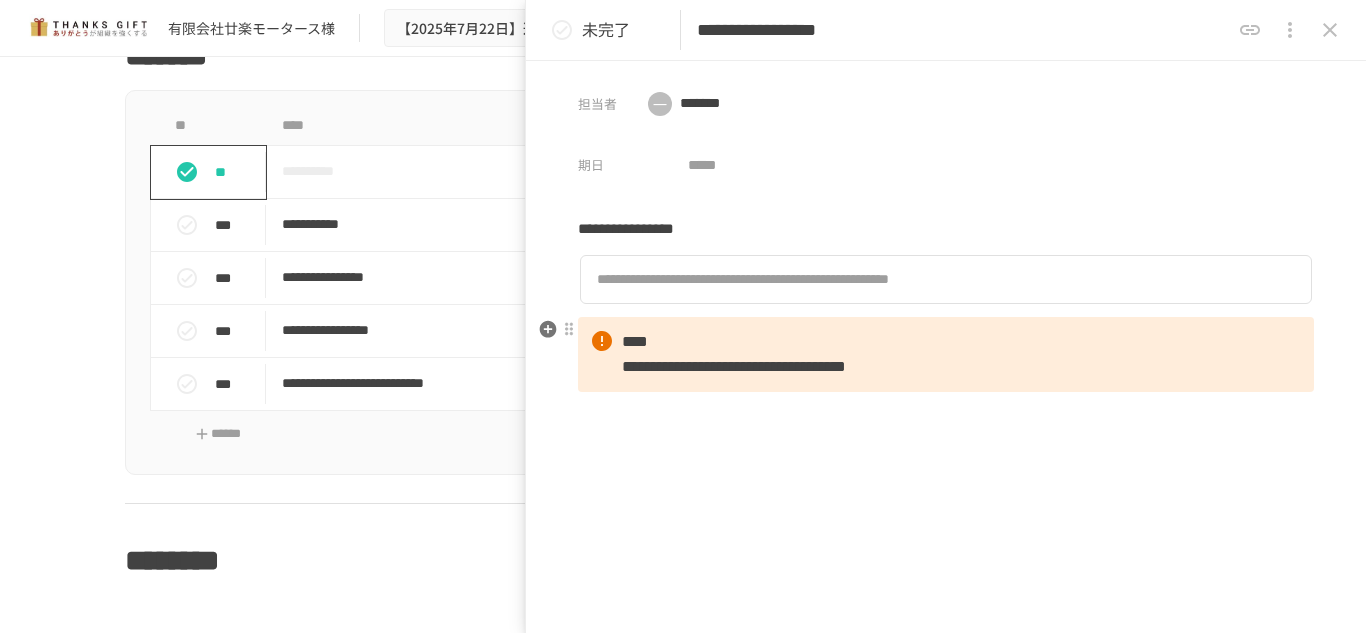 click on "**********" at bounding box center (946, 354) 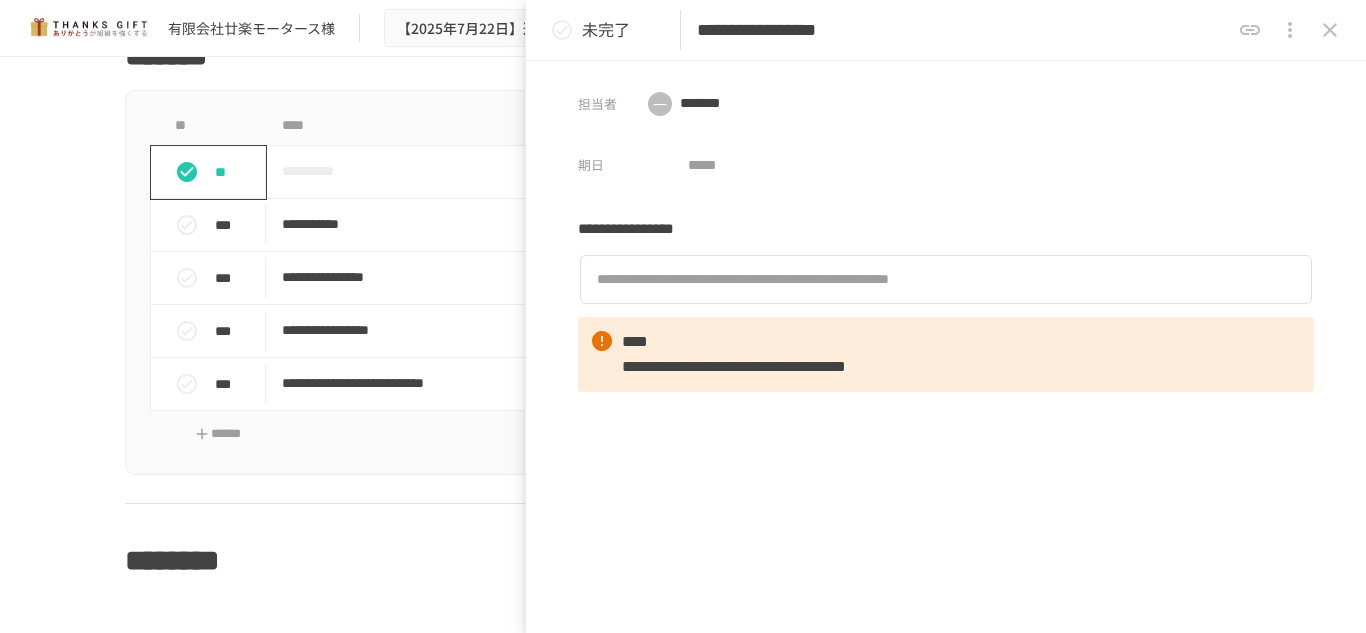 click 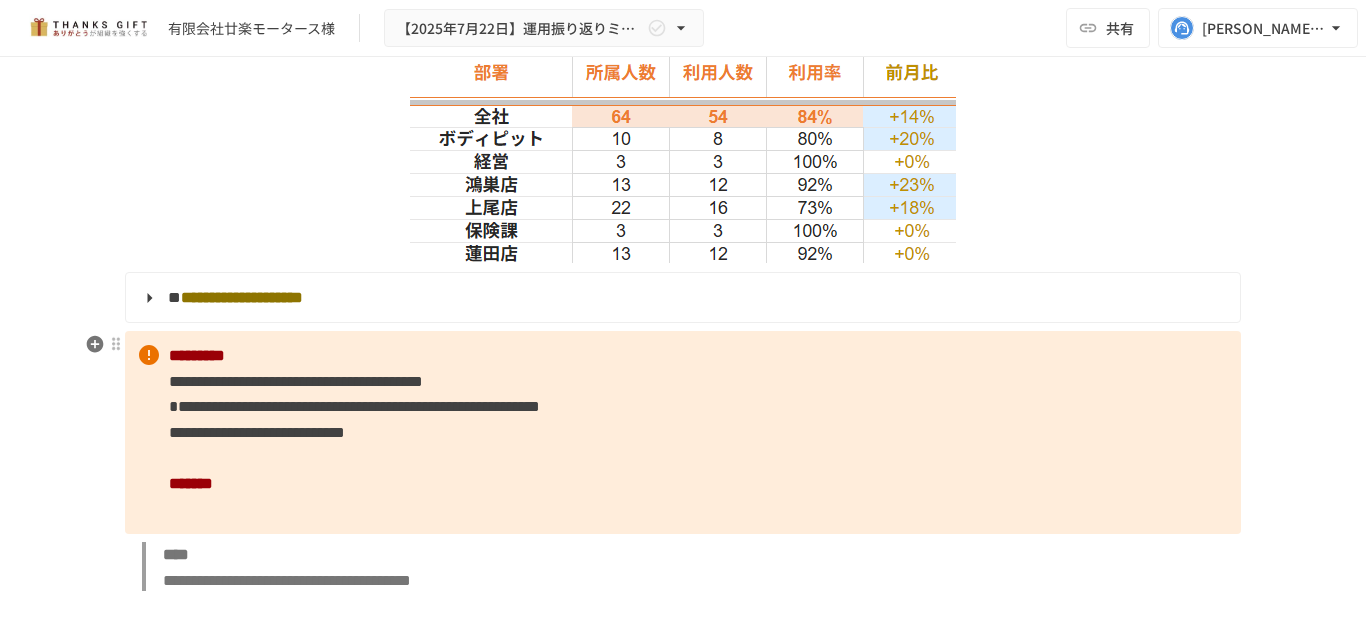 scroll, scrollTop: 2800, scrollLeft: 0, axis: vertical 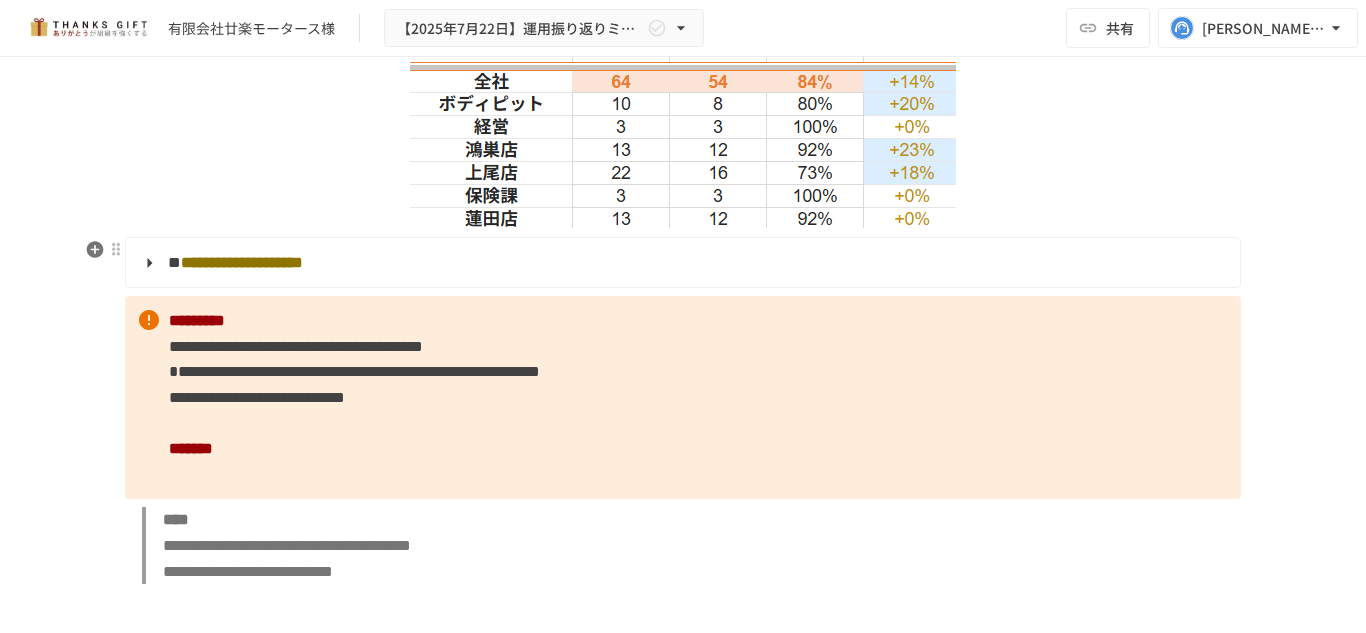 click on "**********" at bounding box center (681, 263) 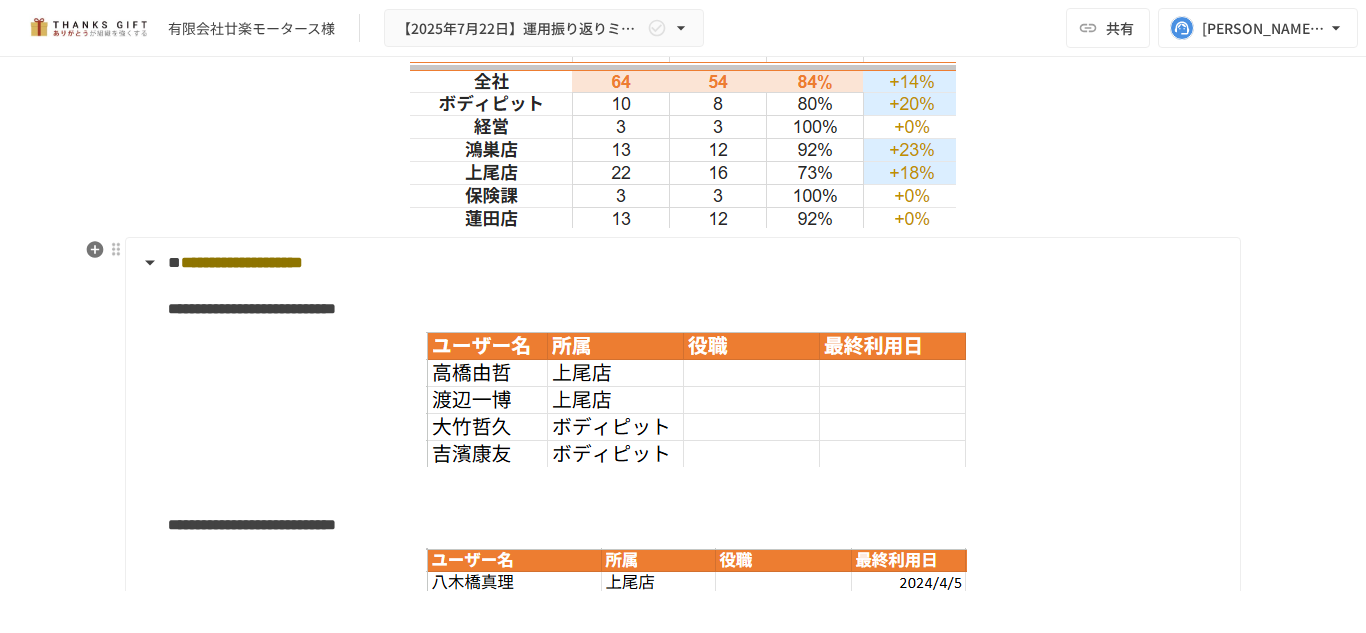 scroll, scrollTop: 2900, scrollLeft: 0, axis: vertical 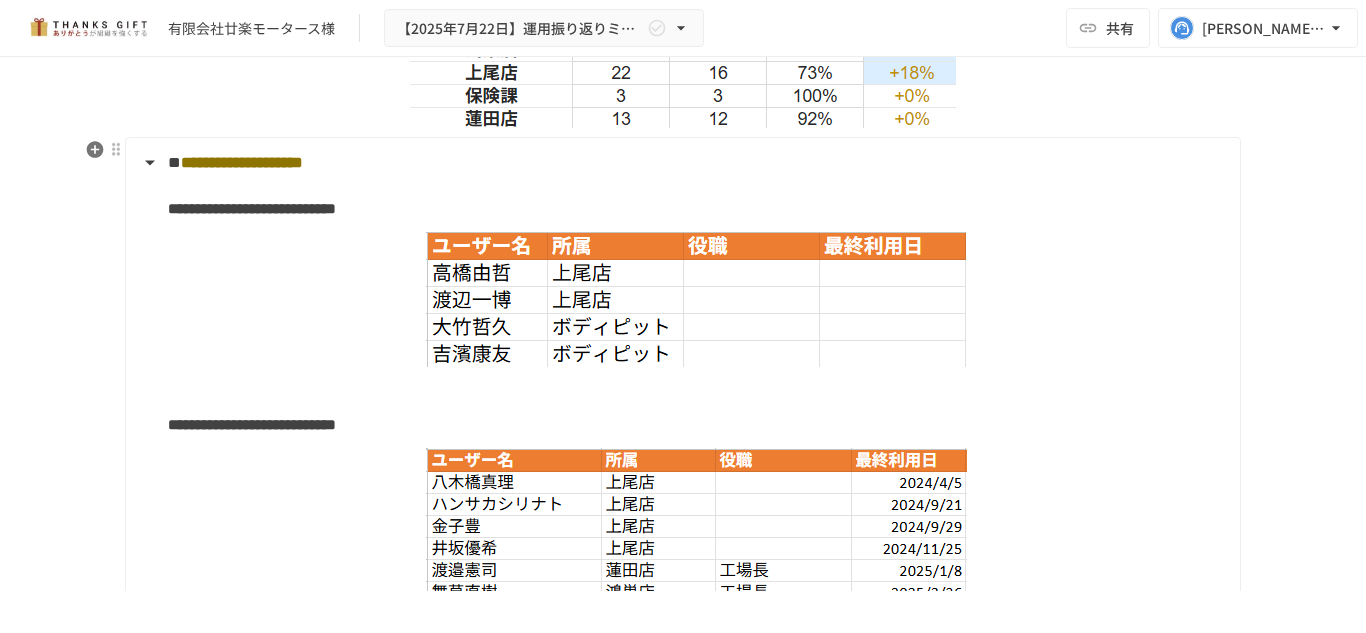 click at bounding box center (696, 390) 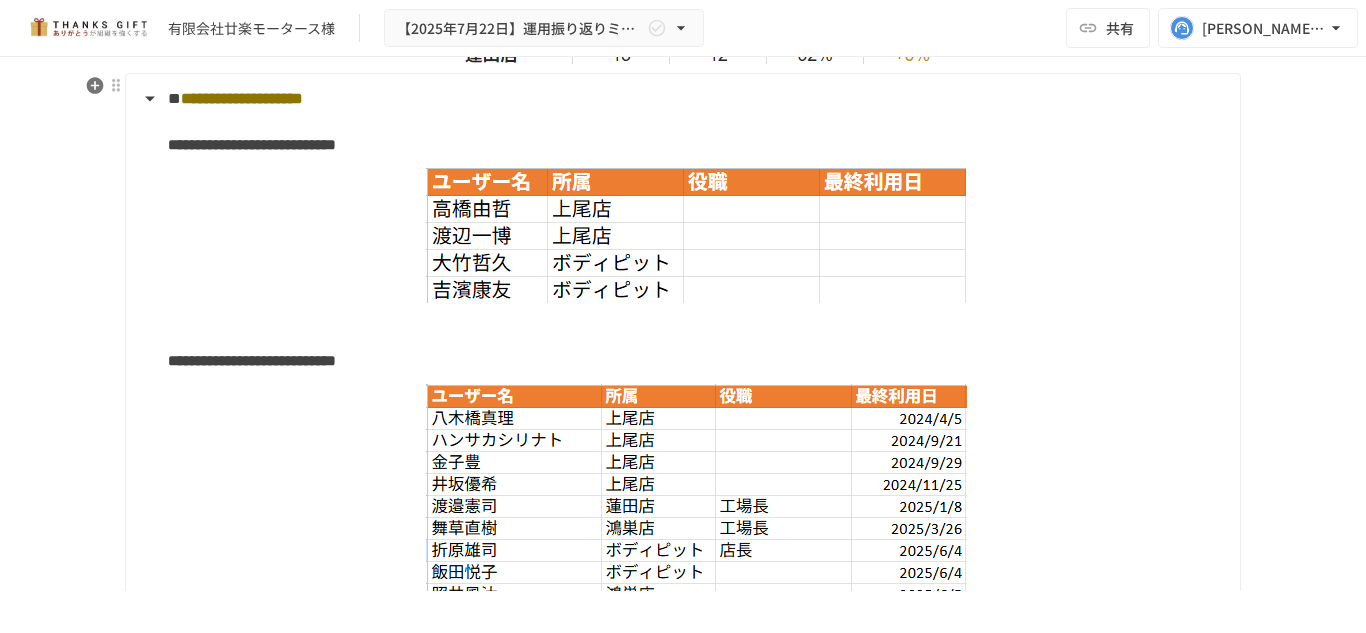 scroll, scrollTop: 3000, scrollLeft: 0, axis: vertical 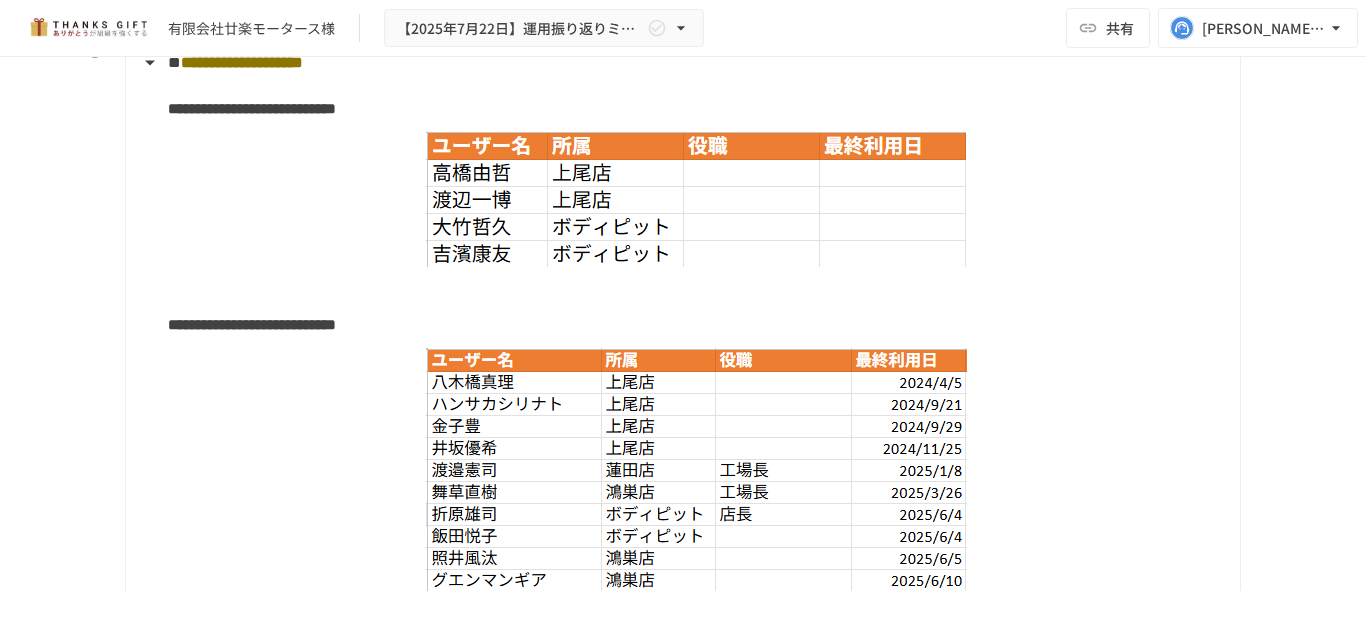 type 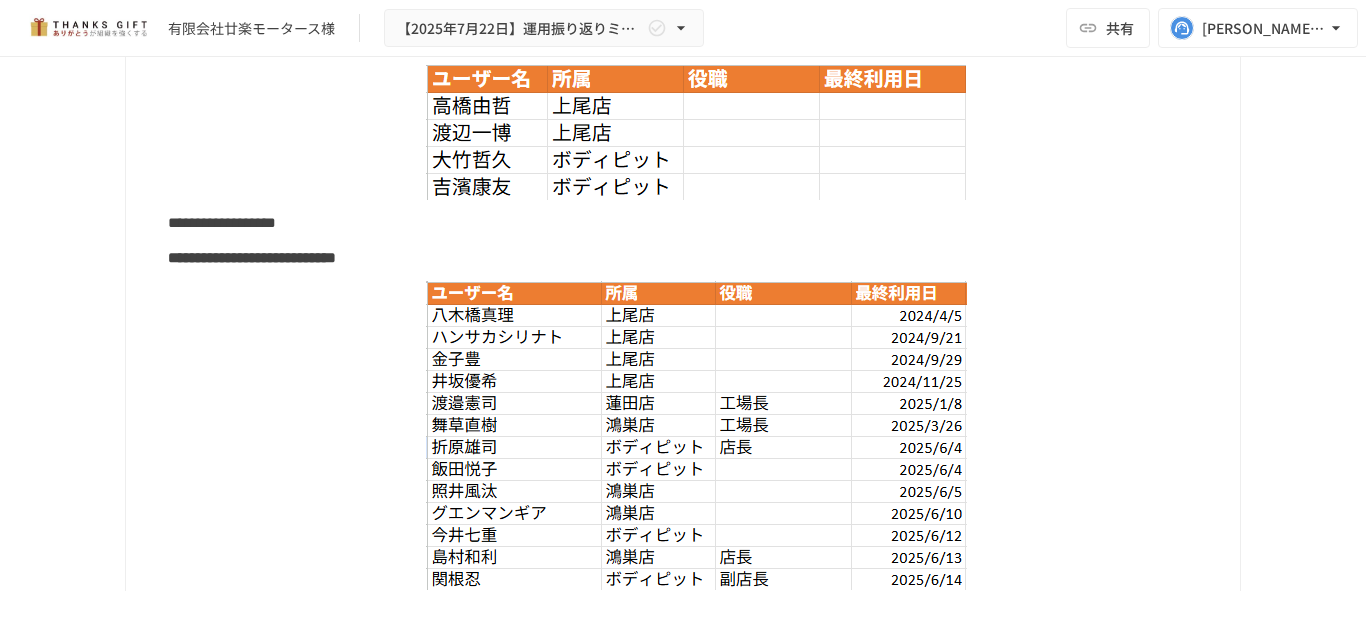 scroll, scrollTop: 3100, scrollLeft: 0, axis: vertical 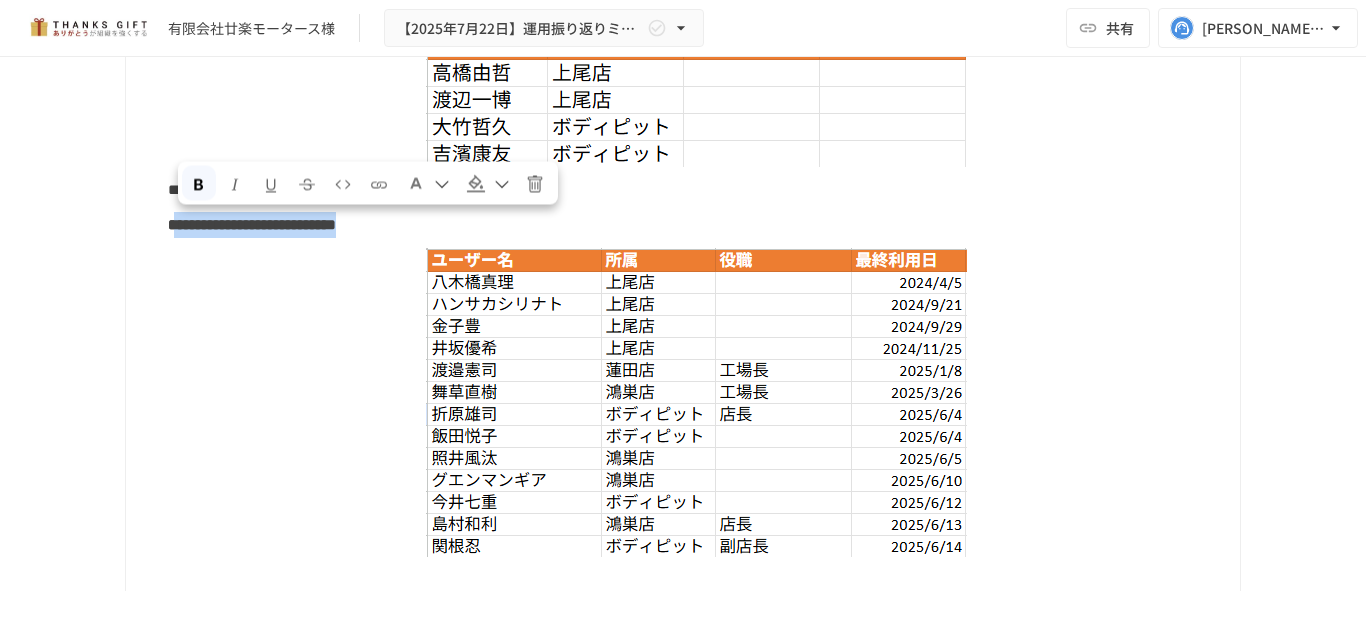 drag, startPoint x: 171, startPoint y: 229, endPoint x: 548, endPoint y: 224, distance: 377.03314 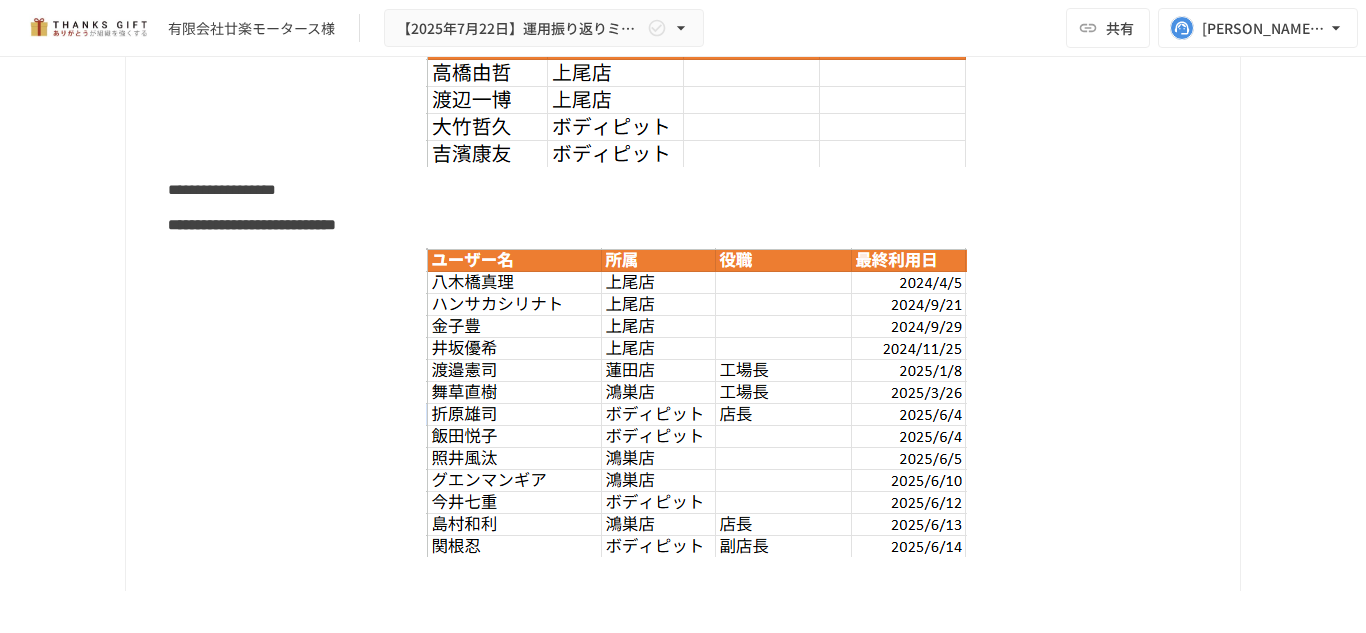 click at bounding box center (696, 580) 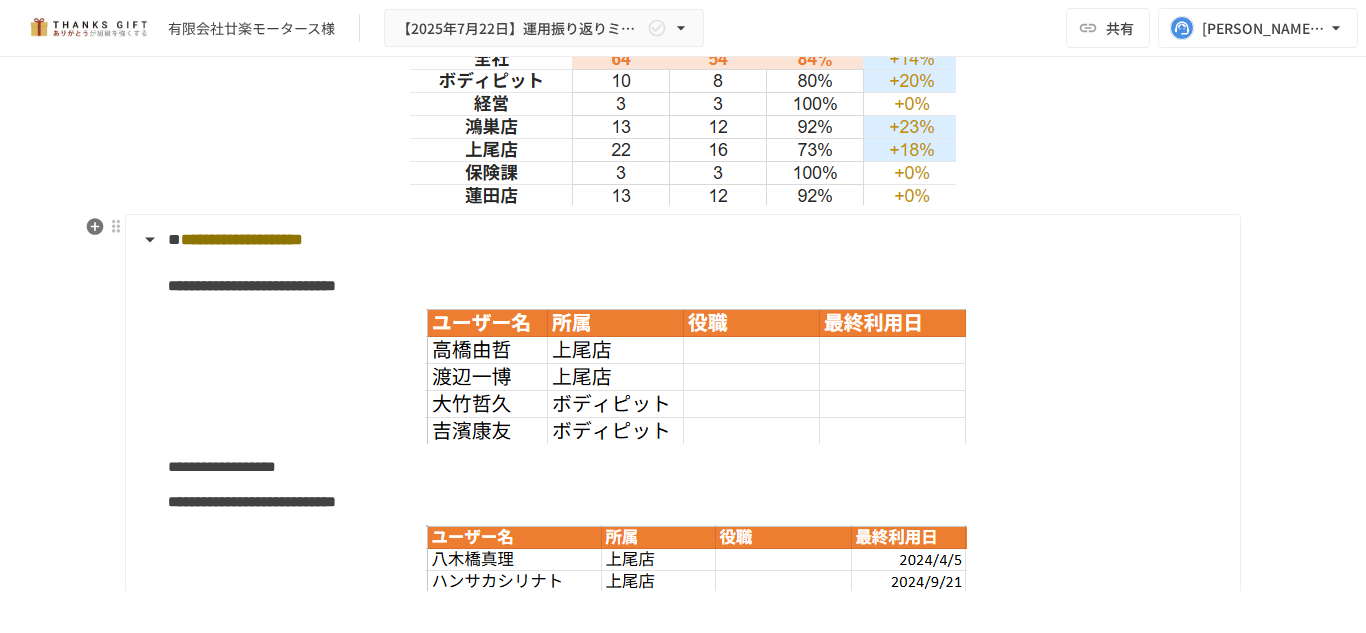 scroll, scrollTop: 2776, scrollLeft: 0, axis: vertical 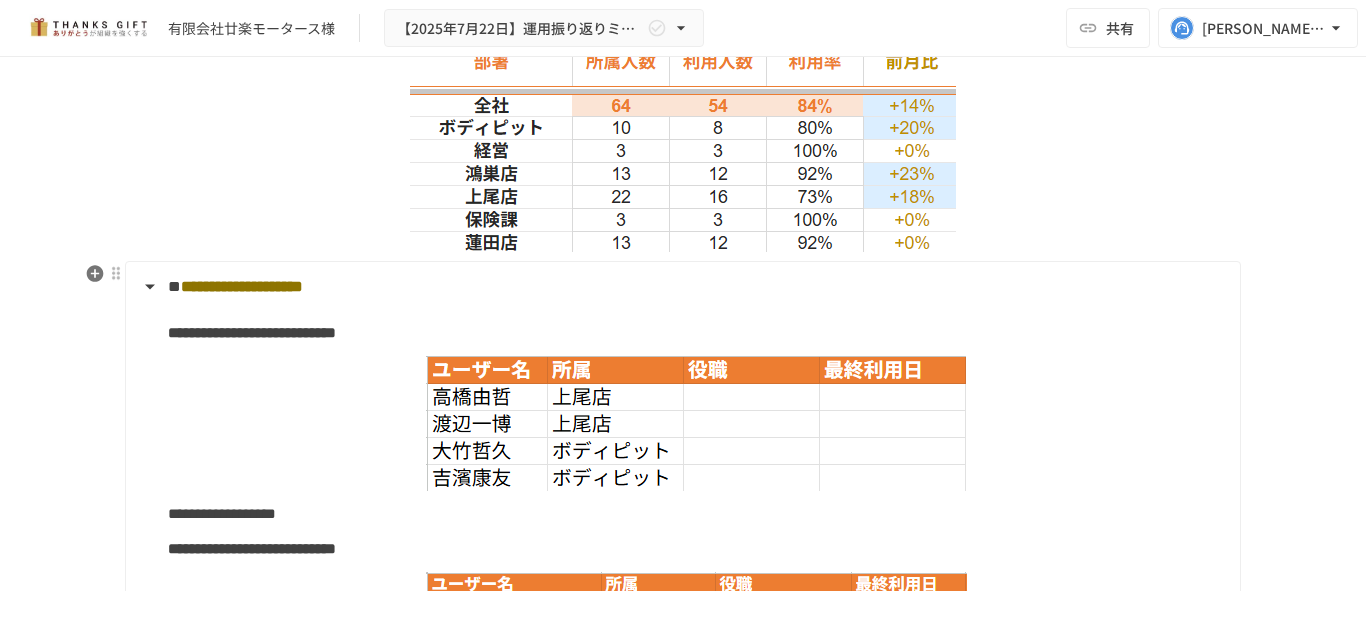 click on "**********" at bounding box center [681, 287] 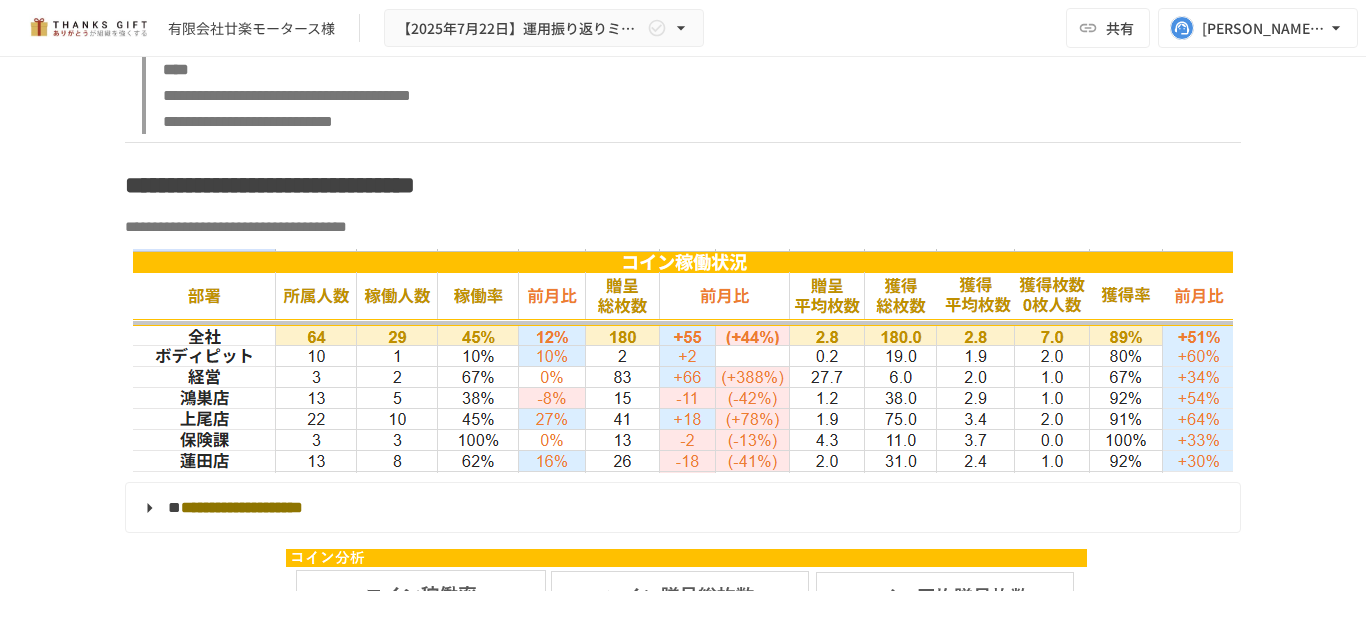 scroll, scrollTop: 3276, scrollLeft: 0, axis: vertical 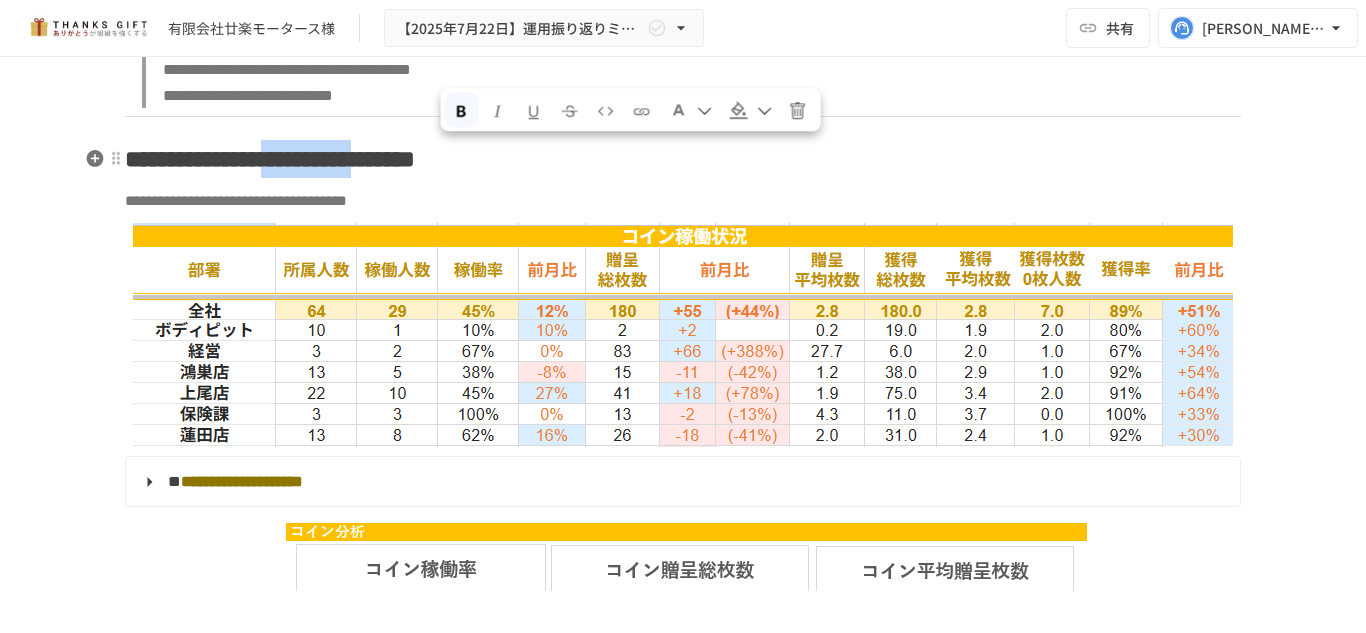 drag, startPoint x: 450, startPoint y: 164, endPoint x: 624, endPoint y: 173, distance: 174.2326 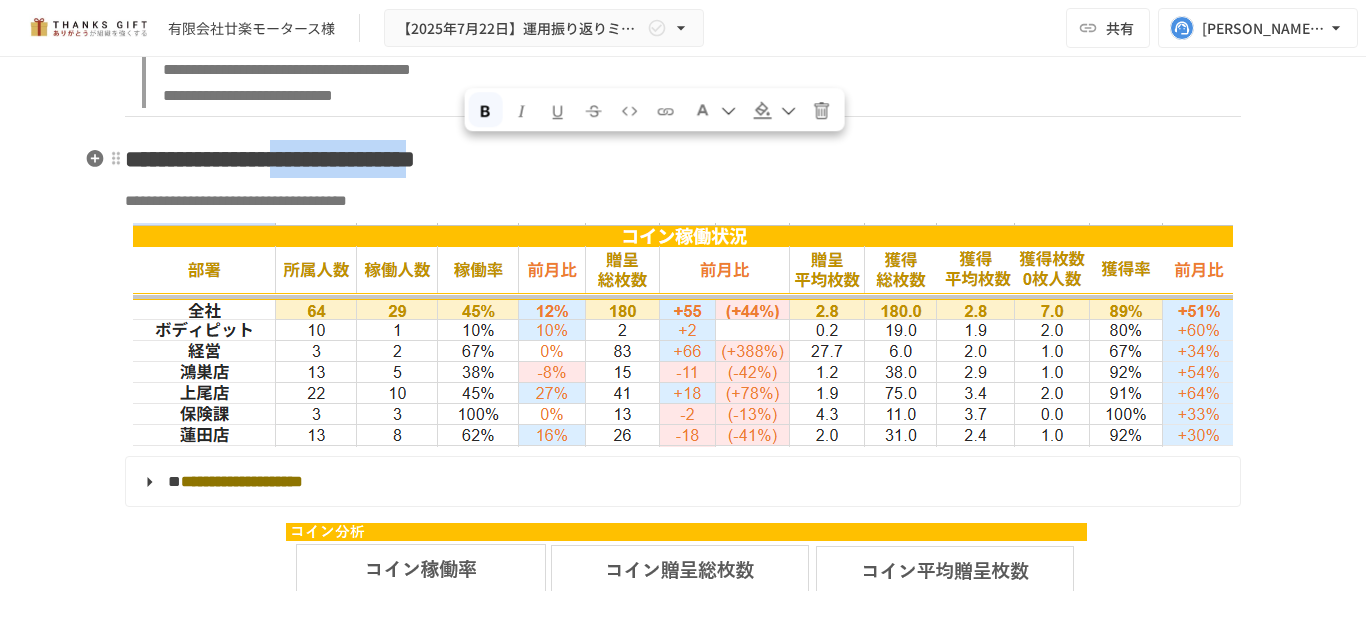 drag, startPoint x: 723, startPoint y: 163, endPoint x: 461, endPoint y: 171, distance: 262.1221 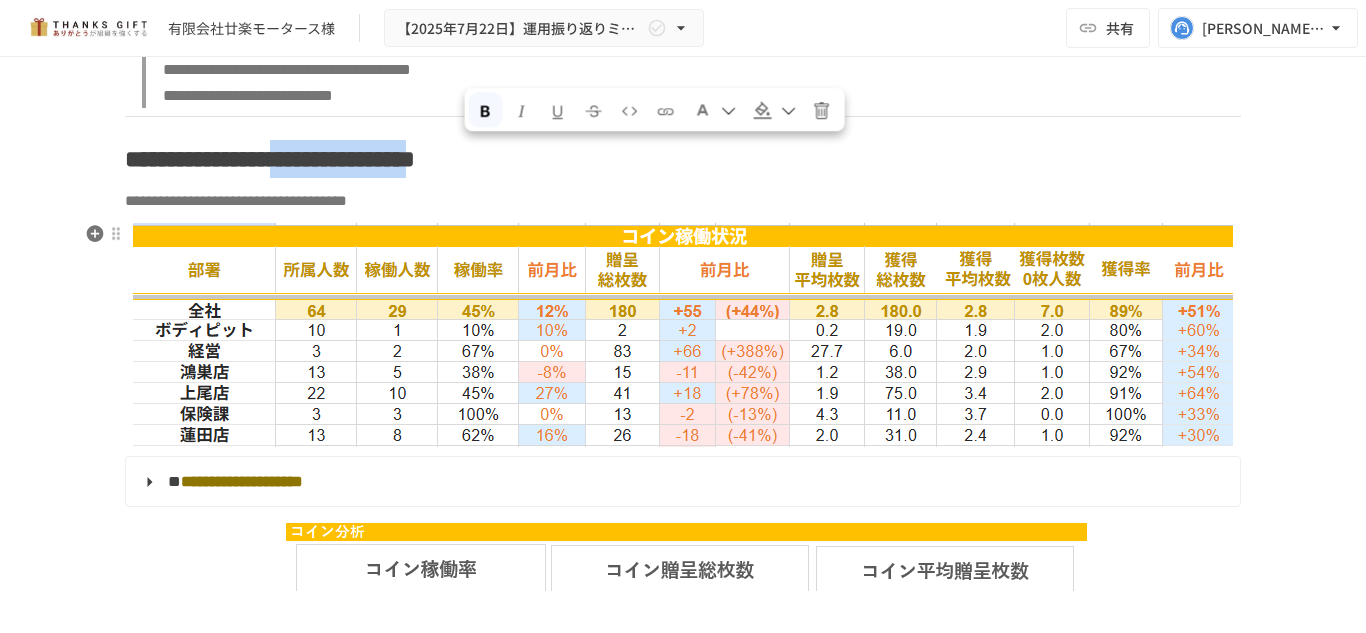 click at bounding box center (683, 335) 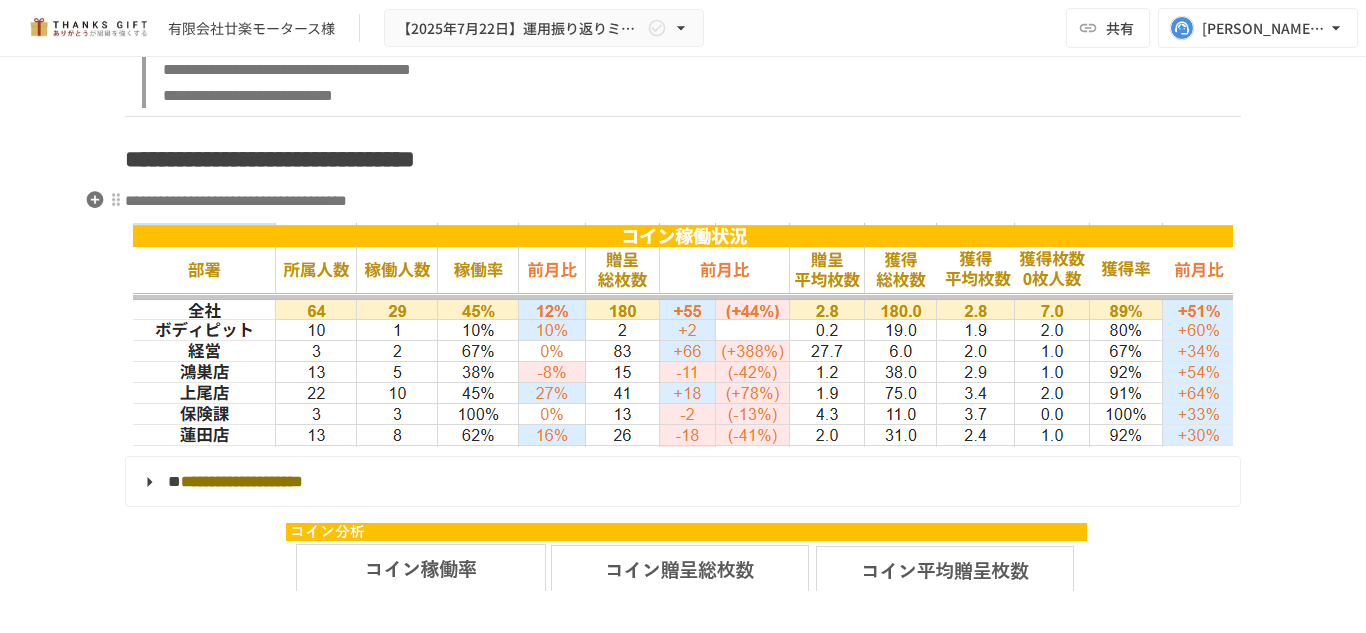 click on "**********" at bounding box center [683, 201] 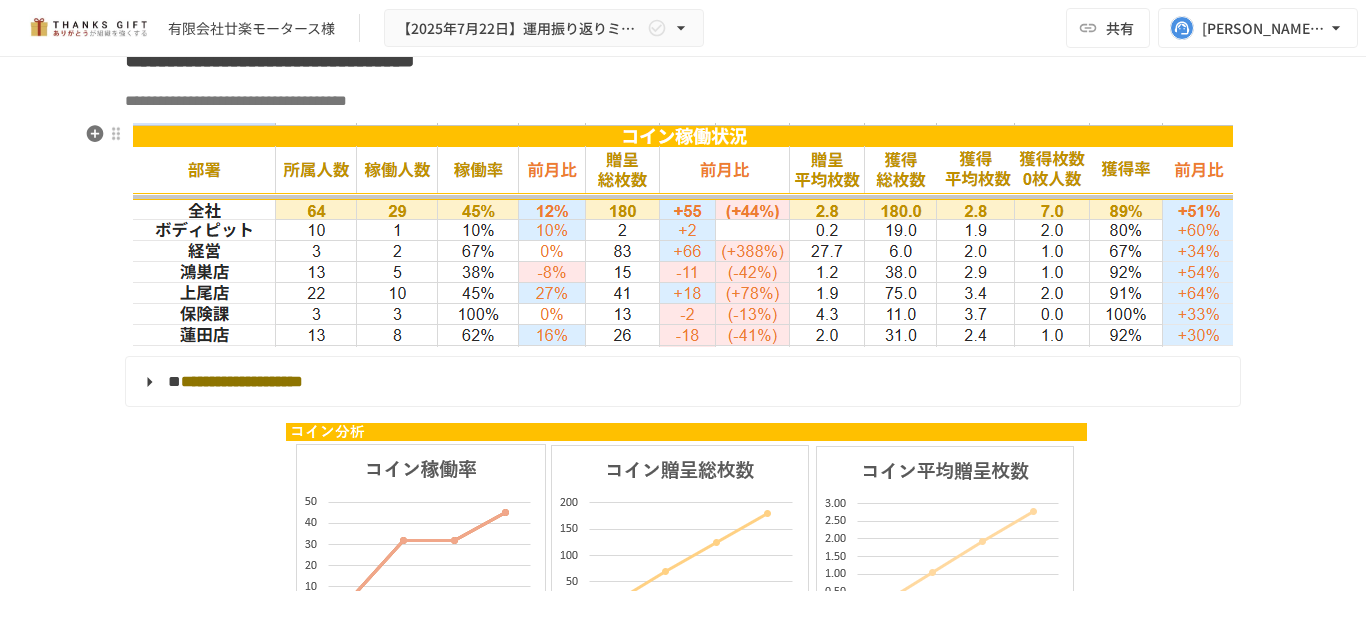 scroll, scrollTop: 3276, scrollLeft: 0, axis: vertical 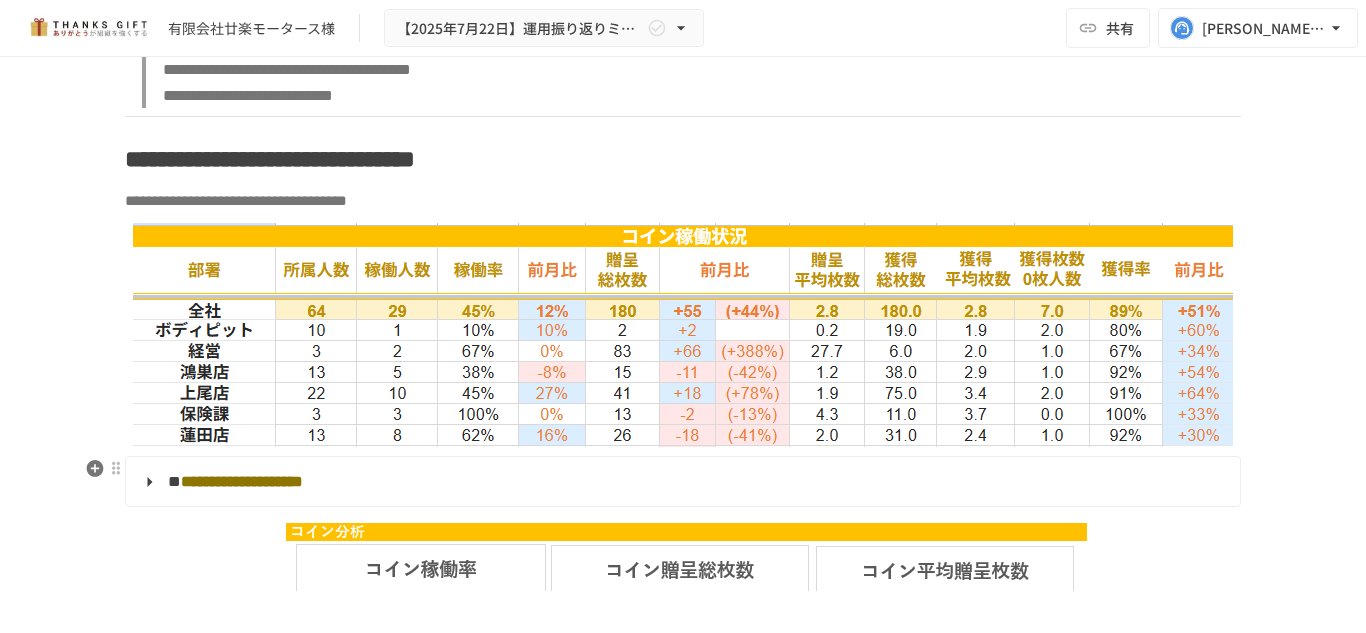 click on "**********" at bounding box center (242, 481) 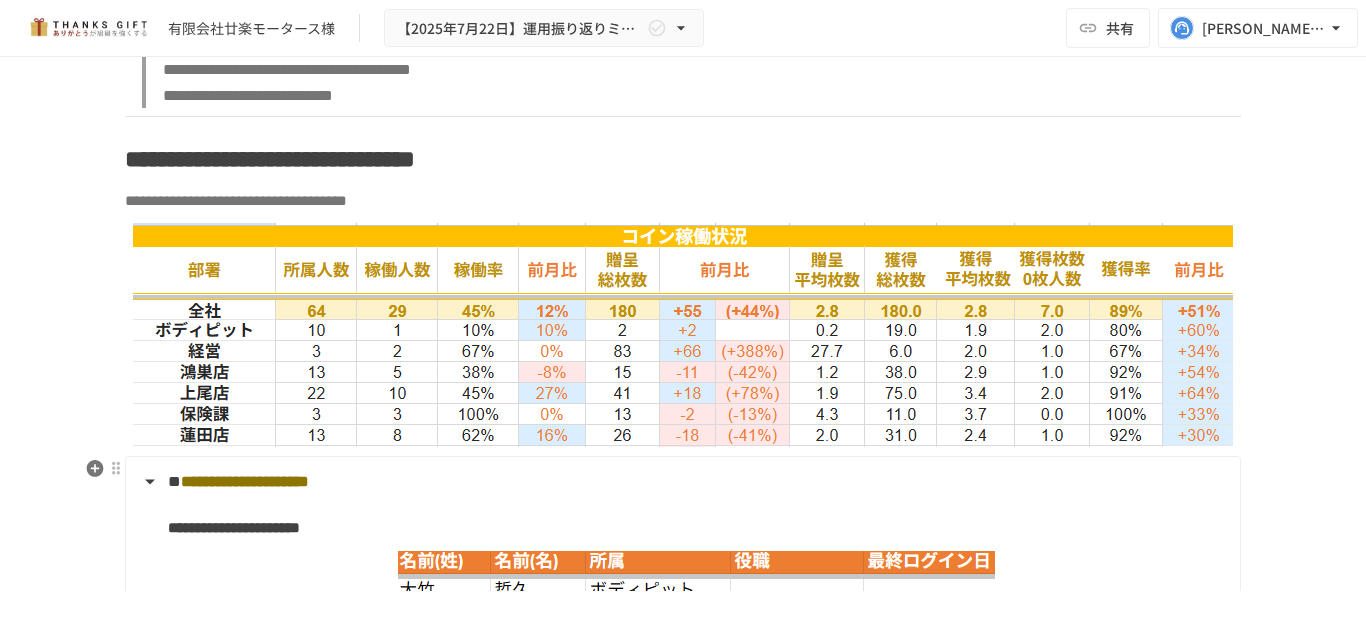 click on "**********" at bounding box center (681, 482) 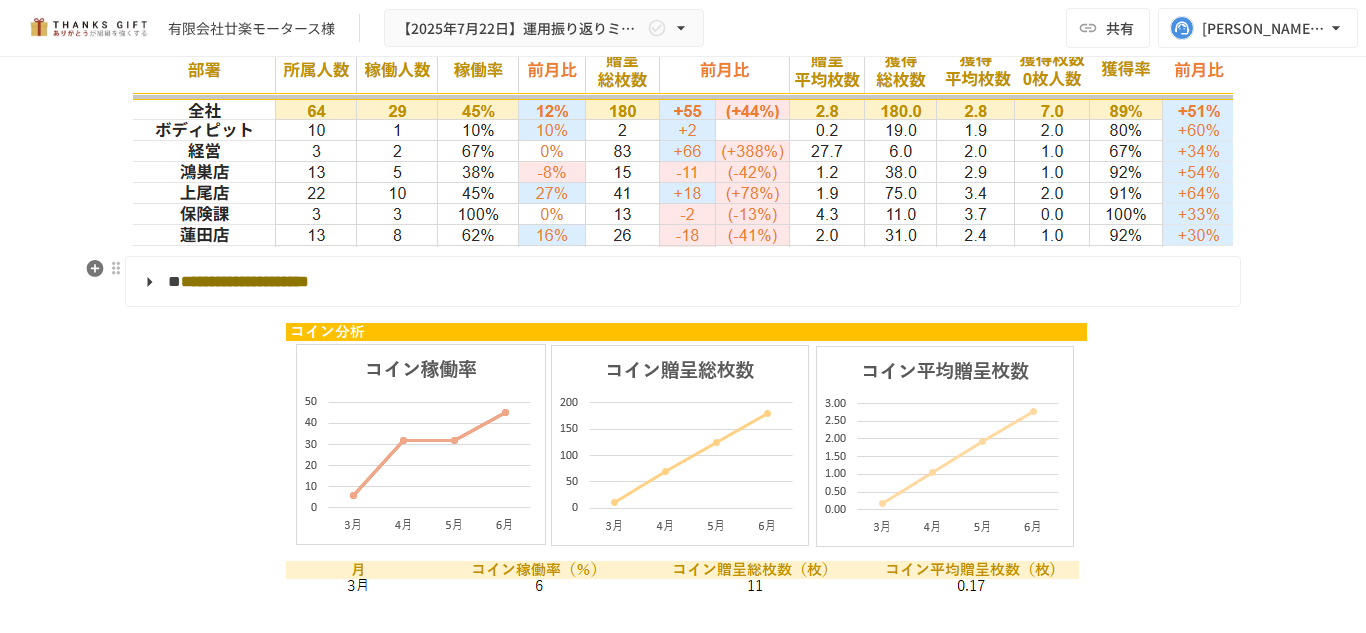 scroll, scrollTop: 3576, scrollLeft: 0, axis: vertical 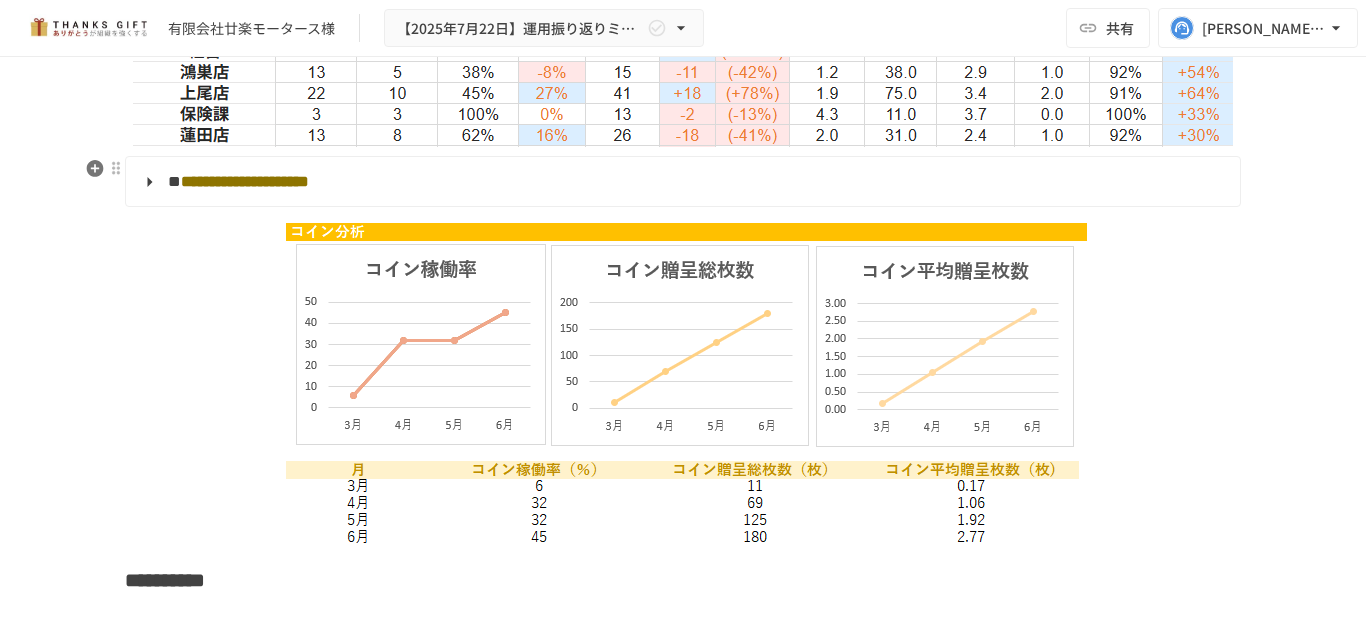 click on "**********" at bounding box center (681, 182) 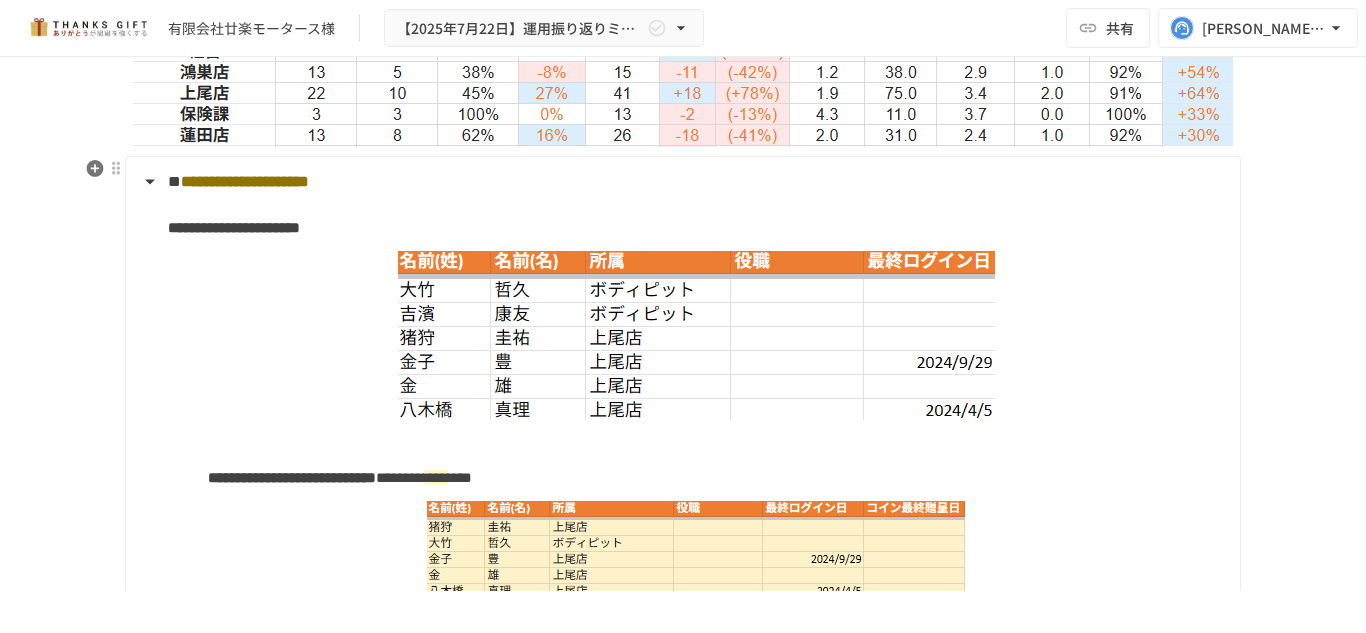 click on "**********" at bounding box center (681, 182) 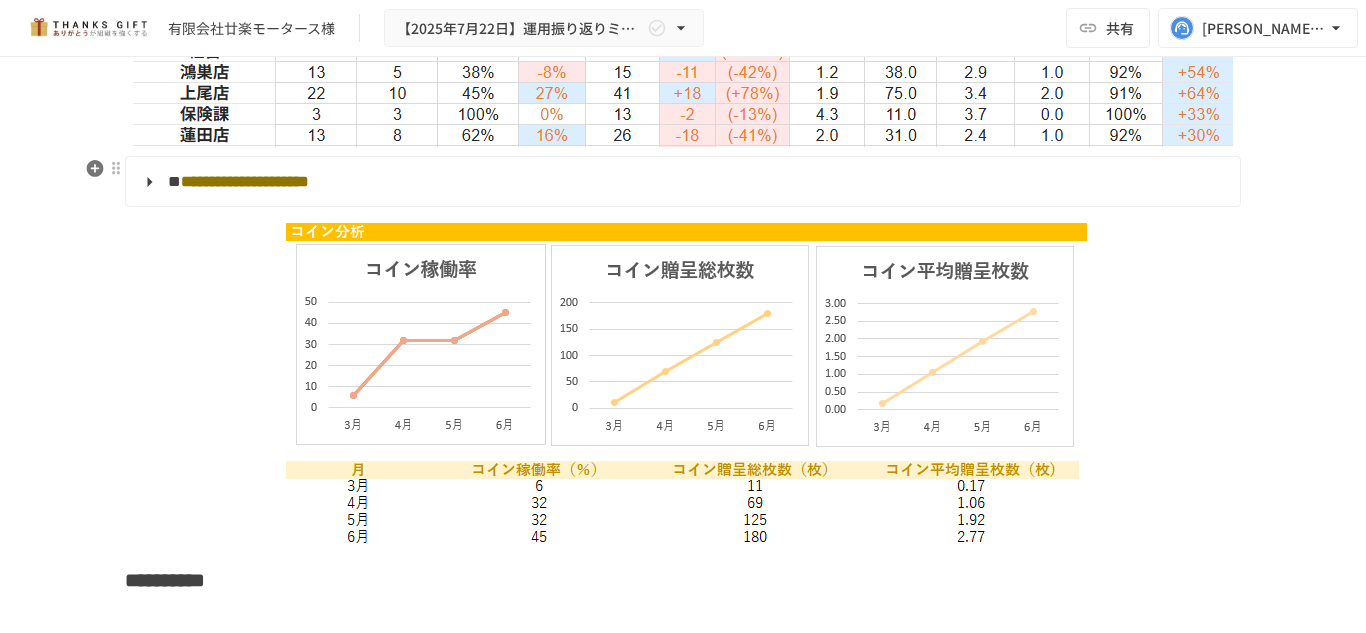 click on "**********" at bounding box center [681, 182] 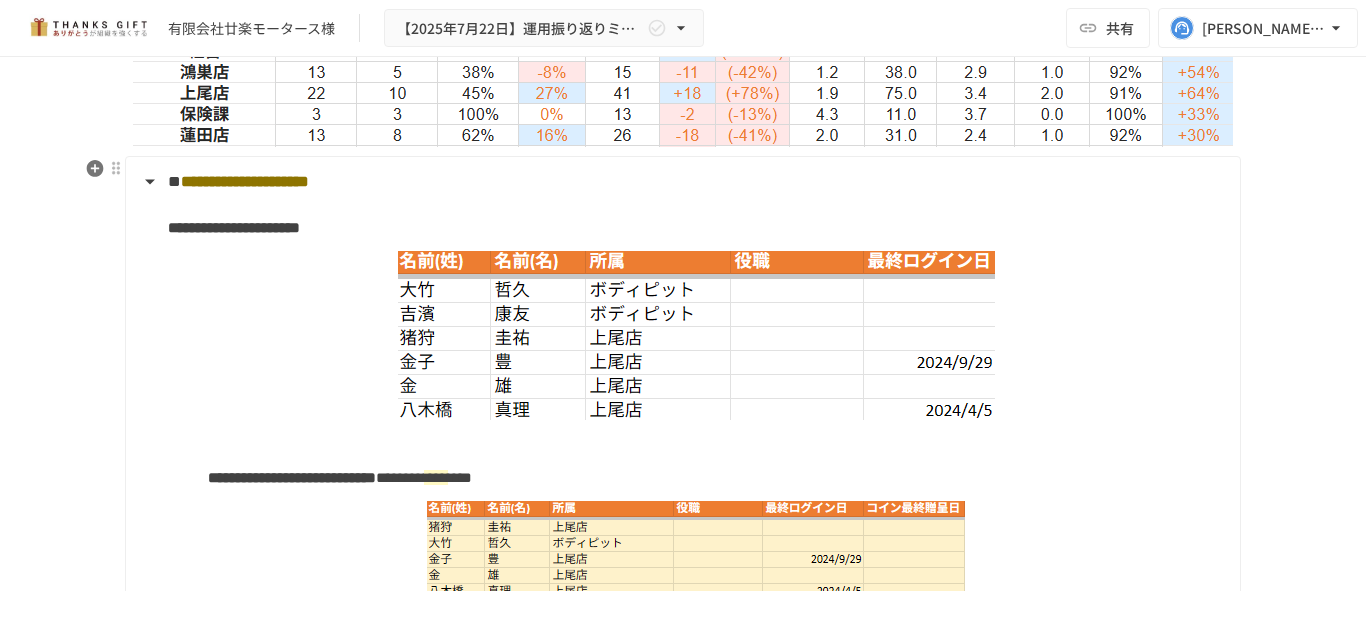 scroll, scrollTop: 3676, scrollLeft: 0, axis: vertical 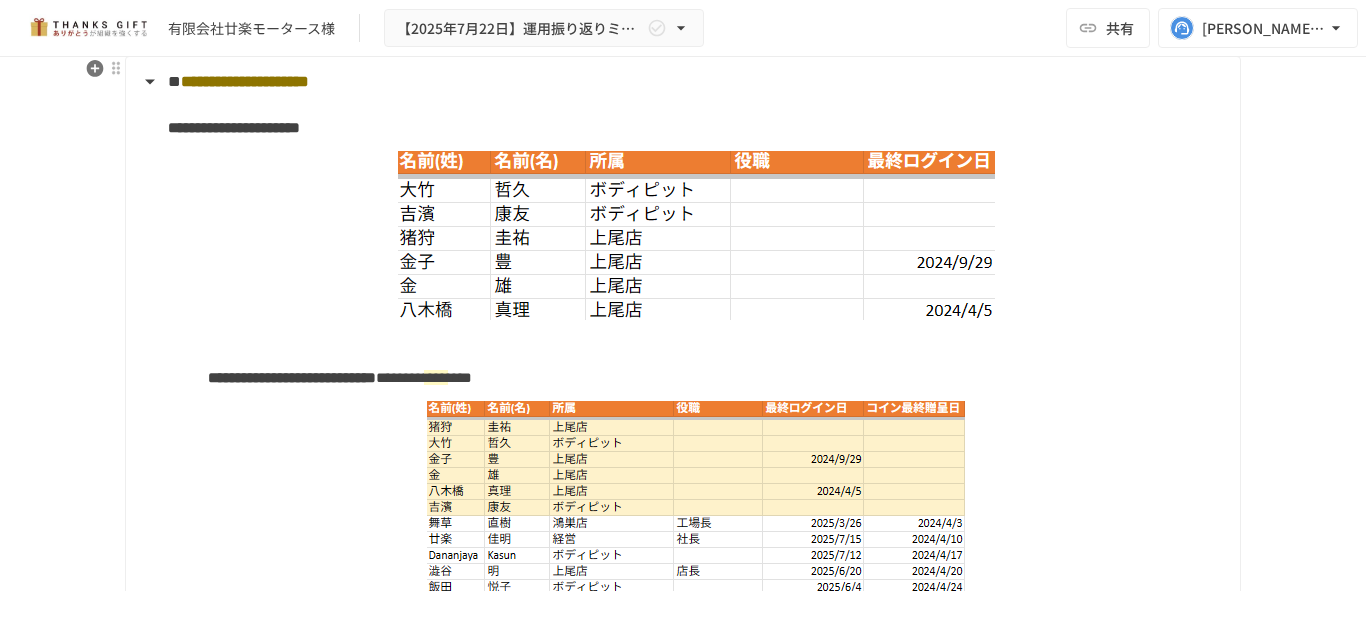 click on "**********" at bounding box center [292, 377] 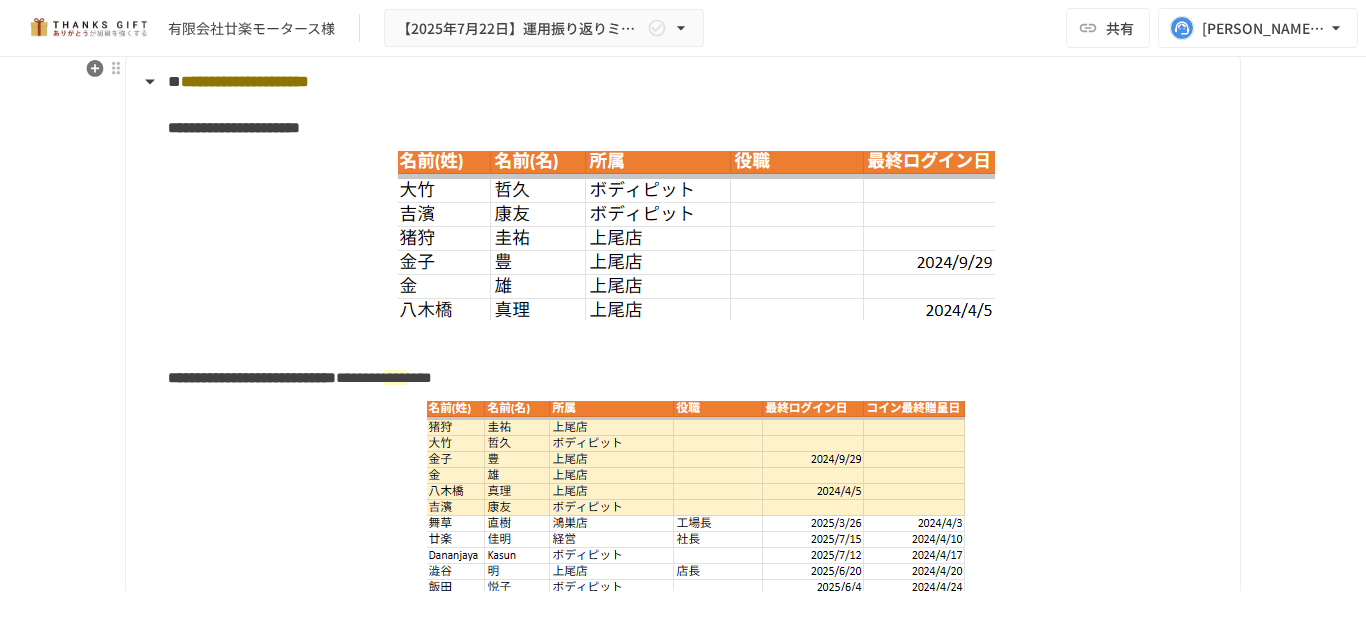 click at bounding box center [696, 343] 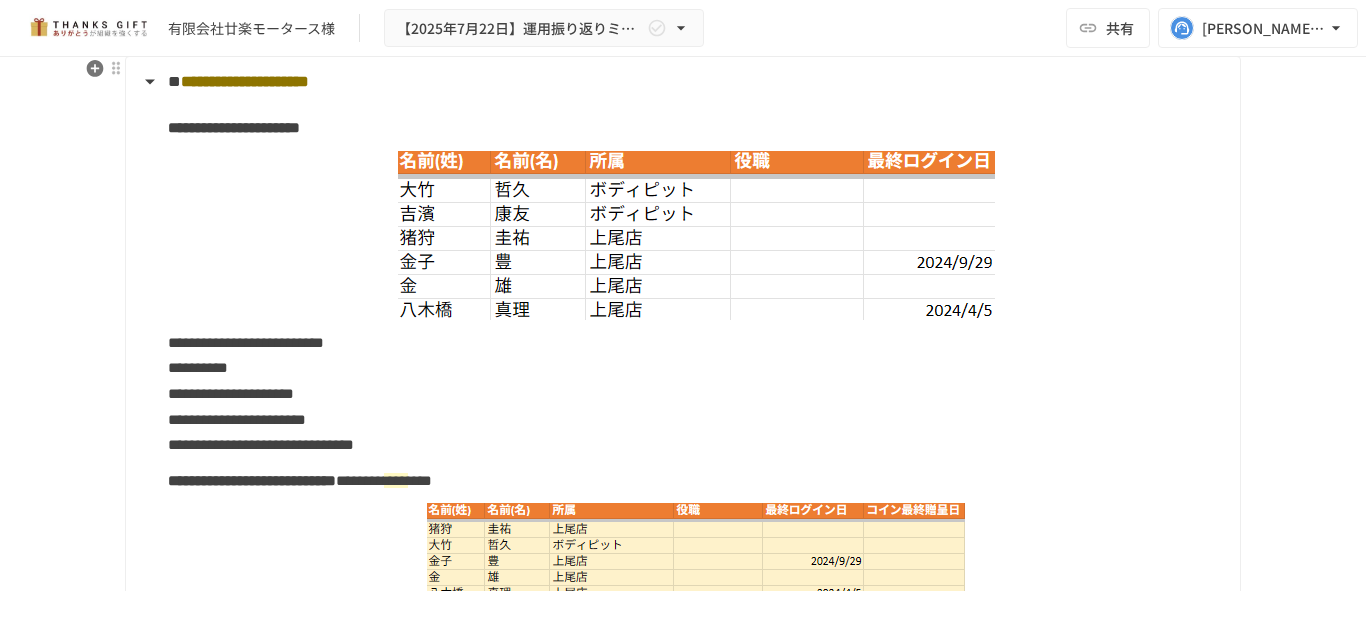 click on "**********" at bounding box center [246, 342] 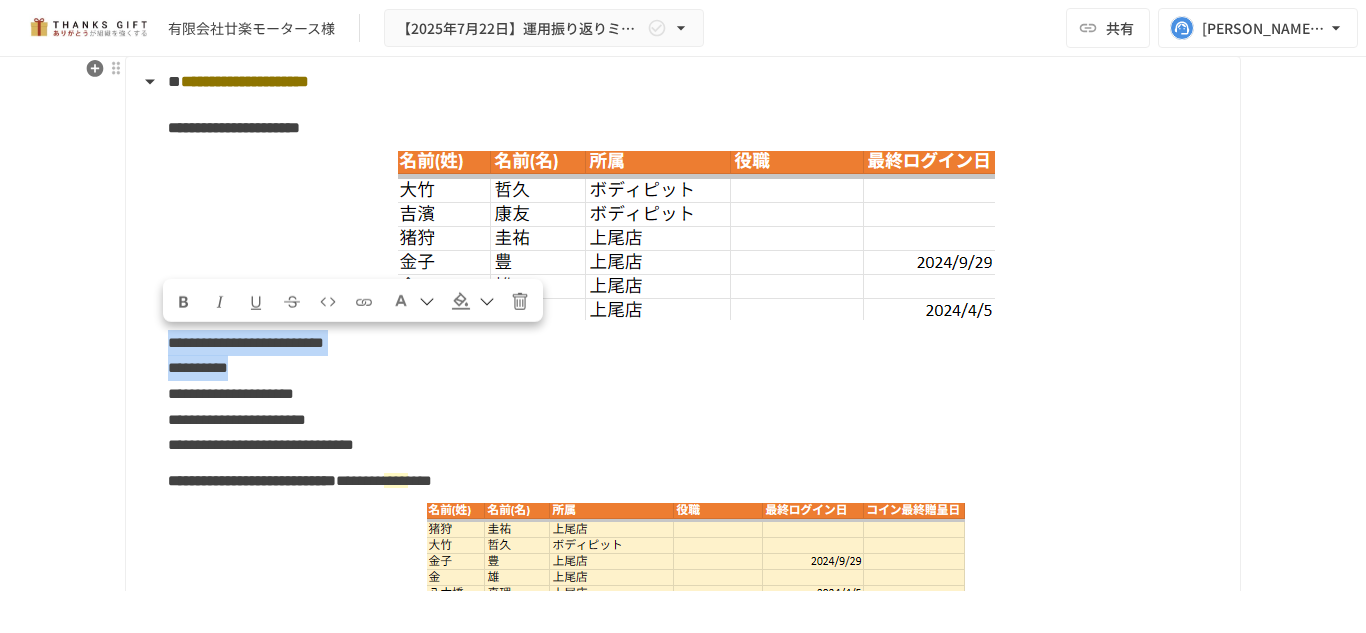 drag, startPoint x: 165, startPoint y: 348, endPoint x: 310, endPoint y: 363, distance: 145.7738 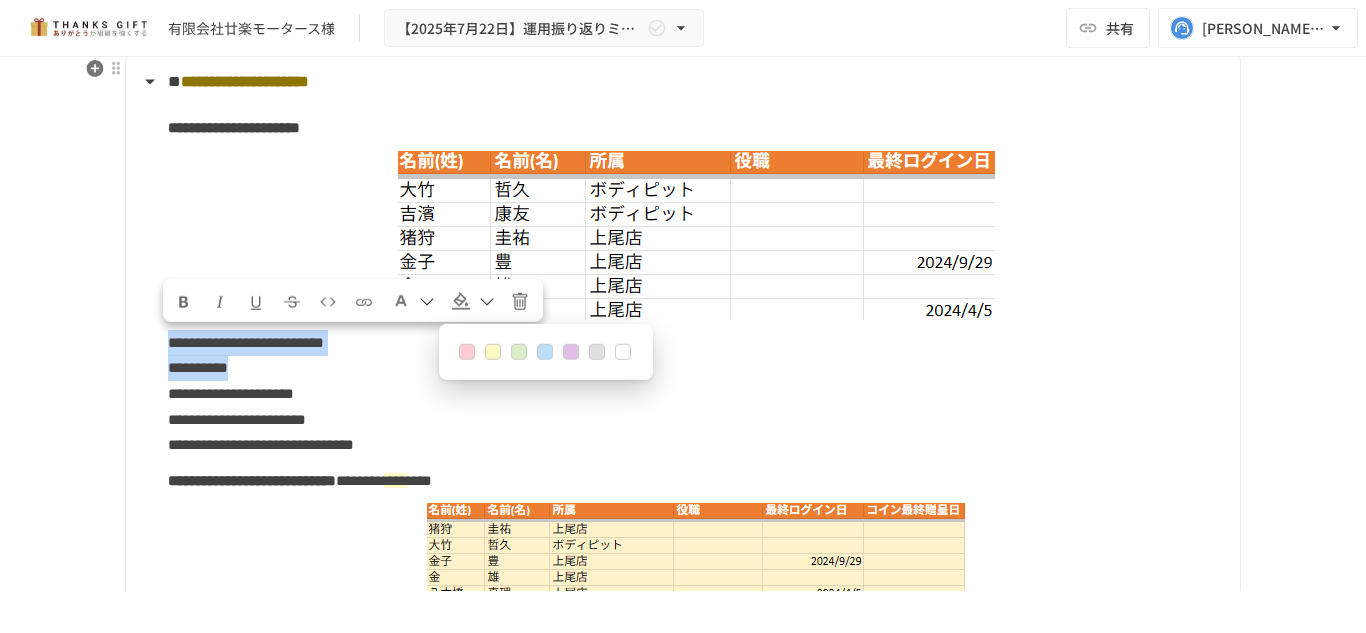 click at bounding box center (413, 300) 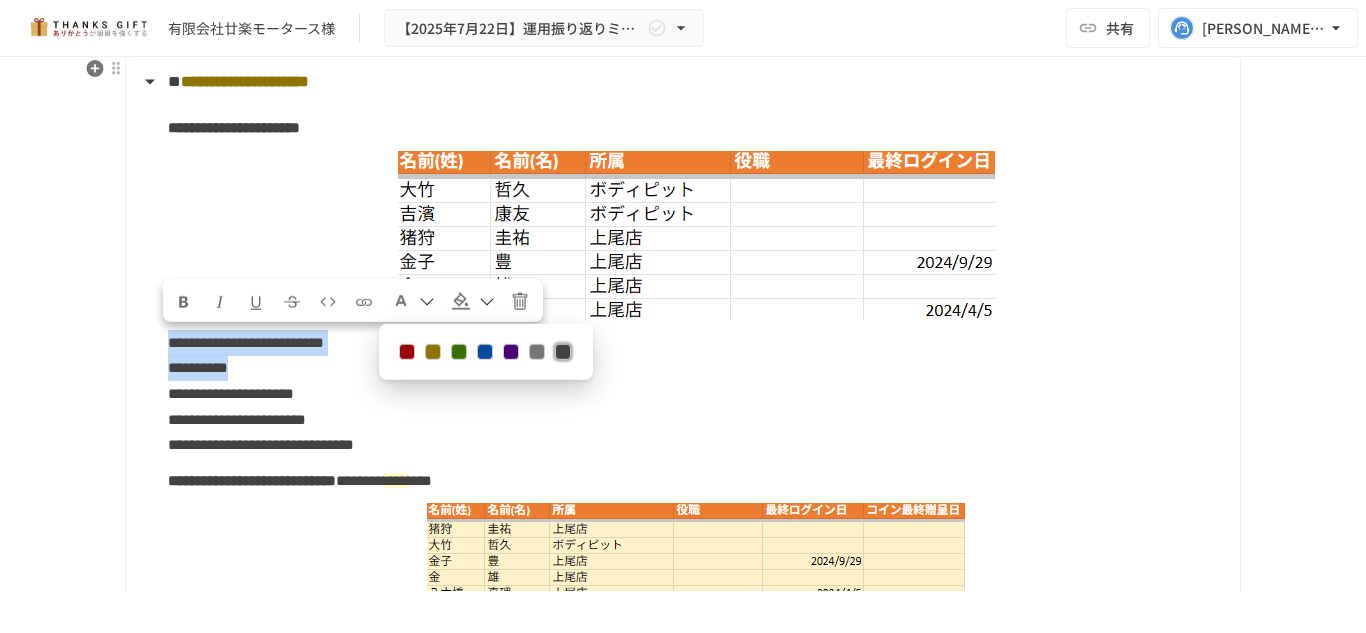 click at bounding box center (485, 352) 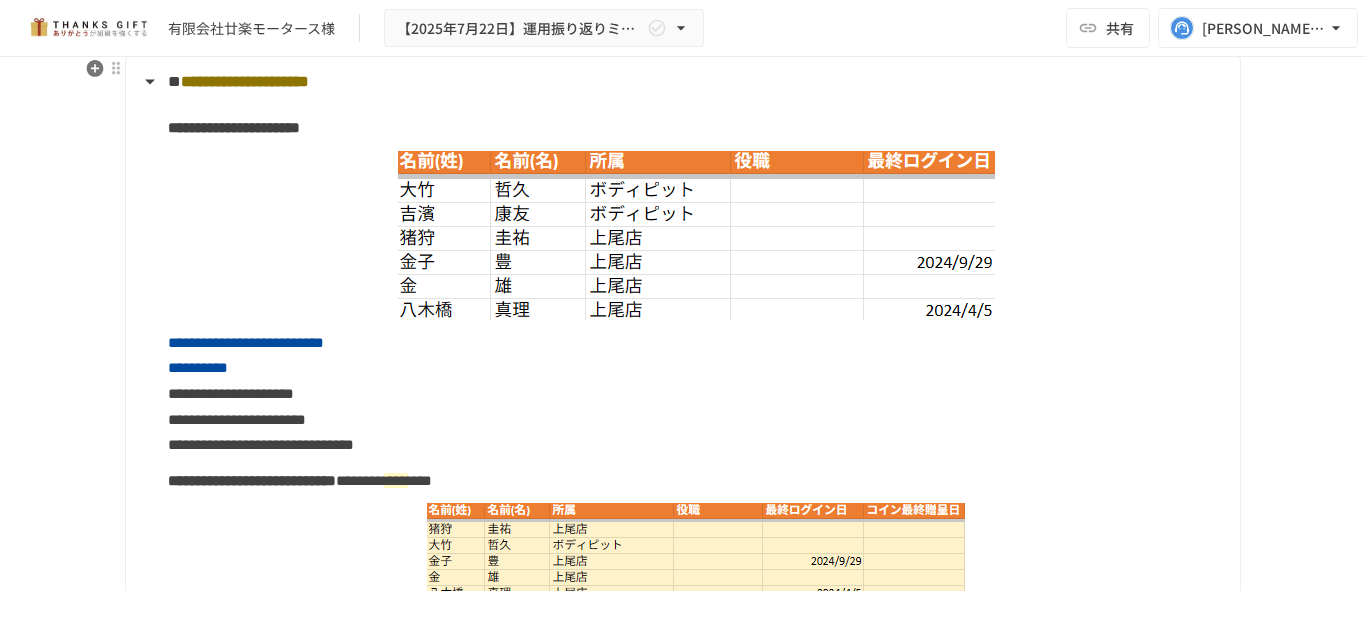 click on "**********" at bounding box center [237, 419] 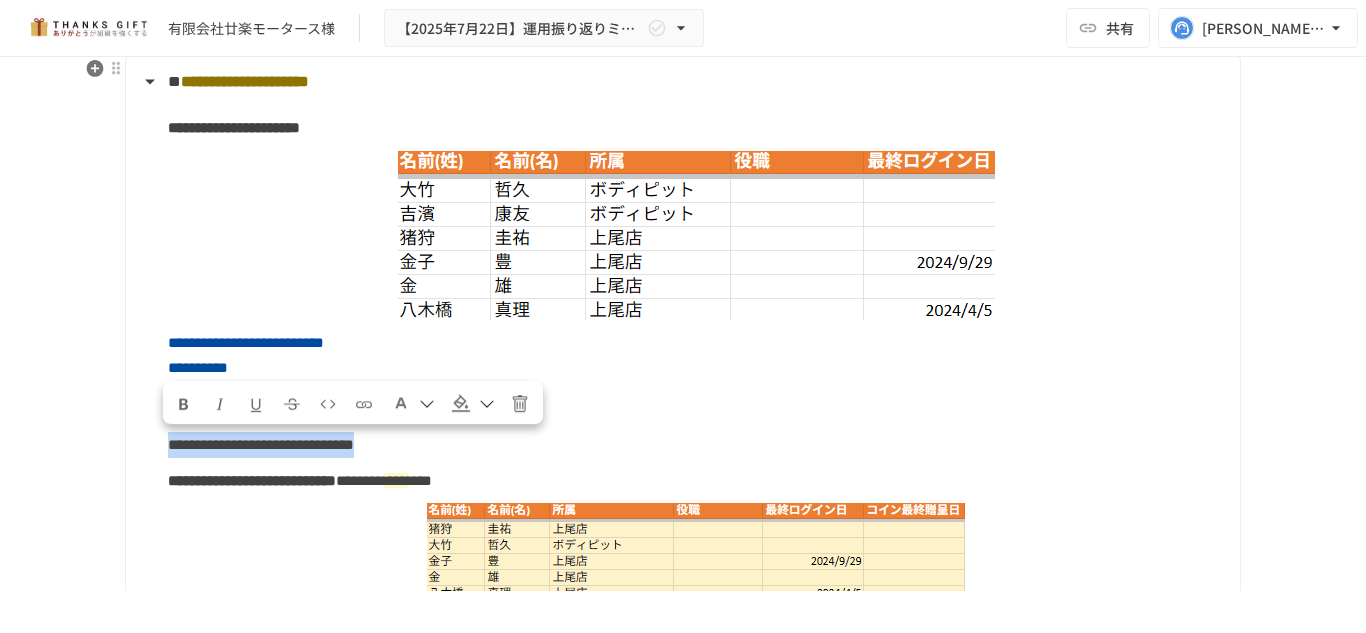drag, startPoint x: 663, startPoint y: 453, endPoint x: 159, endPoint y: 449, distance: 504.01587 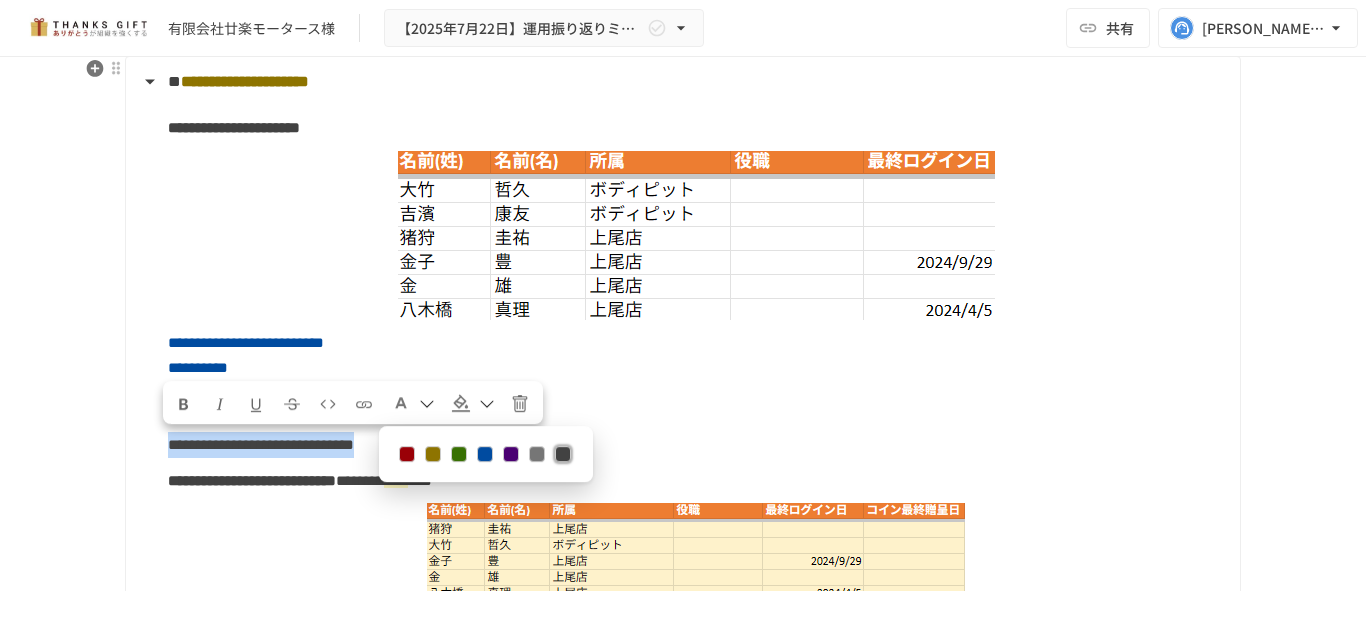 click at bounding box center (485, 454) 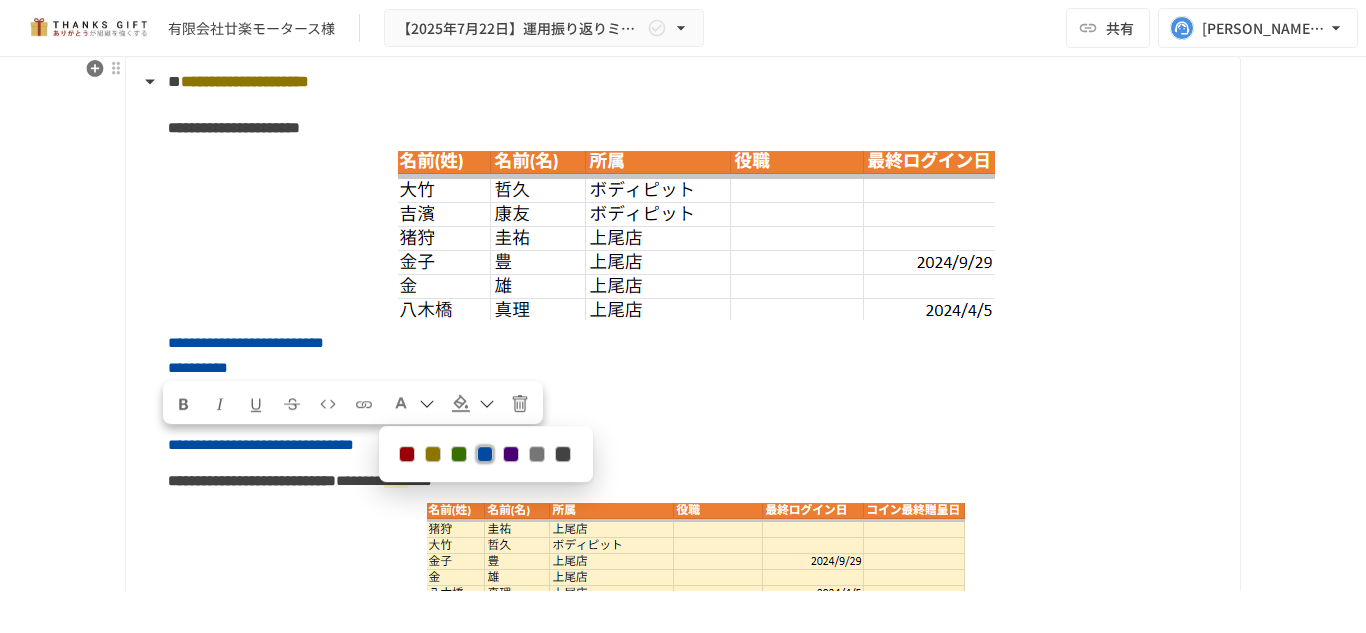 click on "**********" at bounding box center (246, 342) 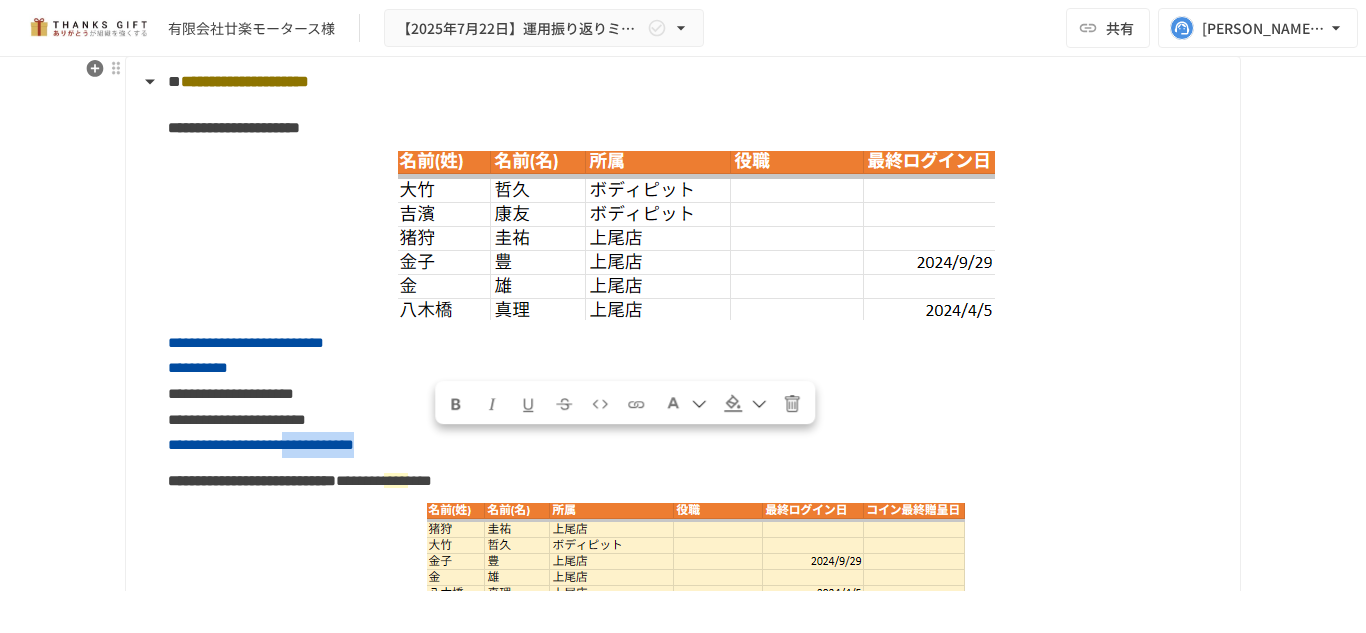 drag, startPoint x: 637, startPoint y: 450, endPoint x: 433, endPoint y: 451, distance: 204.00246 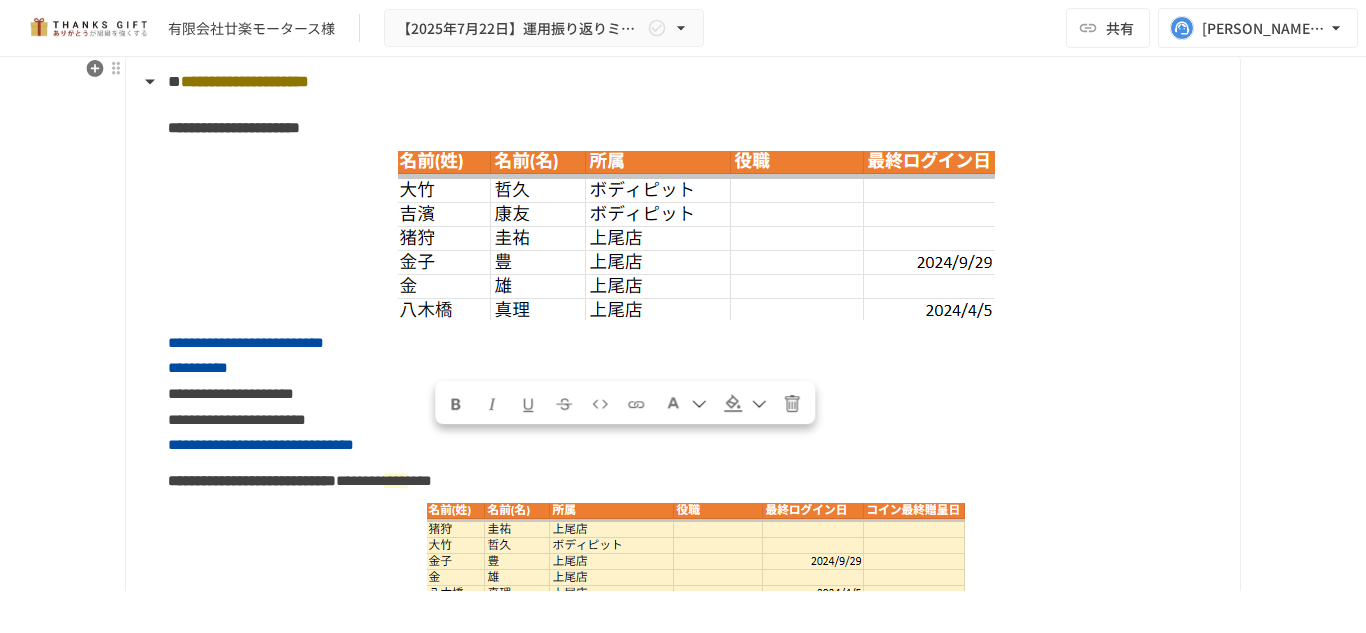 drag, startPoint x: 175, startPoint y: 443, endPoint x: 149, endPoint y: 442, distance: 26.019224 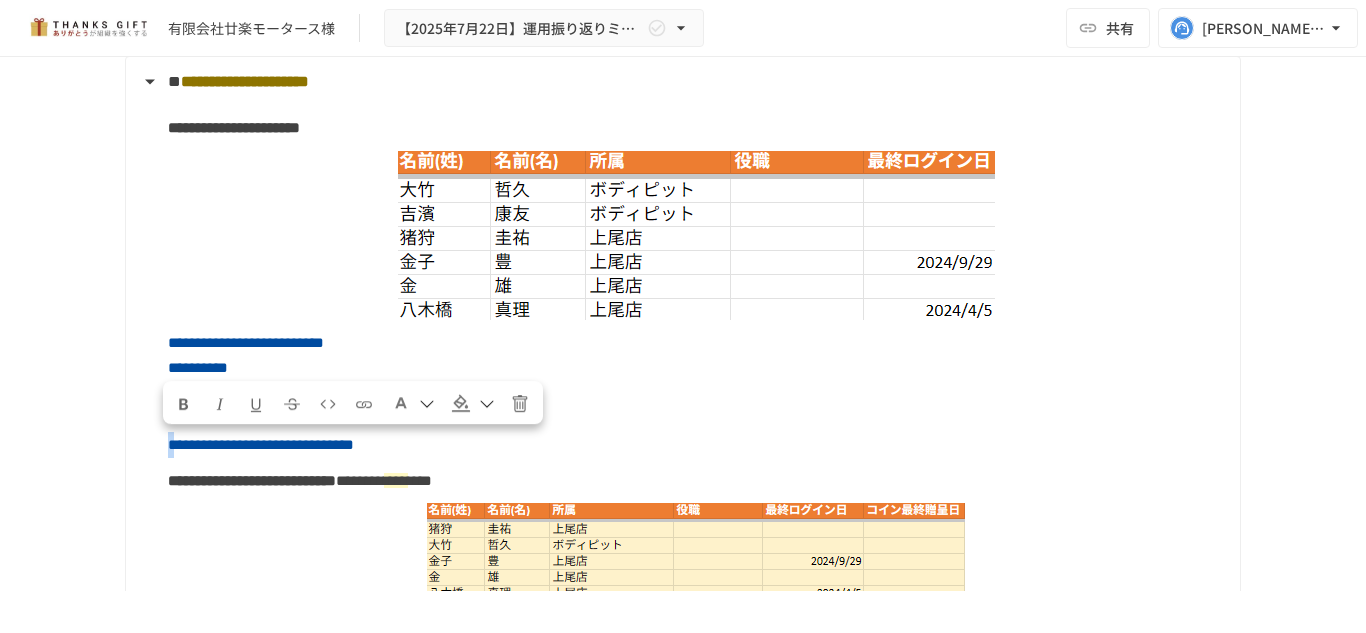 copy on "*" 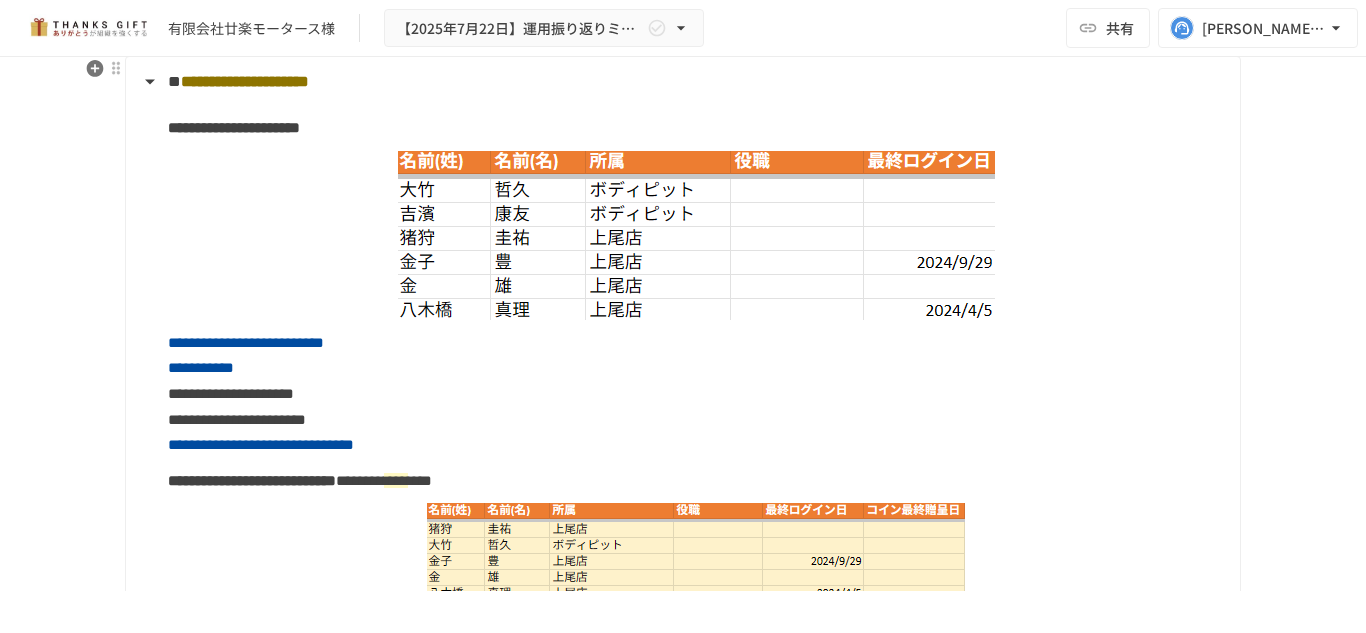 click on "**********" at bounding box center (696, 394) 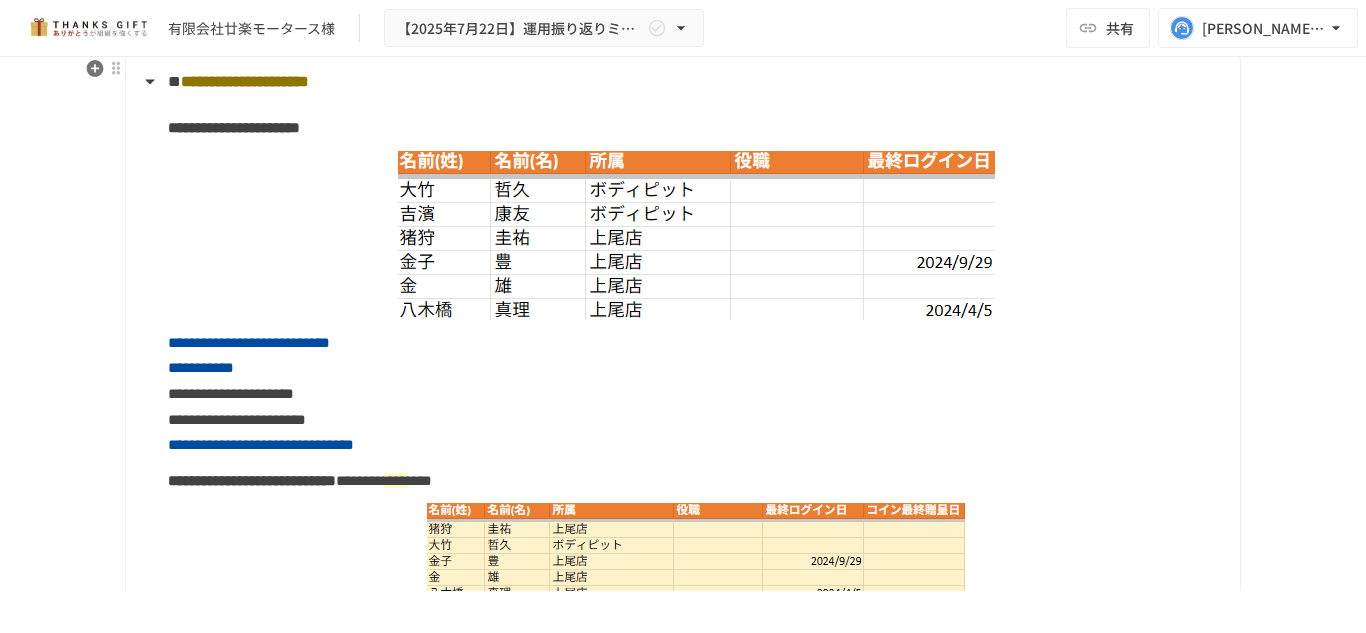 click on "**********" at bounding box center (261, 444) 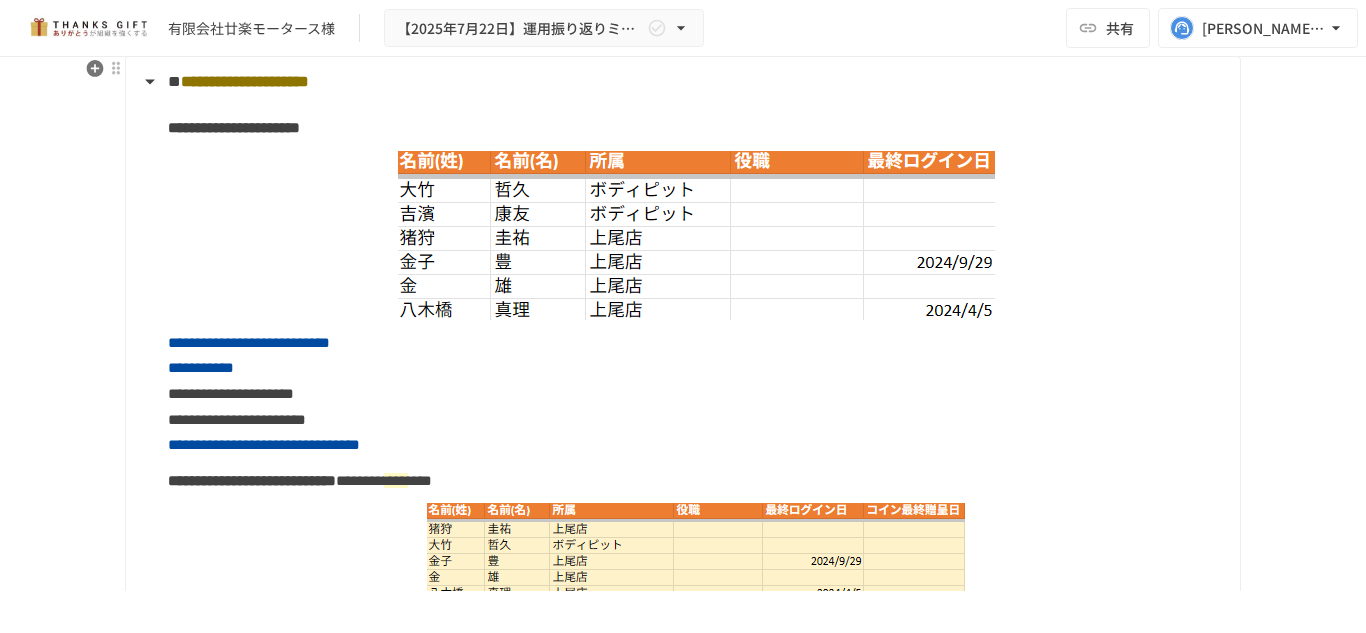click on "**********" at bounding box center [237, 419] 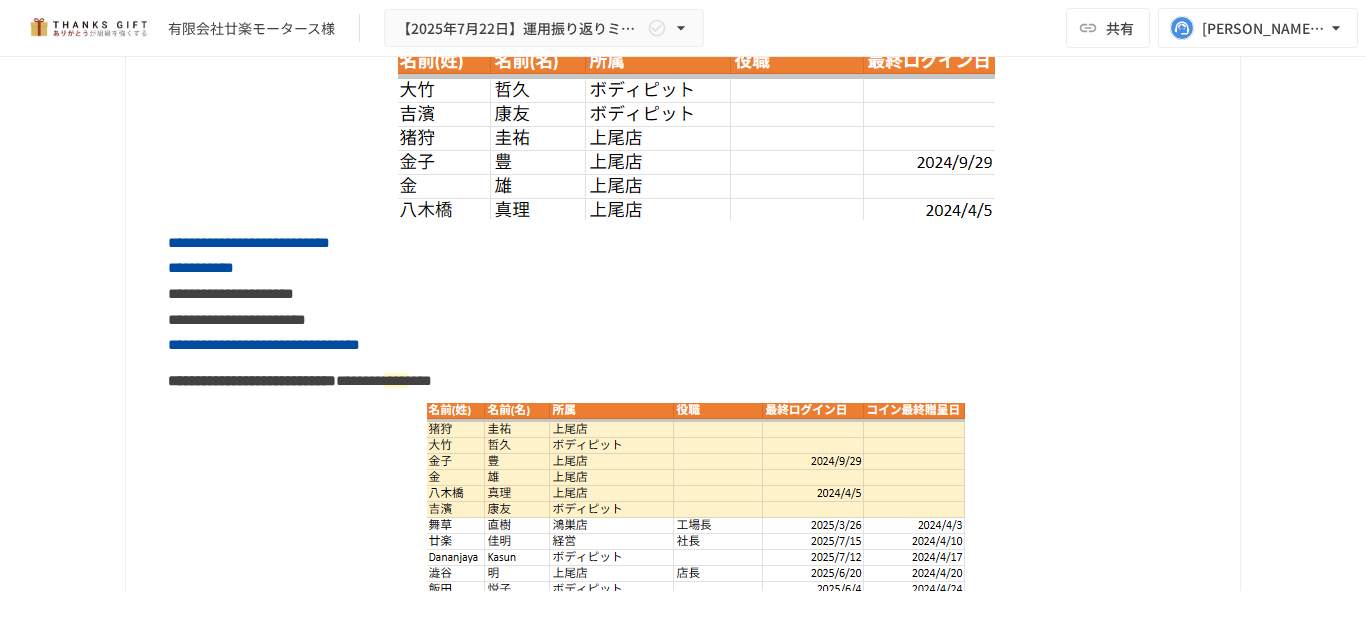 click on "**********" at bounding box center [696, 294] 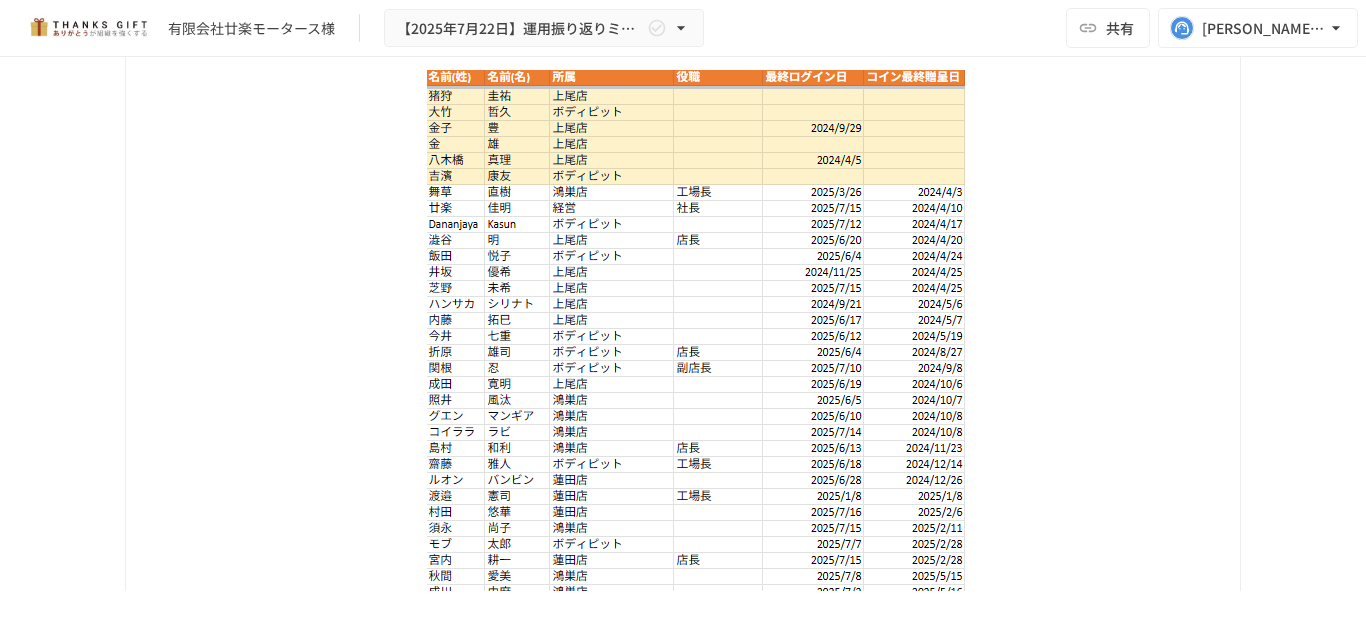 scroll, scrollTop: 3876, scrollLeft: 0, axis: vertical 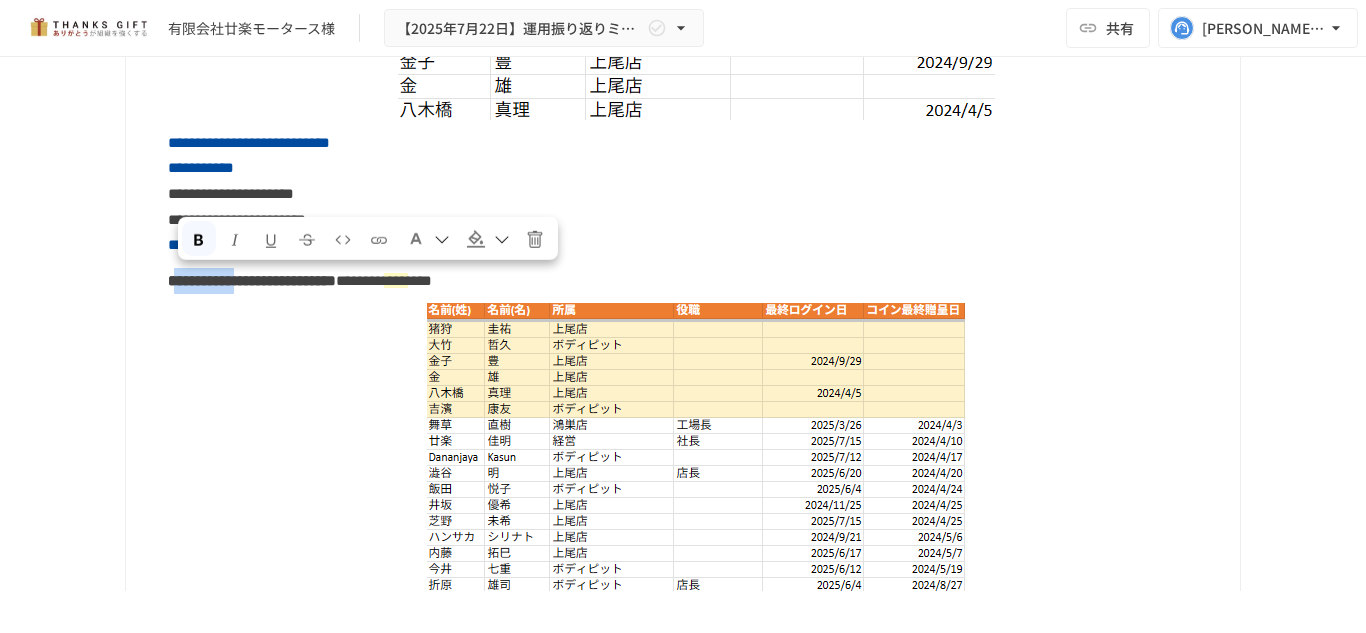 drag, startPoint x: 177, startPoint y: 277, endPoint x: 314, endPoint y: 293, distance: 137.93114 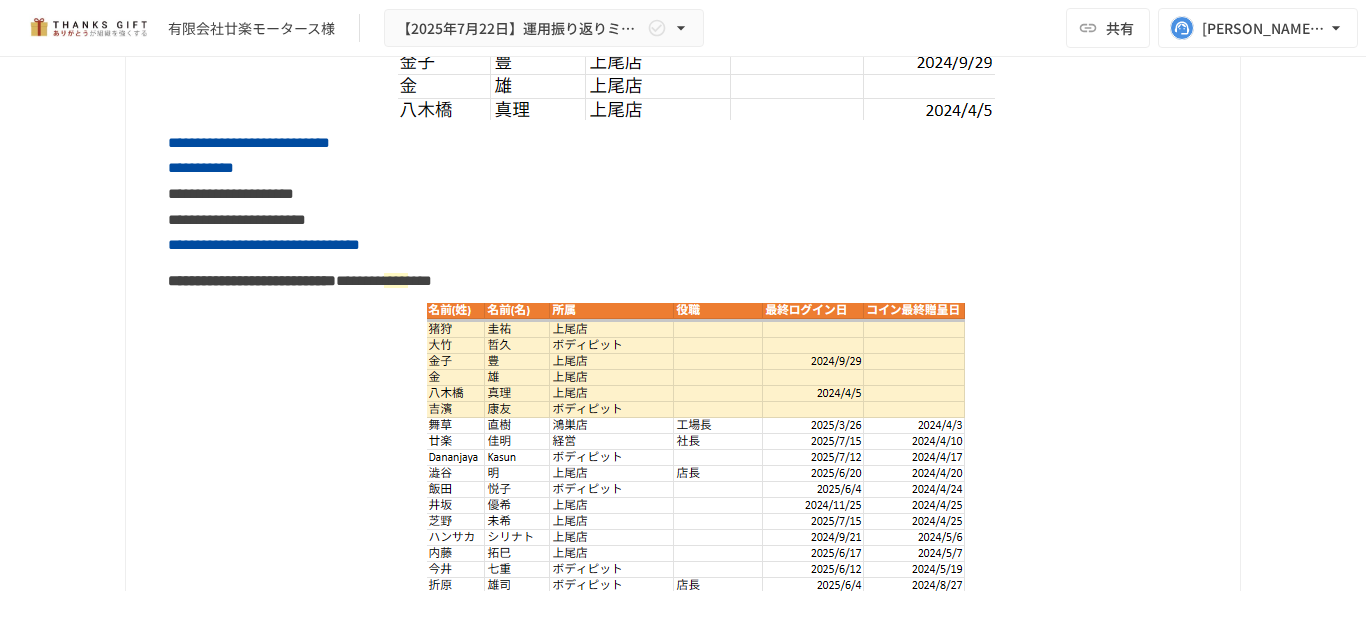 click on "**********" at bounding box center (252, 280) 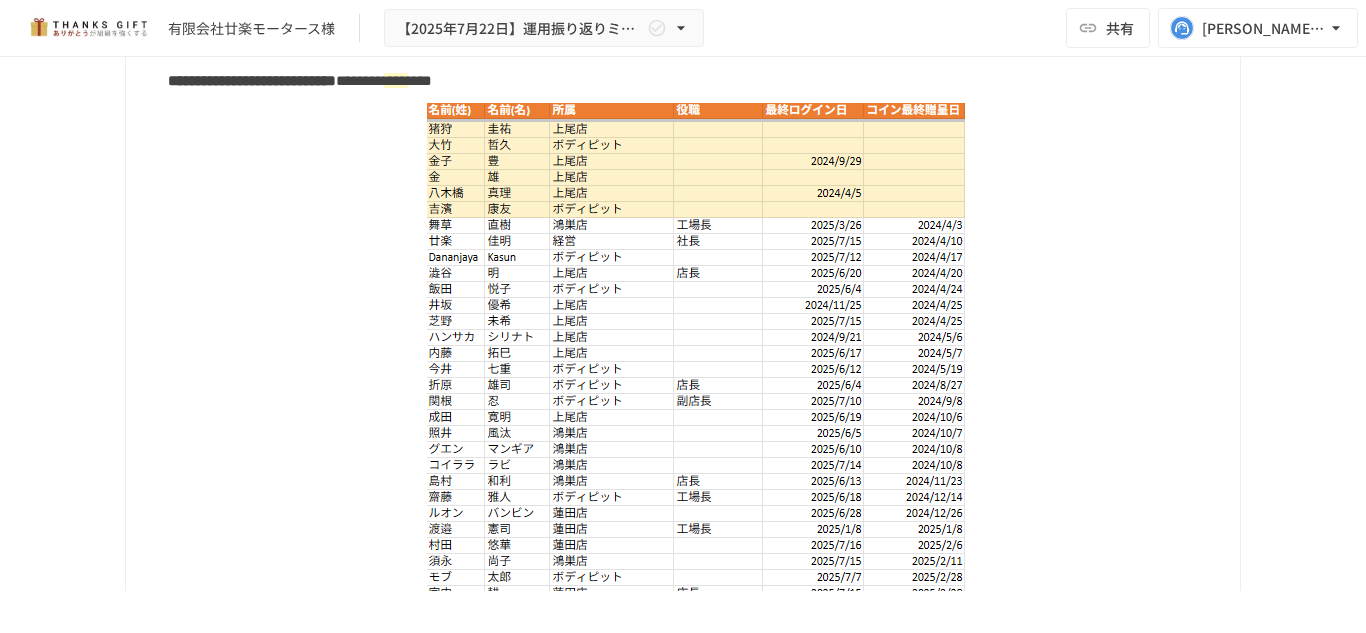 scroll, scrollTop: 4176, scrollLeft: 0, axis: vertical 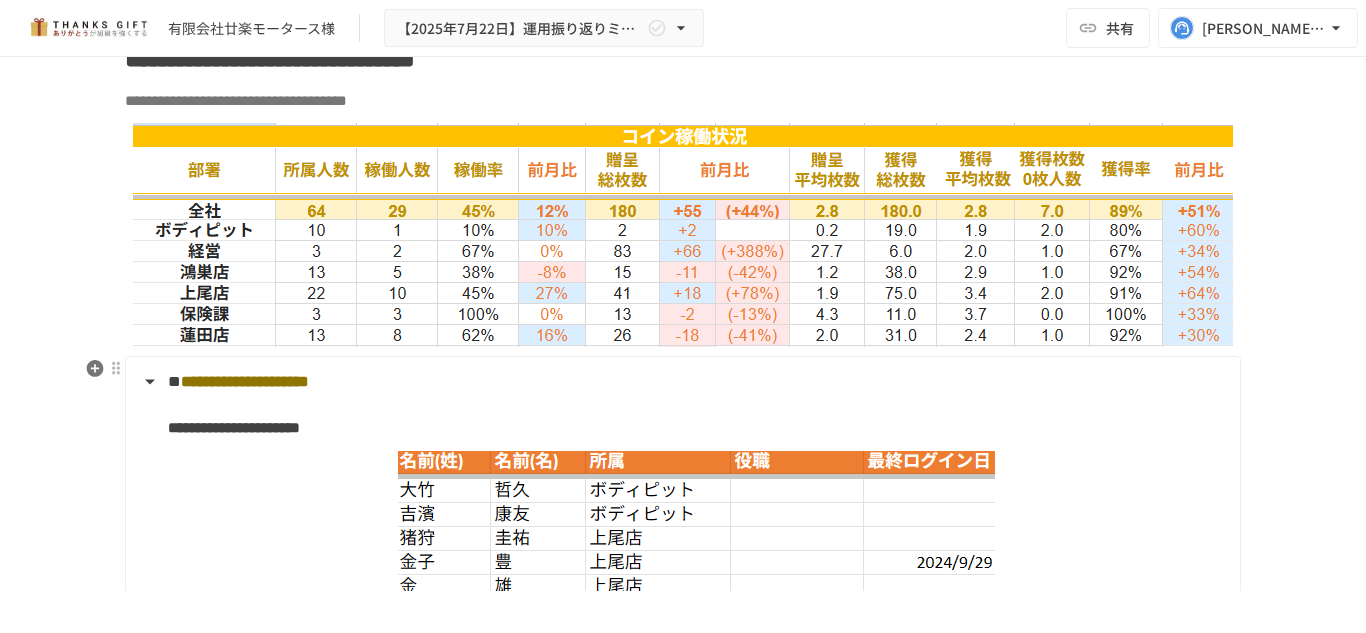click on "**********" at bounding box center [245, 381] 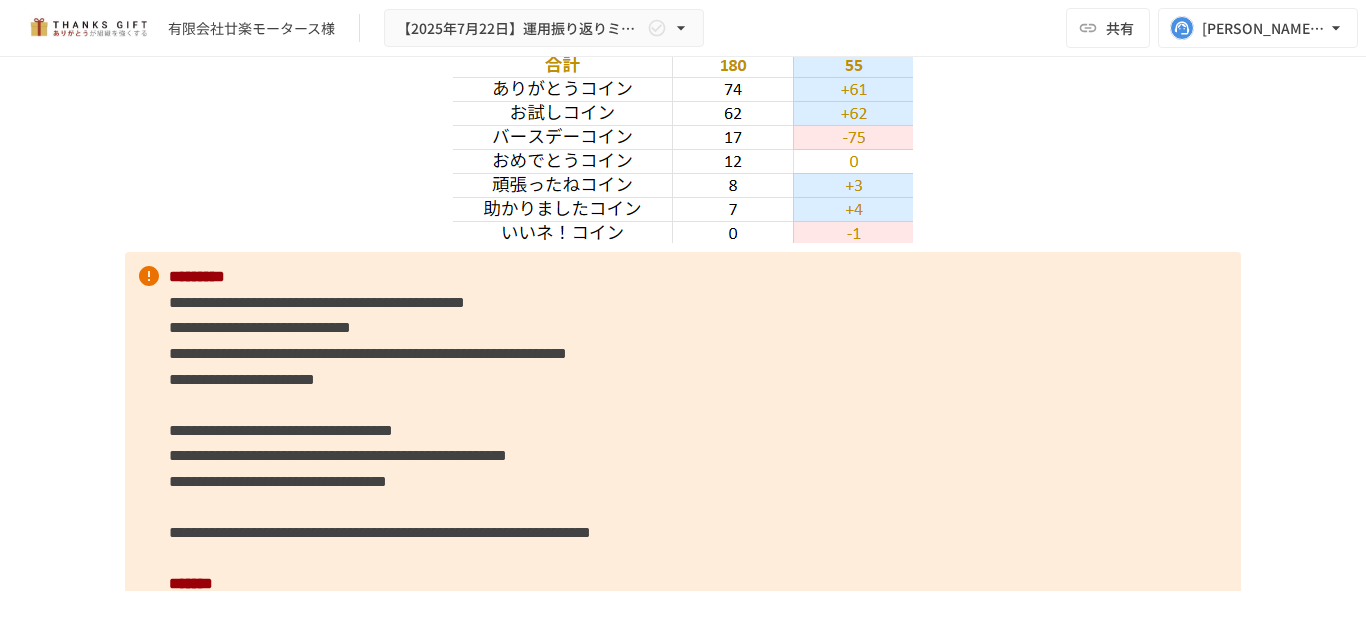 scroll, scrollTop: 4276, scrollLeft: 0, axis: vertical 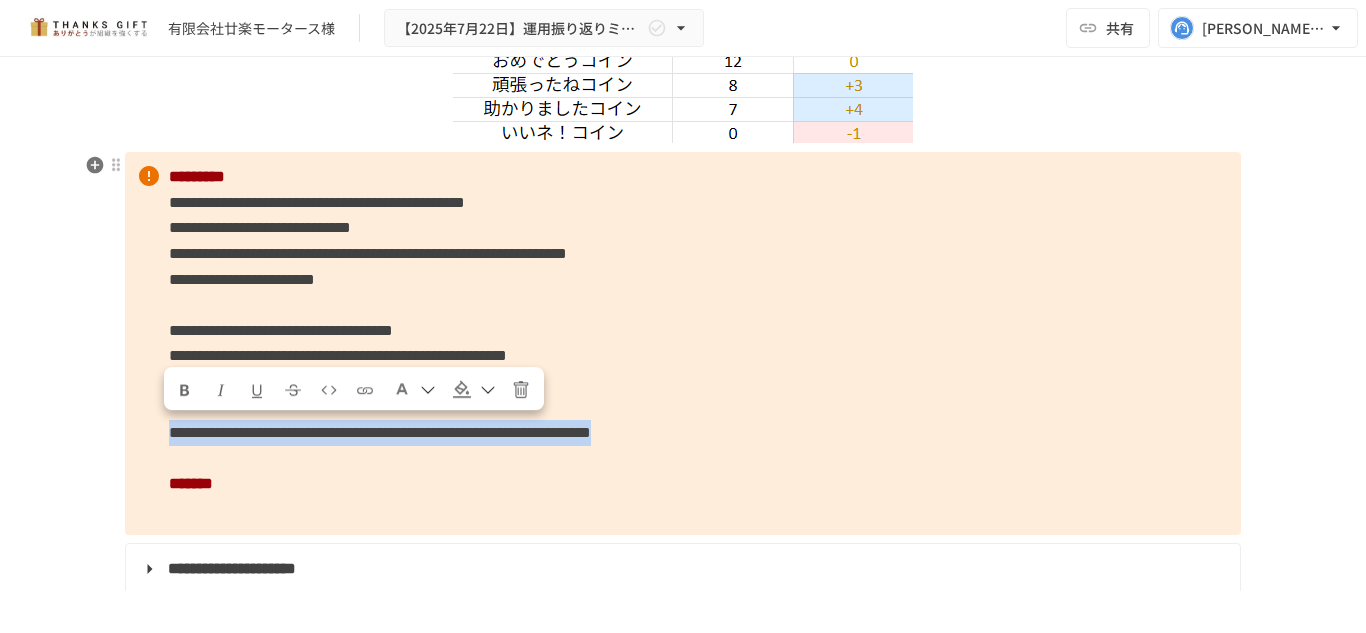 drag, startPoint x: 137, startPoint y: 430, endPoint x: 229, endPoint y: 447, distance: 93.55747 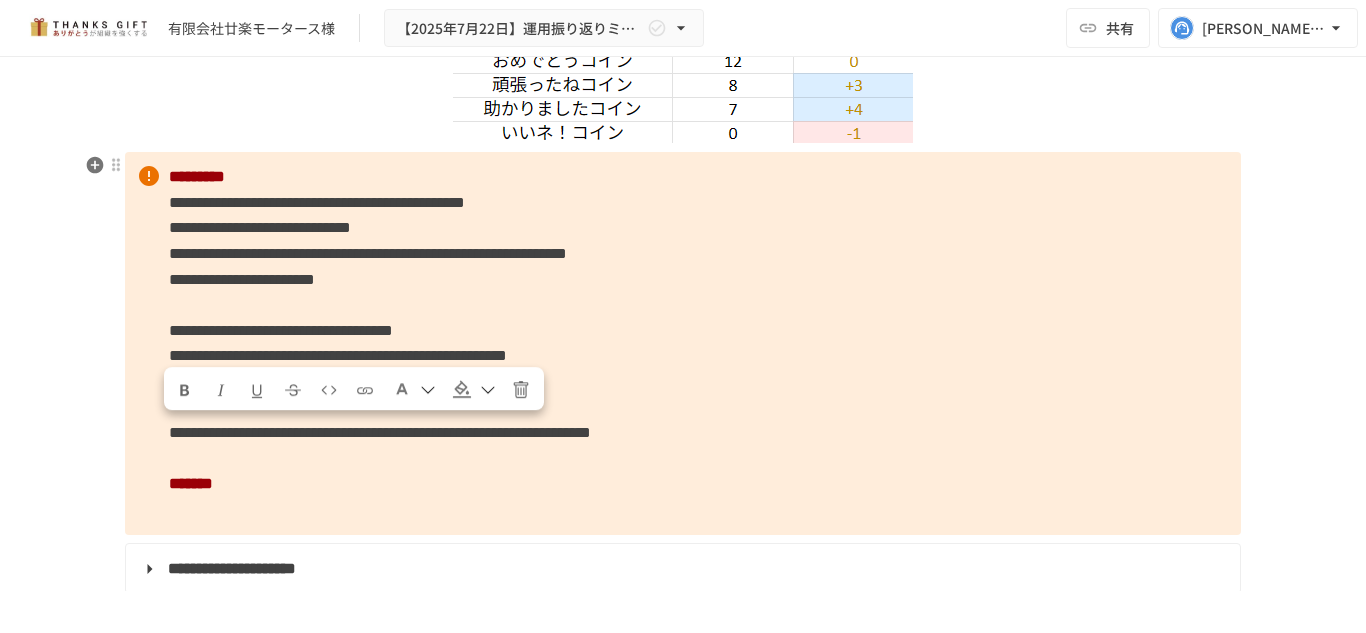 click on "**********" at bounding box center [683, 343] 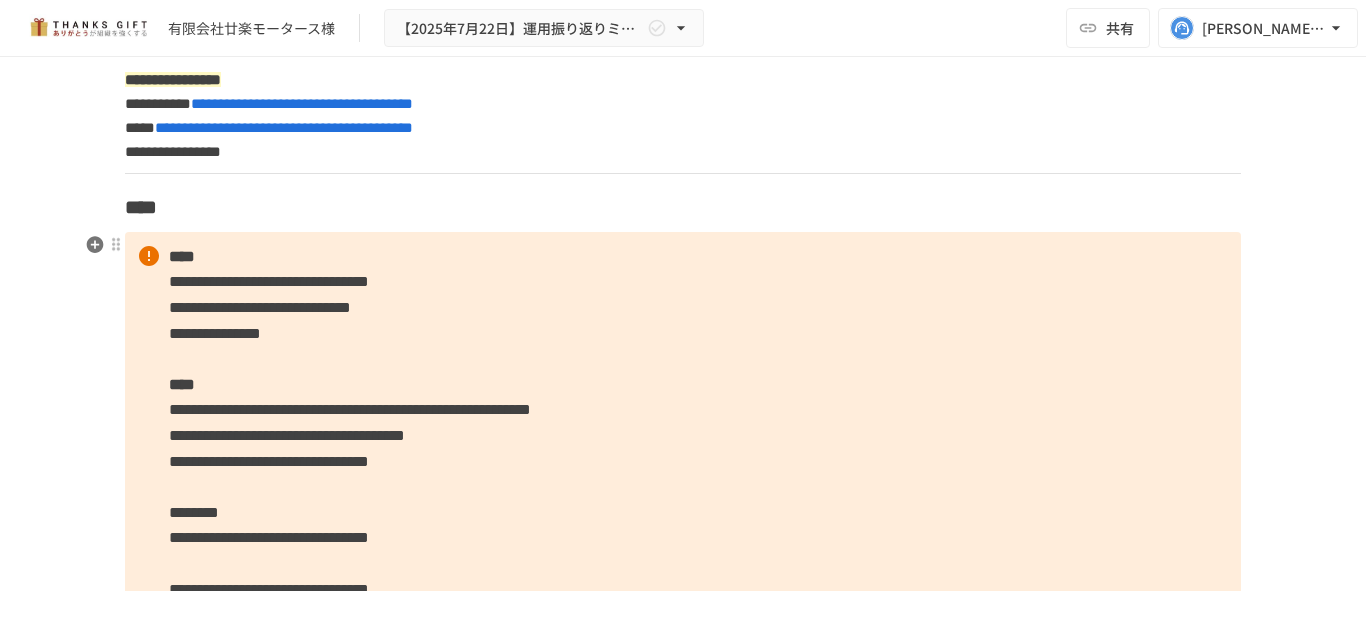 scroll, scrollTop: 476, scrollLeft: 0, axis: vertical 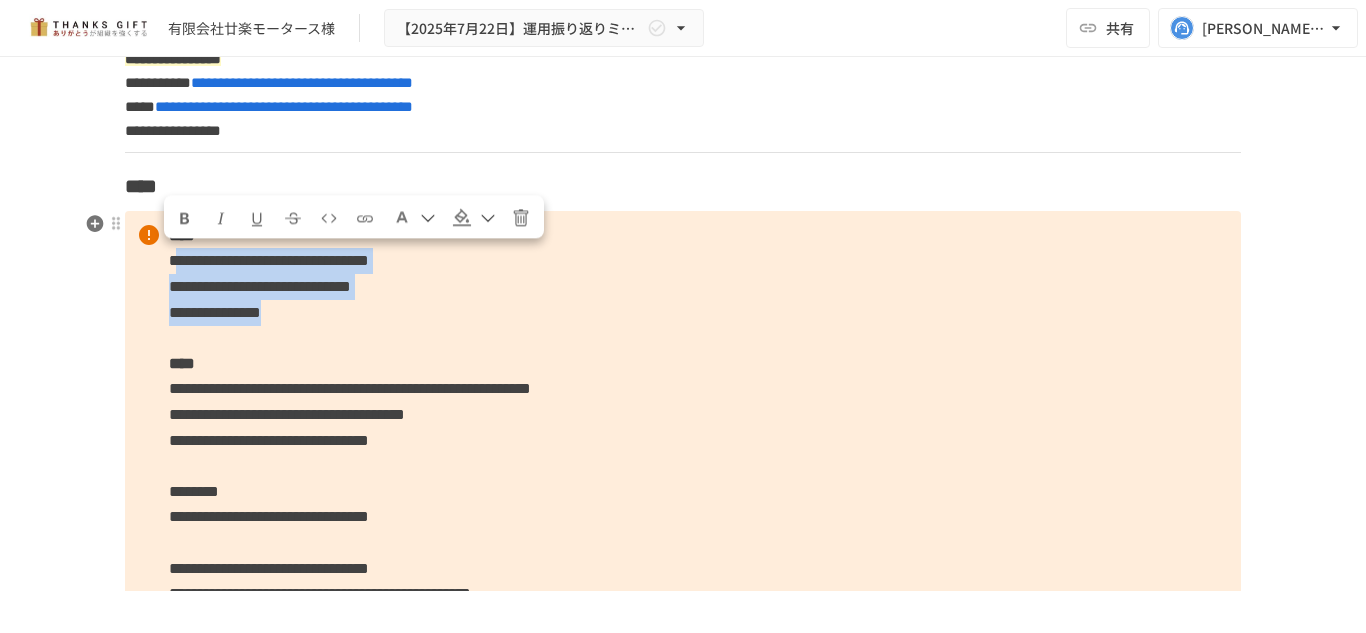 drag, startPoint x: 181, startPoint y: 264, endPoint x: 441, endPoint y: 316, distance: 265.14902 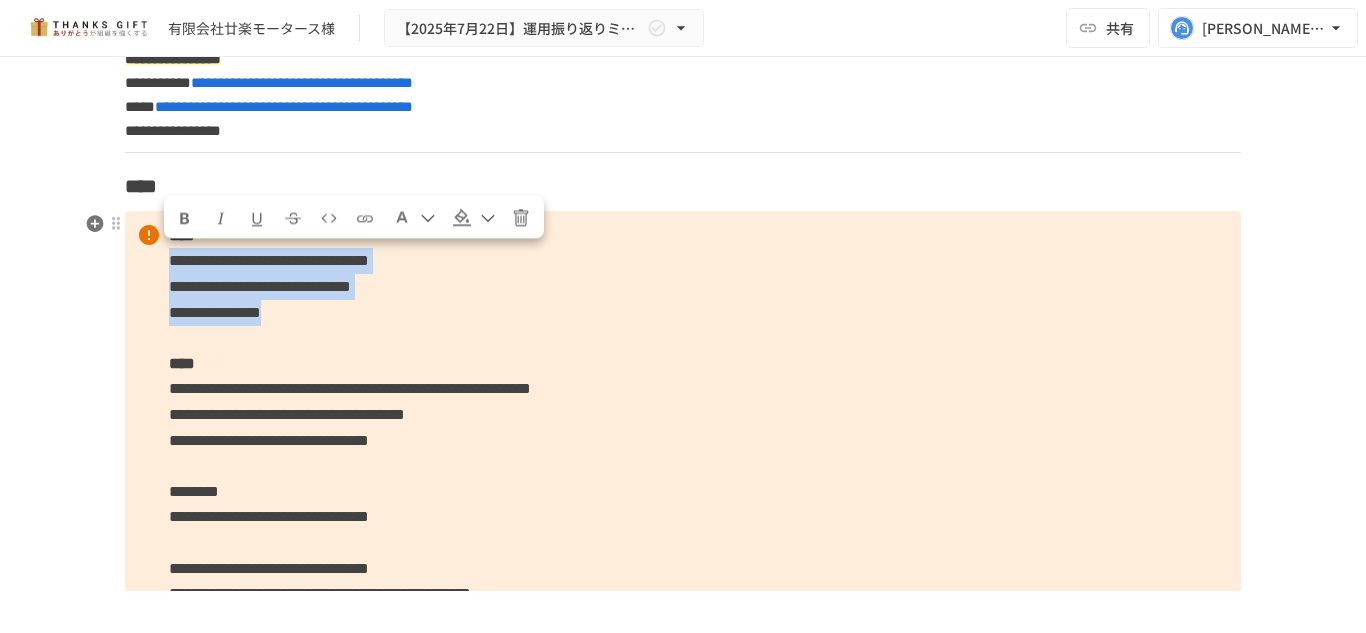 drag, startPoint x: 429, startPoint y: 323, endPoint x: 159, endPoint y: 263, distance: 276.58633 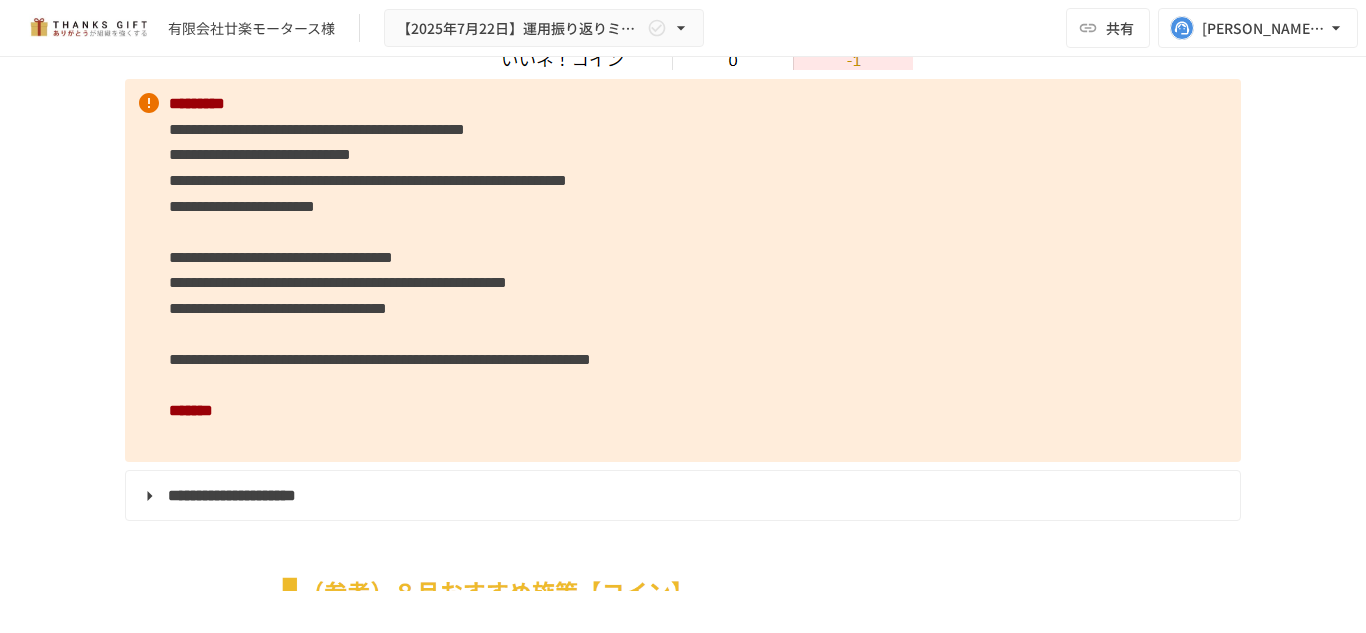 scroll, scrollTop: 4376, scrollLeft: 0, axis: vertical 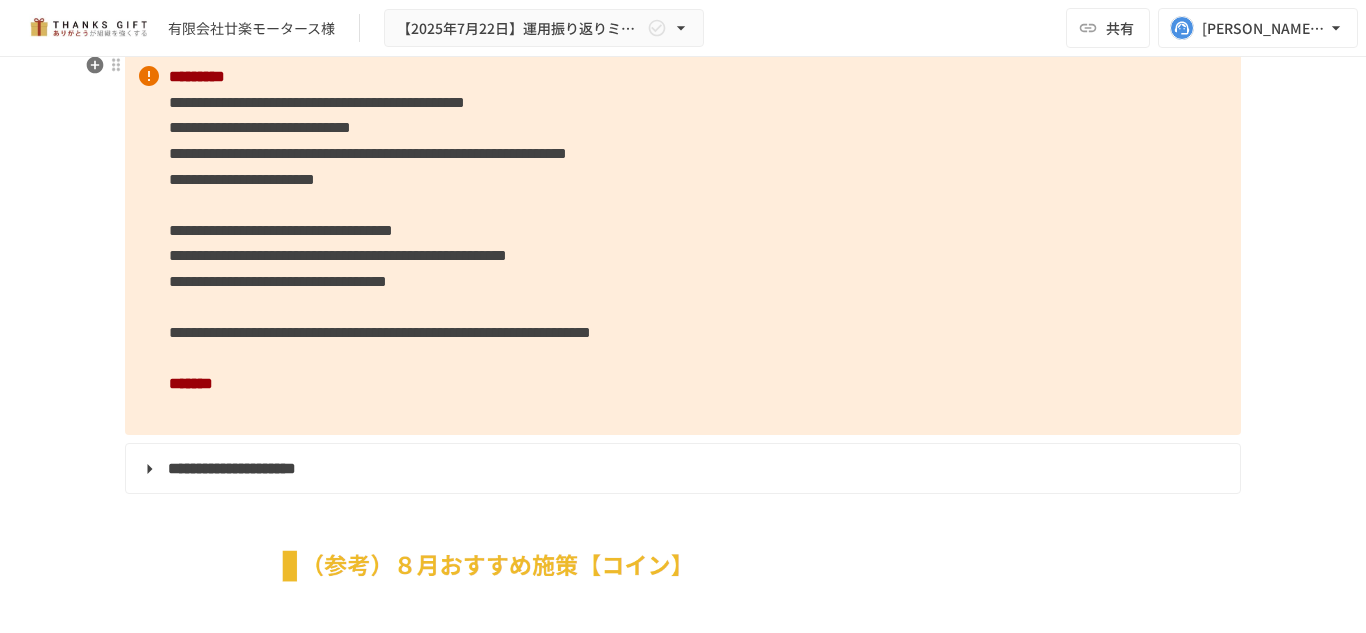 click on "**********" at bounding box center [683, 243] 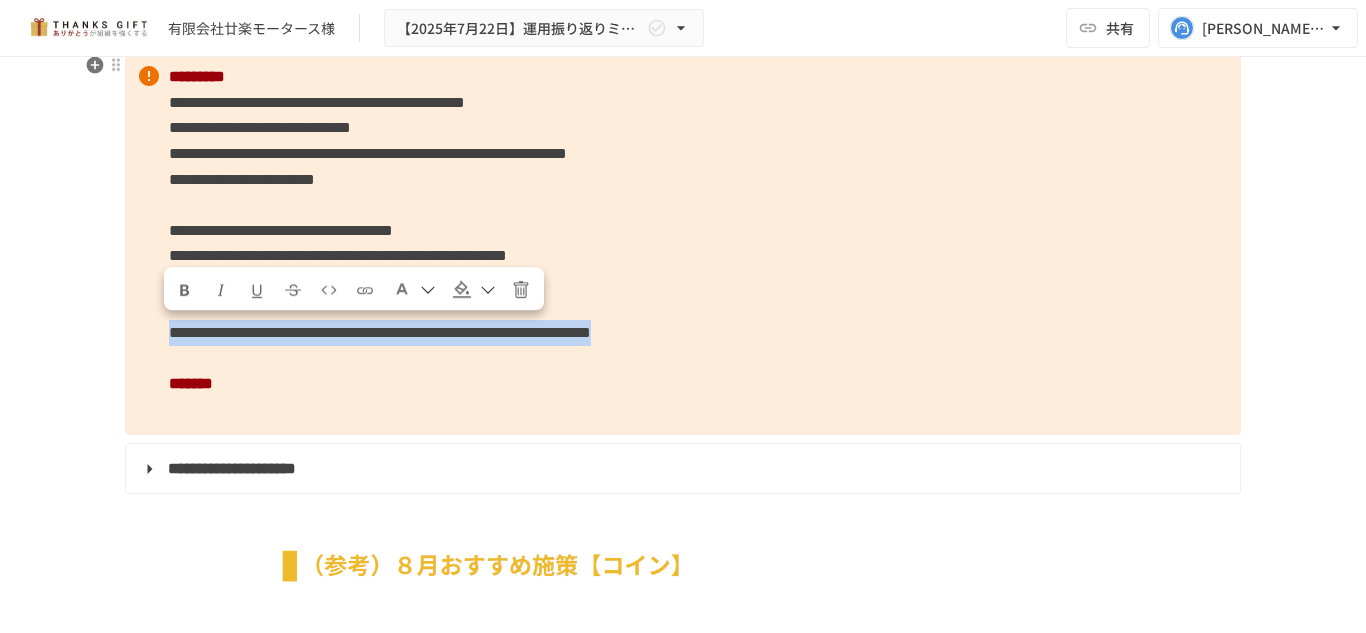 drag, startPoint x: 161, startPoint y: 332, endPoint x: 236, endPoint y: 356, distance: 78.74643 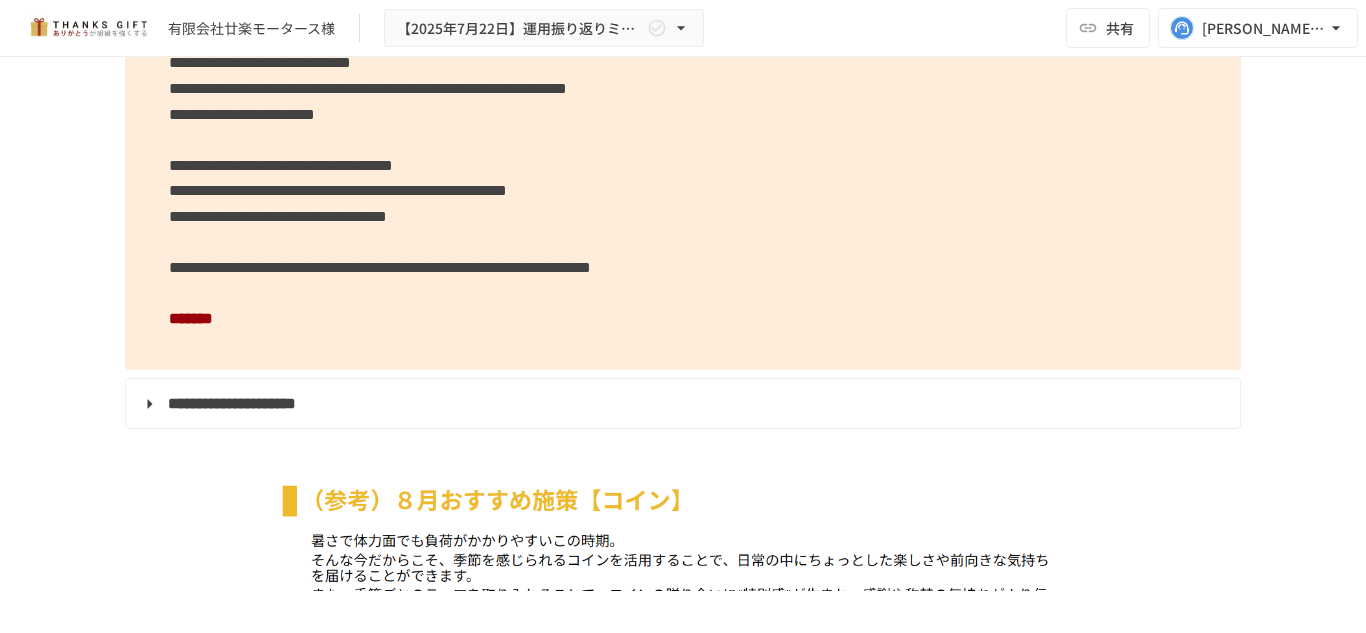scroll, scrollTop: 4476, scrollLeft: 0, axis: vertical 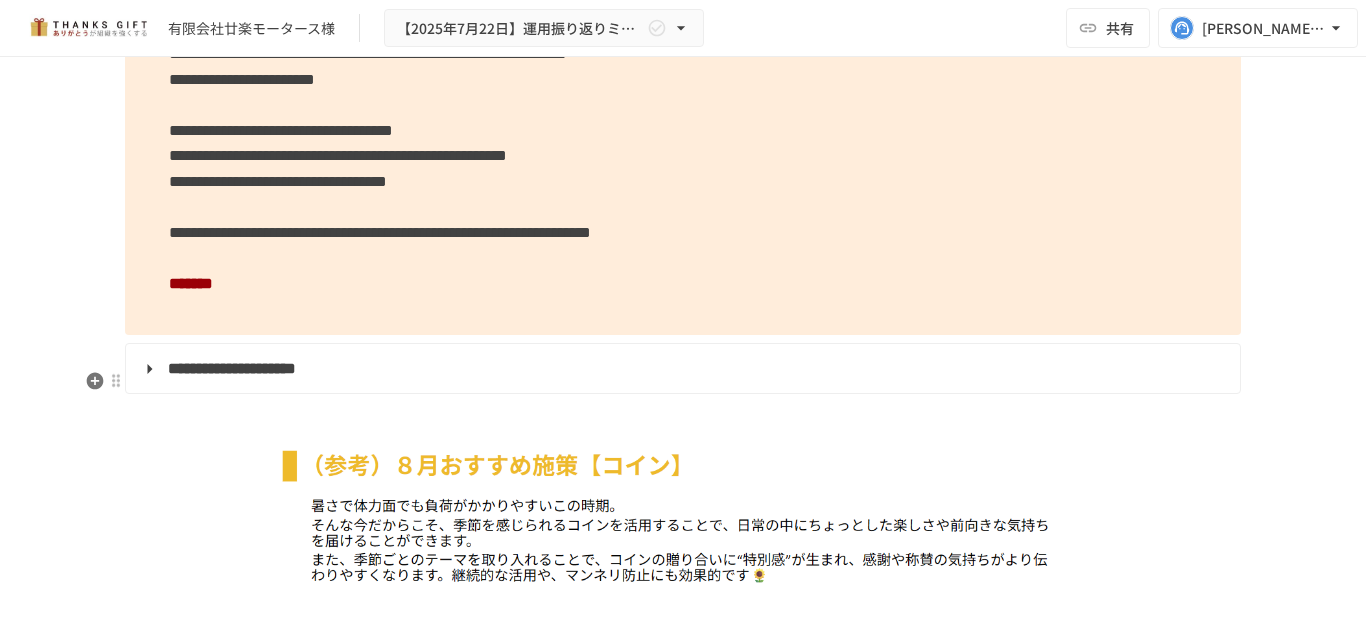 click on "**********" at bounding box center [232, 368] 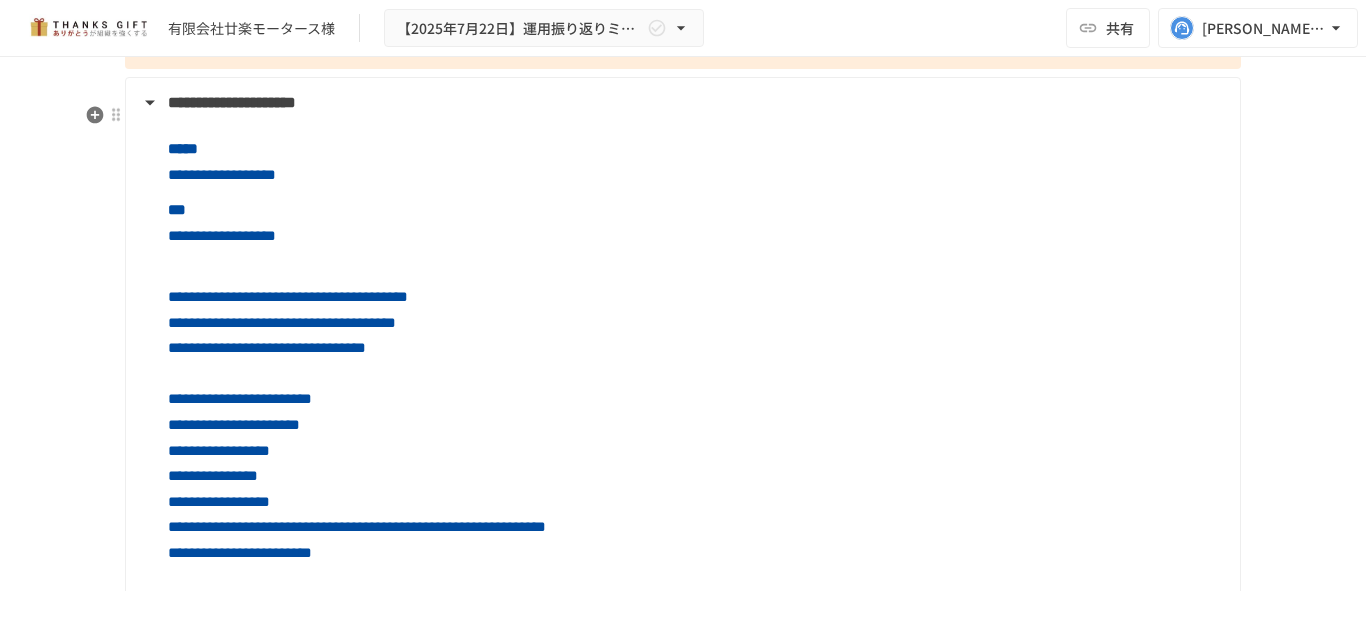 scroll, scrollTop: 4776, scrollLeft: 0, axis: vertical 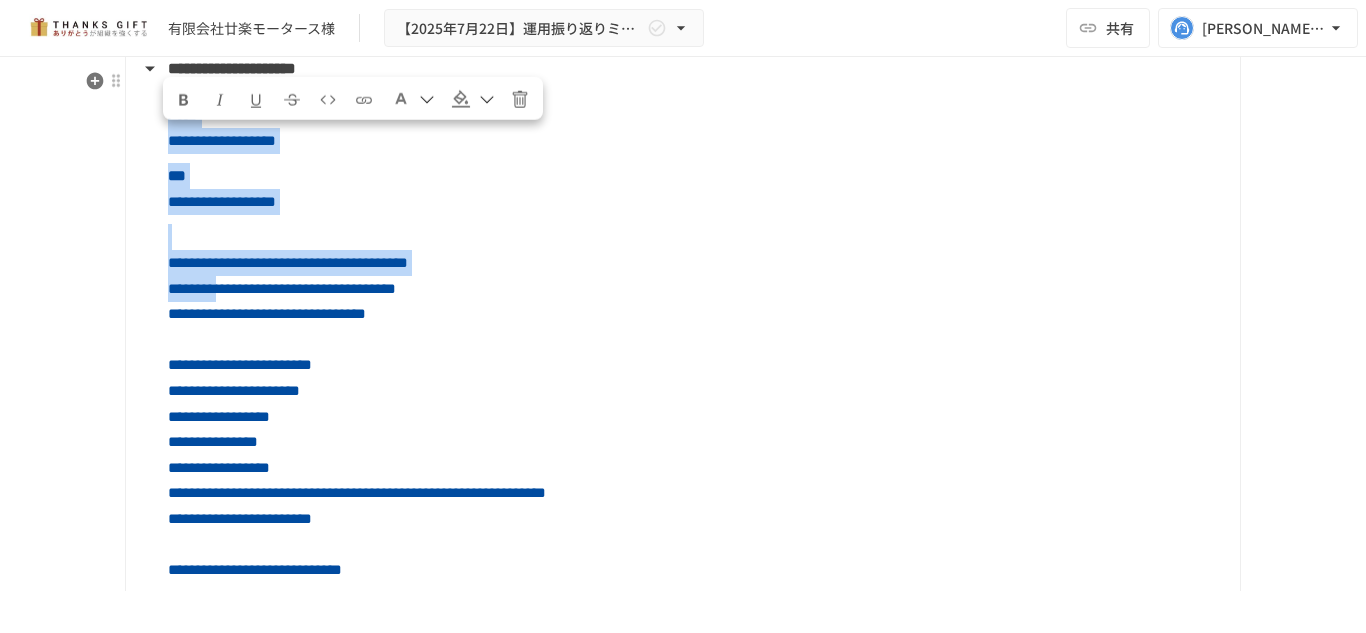 drag, startPoint x: 165, startPoint y: 140, endPoint x: 285, endPoint y: 317, distance: 213.8434 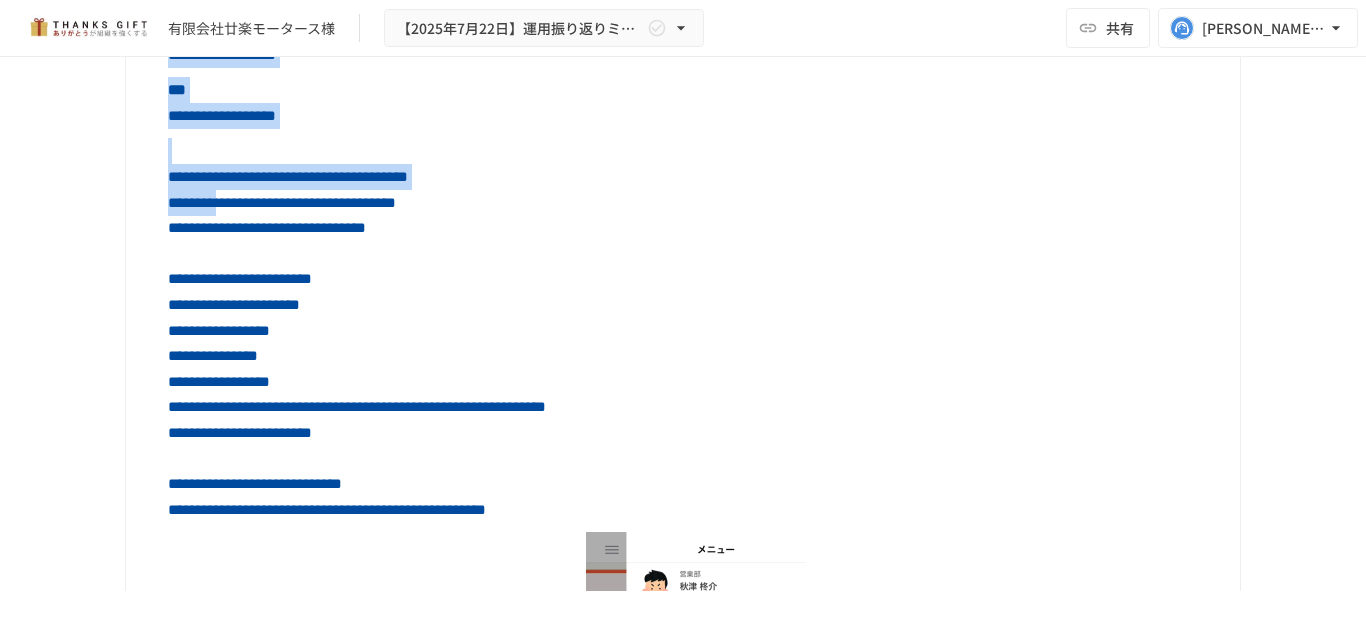 scroll, scrollTop: 4976, scrollLeft: 0, axis: vertical 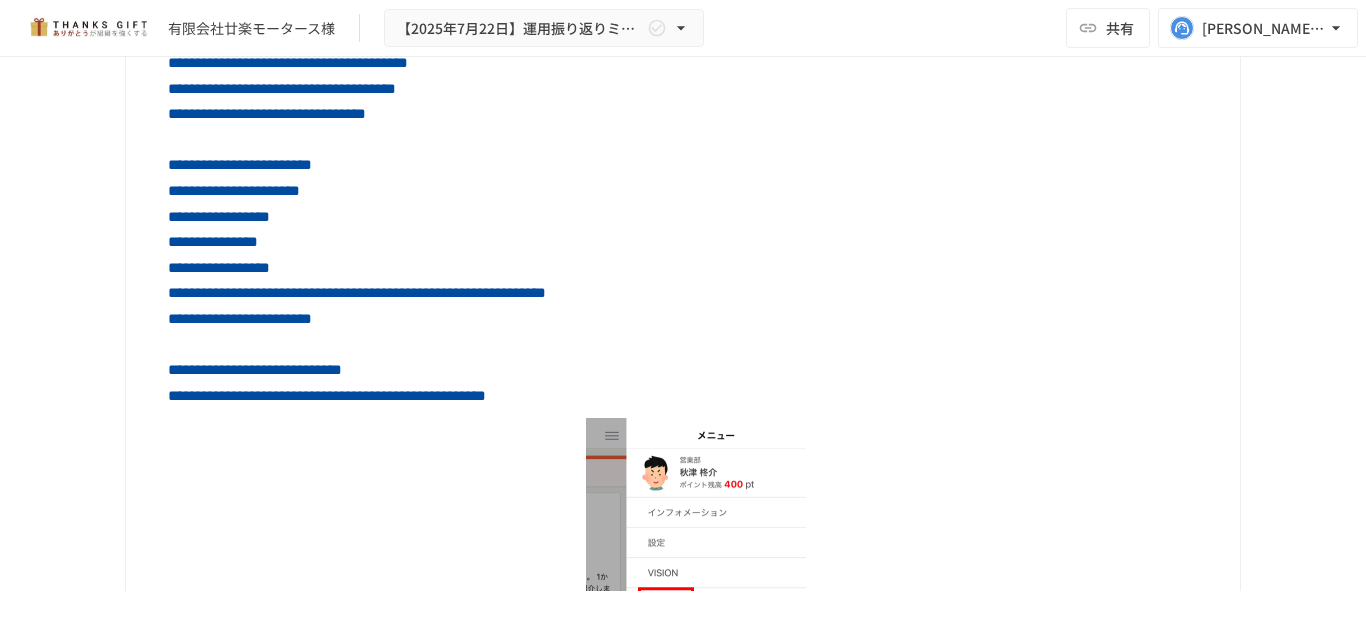 click on "**********" at bounding box center (696, 216) 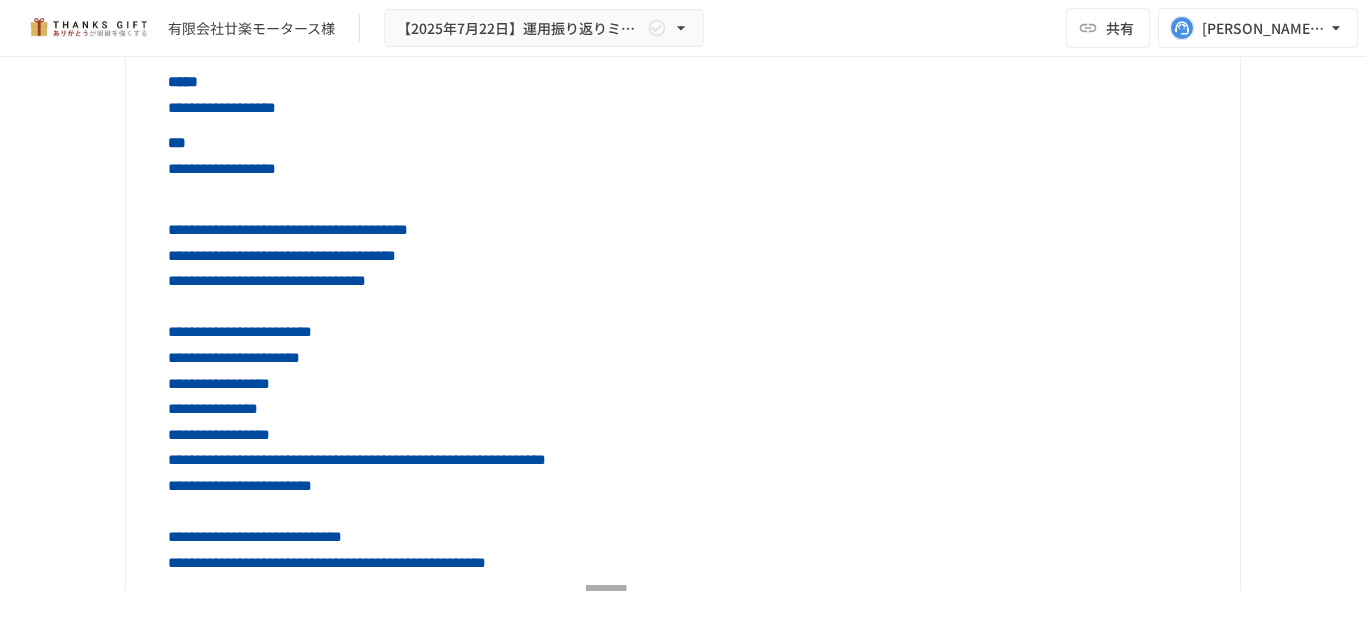 scroll, scrollTop: 4776, scrollLeft: 0, axis: vertical 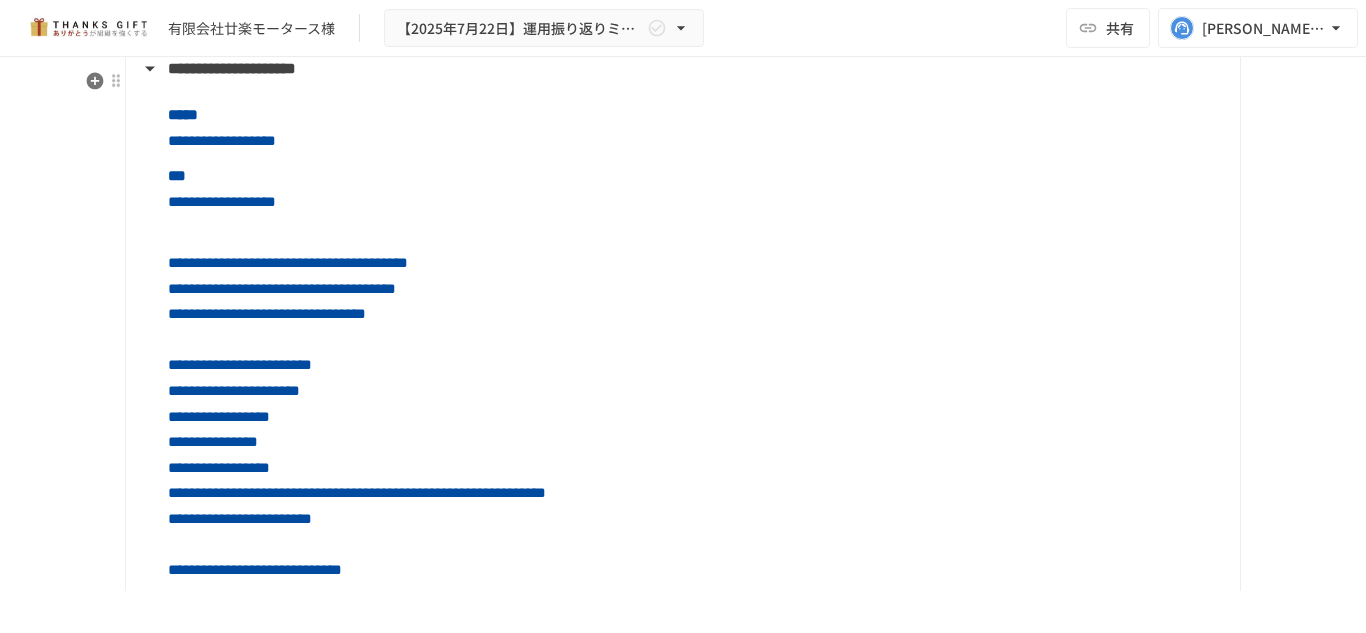 click on "**********" at bounding box center [696, 416] 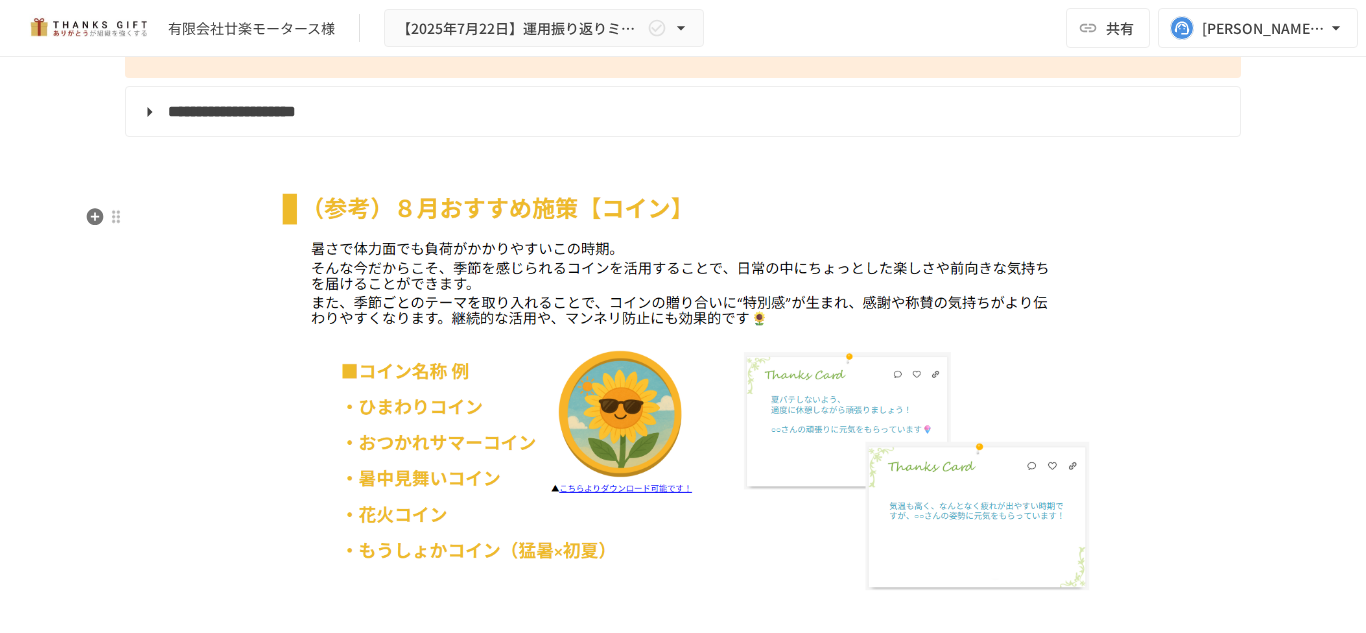 scroll, scrollTop: 4703, scrollLeft: 0, axis: vertical 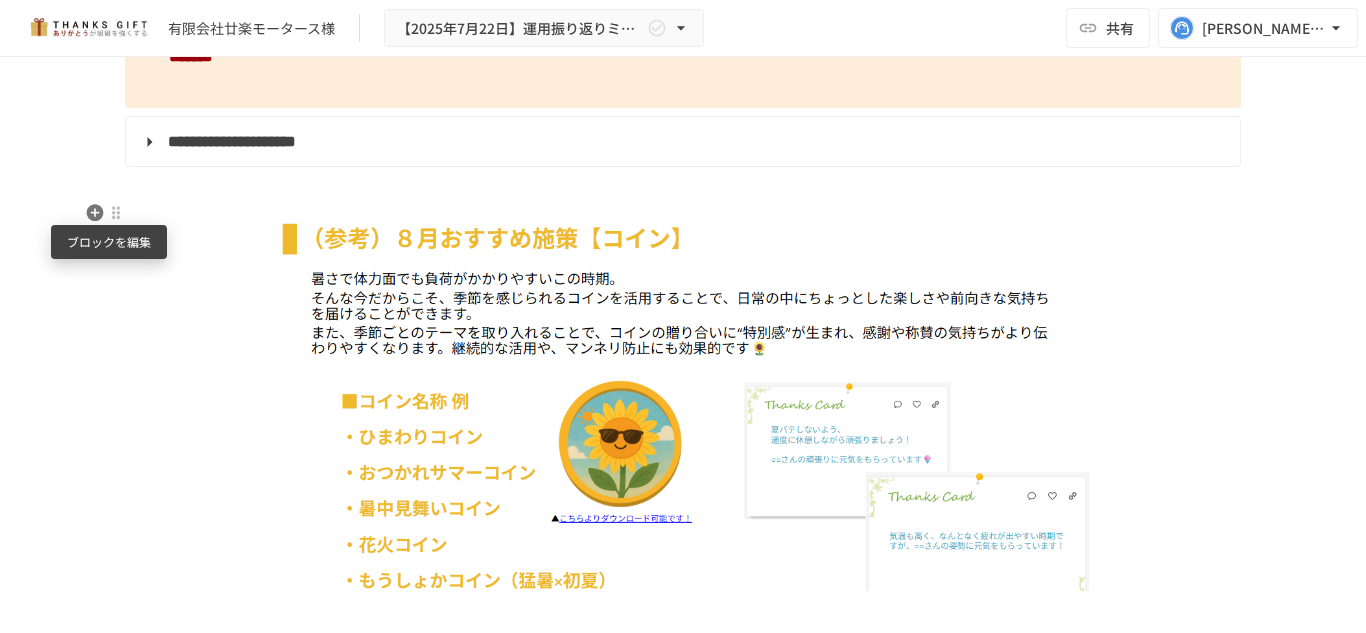 click at bounding box center (116, 213) 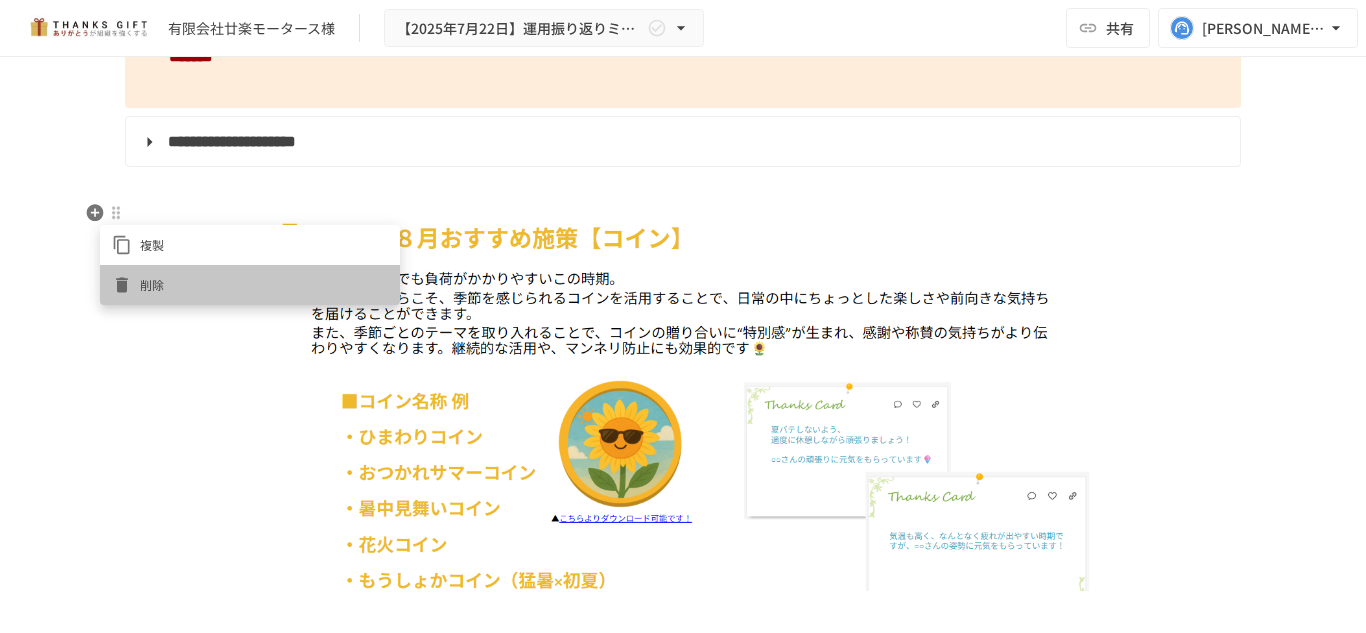 click on "削除" at bounding box center [264, 284] 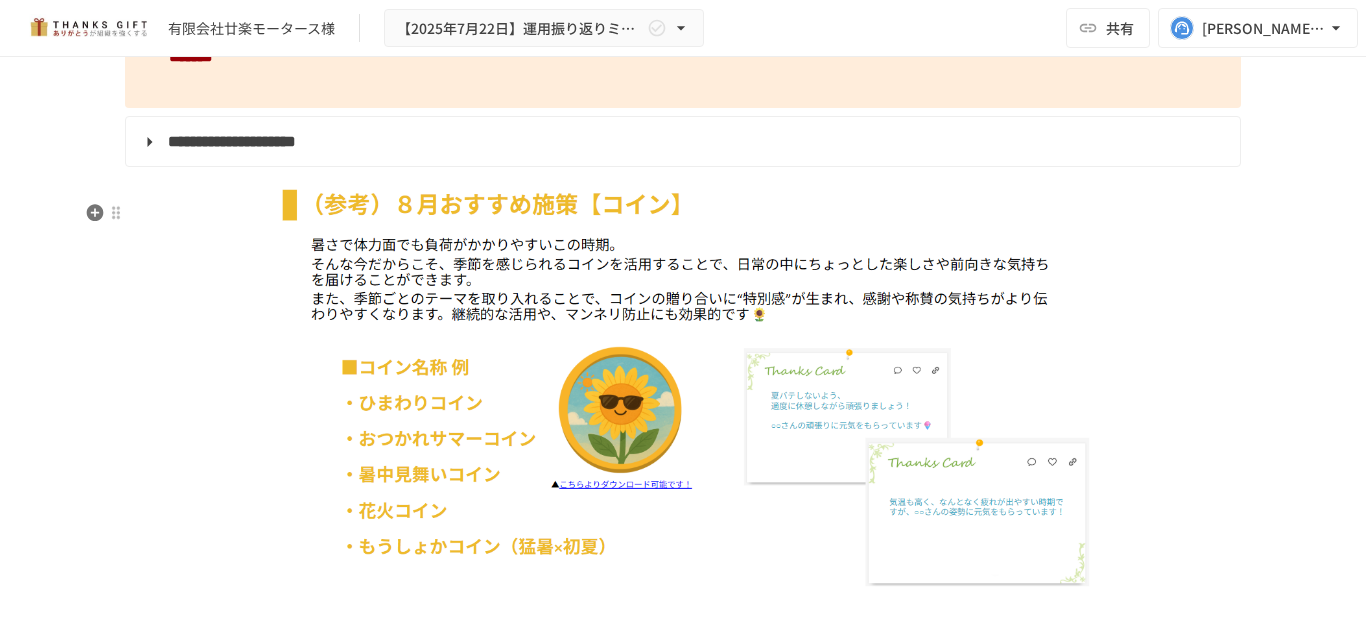 click at bounding box center [683, 390] 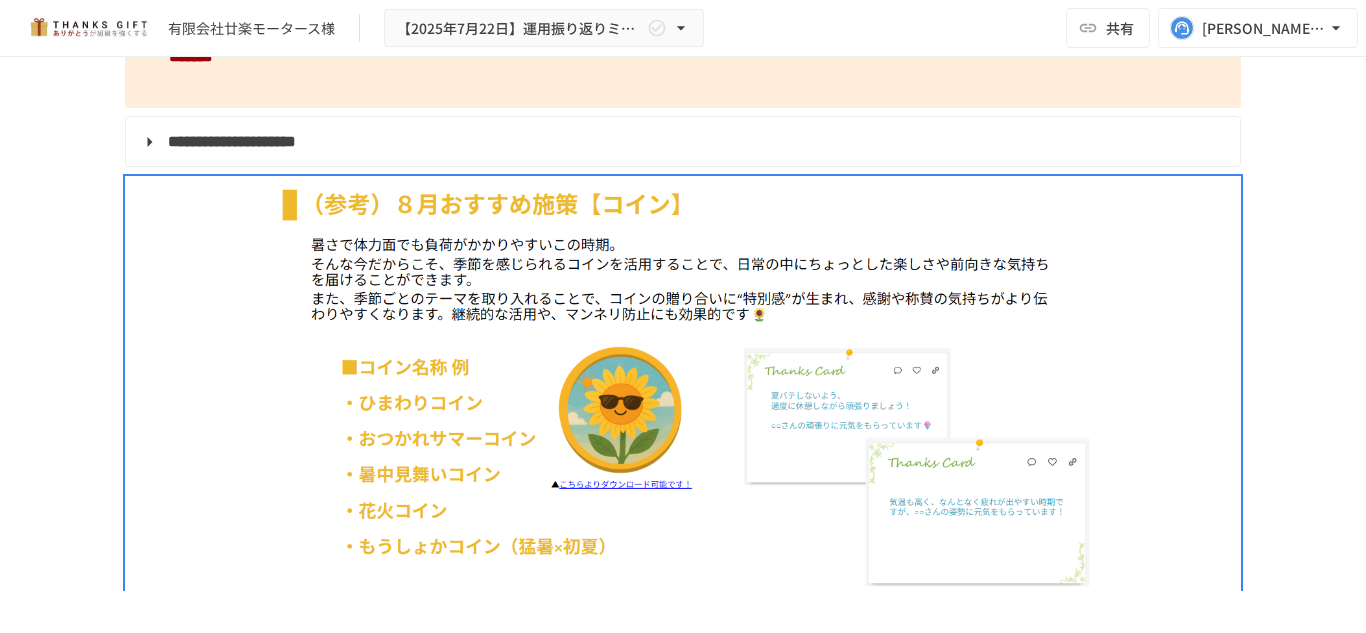 click on "**********" at bounding box center [683, 324] 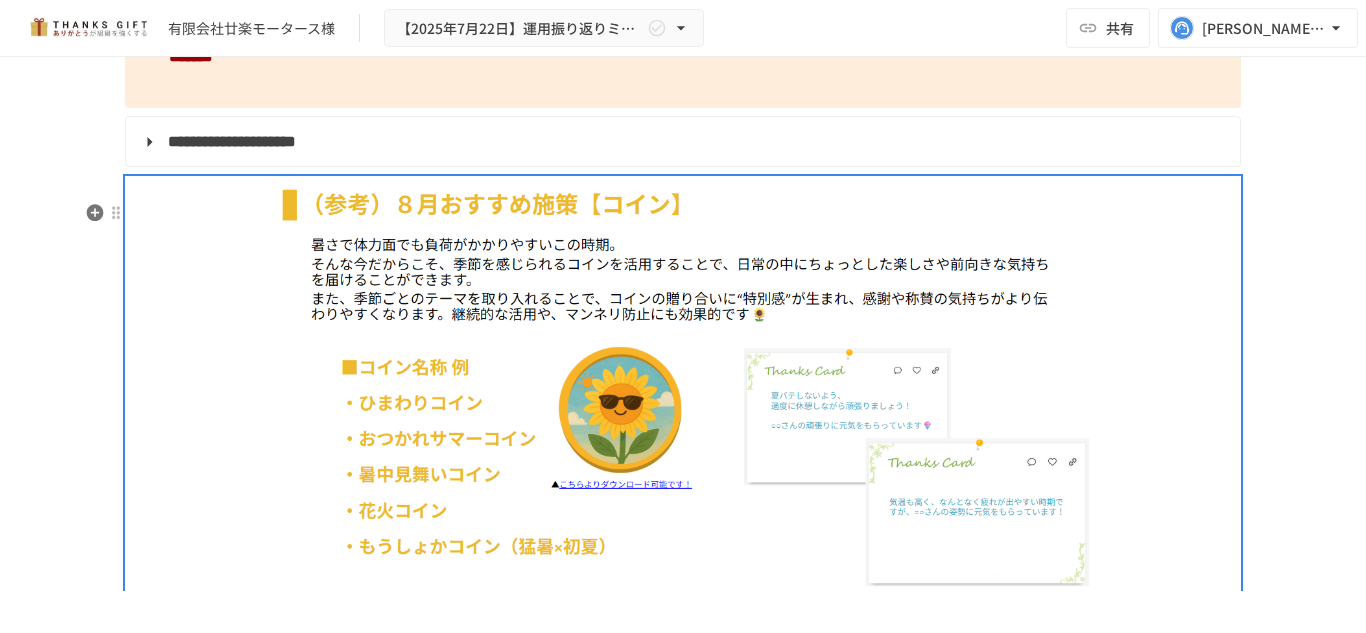 click on "**********" at bounding box center [683, 42] 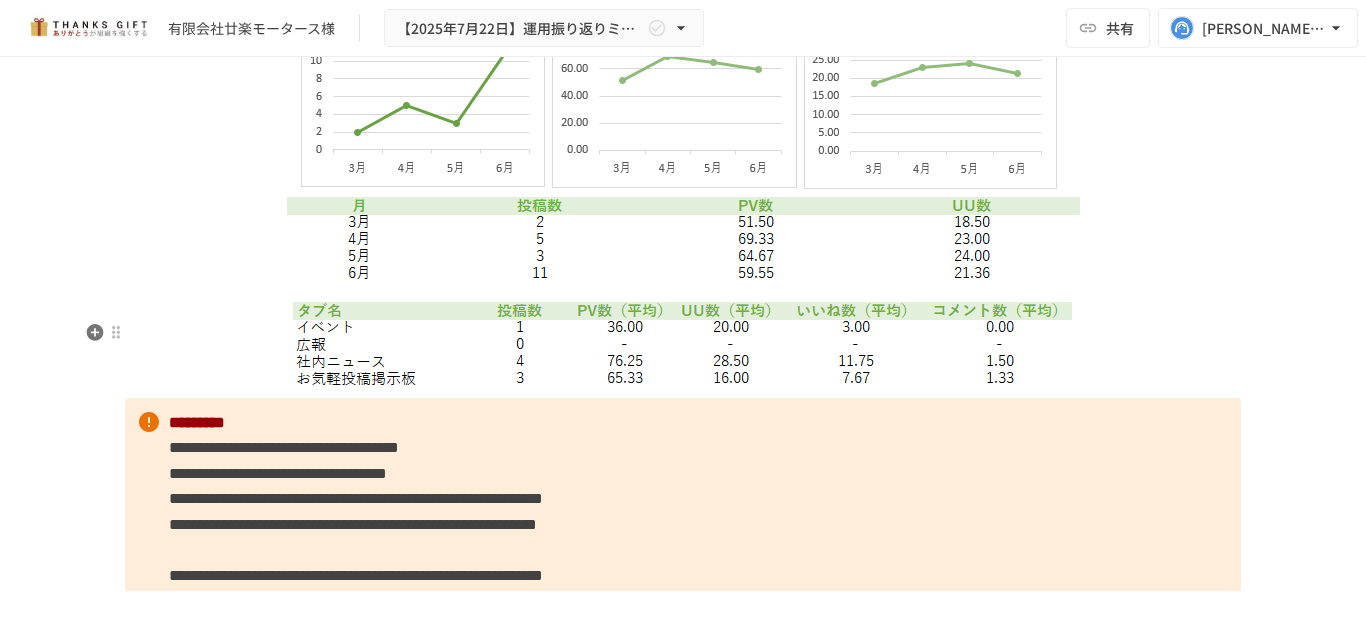 scroll, scrollTop: 6103, scrollLeft: 0, axis: vertical 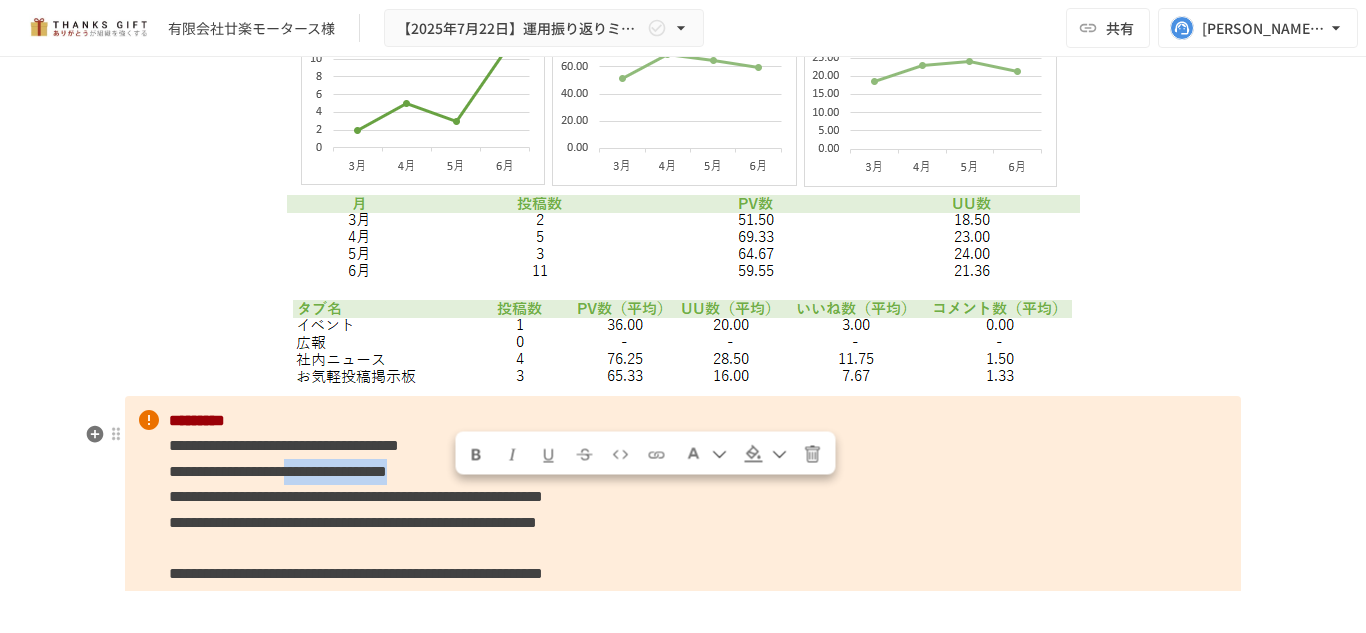 drag, startPoint x: 453, startPoint y: 496, endPoint x: 711, endPoint y: 496, distance: 258 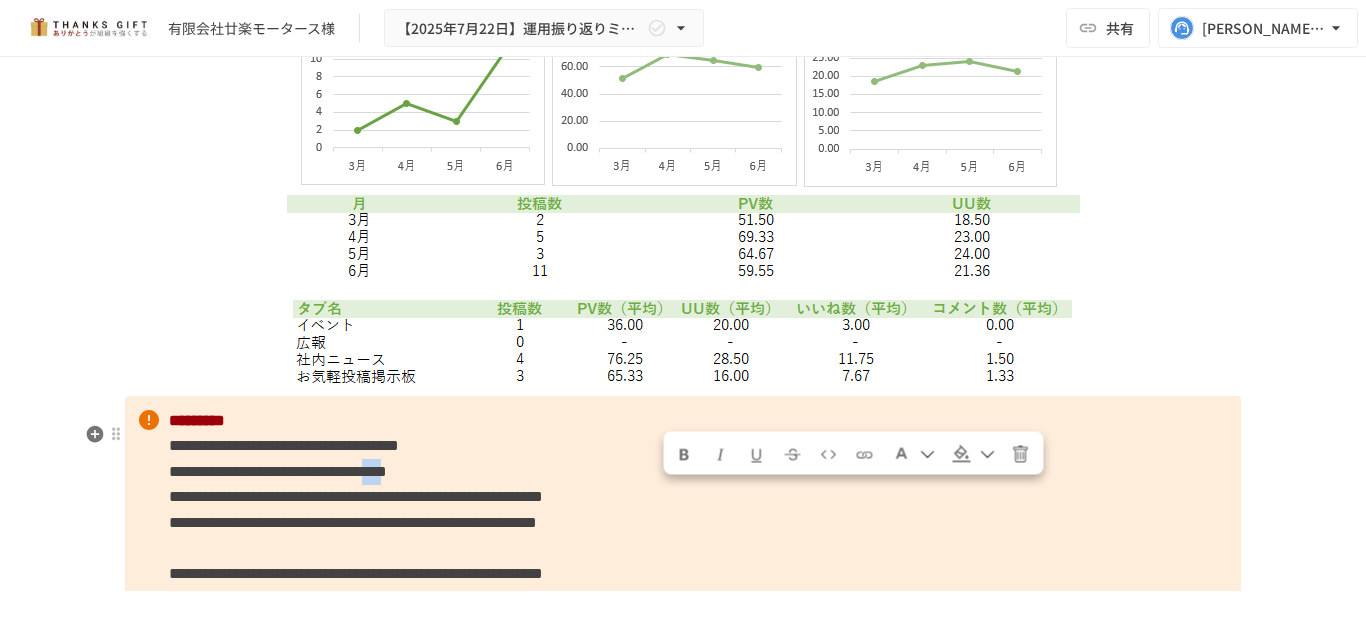 drag, startPoint x: 661, startPoint y: 497, endPoint x: 691, endPoint y: 494, distance: 30.149628 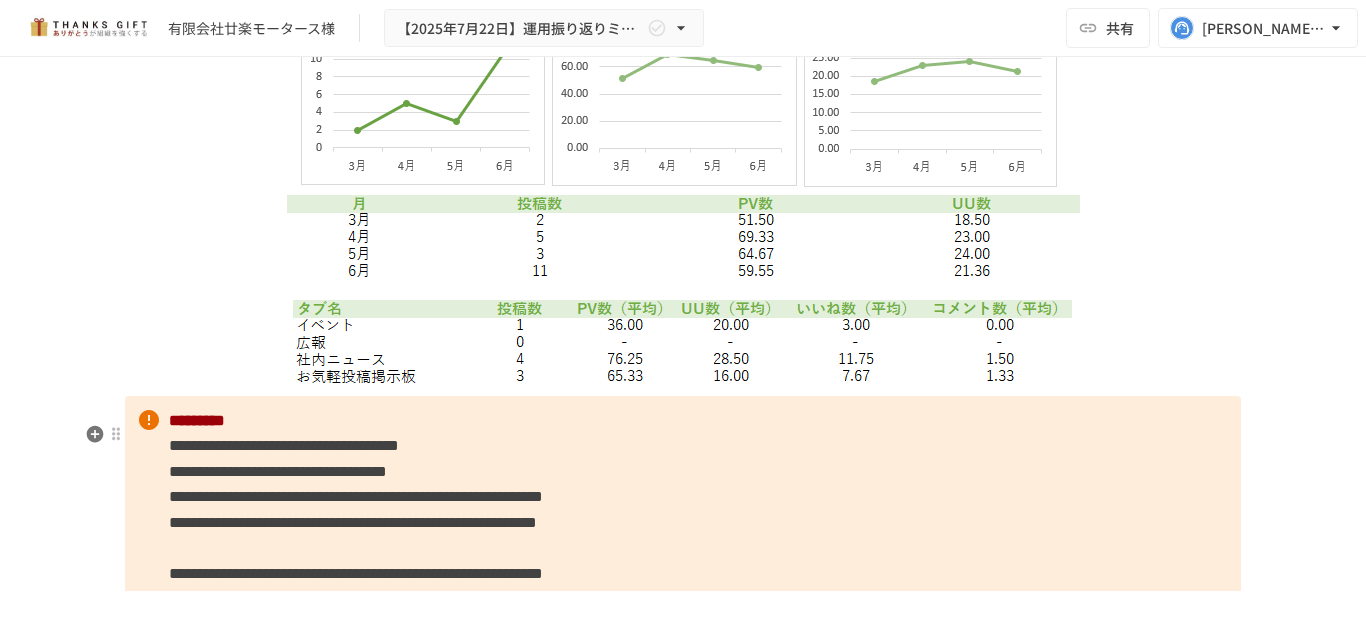 click on "**********" at bounding box center [683, 536] 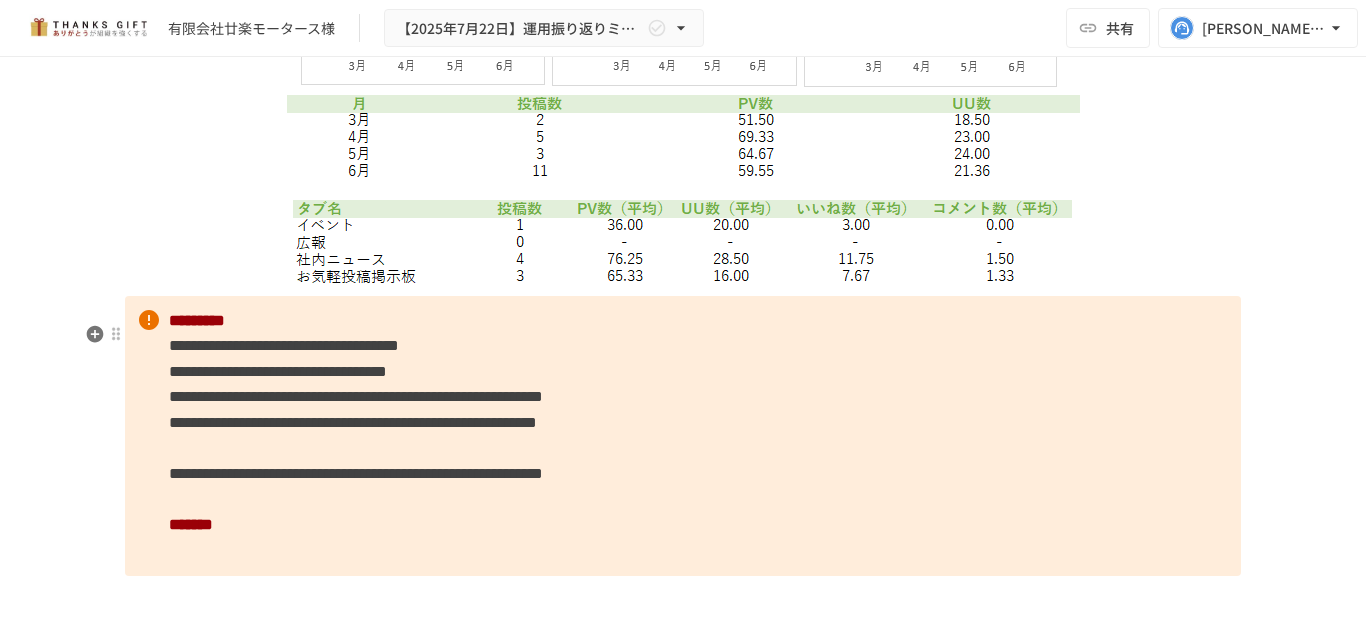 scroll, scrollTop: 6303, scrollLeft: 0, axis: vertical 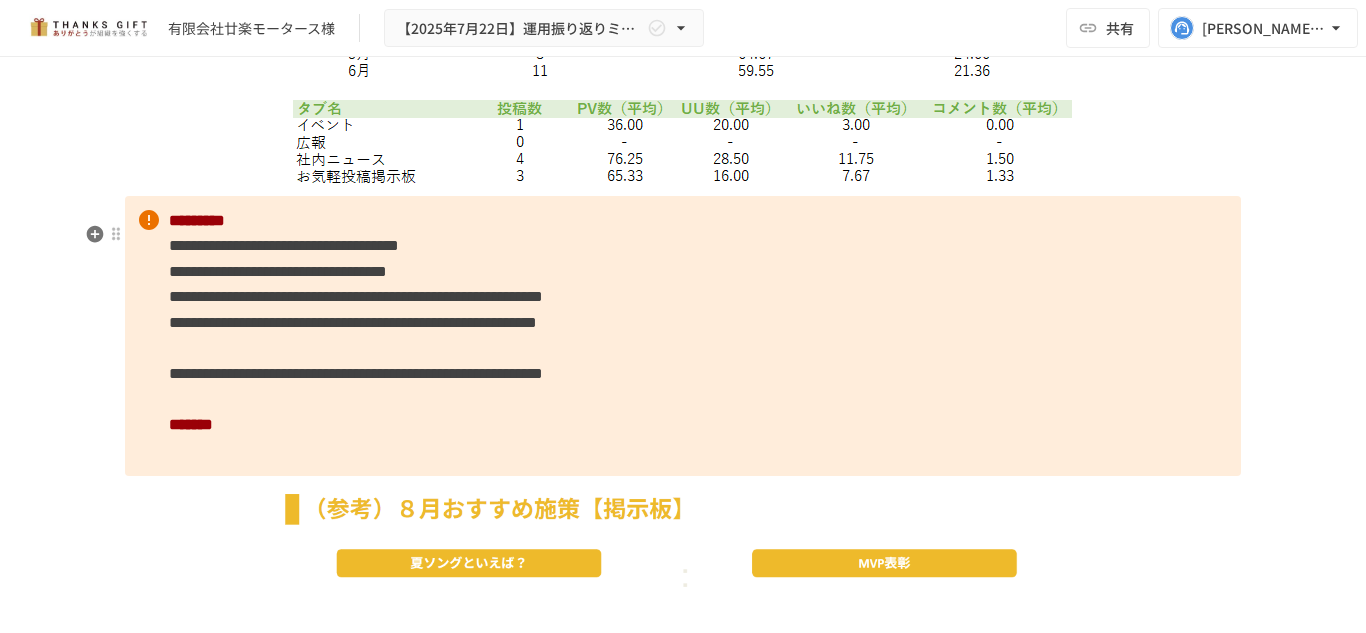 click on "**********" at bounding box center (683, 336) 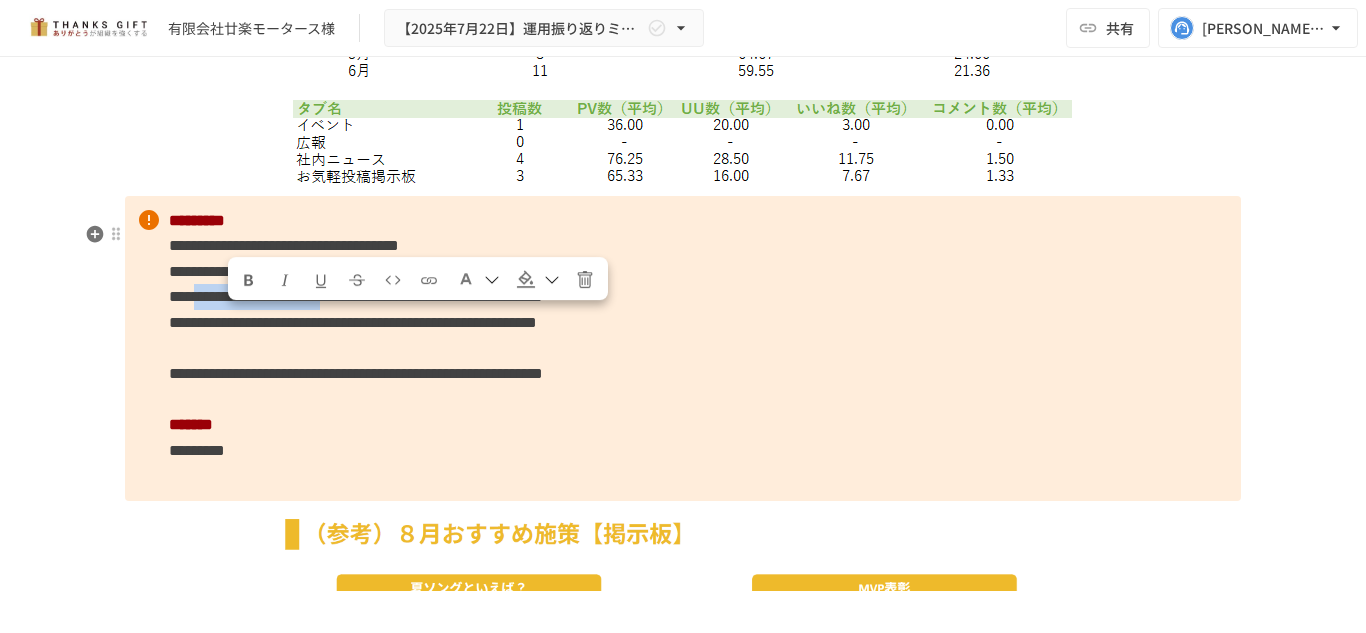 drag, startPoint x: 232, startPoint y: 318, endPoint x: 558, endPoint y: 318, distance: 326 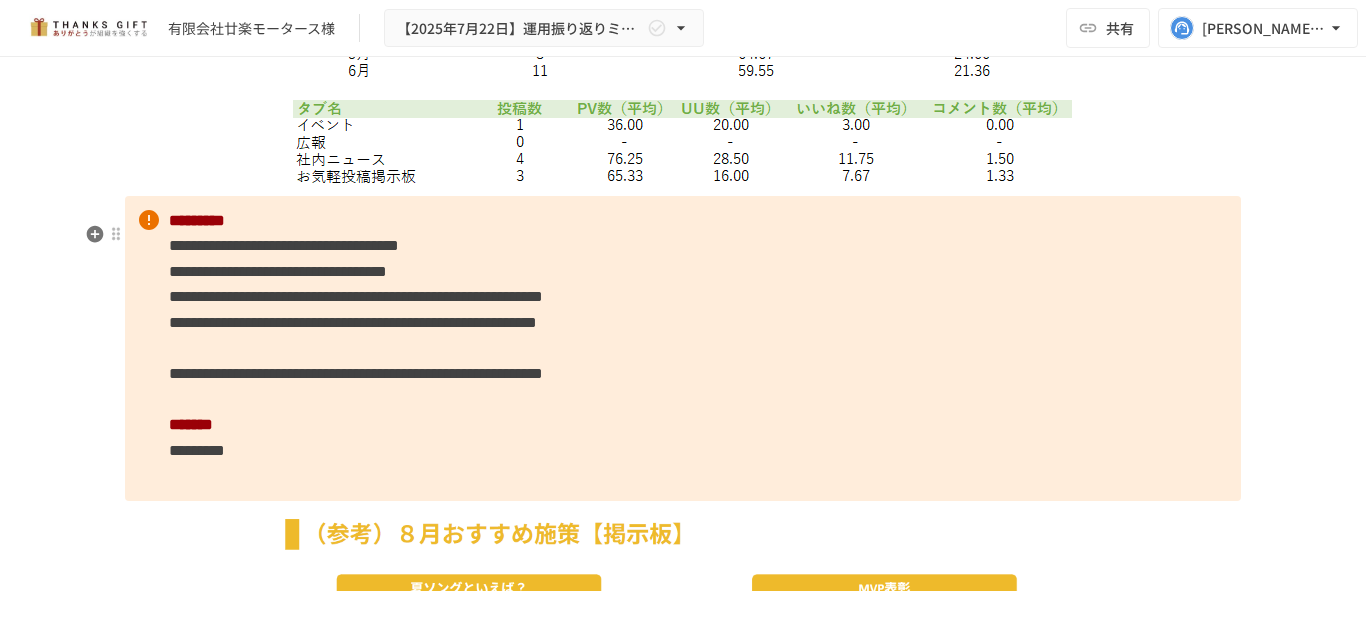 click on "**********" at bounding box center (356, 296) 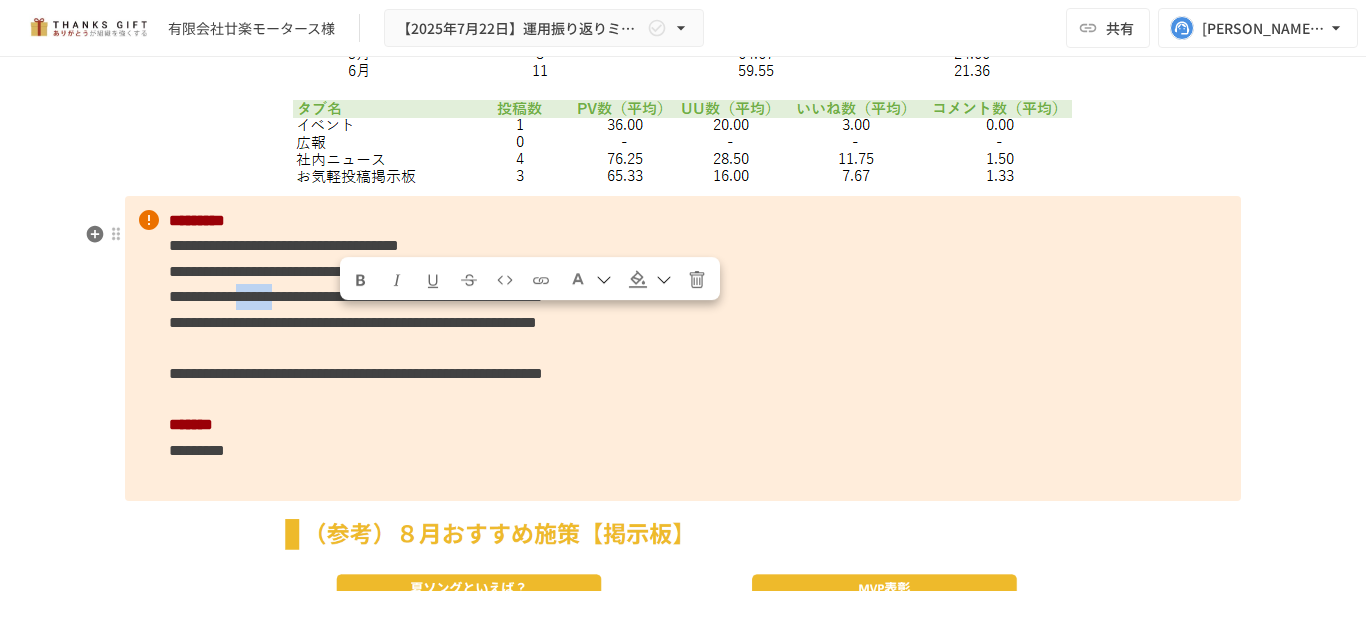 drag, startPoint x: 432, startPoint y: 325, endPoint x: 333, endPoint y: 324, distance: 99.00505 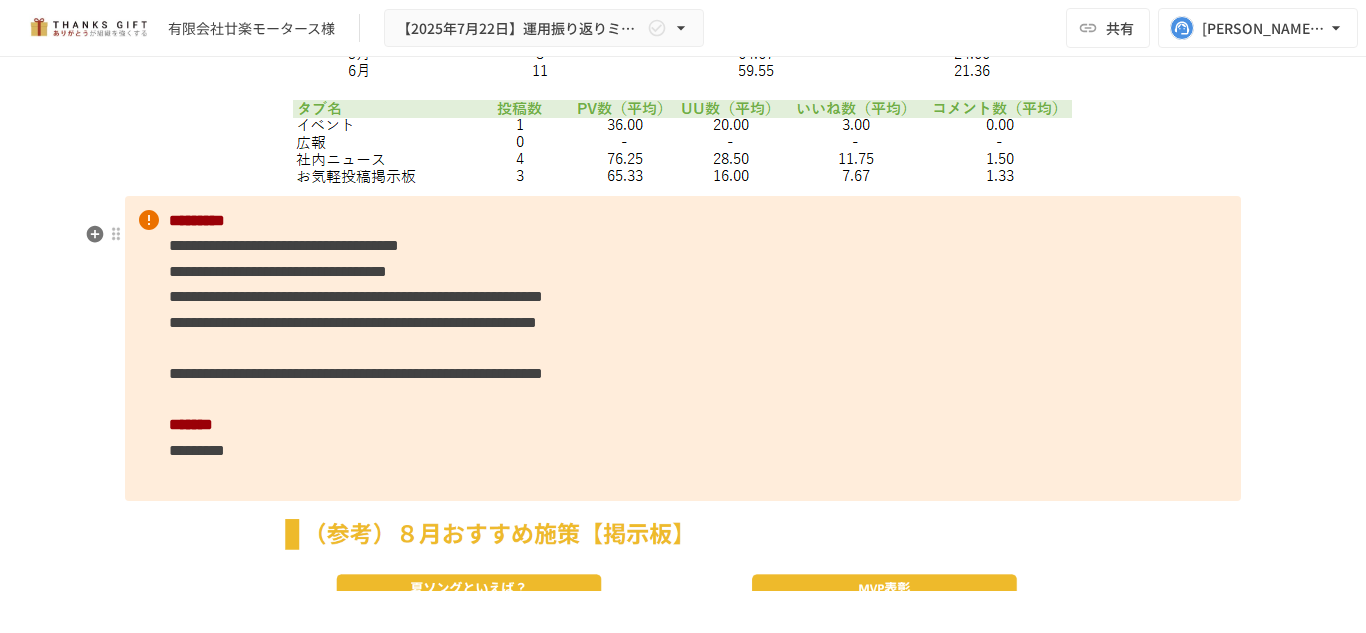 click on "**********" at bounding box center (353, 322) 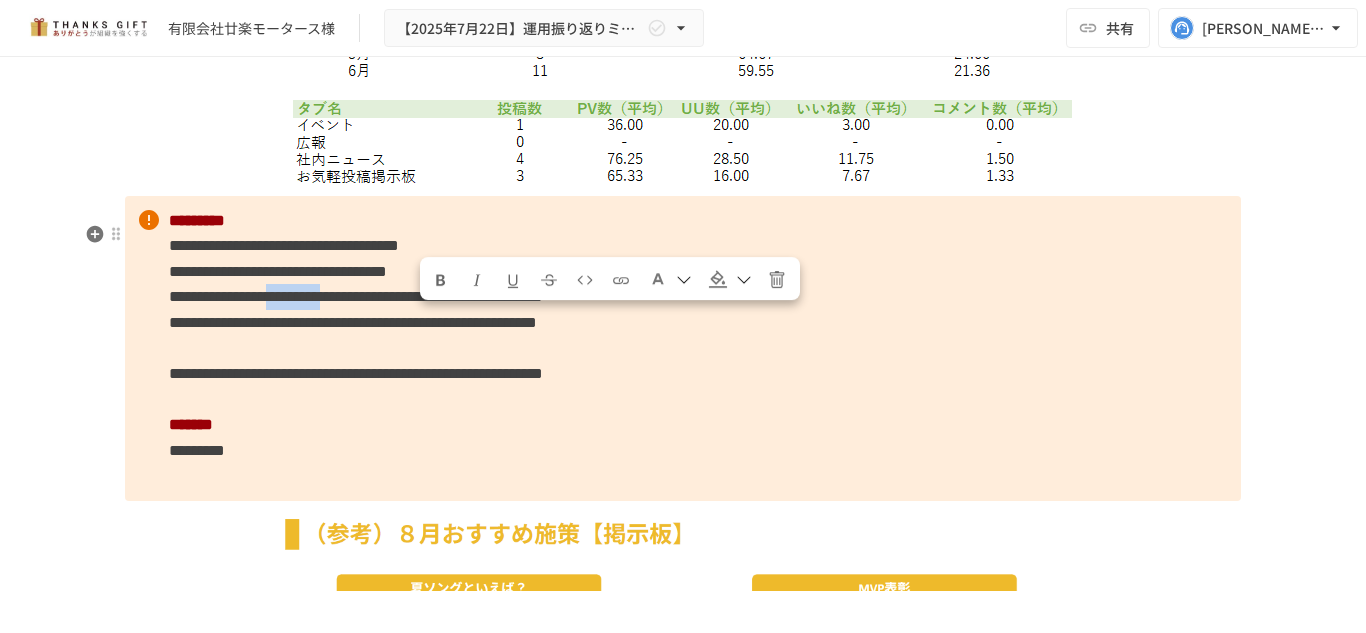 drag, startPoint x: 423, startPoint y: 324, endPoint x: 547, endPoint y: 321, distance: 124.036285 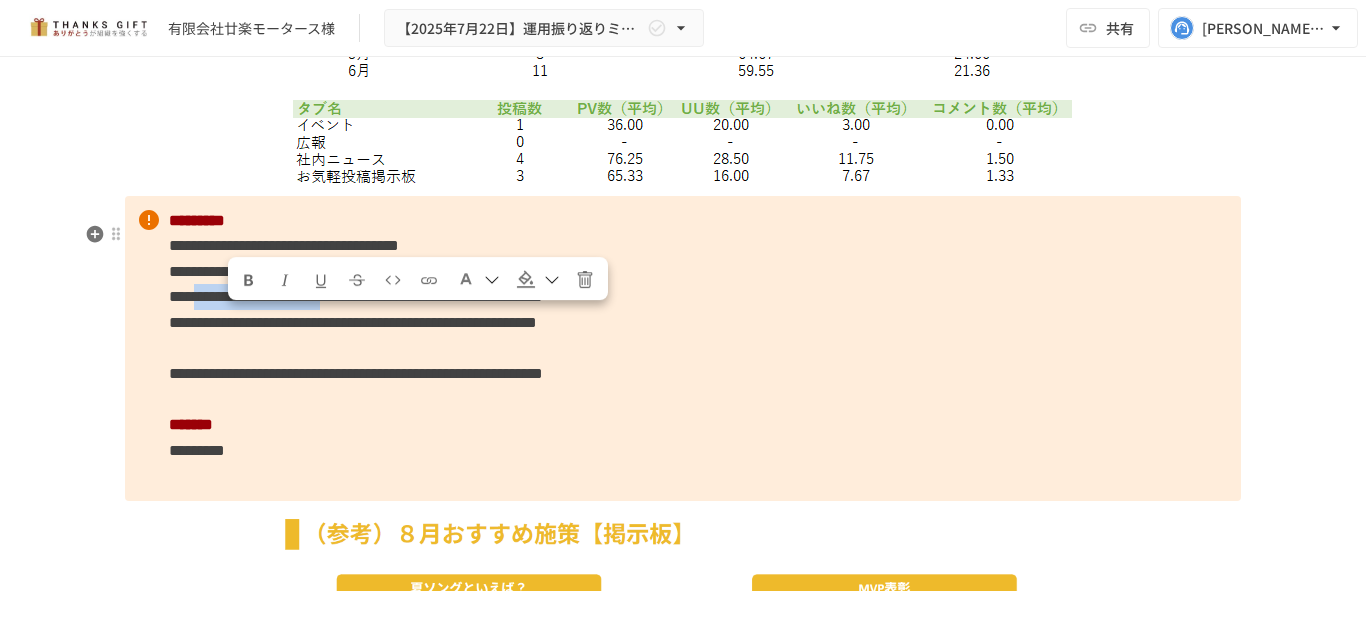 drag, startPoint x: 550, startPoint y: 323, endPoint x: 231, endPoint y: 329, distance: 319.05643 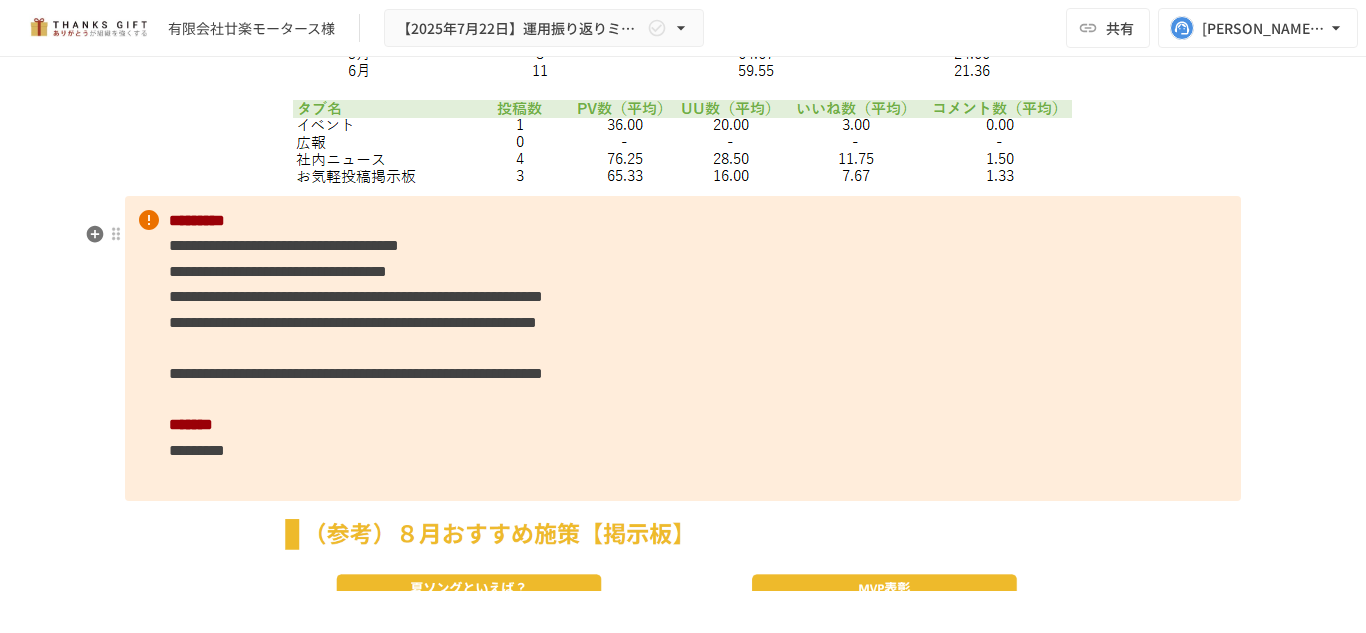 click on "**********" at bounding box center (683, 349) 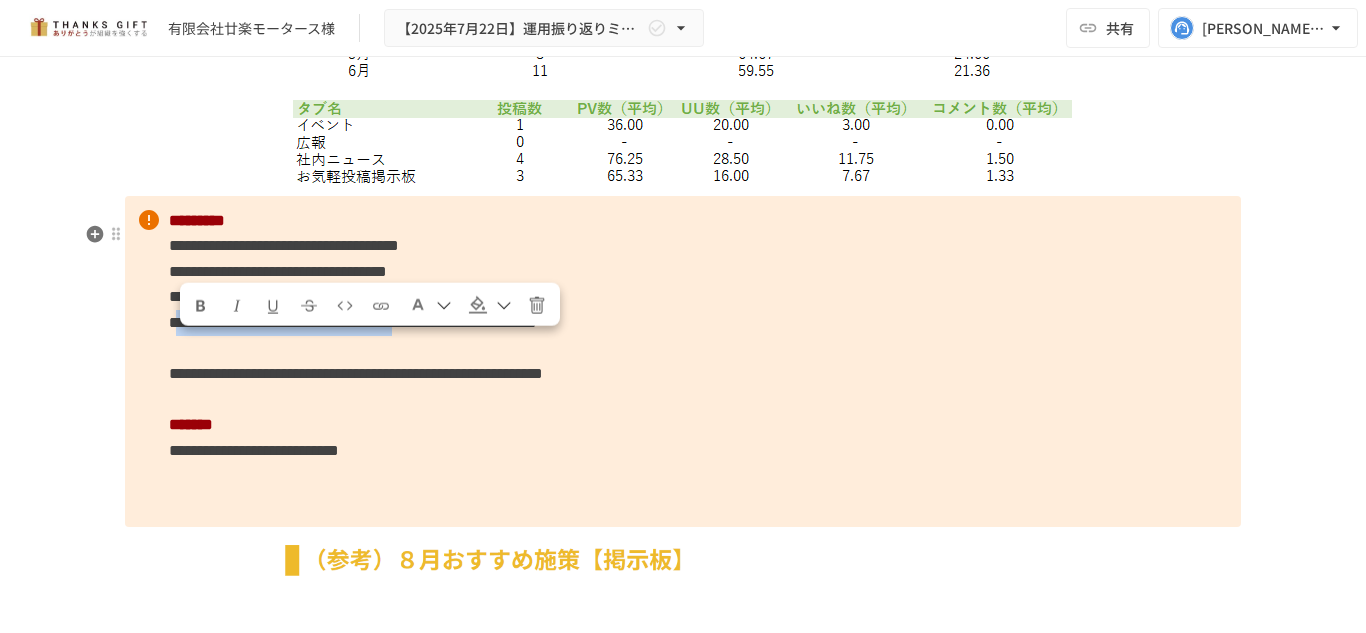 drag, startPoint x: 184, startPoint y: 353, endPoint x: 716, endPoint y: 347, distance: 532.0338 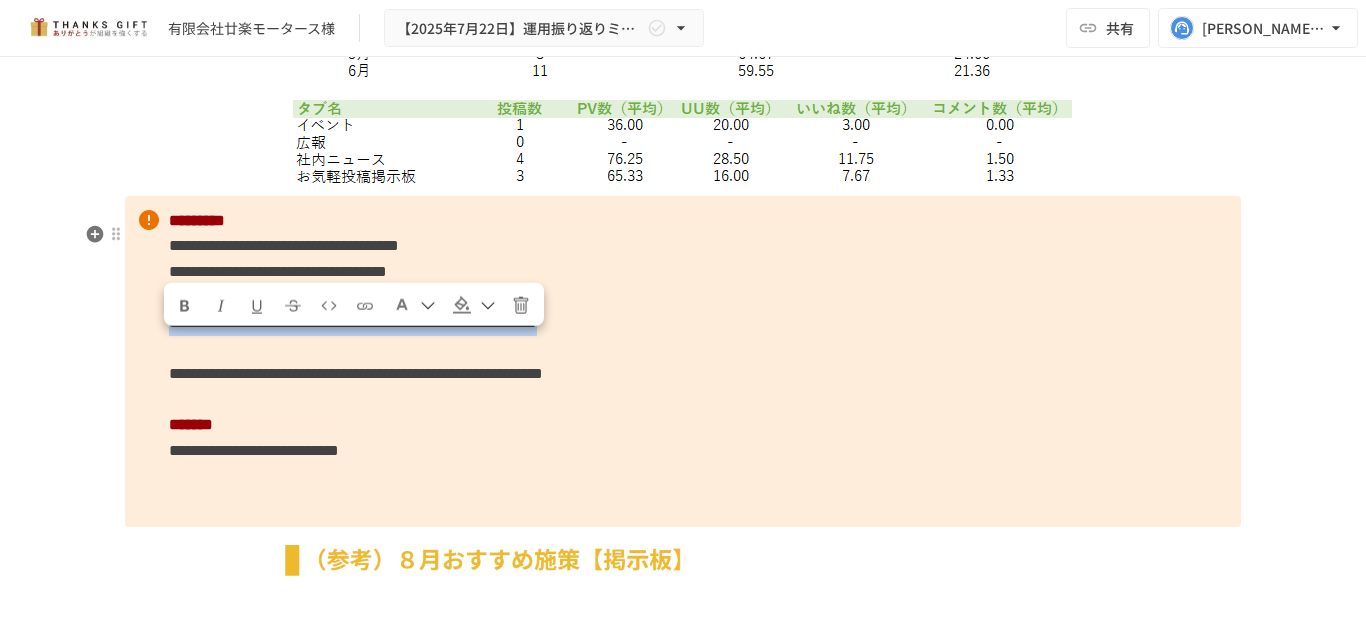 drag, startPoint x: 1106, startPoint y: 353, endPoint x: 160, endPoint y: 337, distance: 946.1353 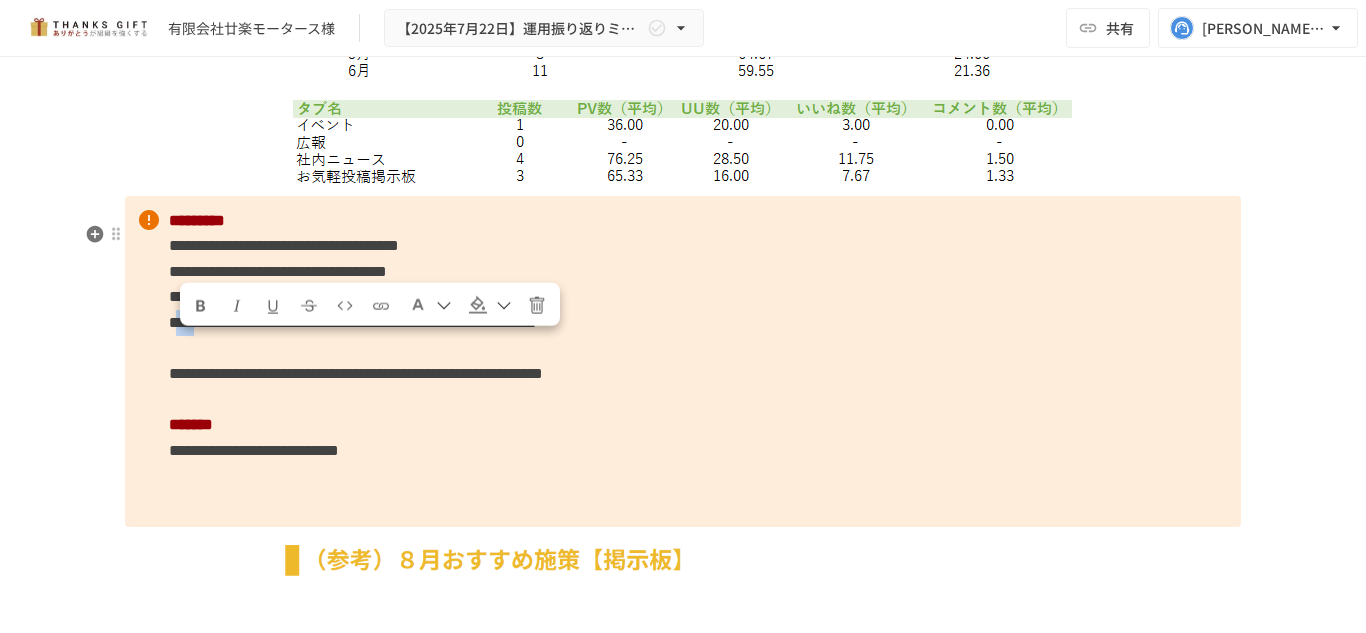 drag, startPoint x: 181, startPoint y: 351, endPoint x: 219, endPoint y: 352, distance: 38.013157 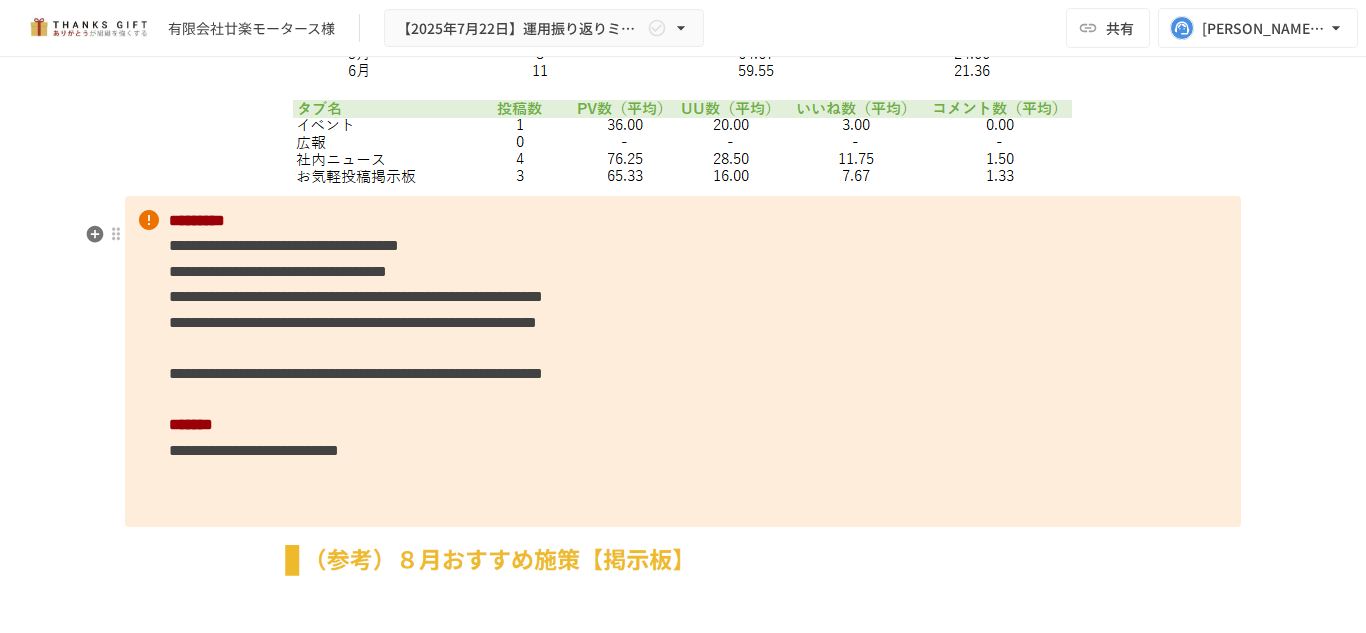click on "**********" at bounding box center (353, 322) 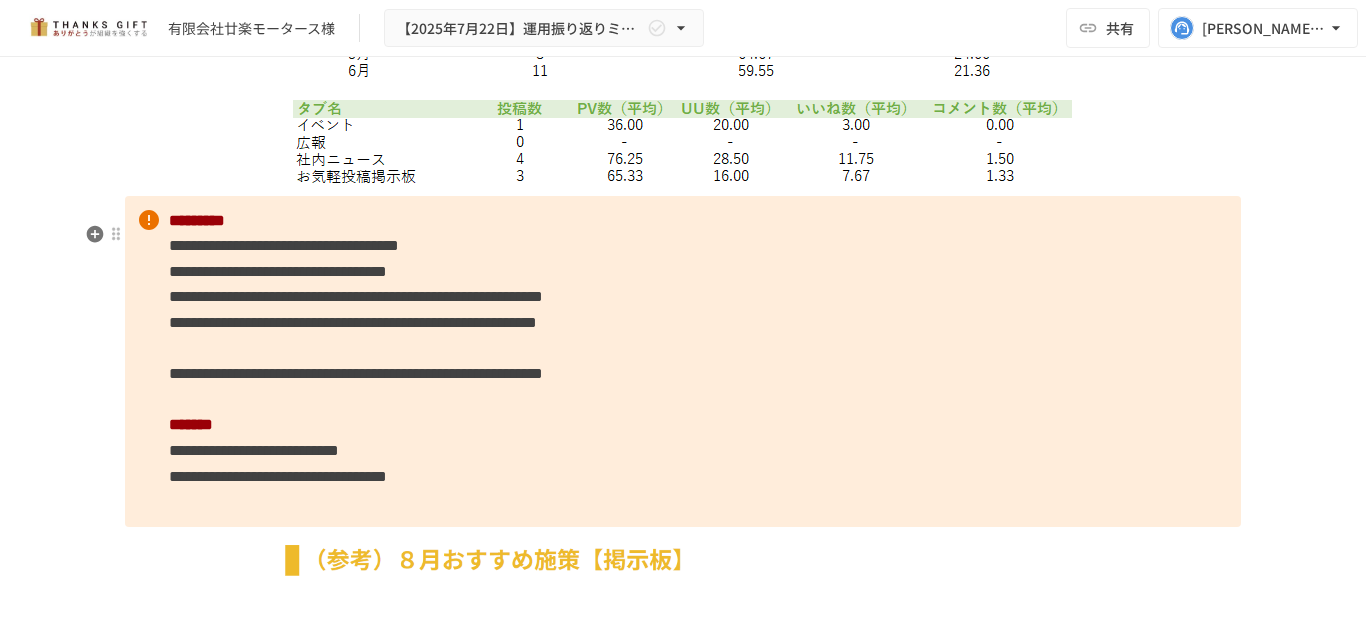 click on "**********" at bounding box center [683, 361] 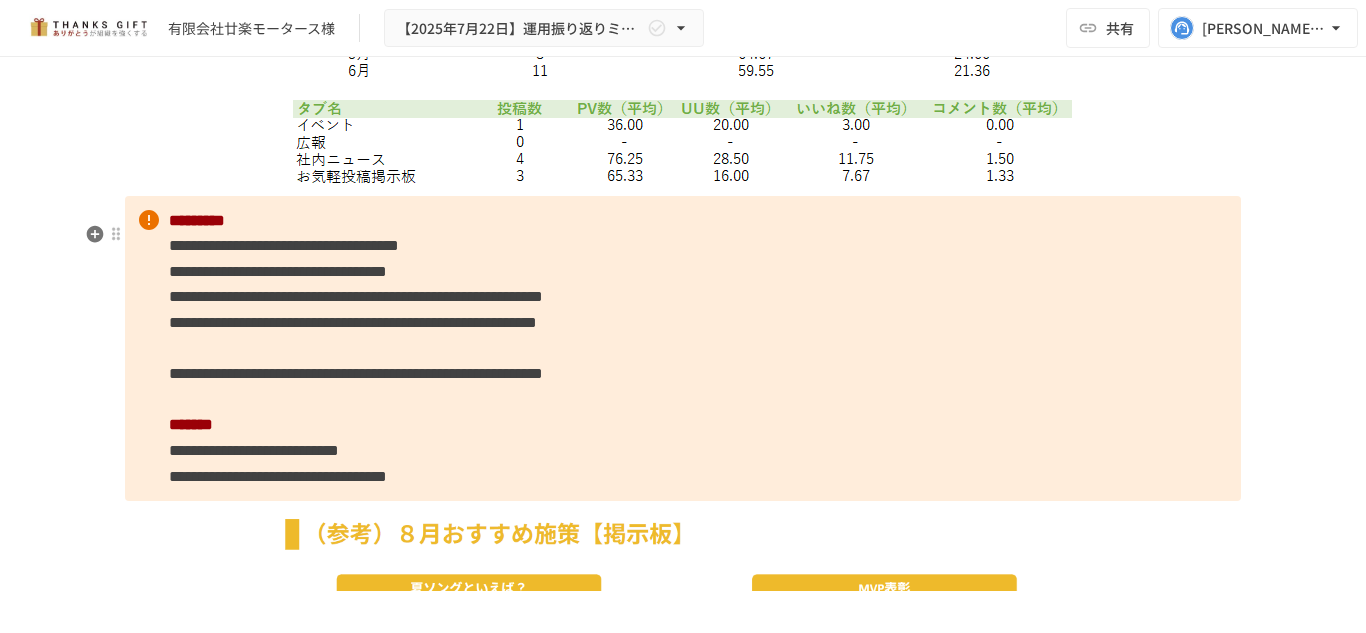 click on "**********" at bounding box center [683, 349] 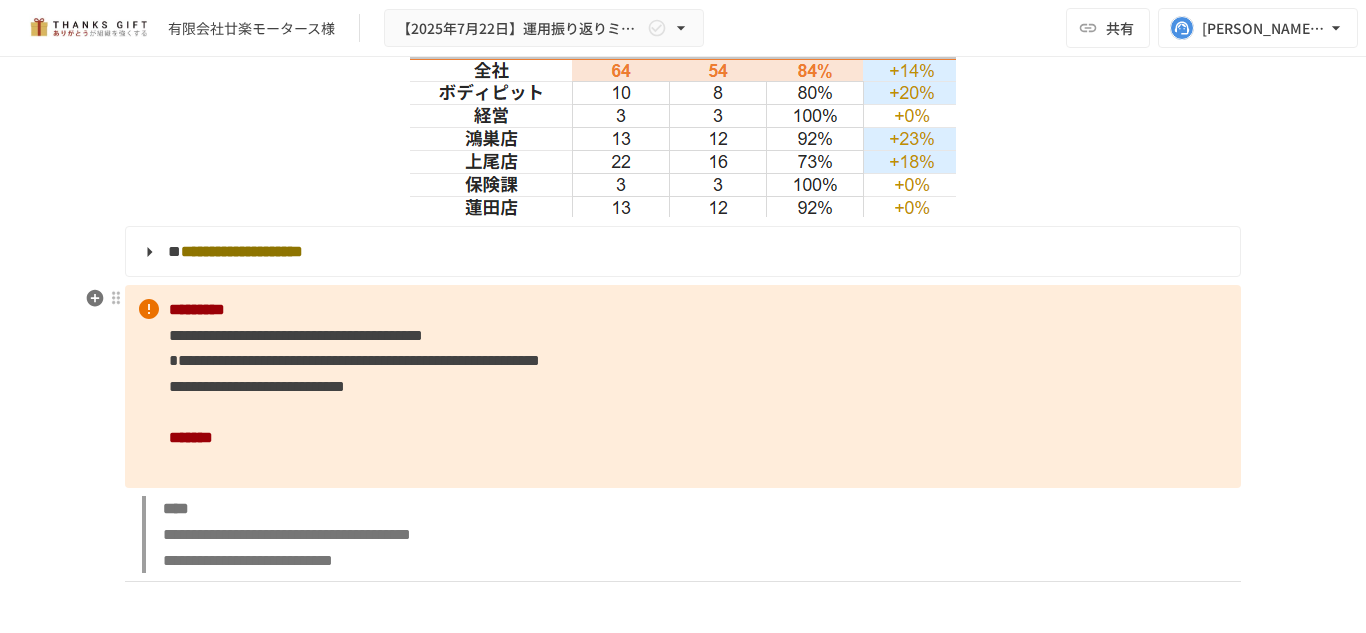 scroll, scrollTop: 2800, scrollLeft: 0, axis: vertical 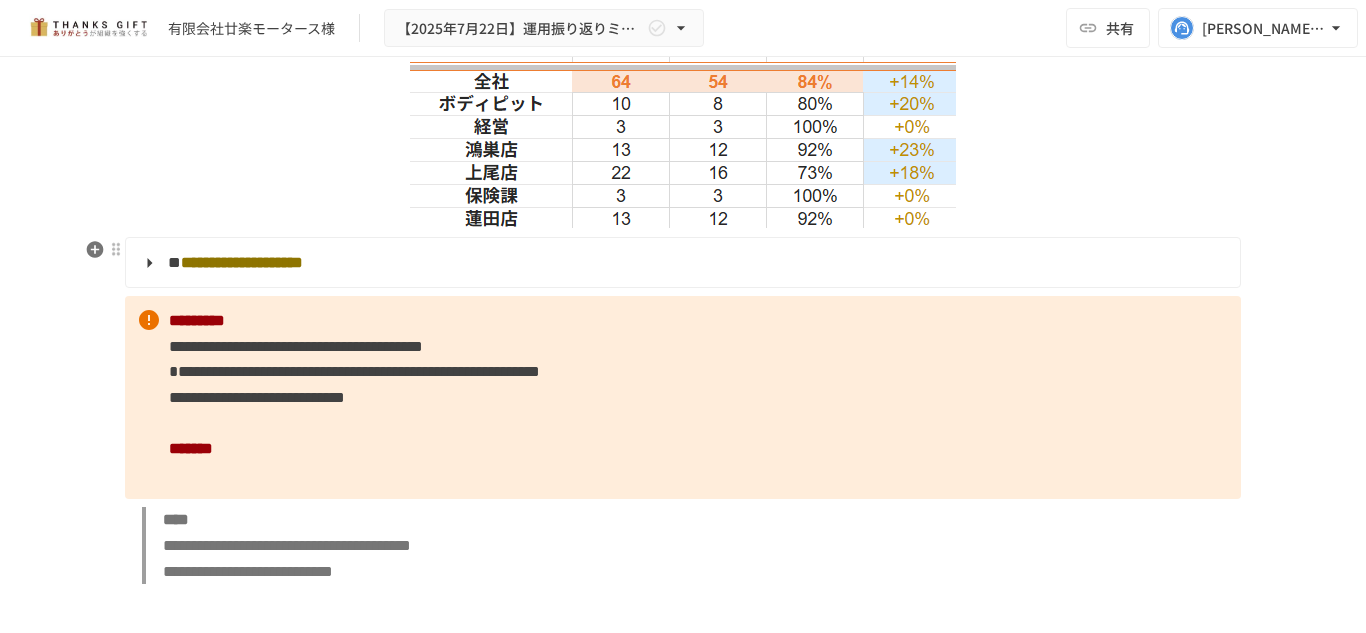 click on "**********" at bounding box center [681, 263] 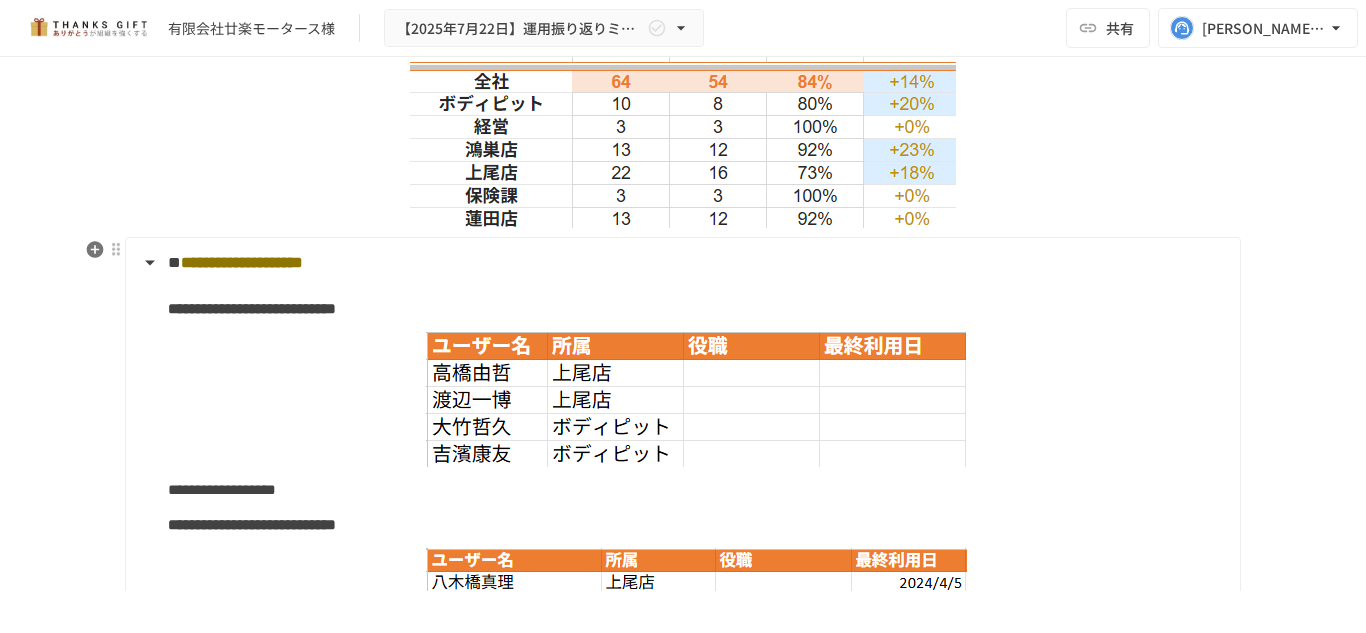 click on "**********" at bounding box center [681, 263] 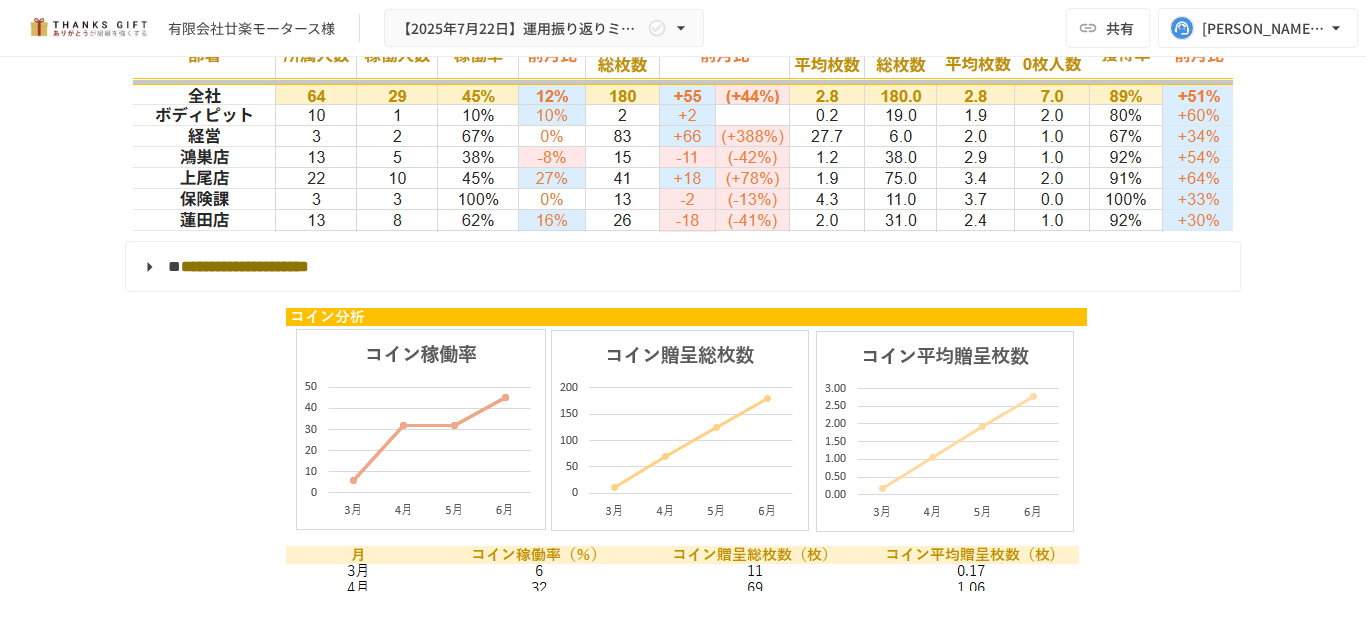 scroll, scrollTop: 3500, scrollLeft: 0, axis: vertical 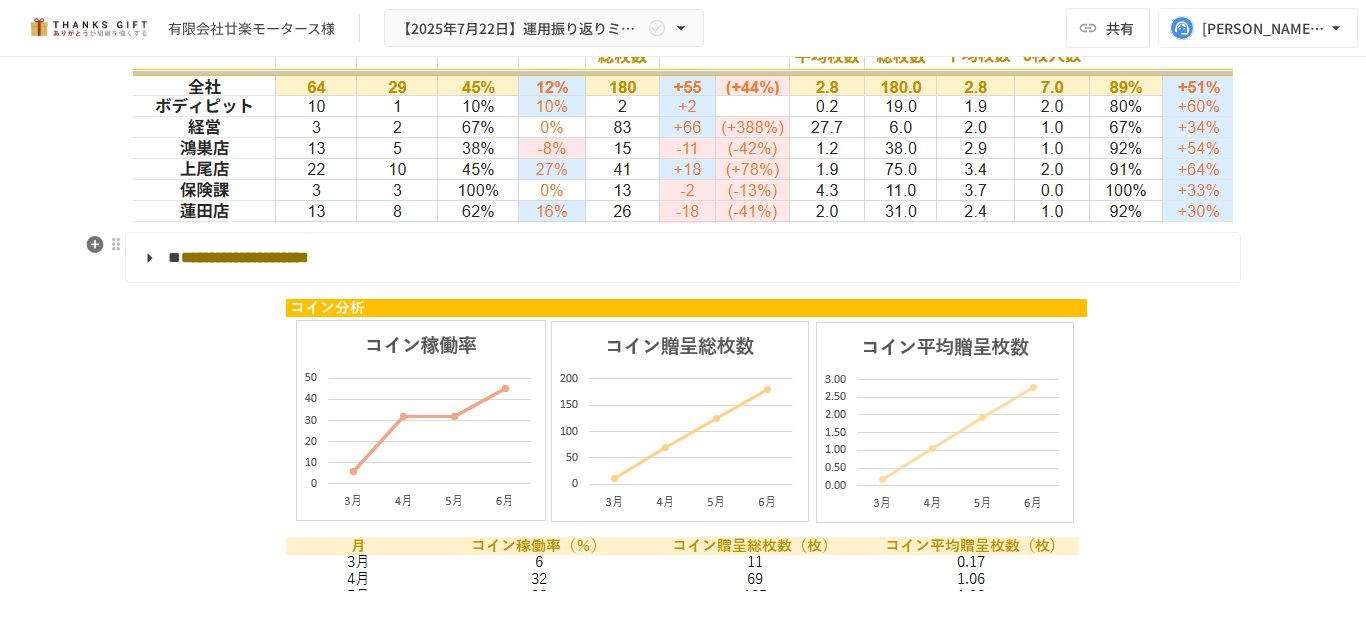click on "**********" at bounding box center (681, 258) 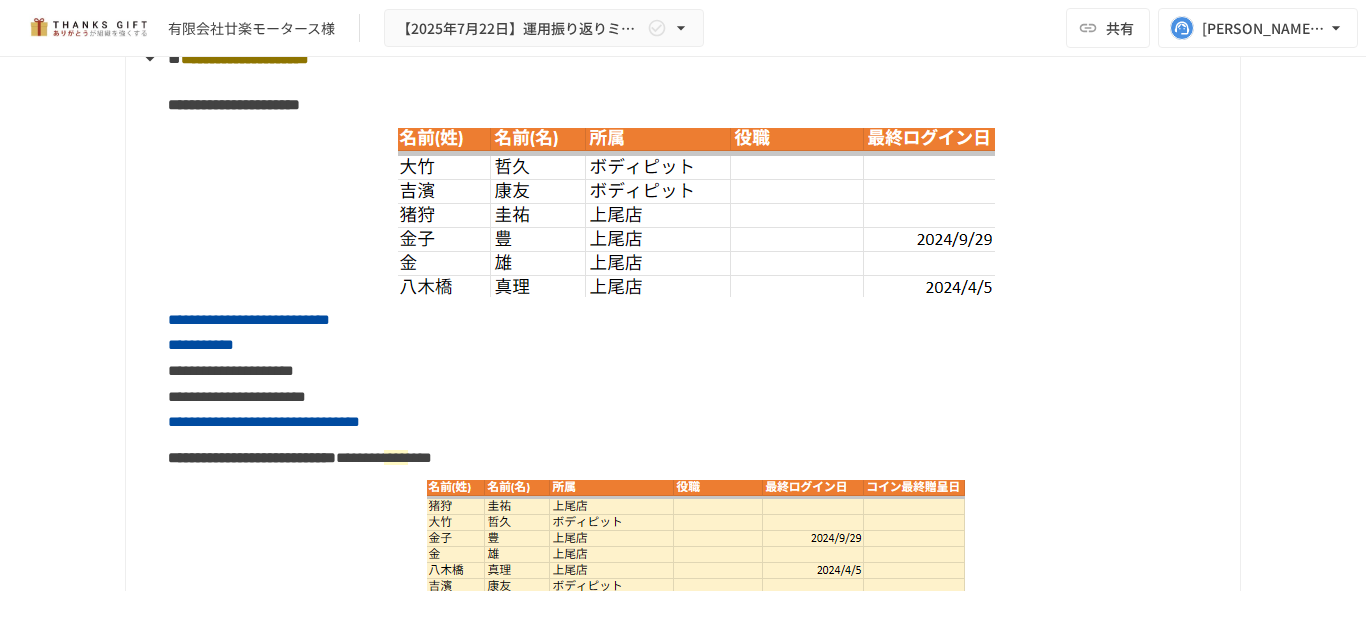scroll, scrollTop: 3700, scrollLeft: 0, axis: vertical 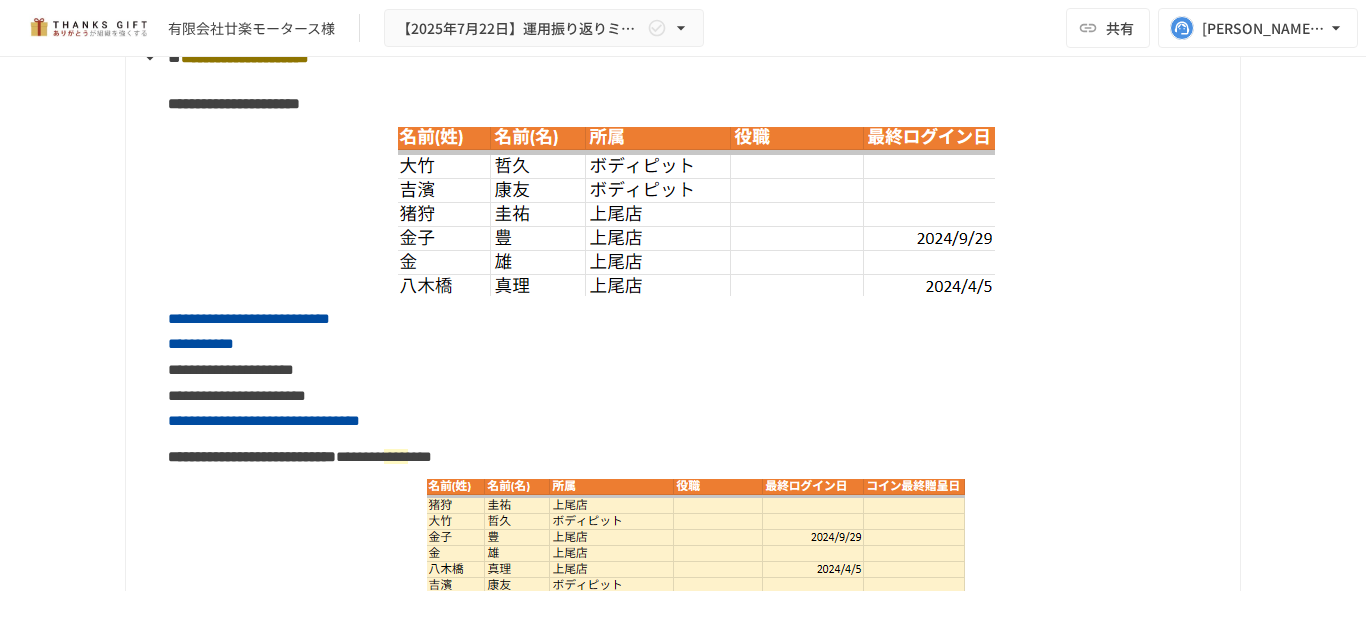 click on "**********" at bounding box center (696, 370) 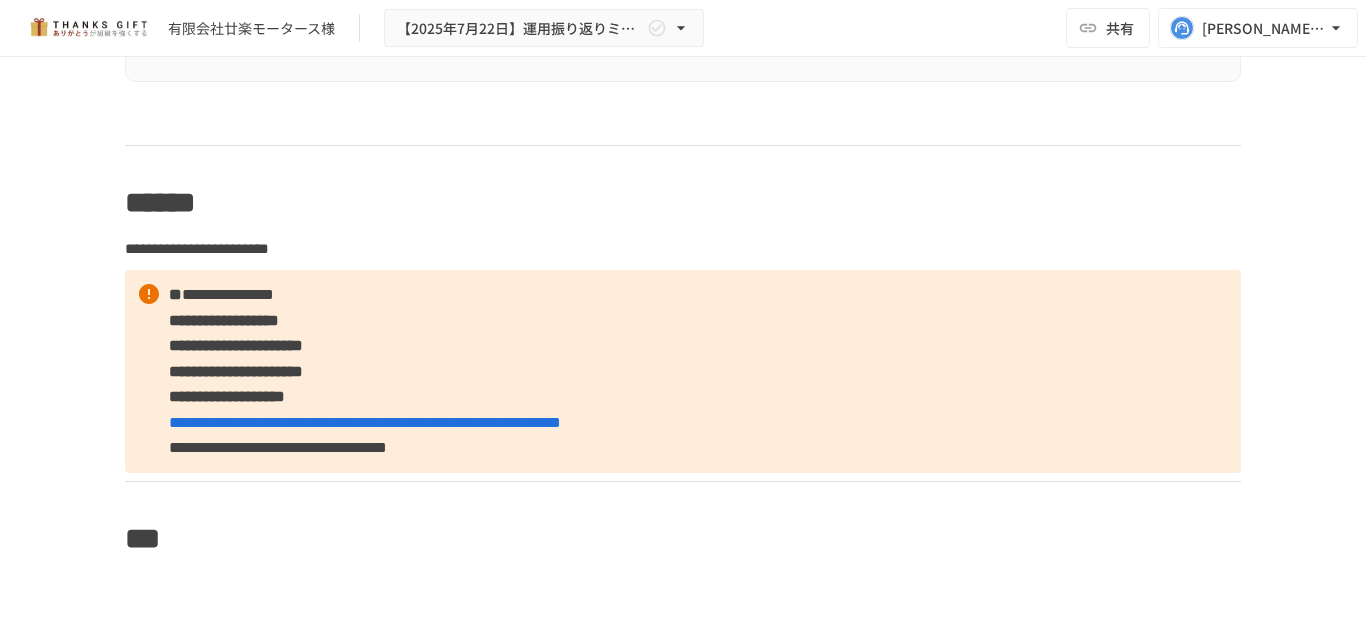 scroll, scrollTop: 7600, scrollLeft: 0, axis: vertical 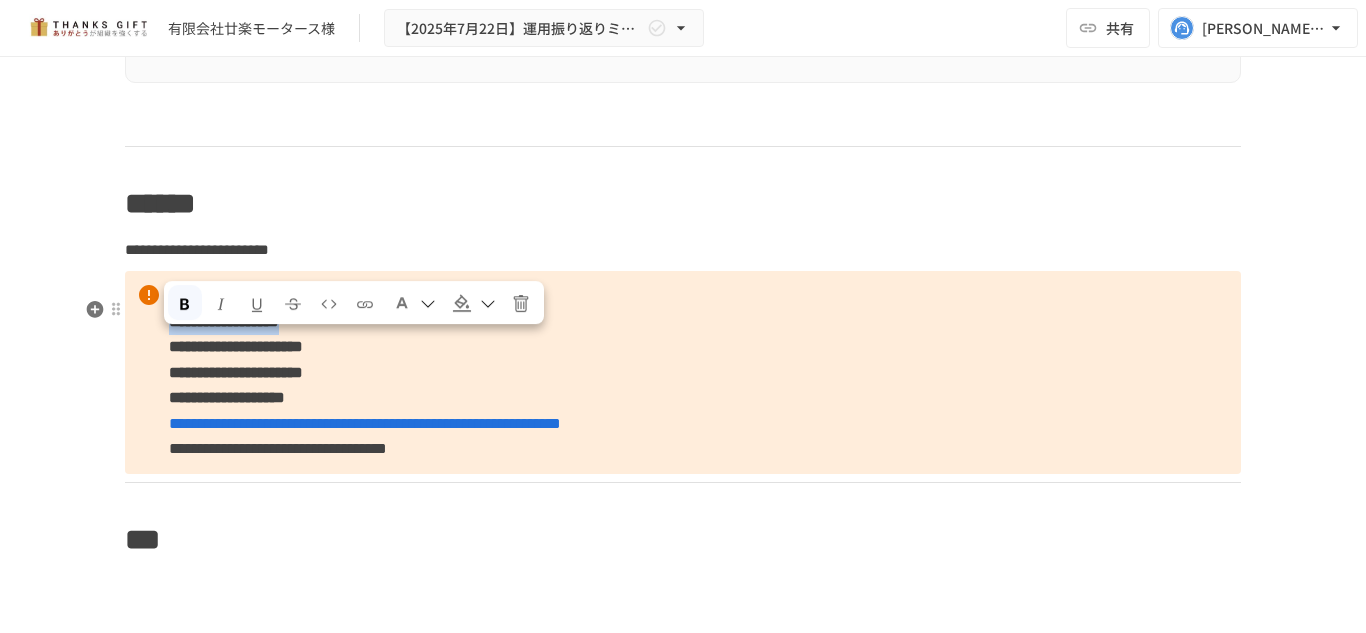 drag, startPoint x: 390, startPoint y: 342, endPoint x: 166, endPoint y: 337, distance: 224.0558 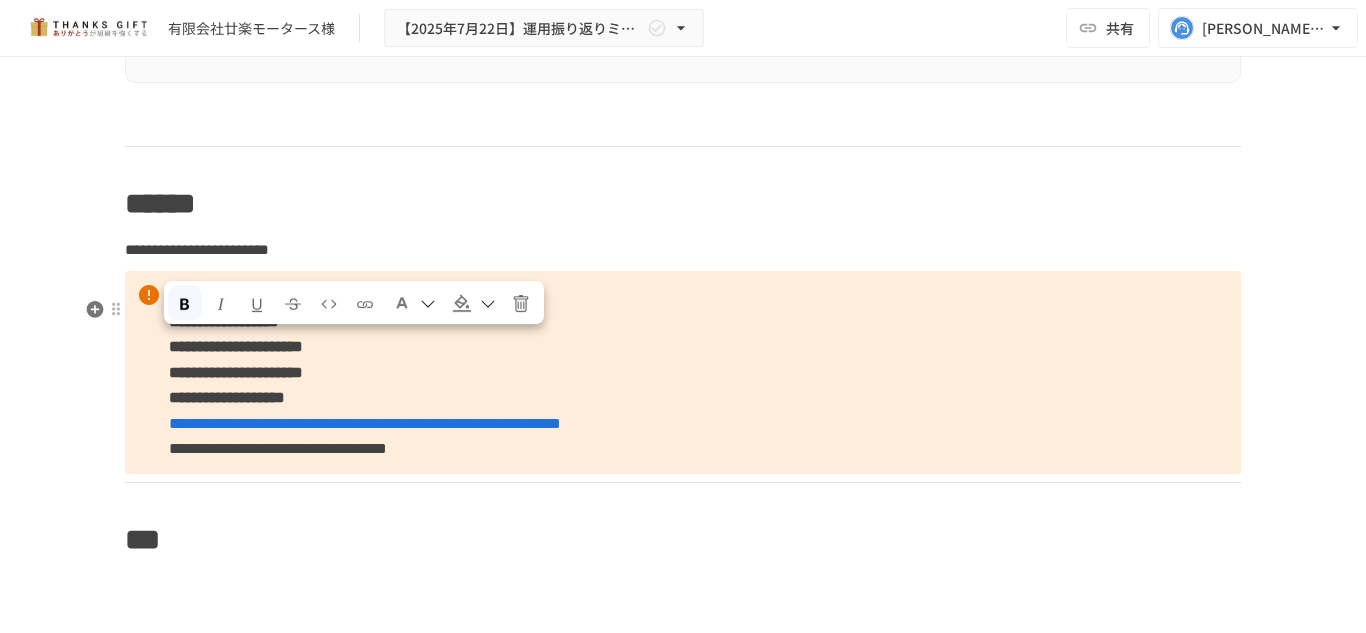 click on "**********" at bounding box center (683, 372) 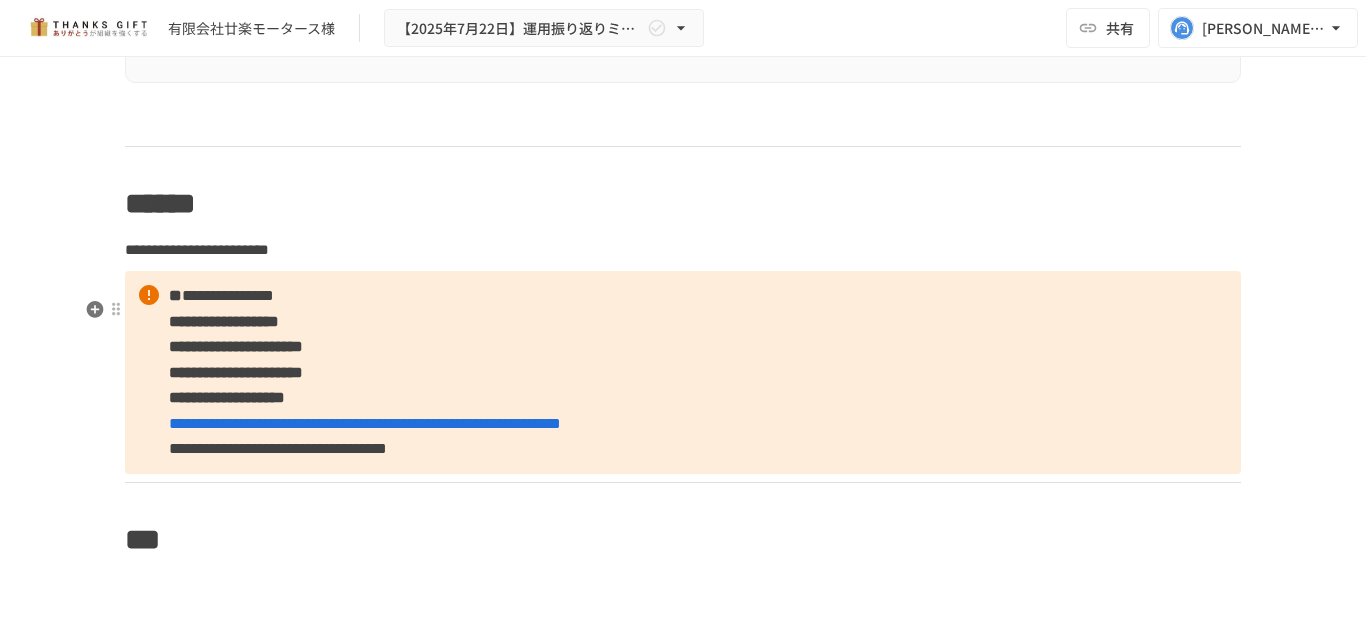 click on "**********" at bounding box center [683, 372] 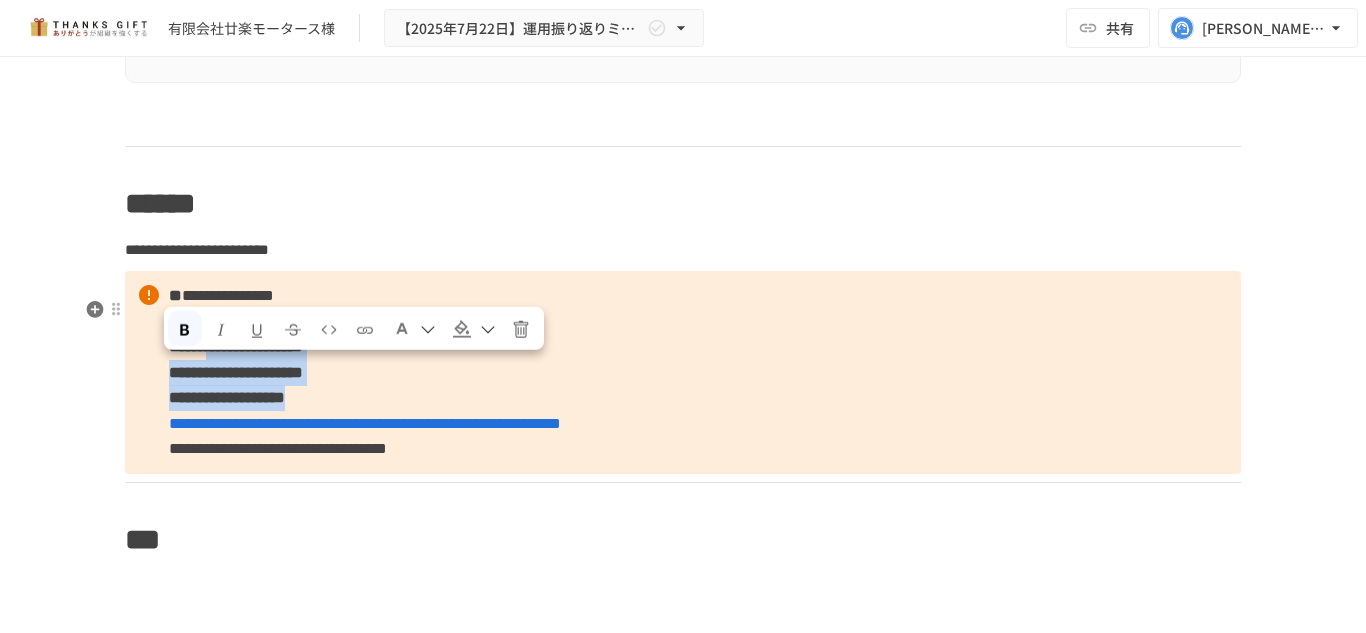 drag, startPoint x: 445, startPoint y: 420, endPoint x: 232, endPoint y: 382, distance: 216.36311 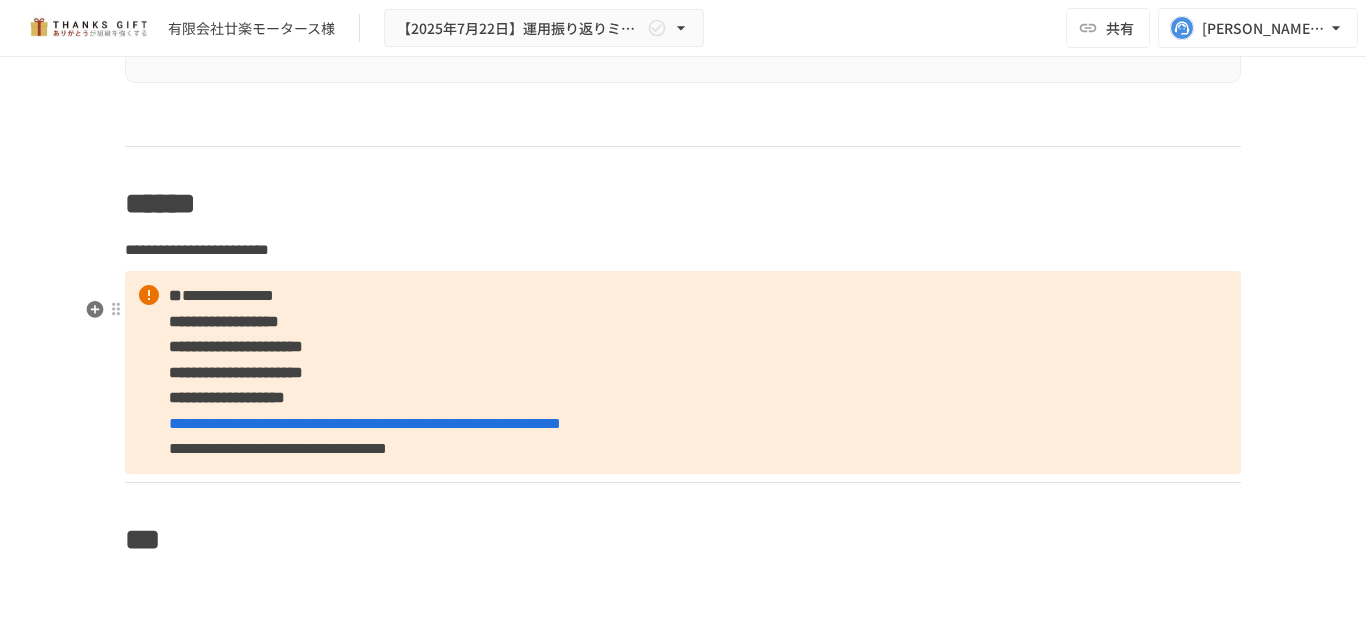 click on "**********" at bounding box center [683, 372] 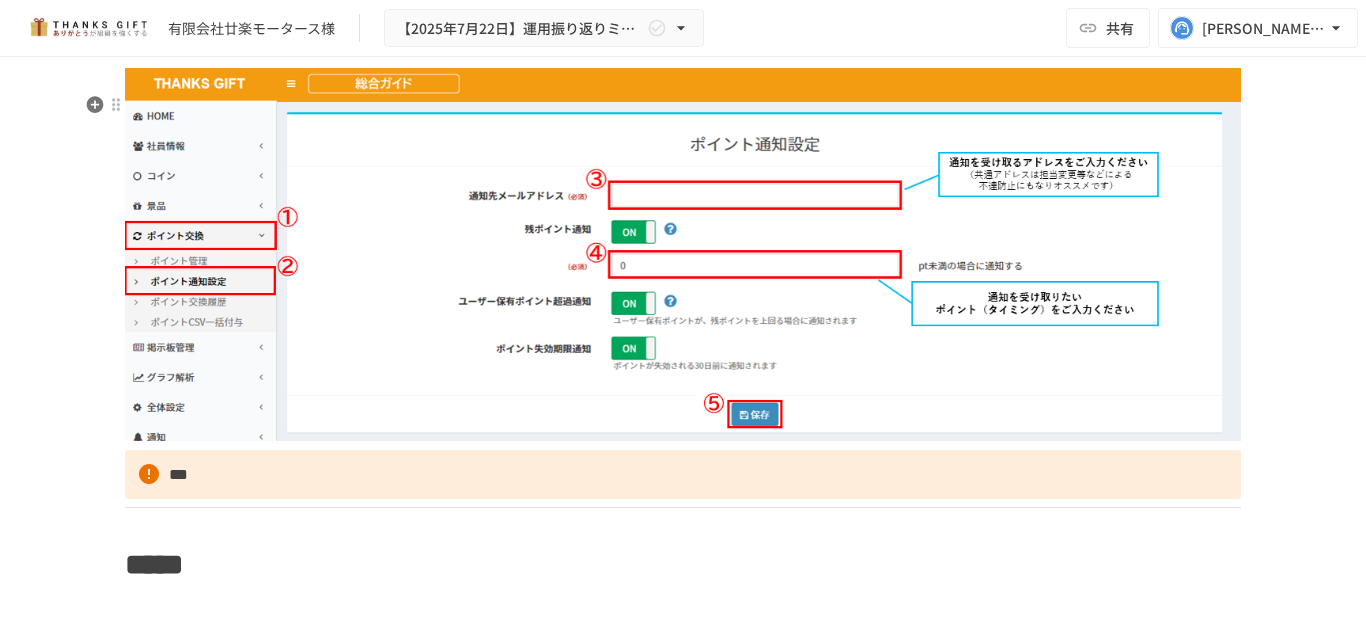 scroll, scrollTop: 8300, scrollLeft: 0, axis: vertical 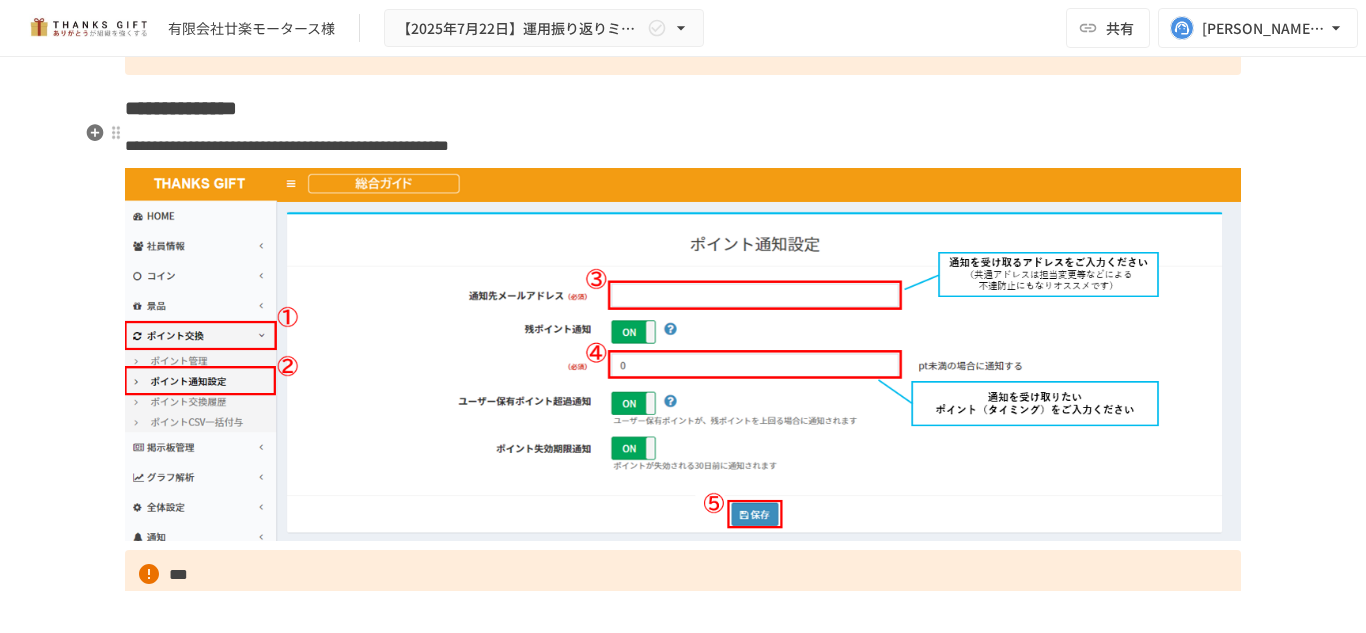 drag, startPoint x: 715, startPoint y: 193, endPoint x: 702, endPoint y: 112, distance: 82.036575 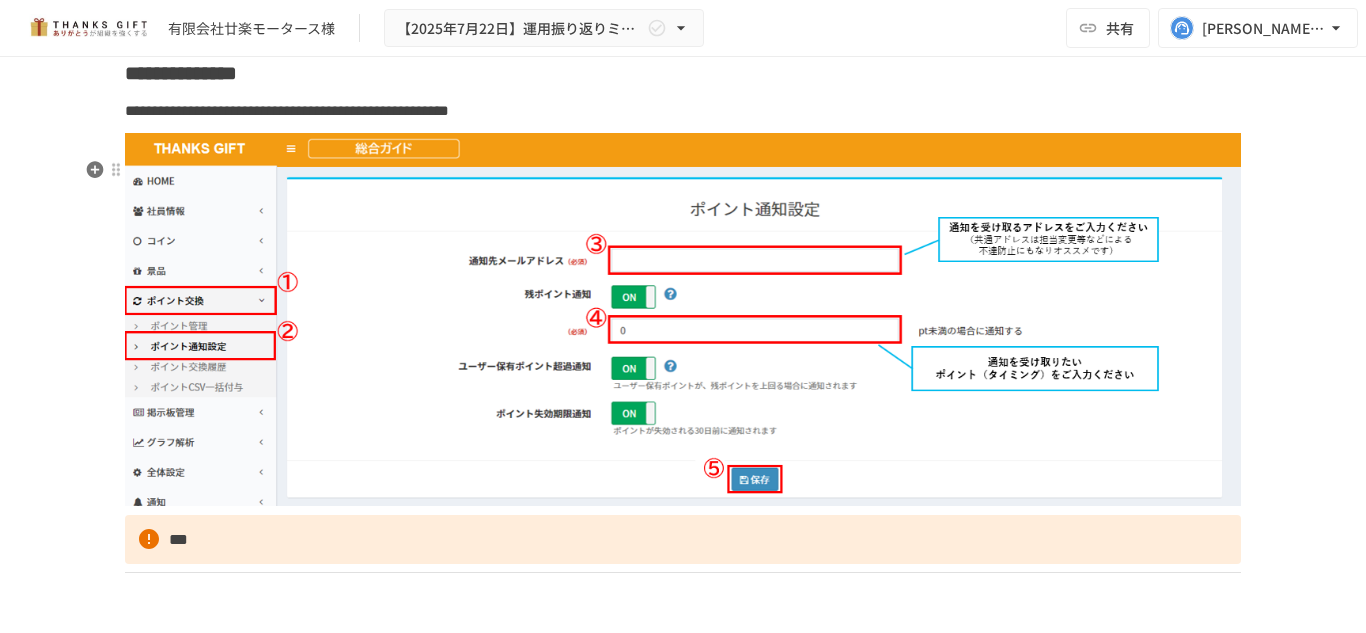 scroll, scrollTop: 8300, scrollLeft: 0, axis: vertical 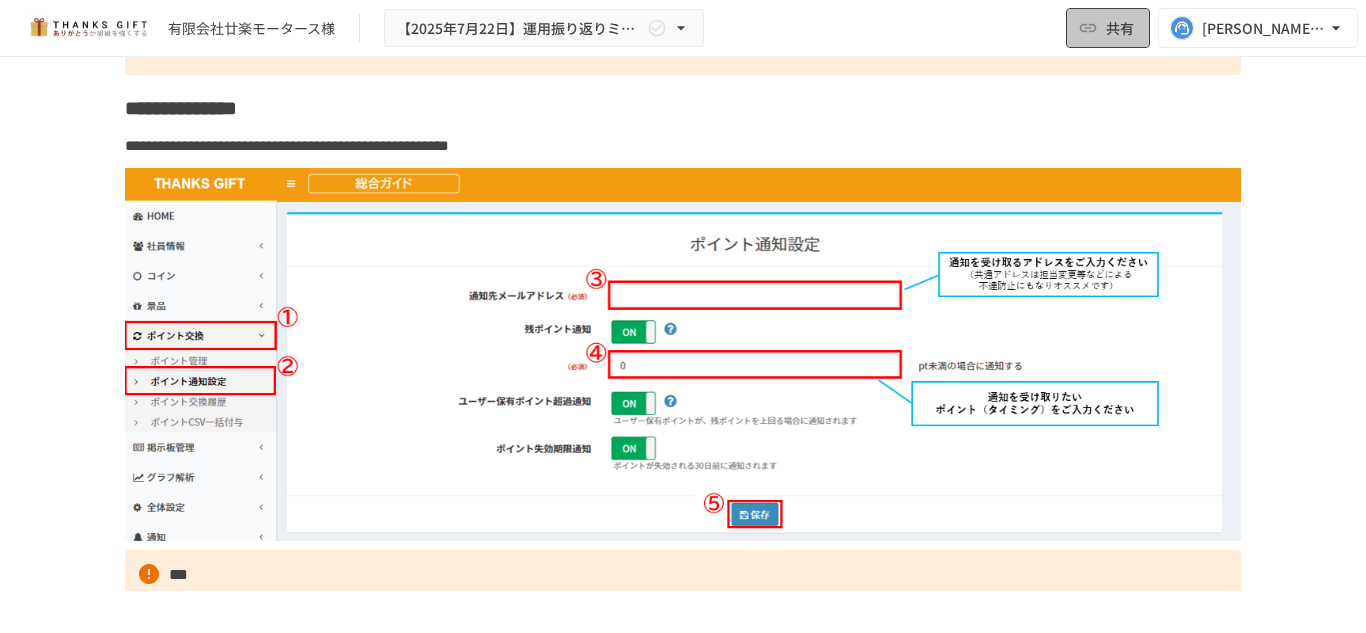 click on "共有" at bounding box center (1108, 28) 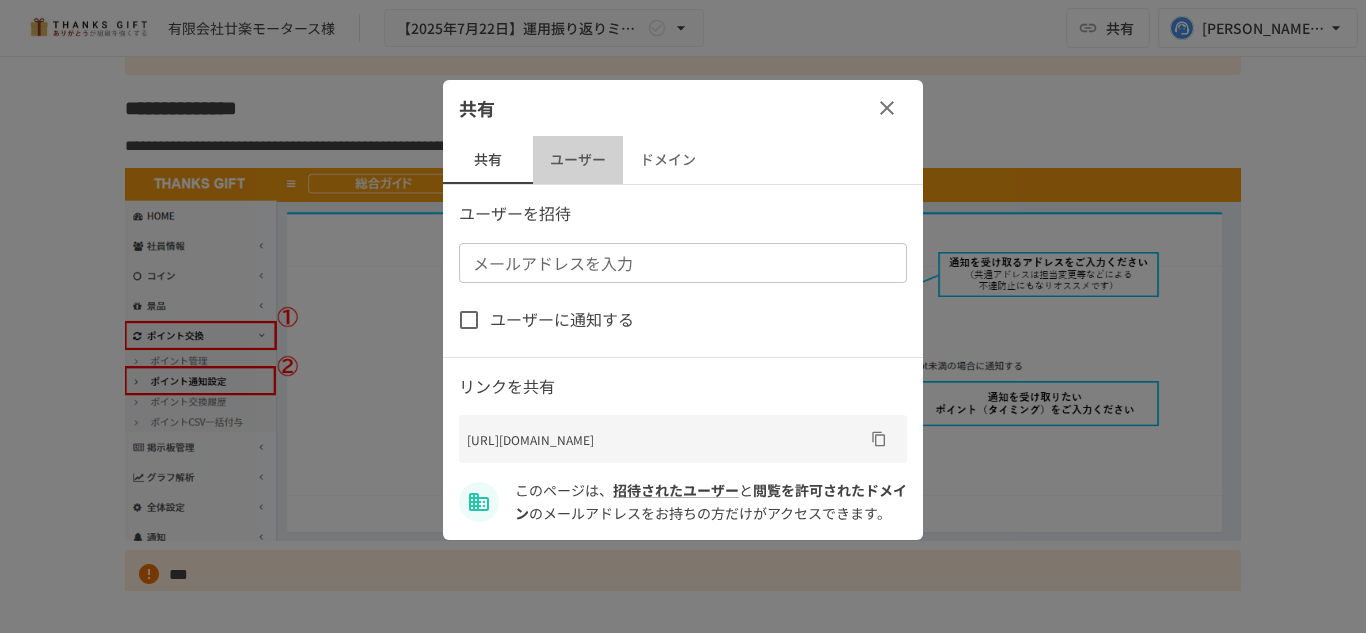 click on "ユーザー" at bounding box center (578, 160) 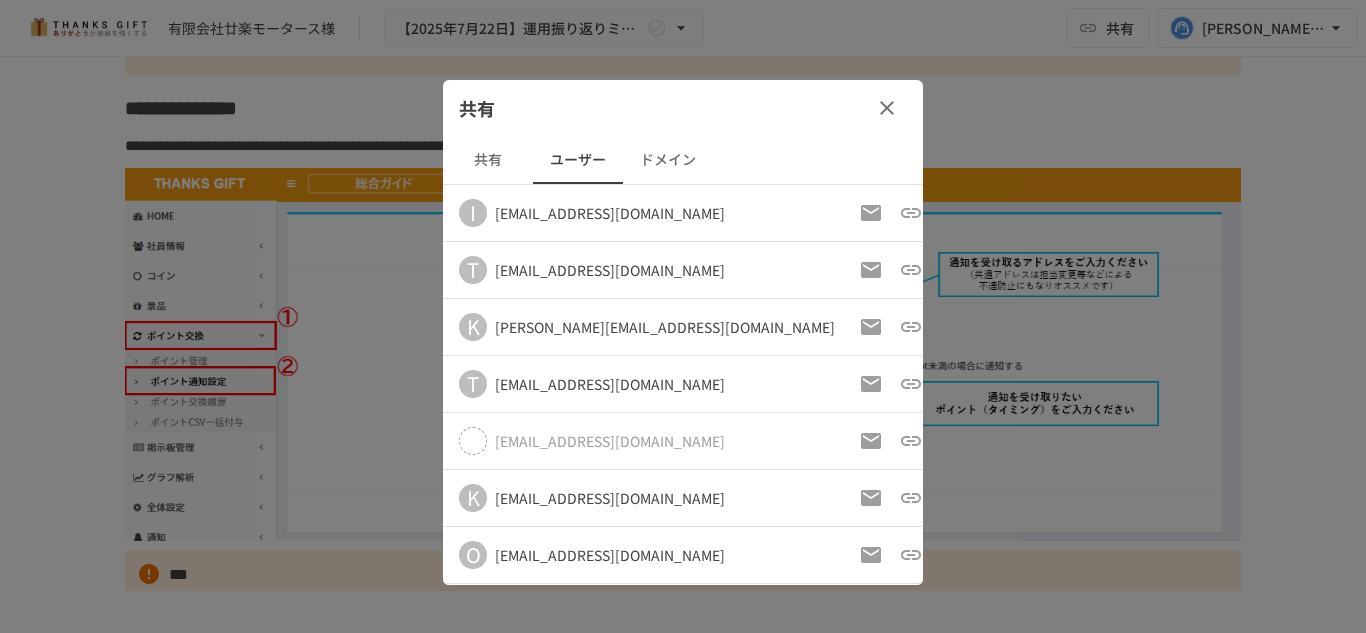 click at bounding box center [683, 316] 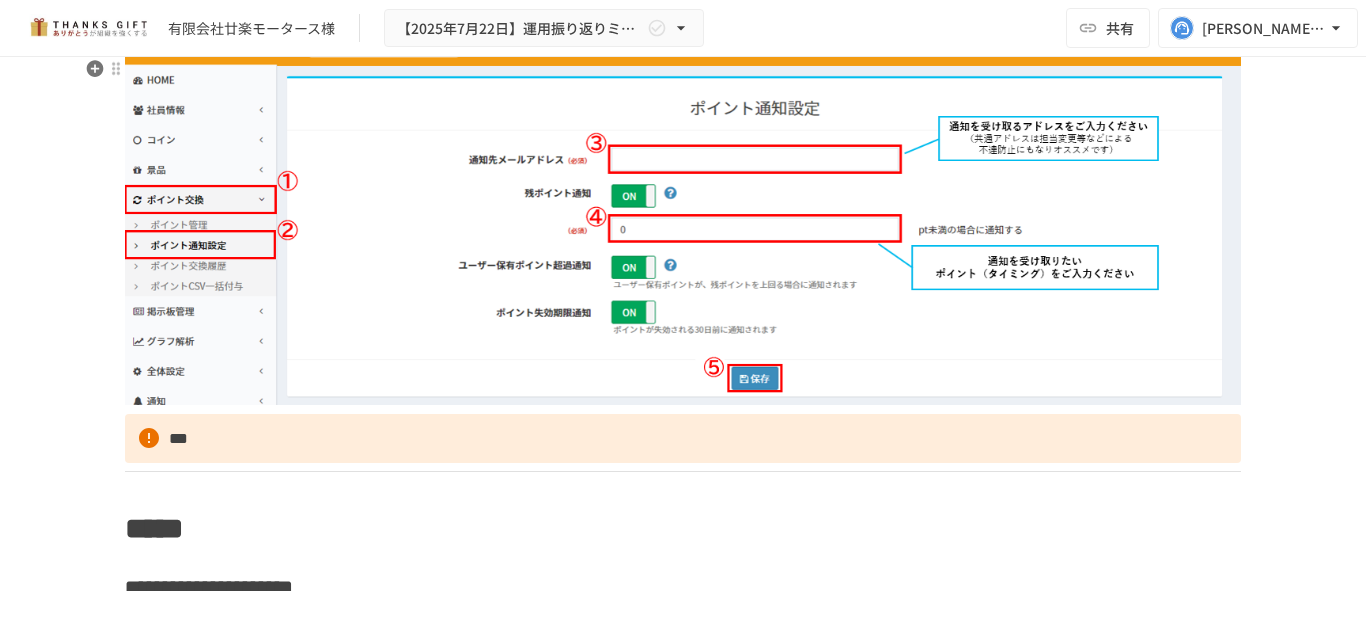 scroll, scrollTop: 8400, scrollLeft: 0, axis: vertical 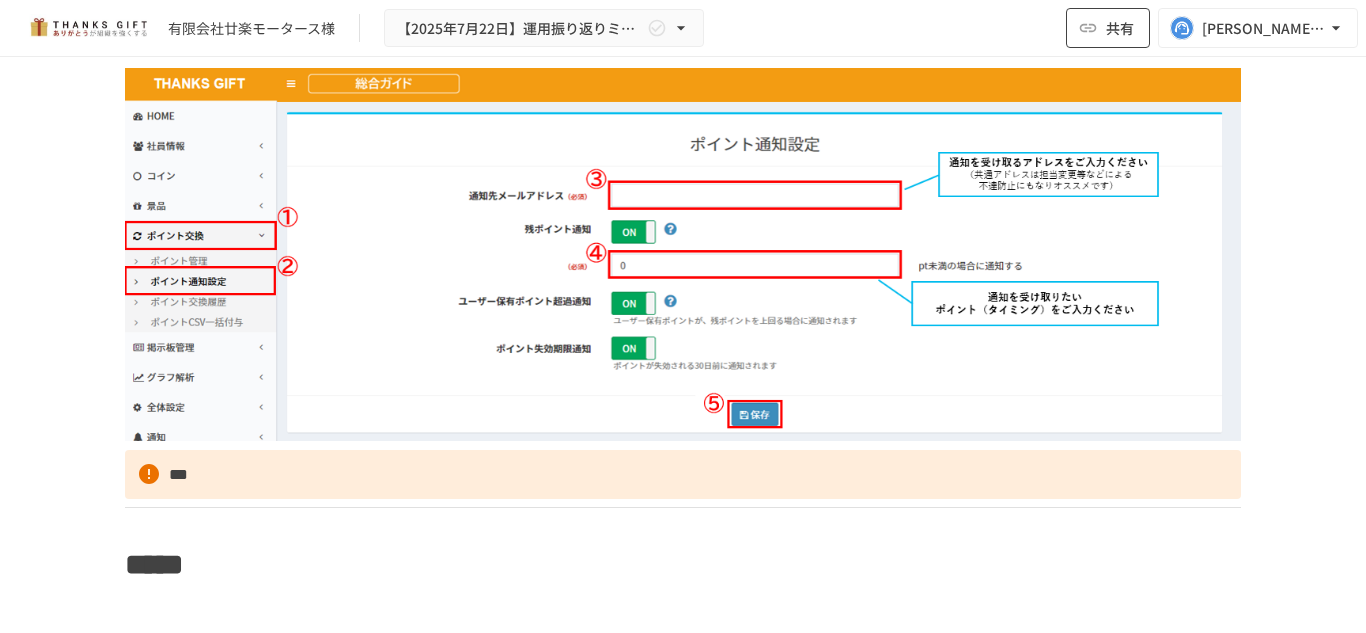 click on "共有" at bounding box center (1108, 28) 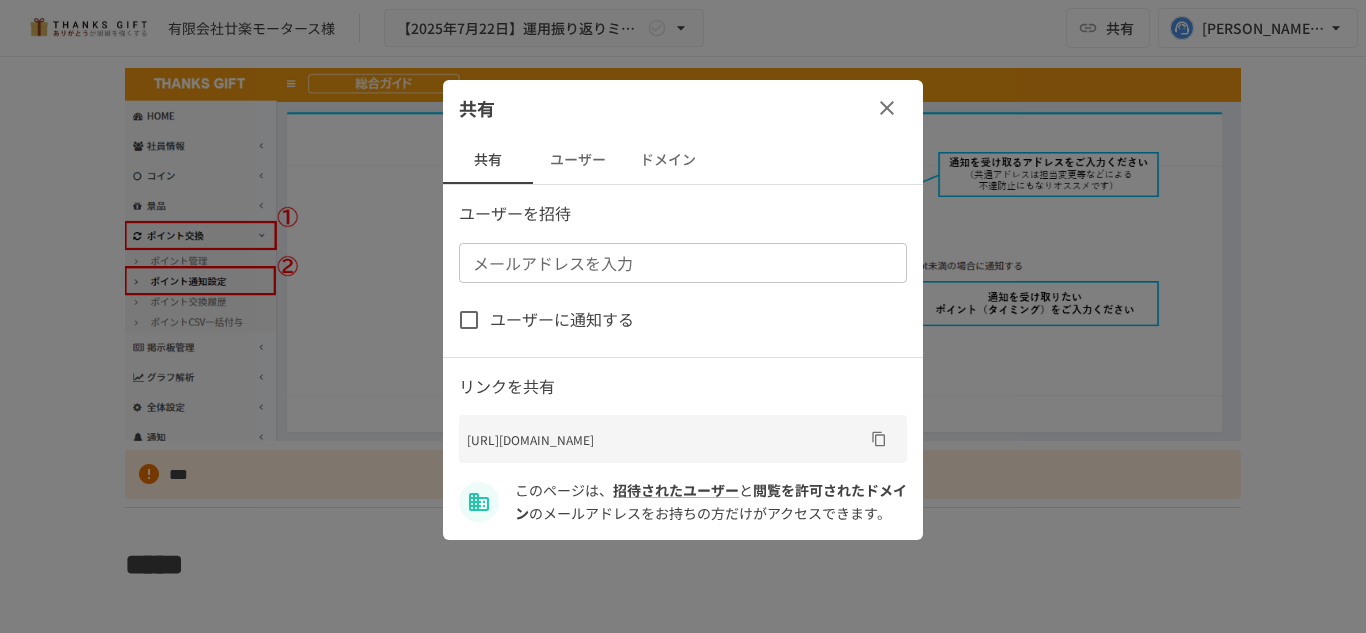 click on "ユーザー" at bounding box center [578, 160] 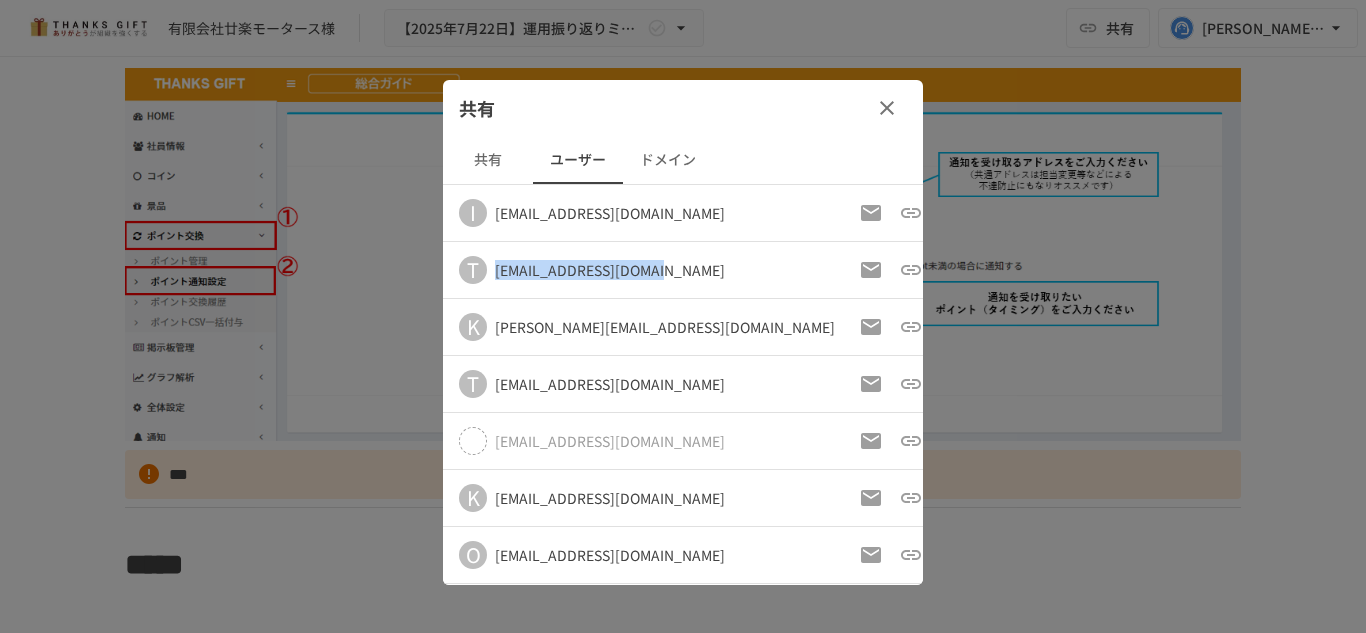drag, startPoint x: 684, startPoint y: 278, endPoint x: 496, endPoint y: 274, distance: 188.04254 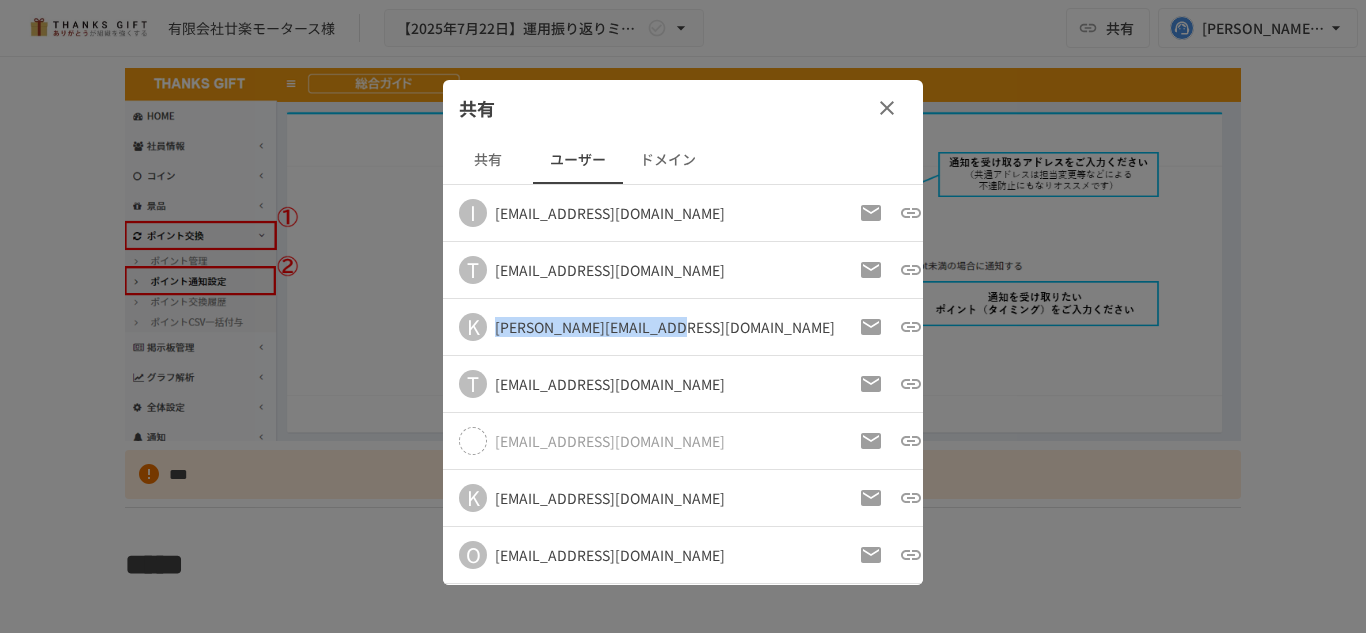 drag, startPoint x: 496, startPoint y: 326, endPoint x: 677, endPoint y: 331, distance: 181.06905 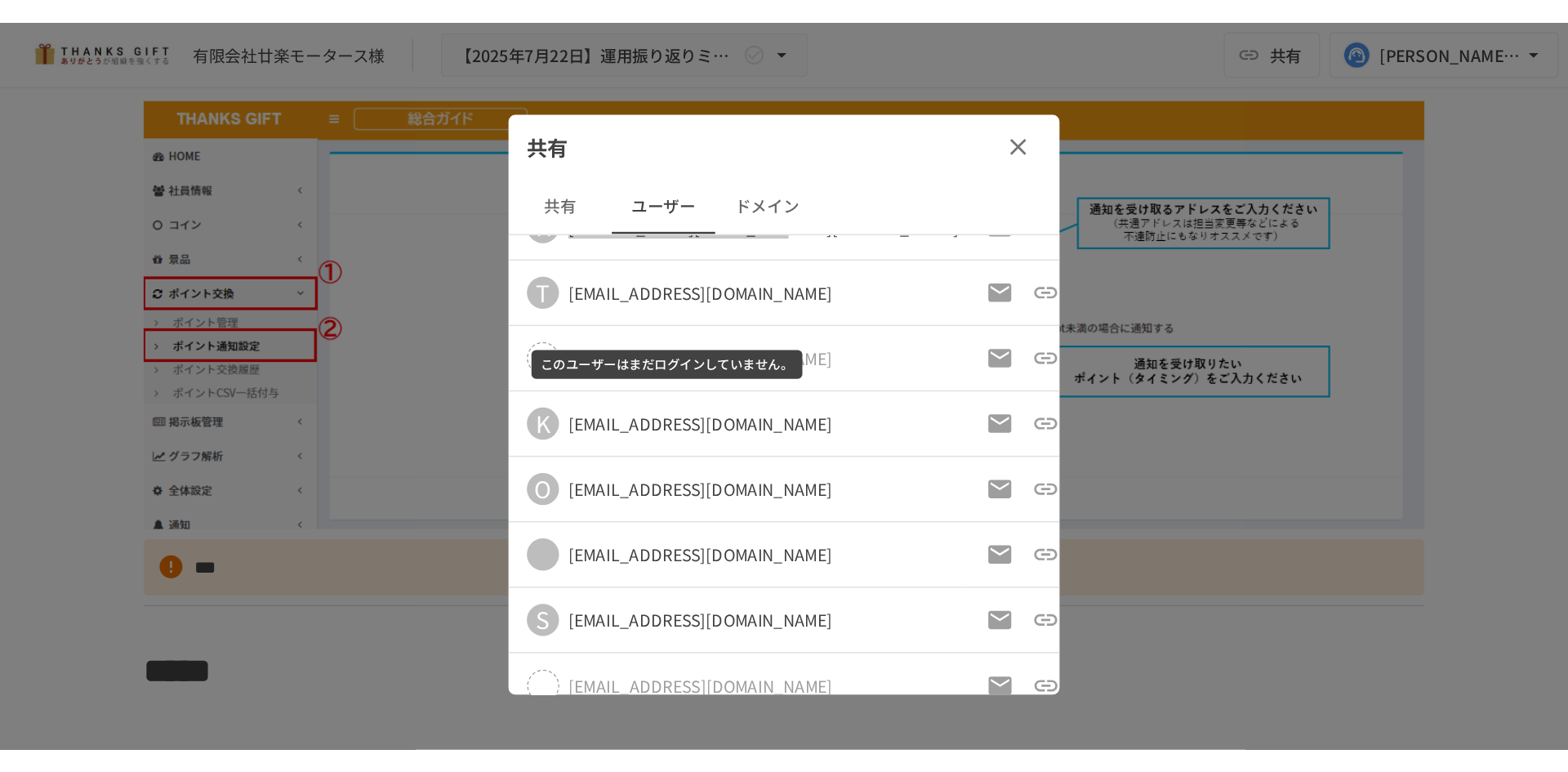 scroll, scrollTop: 139, scrollLeft: 0, axis: vertical 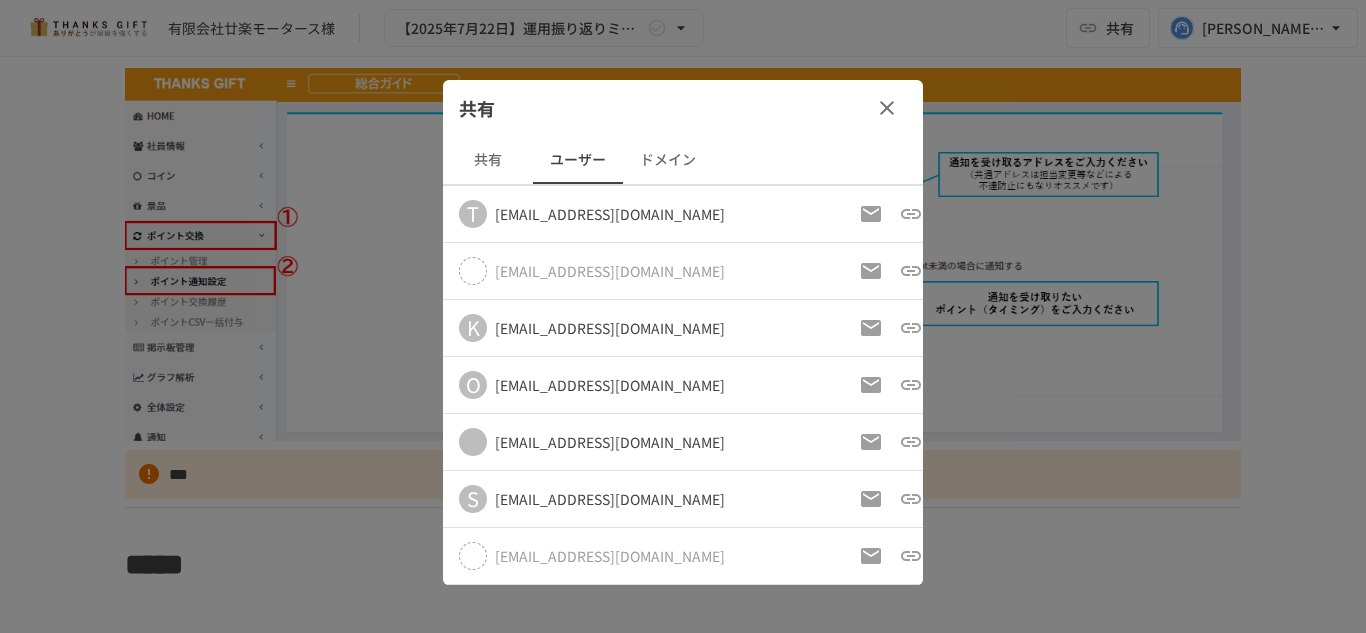click 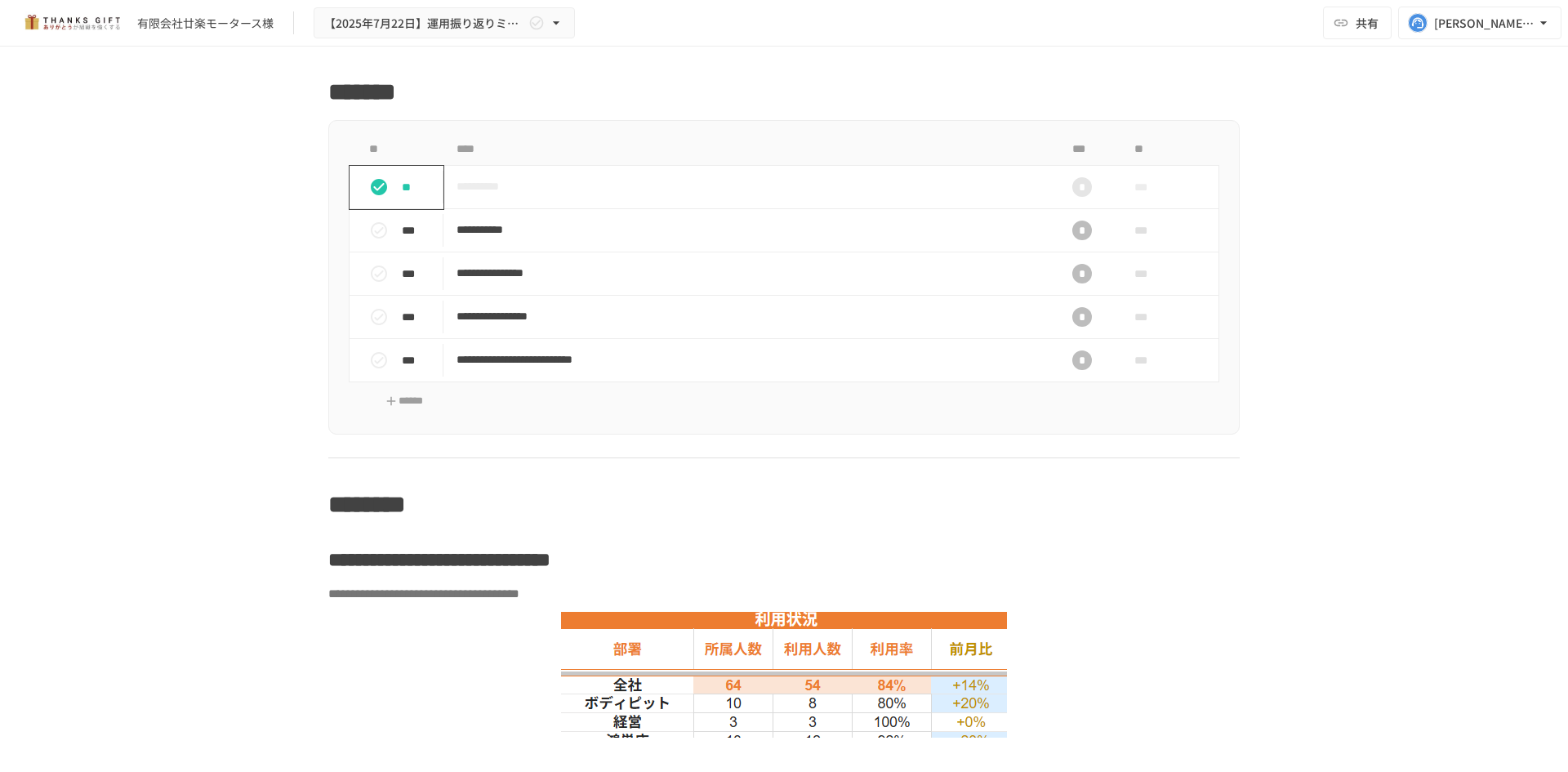 scroll, scrollTop: 1716, scrollLeft: 0, axis: vertical 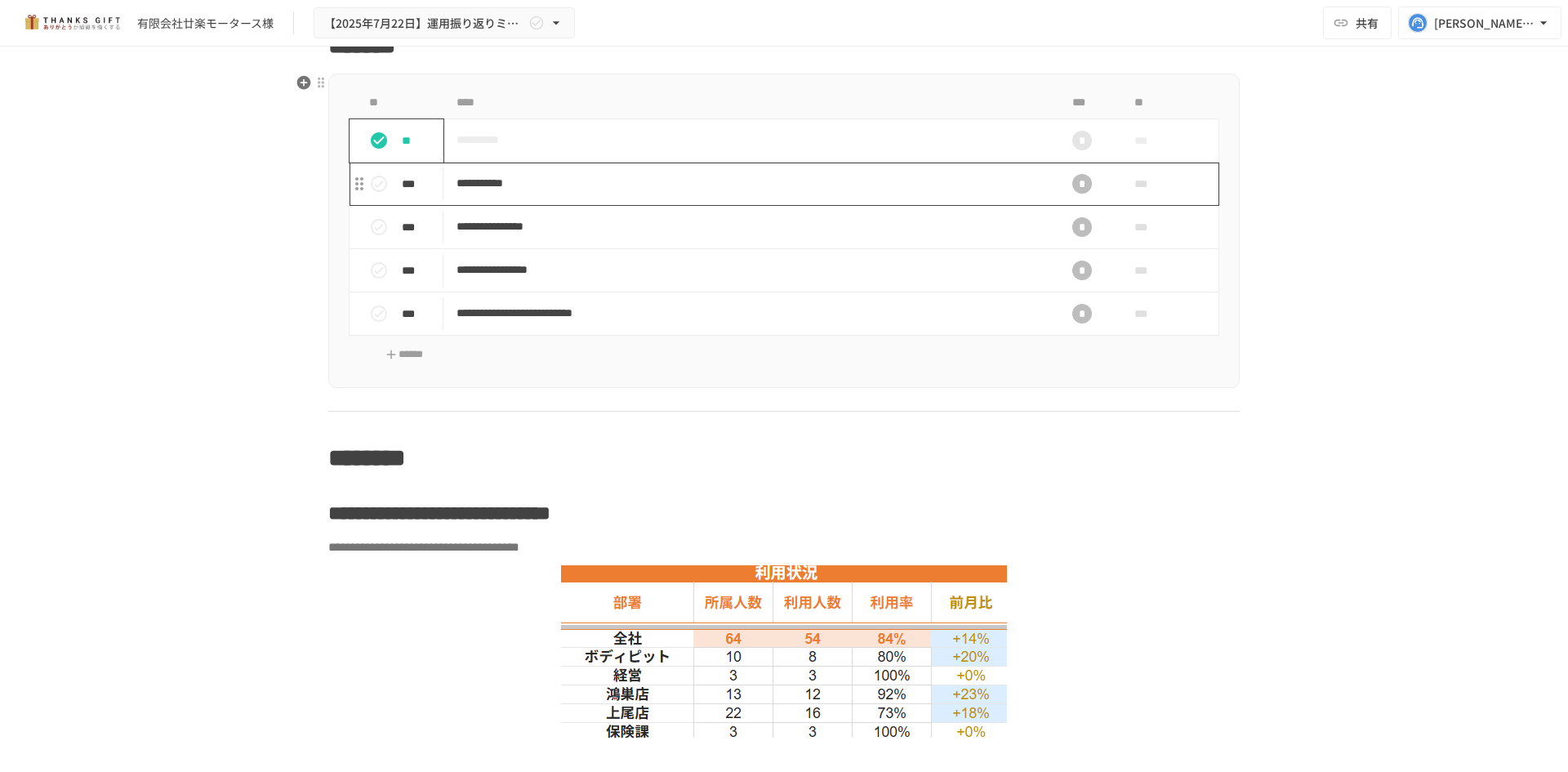 click on "**********" at bounding box center [750, 183] 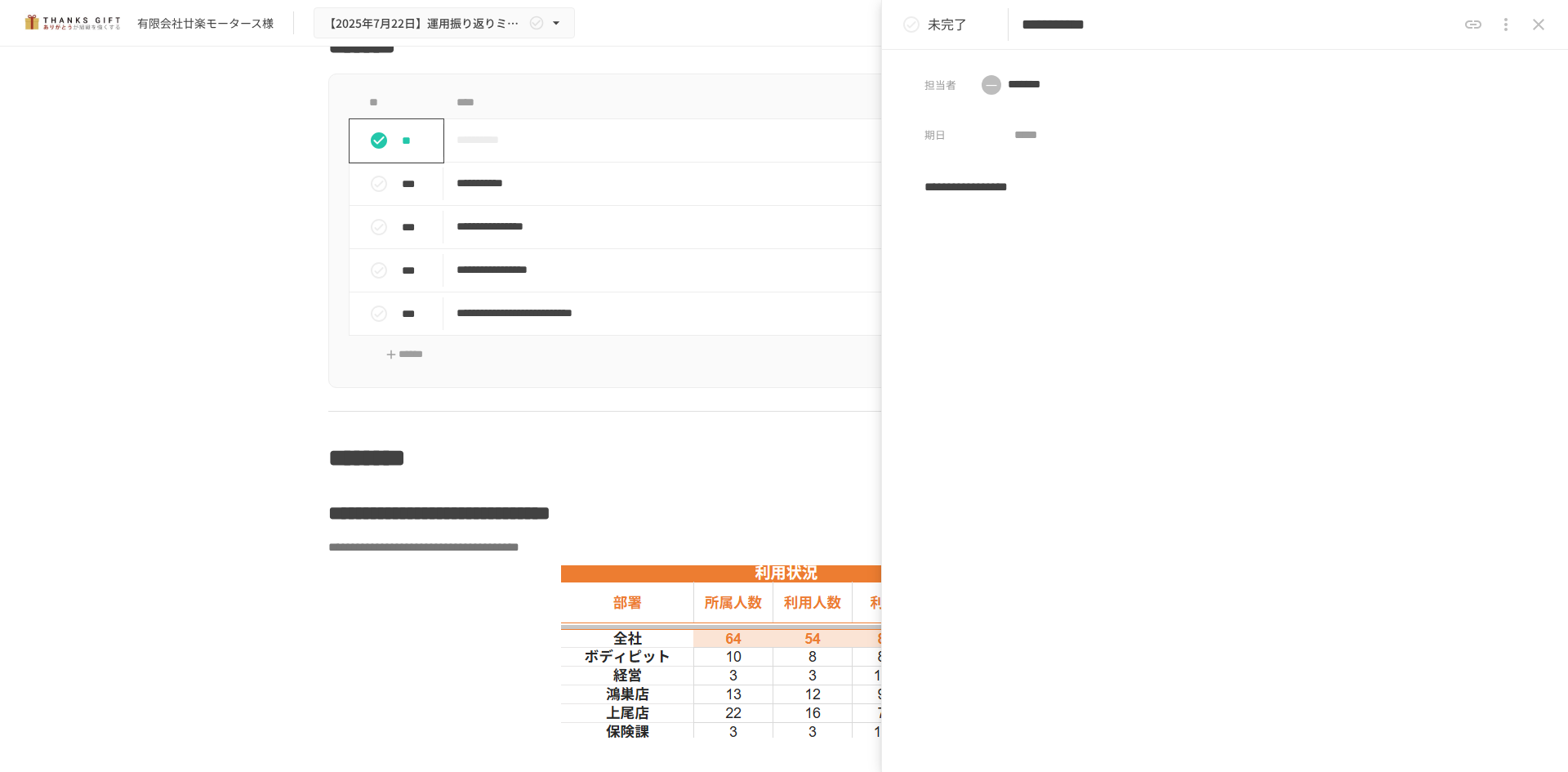 drag, startPoint x: 1199, startPoint y: 29, endPoint x: 851, endPoint y: 17, distance: 348.20684 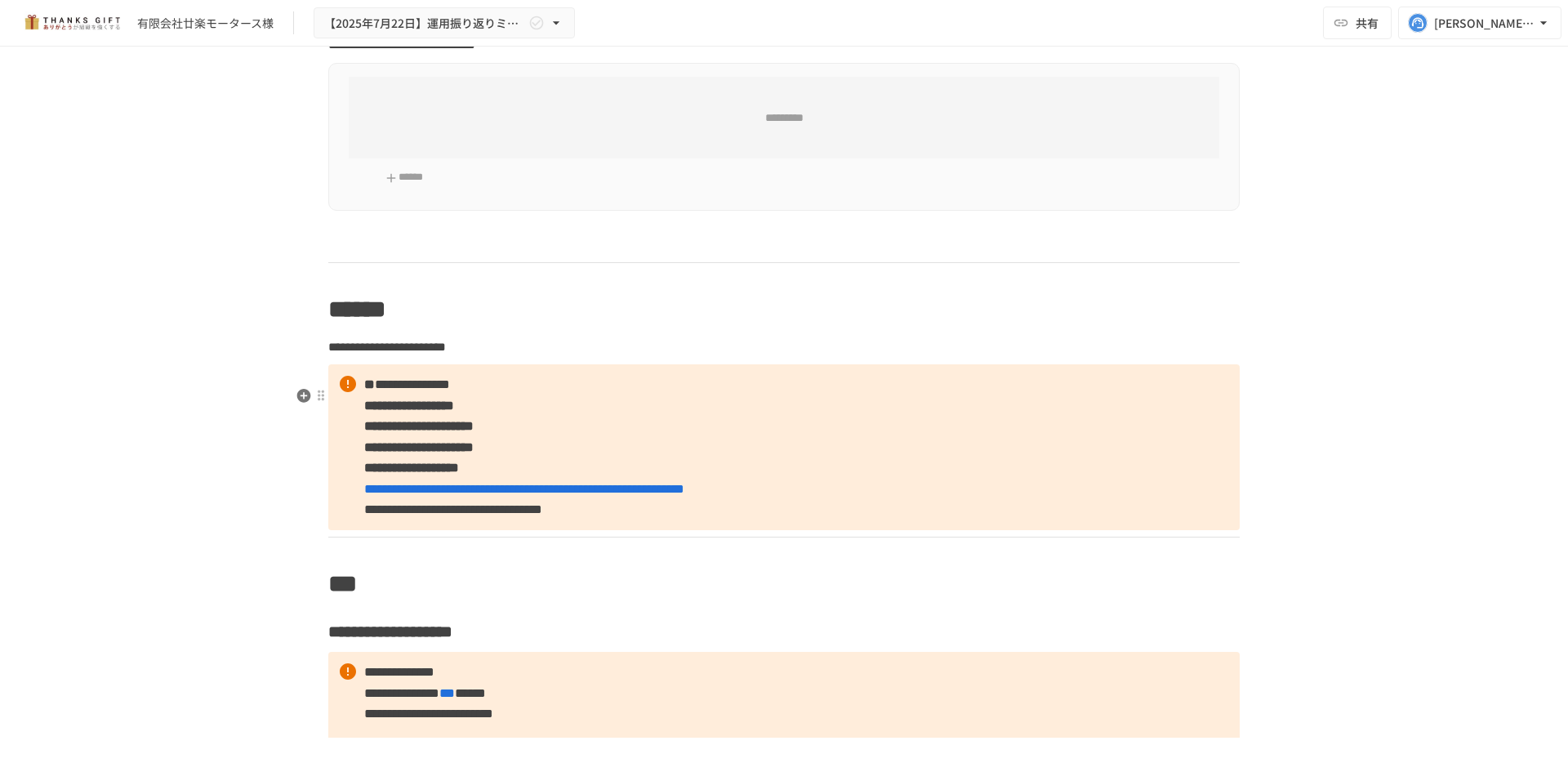 scroll, scrollTop: 5783, scrollLeft: 0, axis: vertical 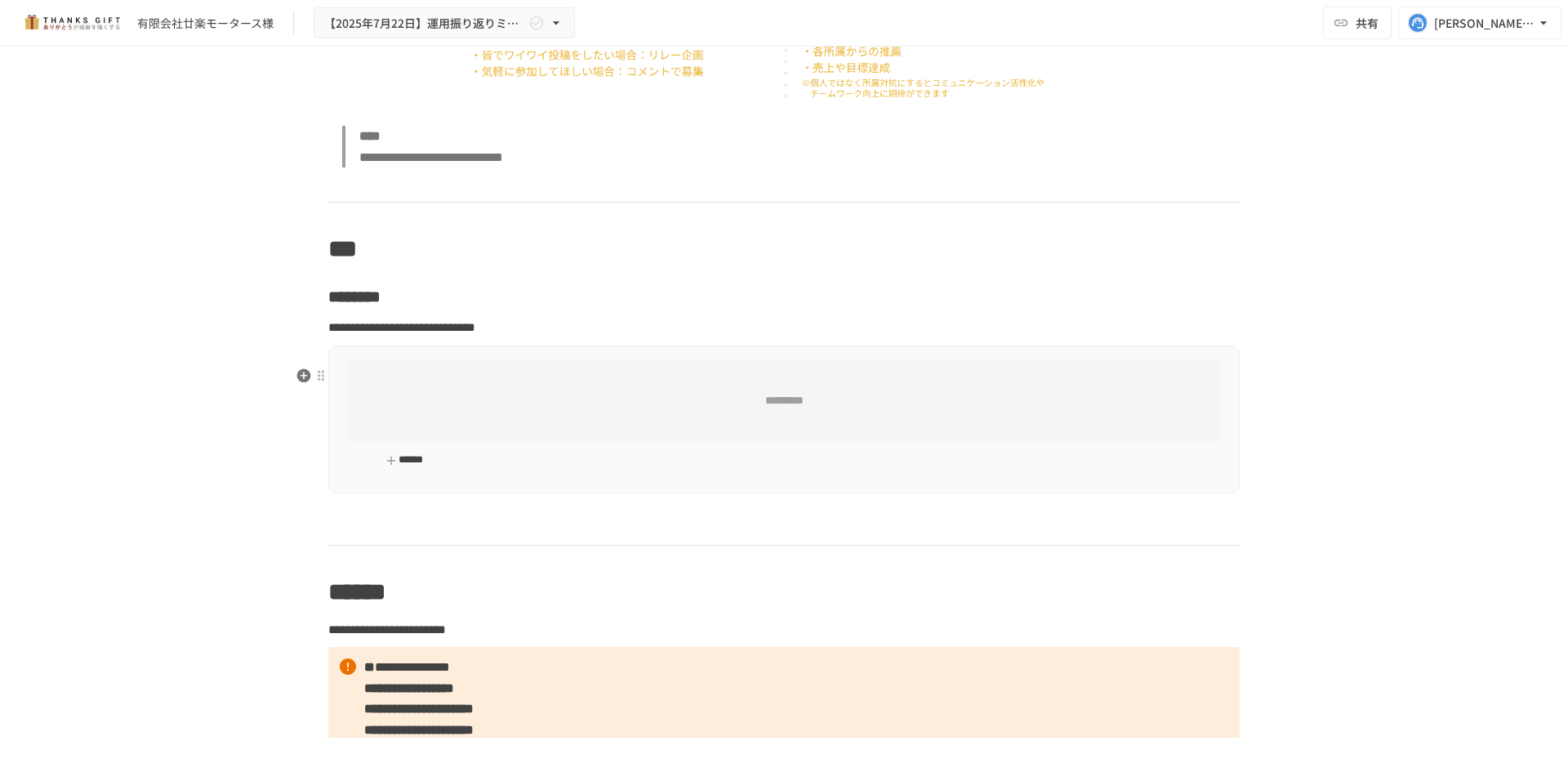 click on "******" at bounding box center (404, 460) 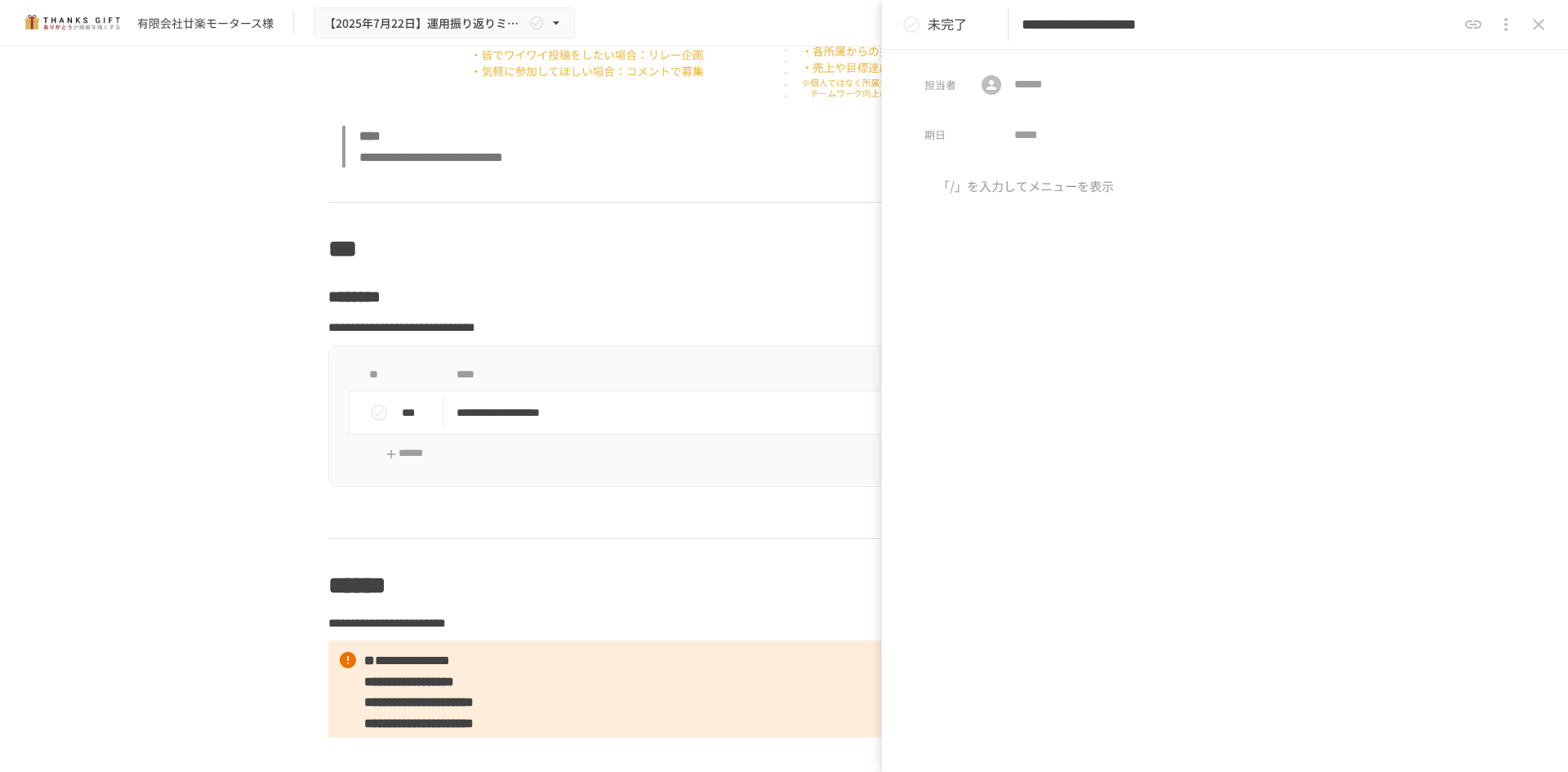type on "**********" 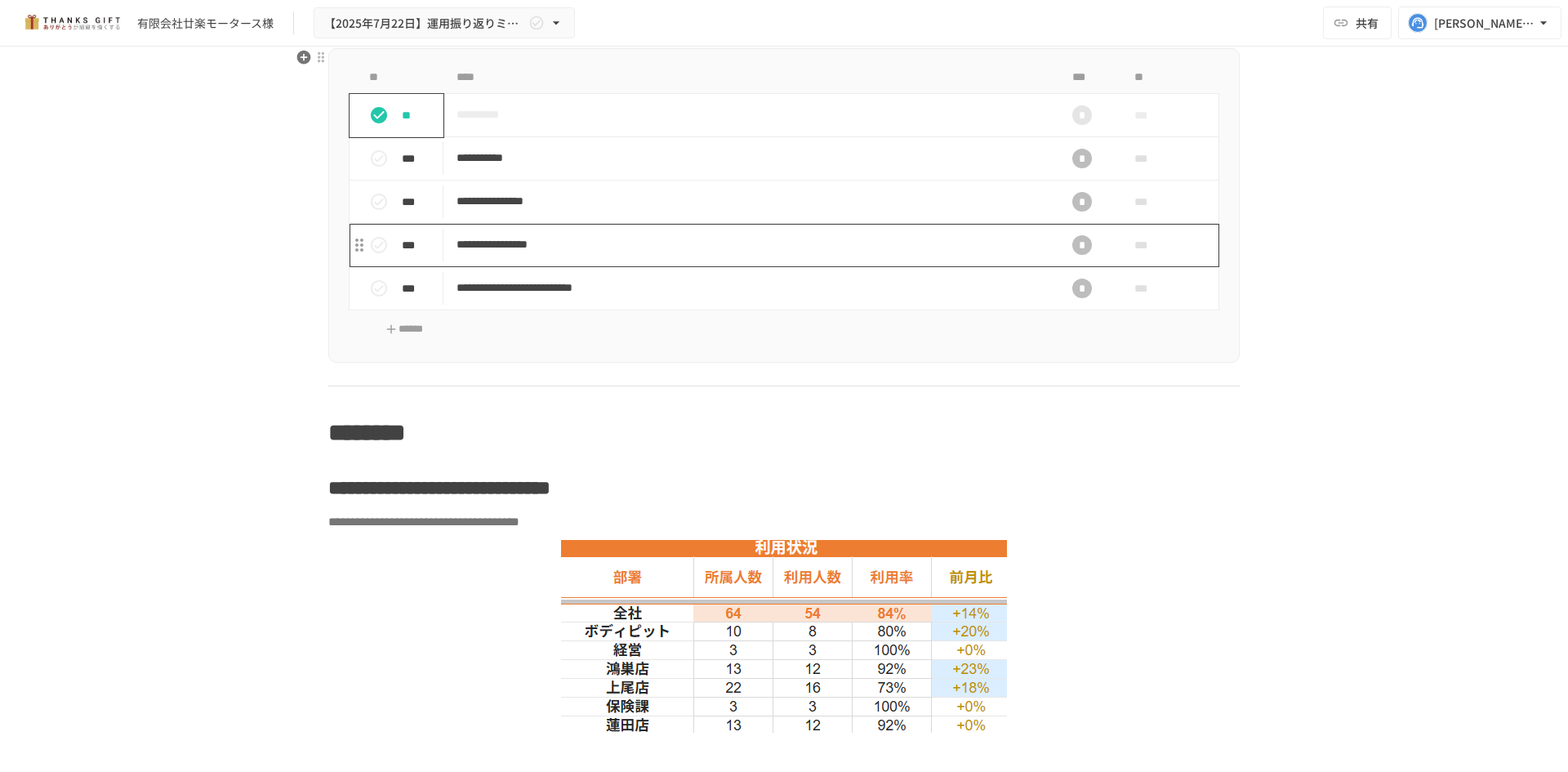 scroll, scrollTop: 1634, scrollLeft: 0, axis: vertical 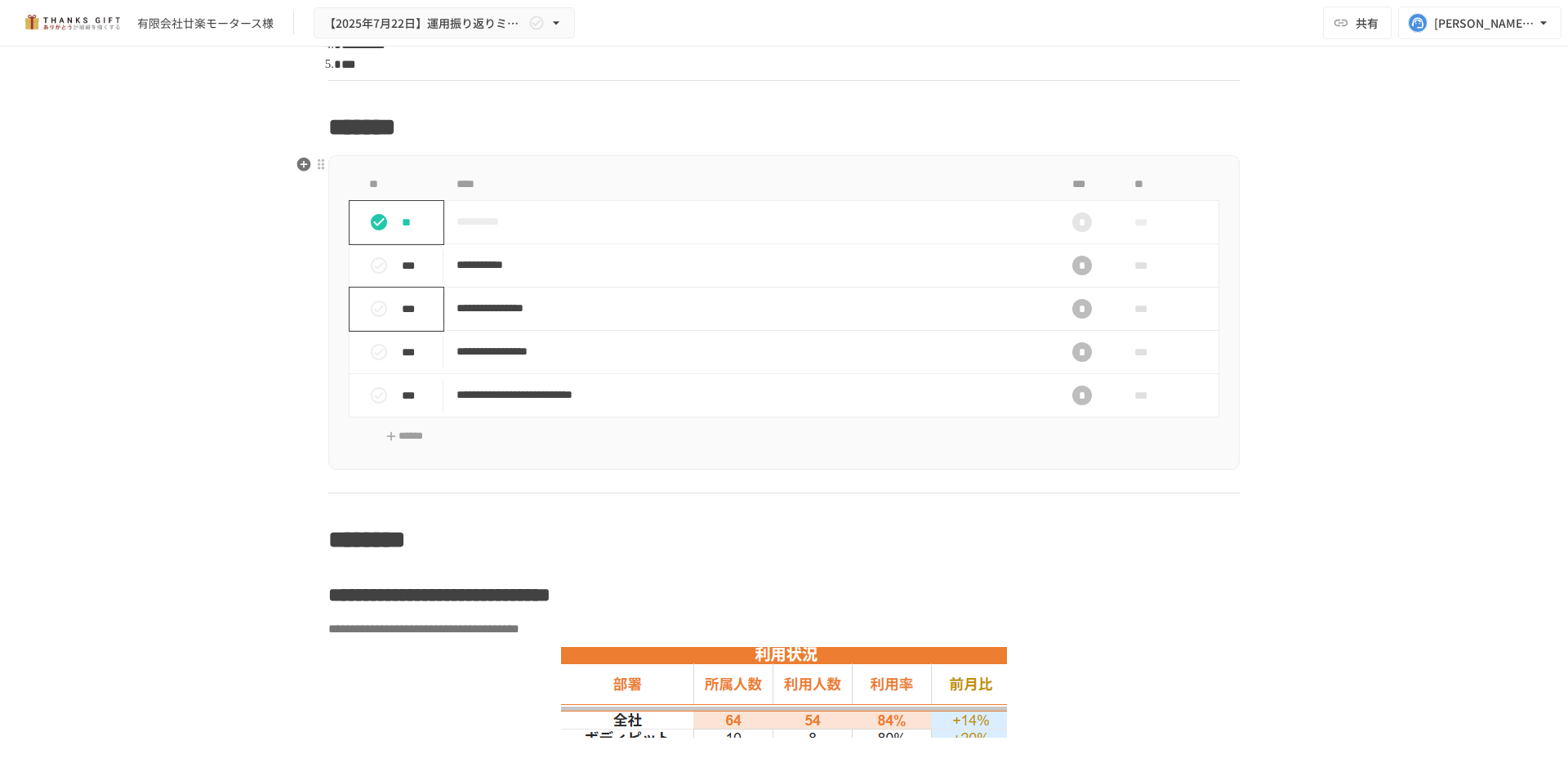 click 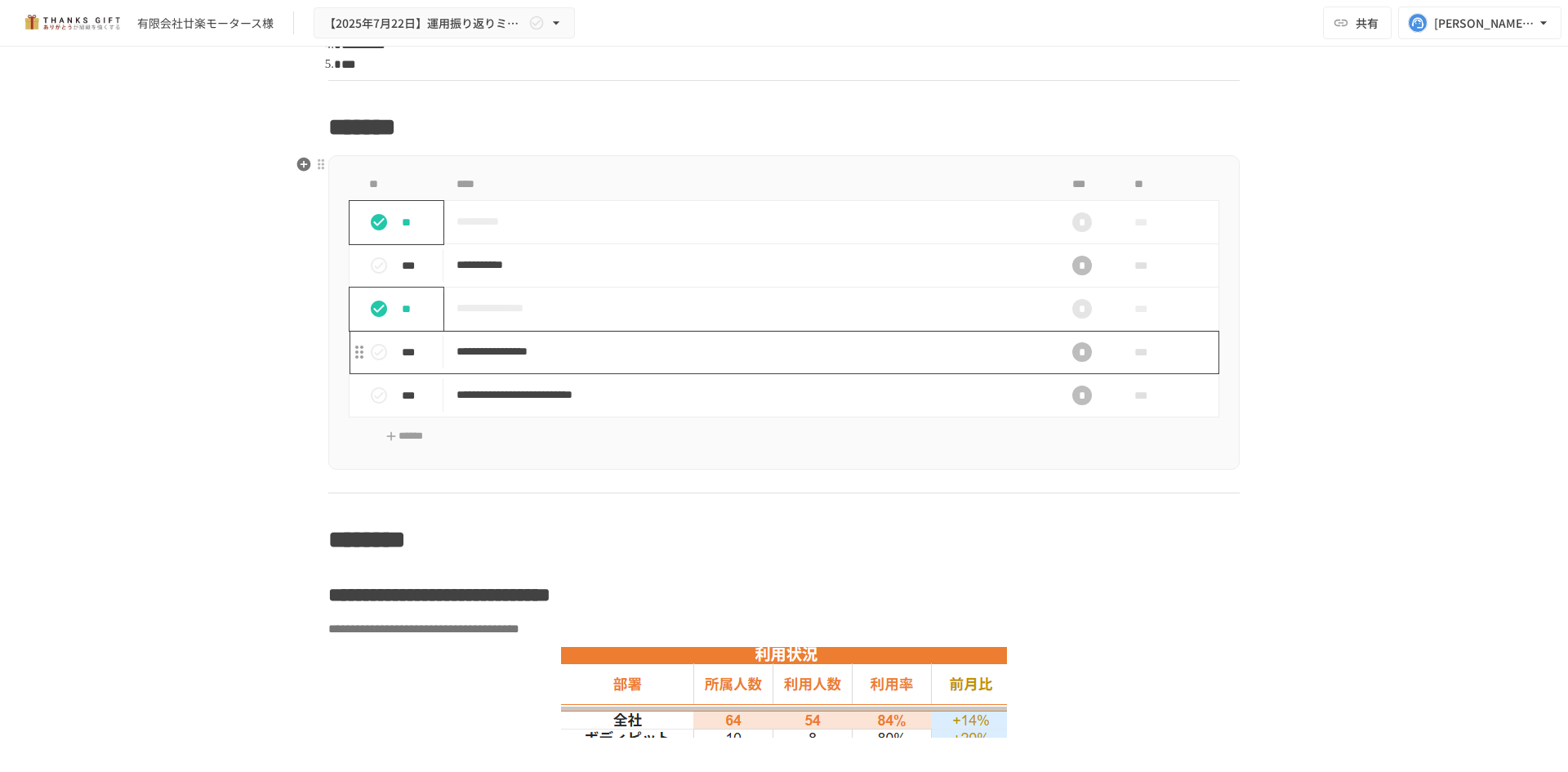 click on "**********" at bounding box center [750, 351] 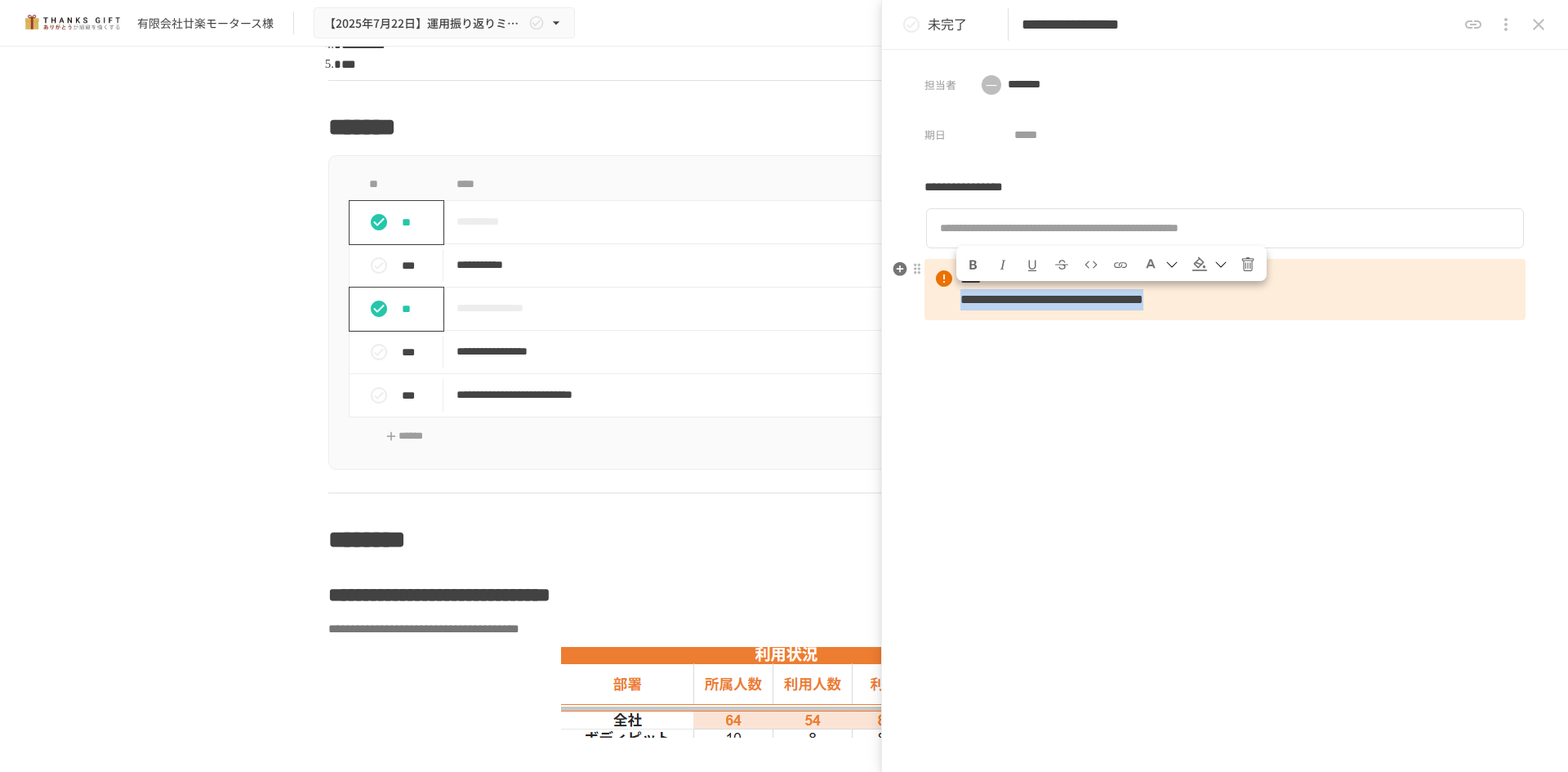 drag, startPoint x: 1431, startPoint y: 298, endPoint x: 954, endPoint y: 307, distance: 477.0849 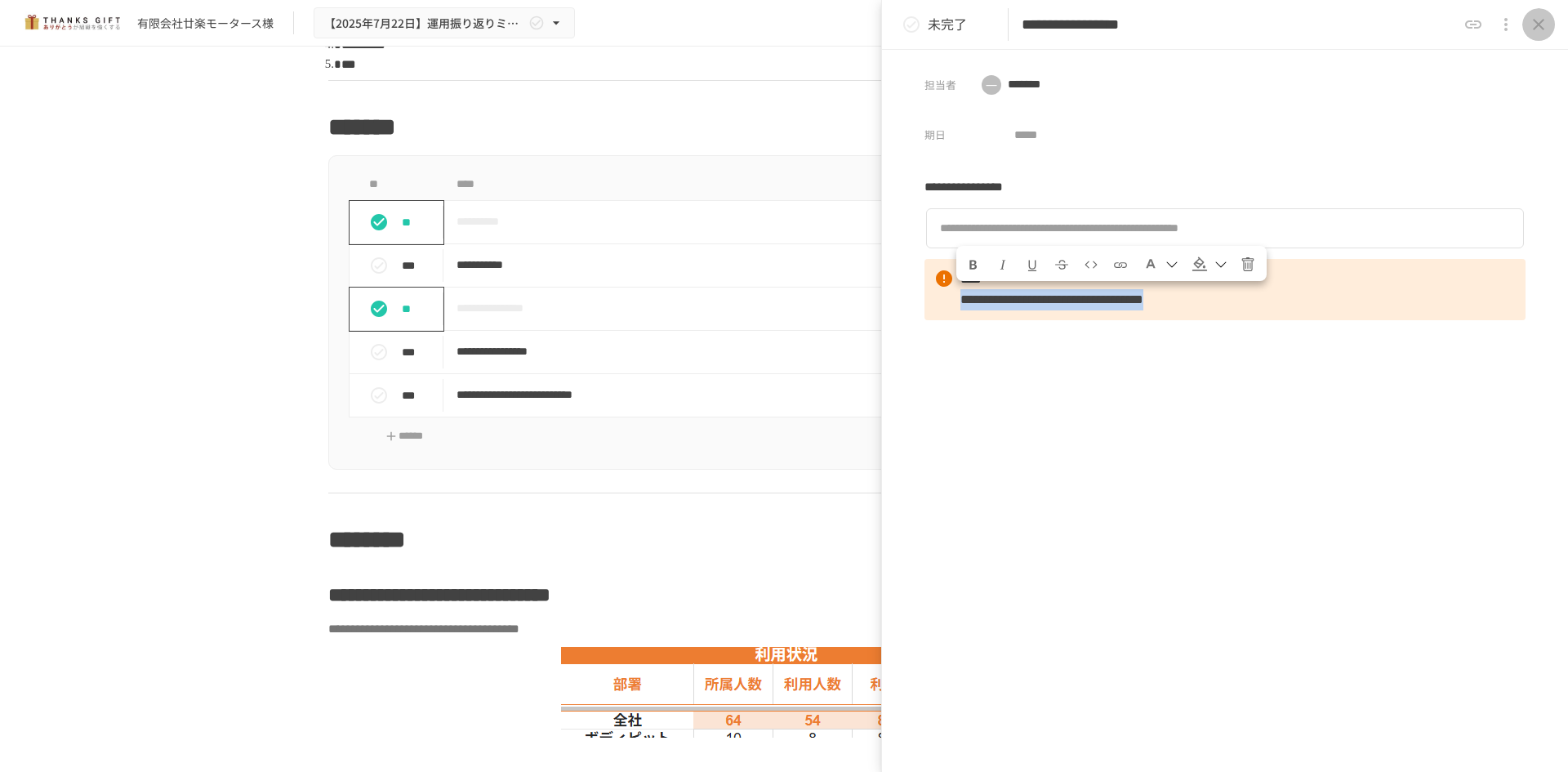 click 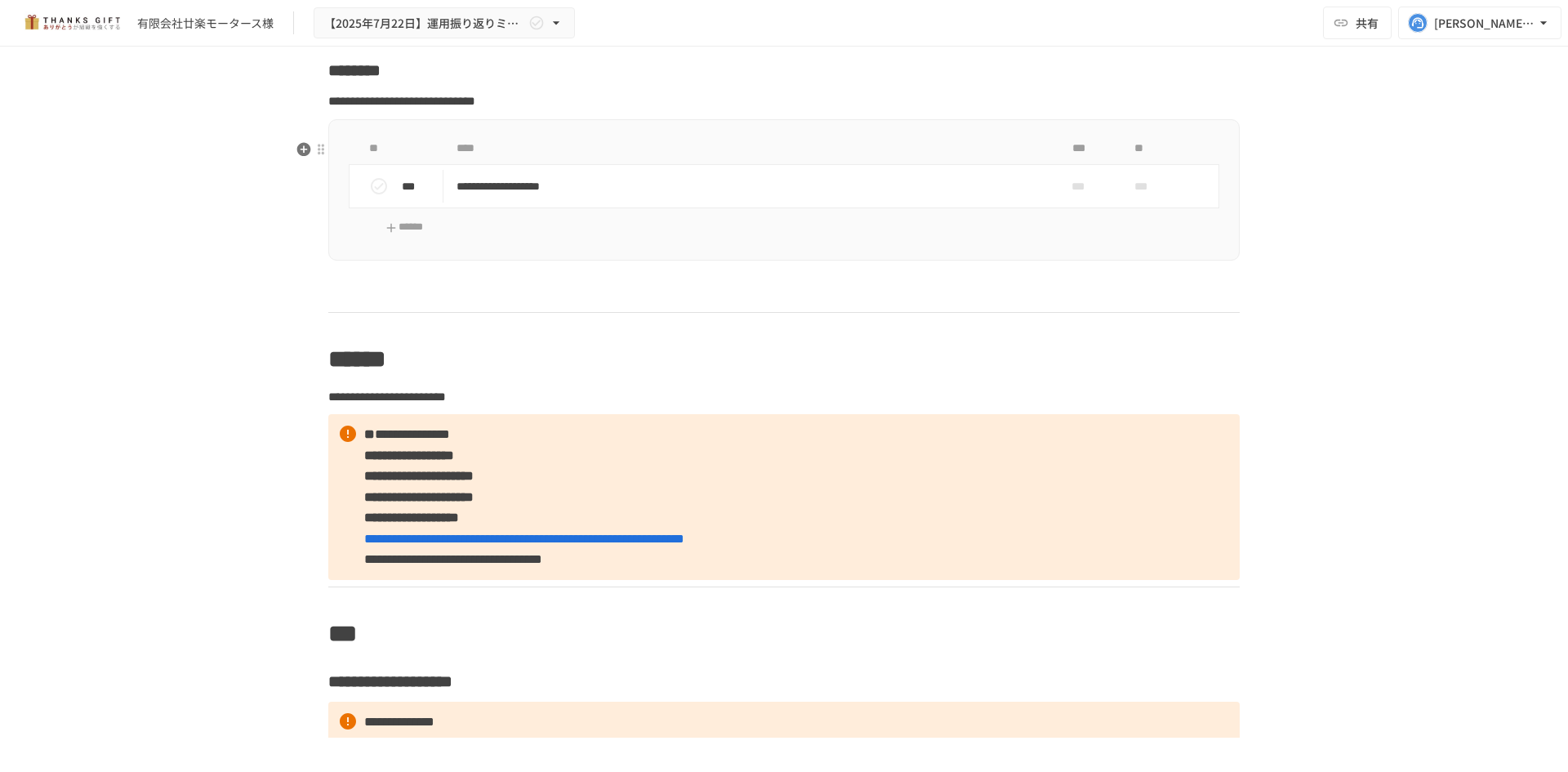 scroll, scrollTop: 5964, scrollLeft: 0, axis: vertical 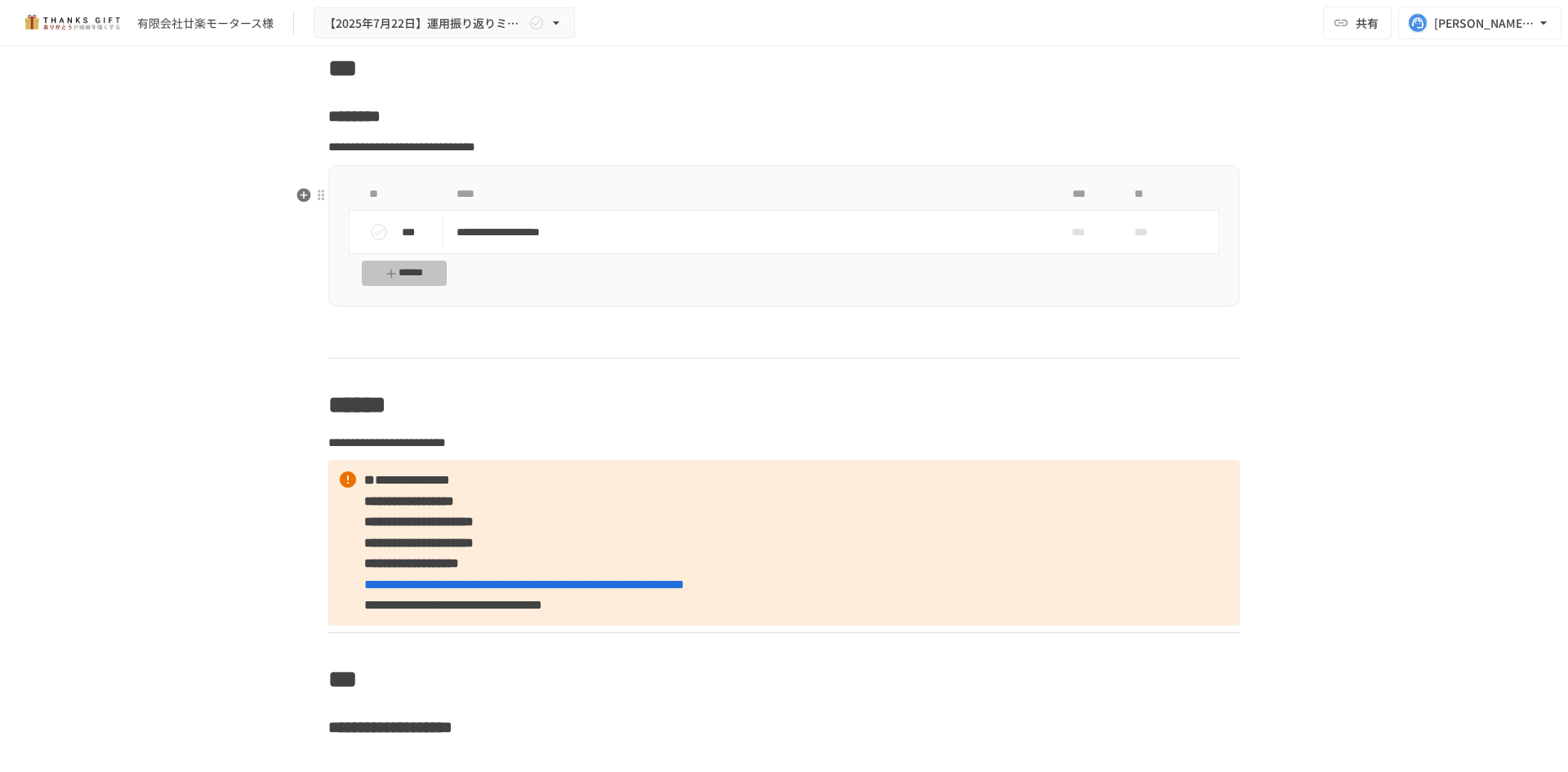 click on "******" at bounding box center (404, 273) 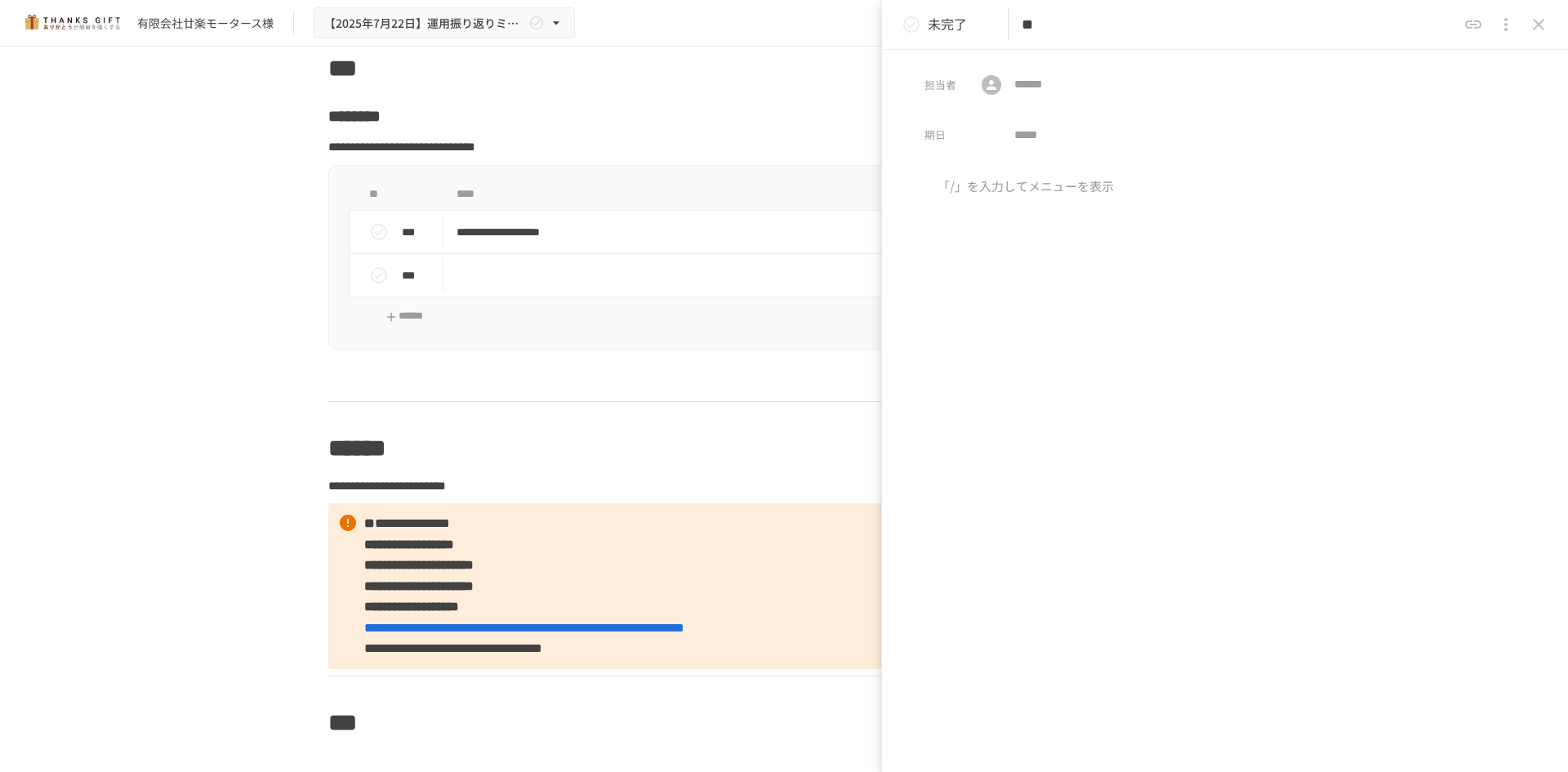 type on "*" 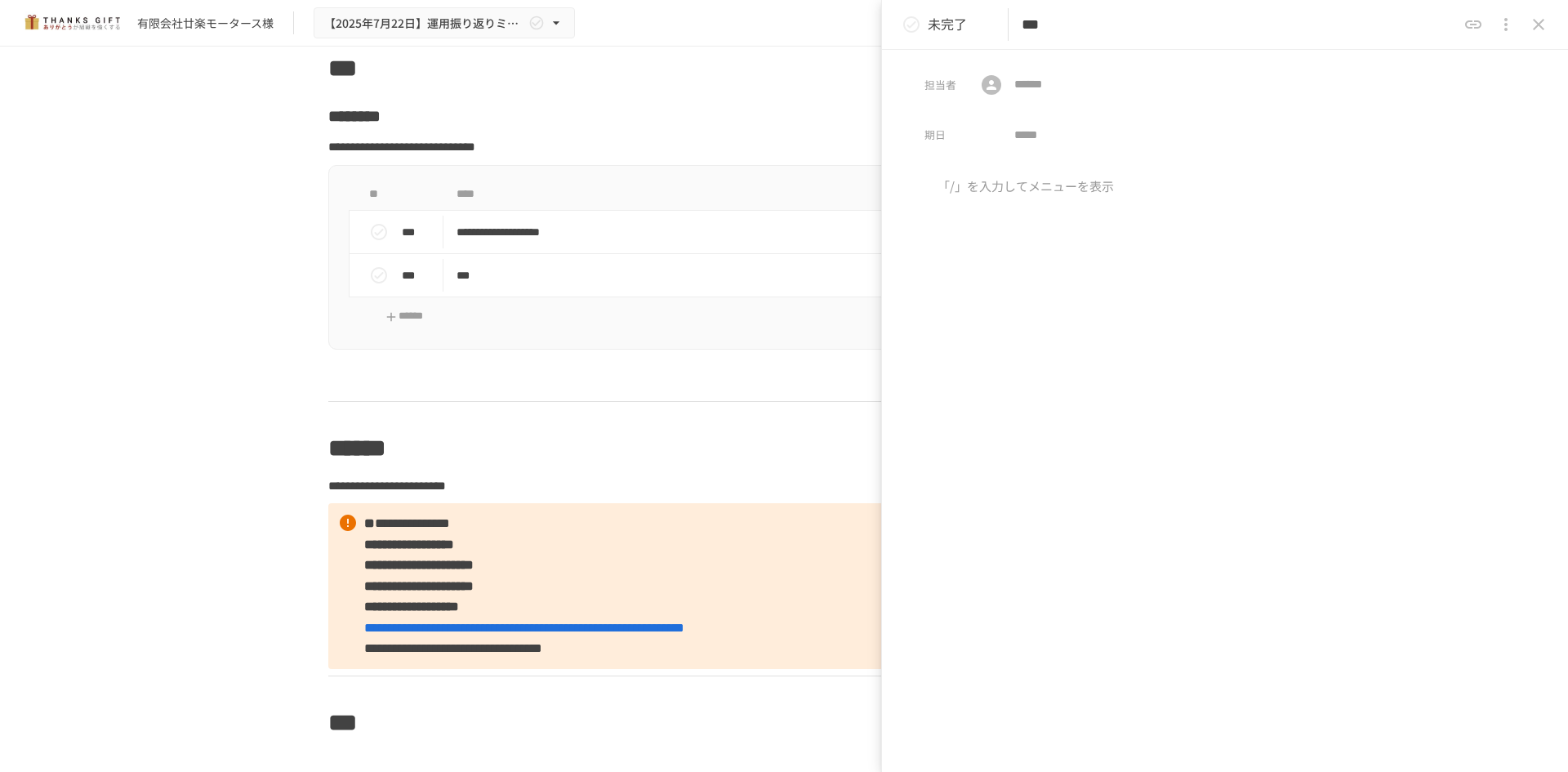 paste on "**********" 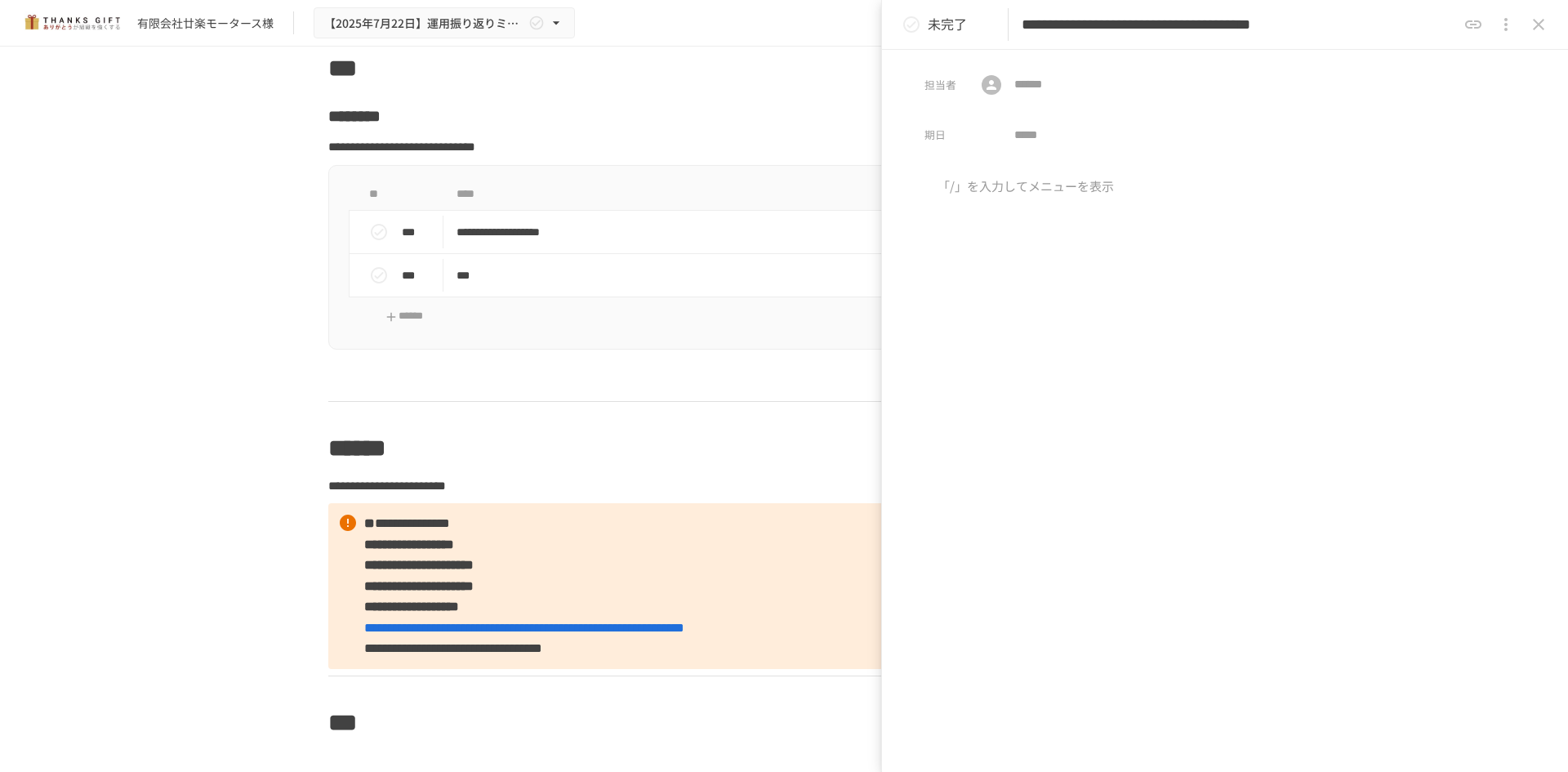 scroll, scrollTop: 0, scrollLeft: 126, axis: horizontal 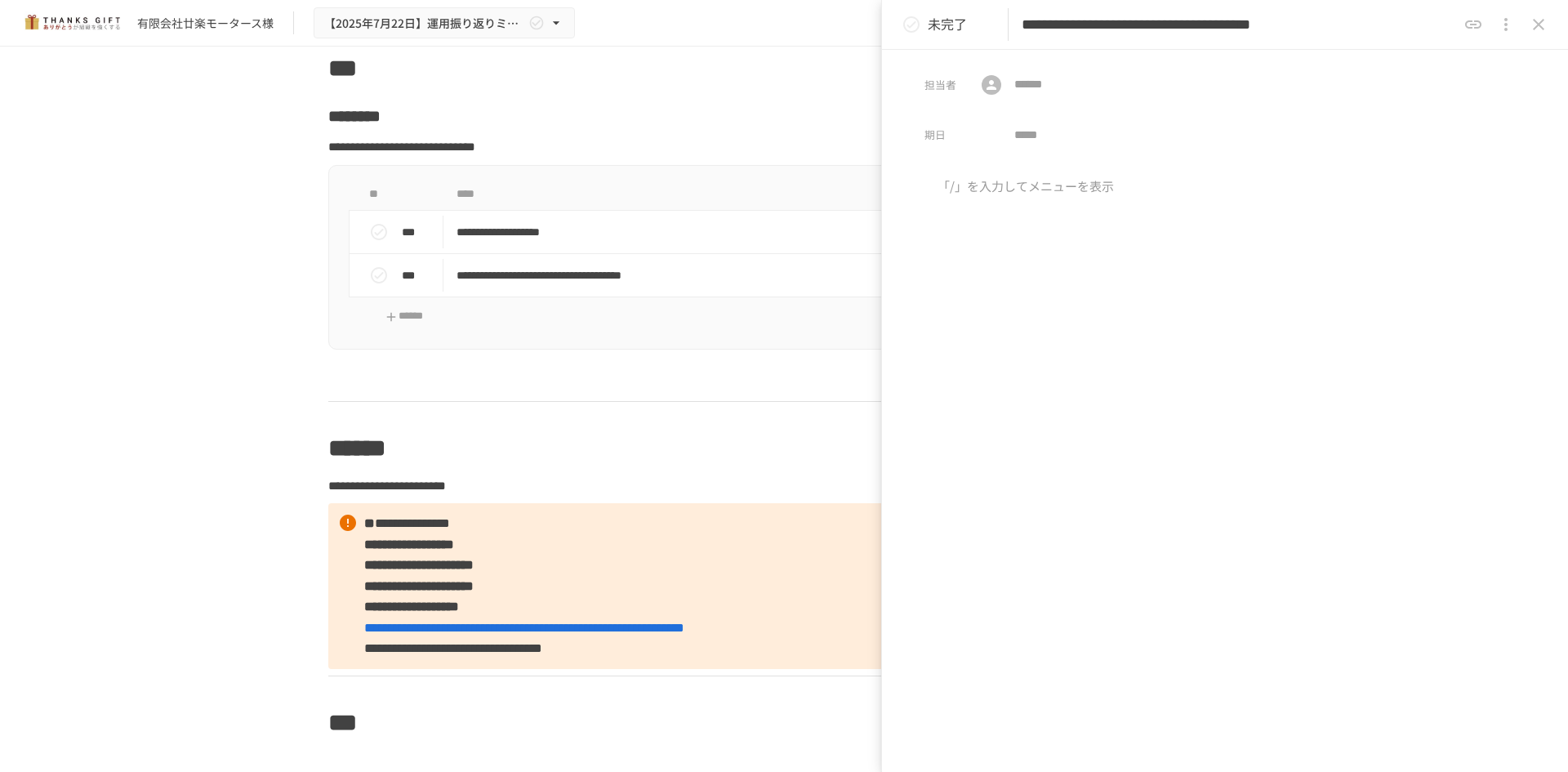 drag, startPoint x: 1148, startPoint y: 26, endPoint x: 1371, endPoint y: 28, distance: 223.00897 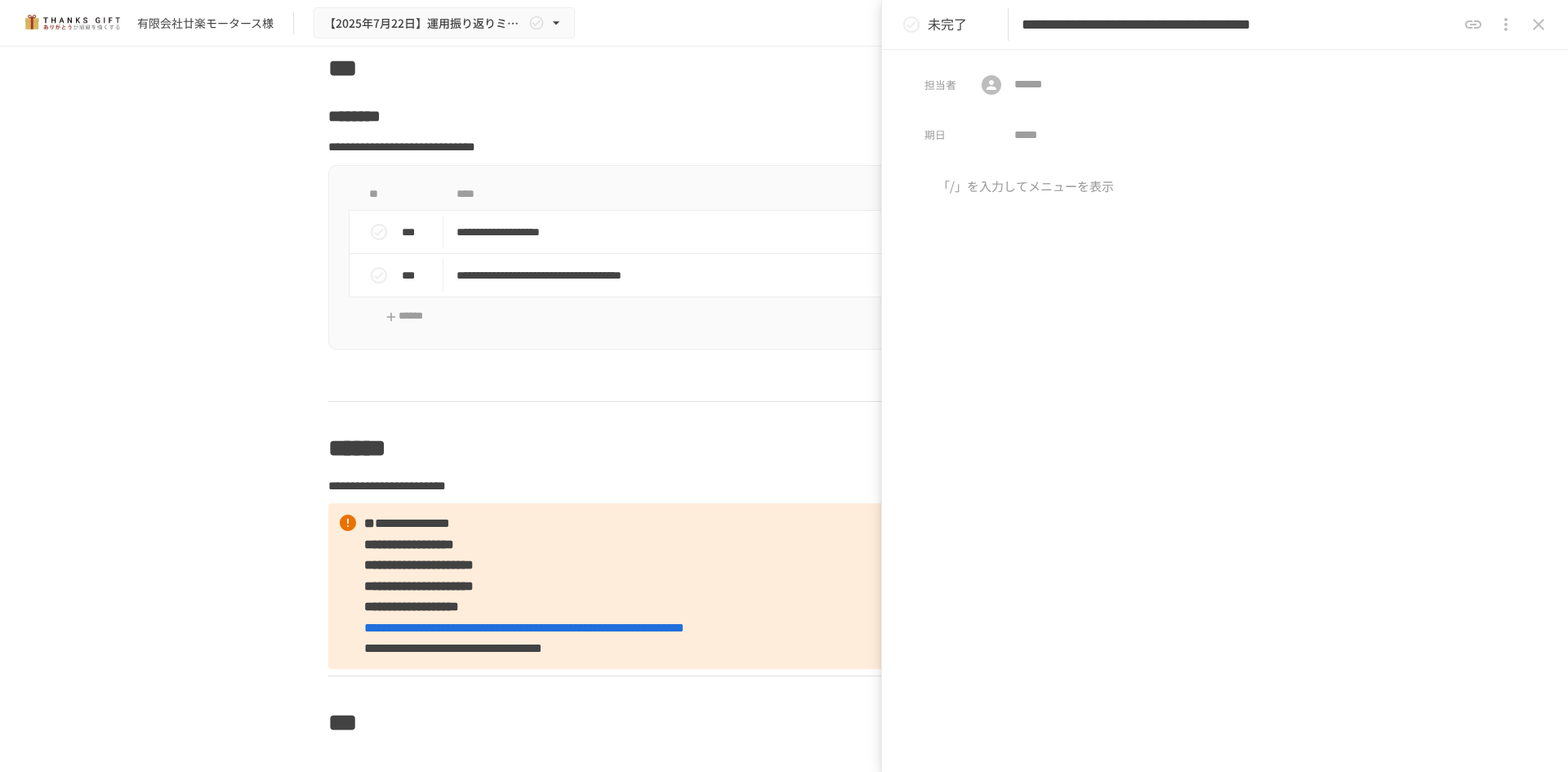 click on "**********" at bounding box center [1239, 25] 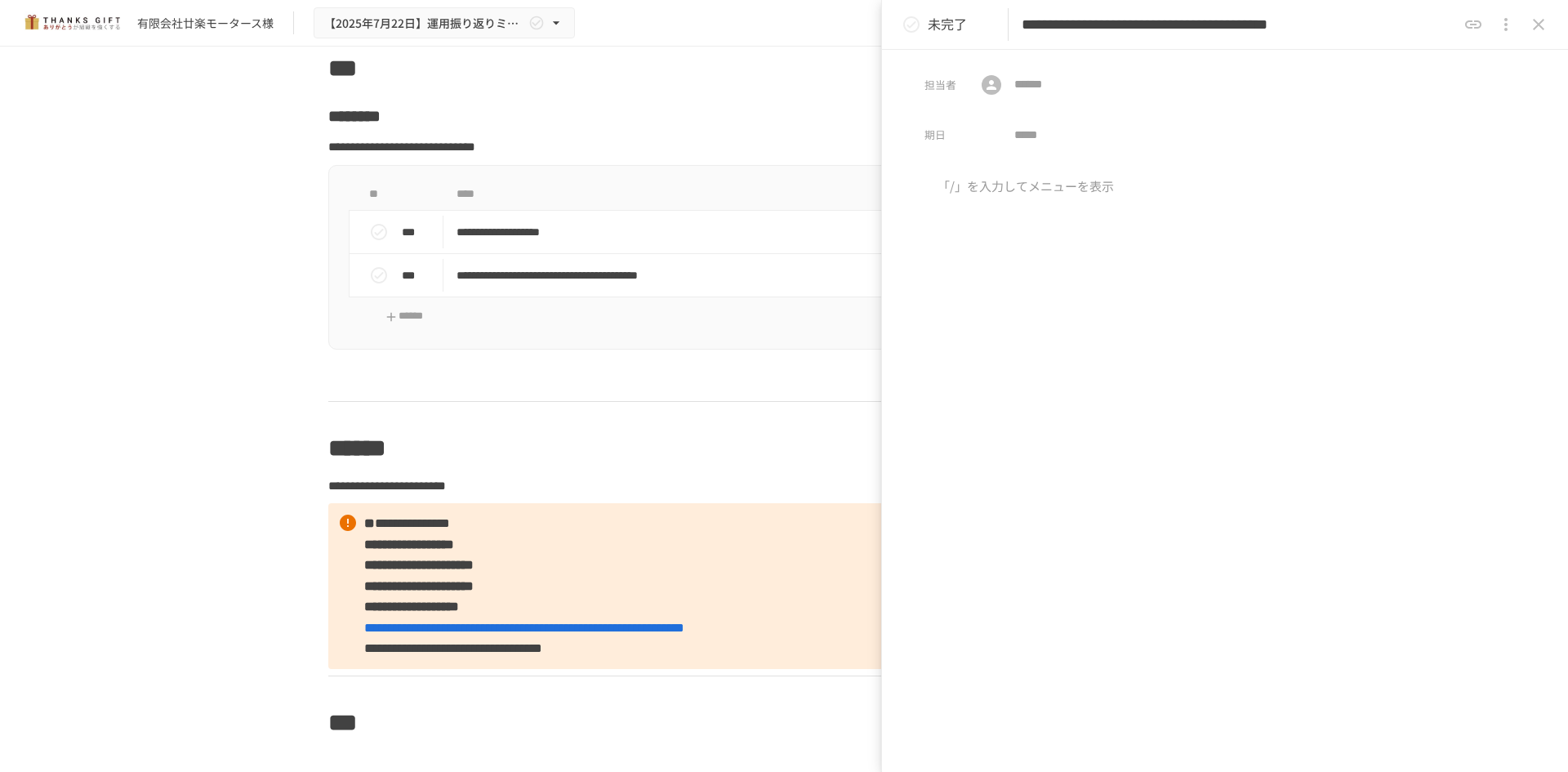 scroll, scrollTop: 0, scrollLeft: 61, axis: horizontal 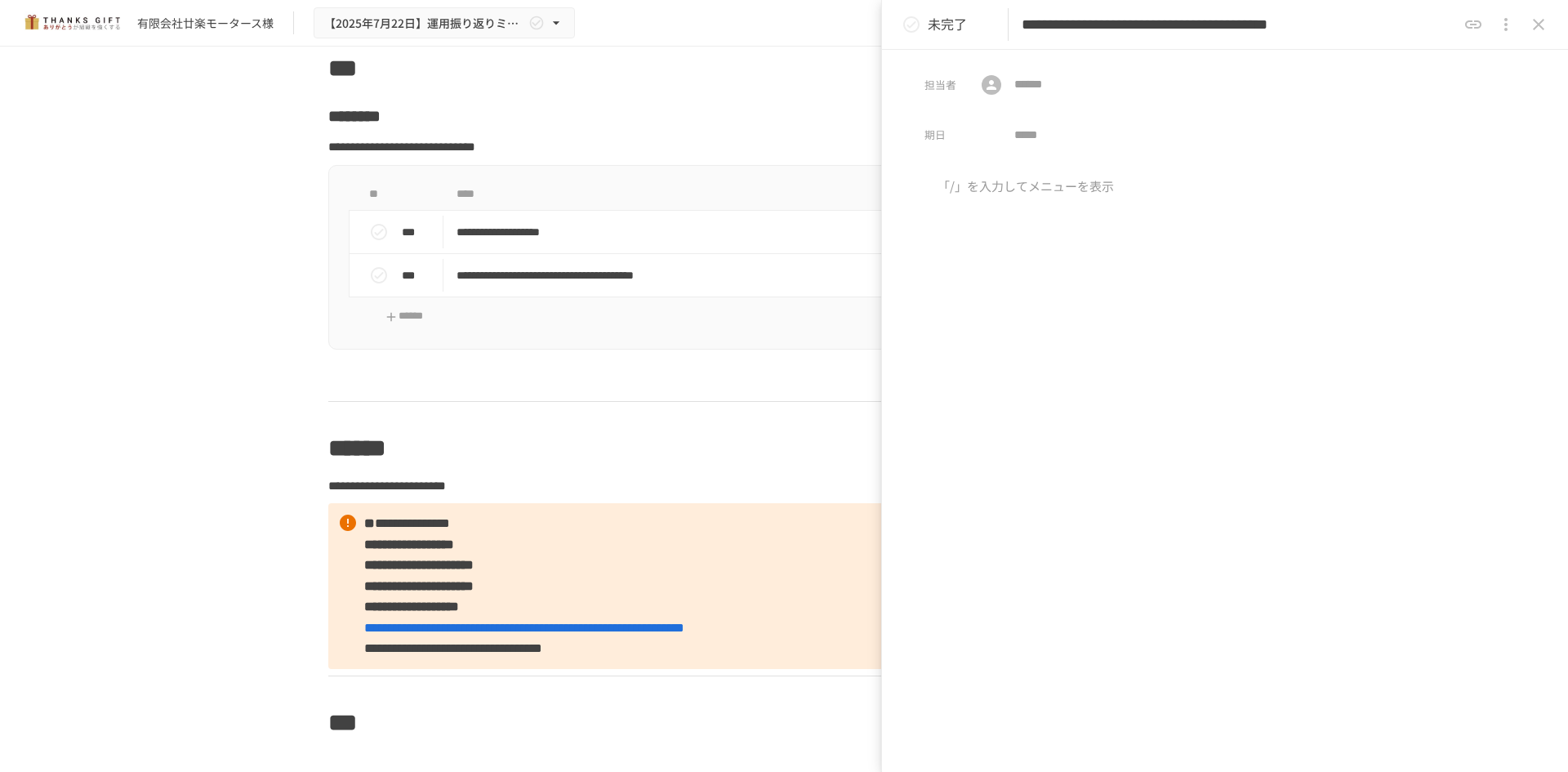 type on "**********" 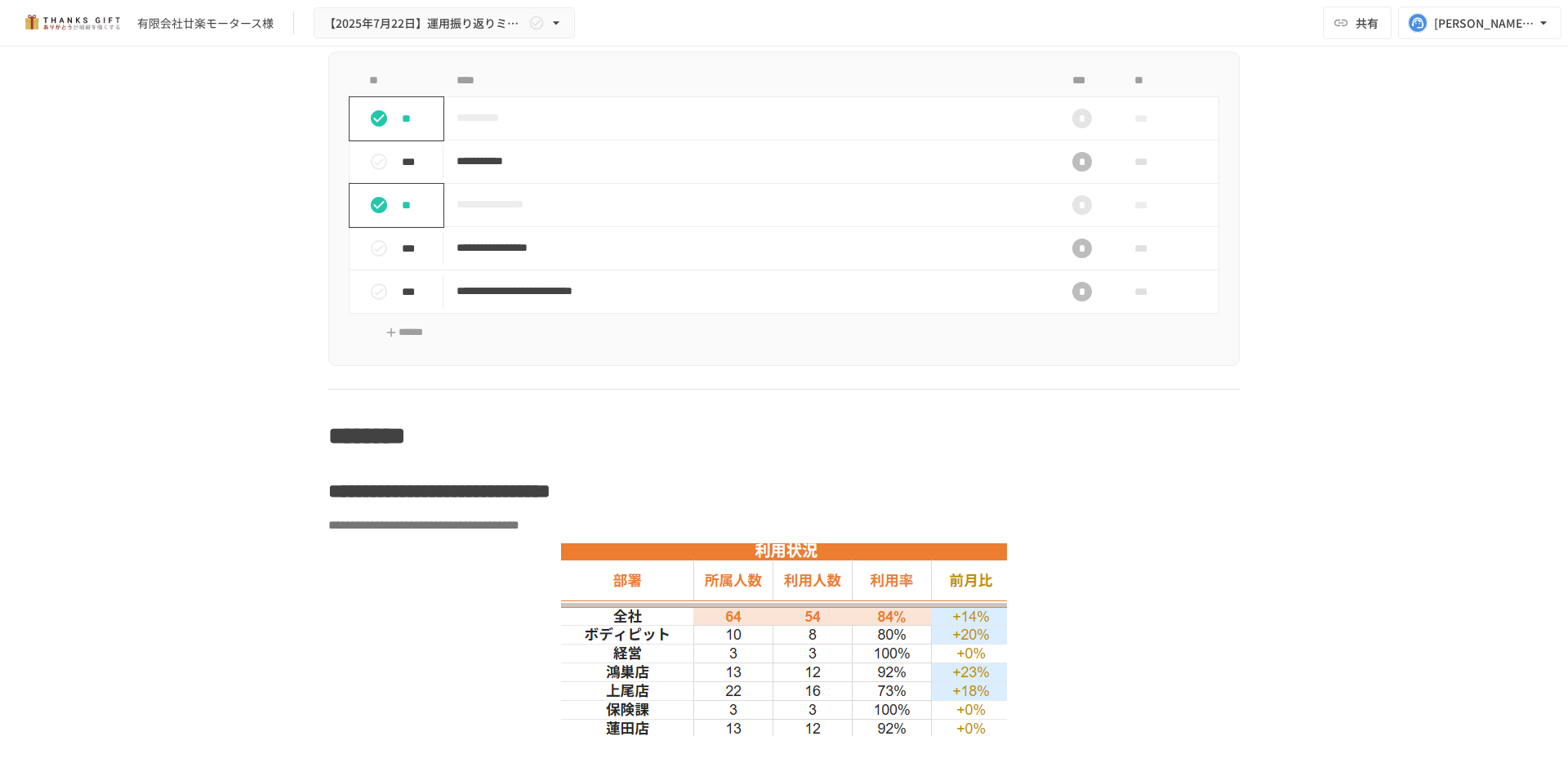 scroll, scrollTop: 1716, scrollLeft: 0, axis: vertical 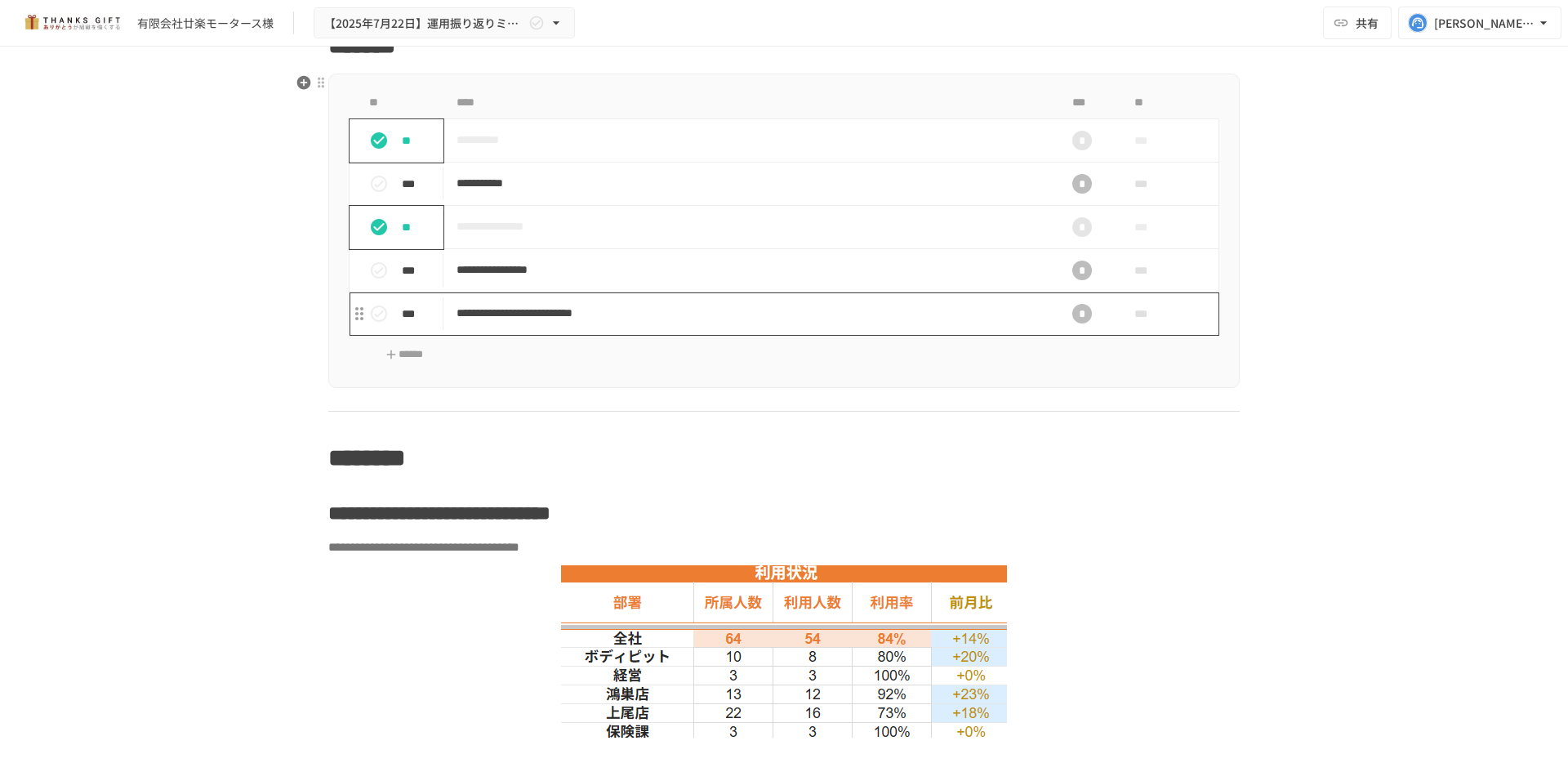 click on "**********" at bounding box center [750, 314] 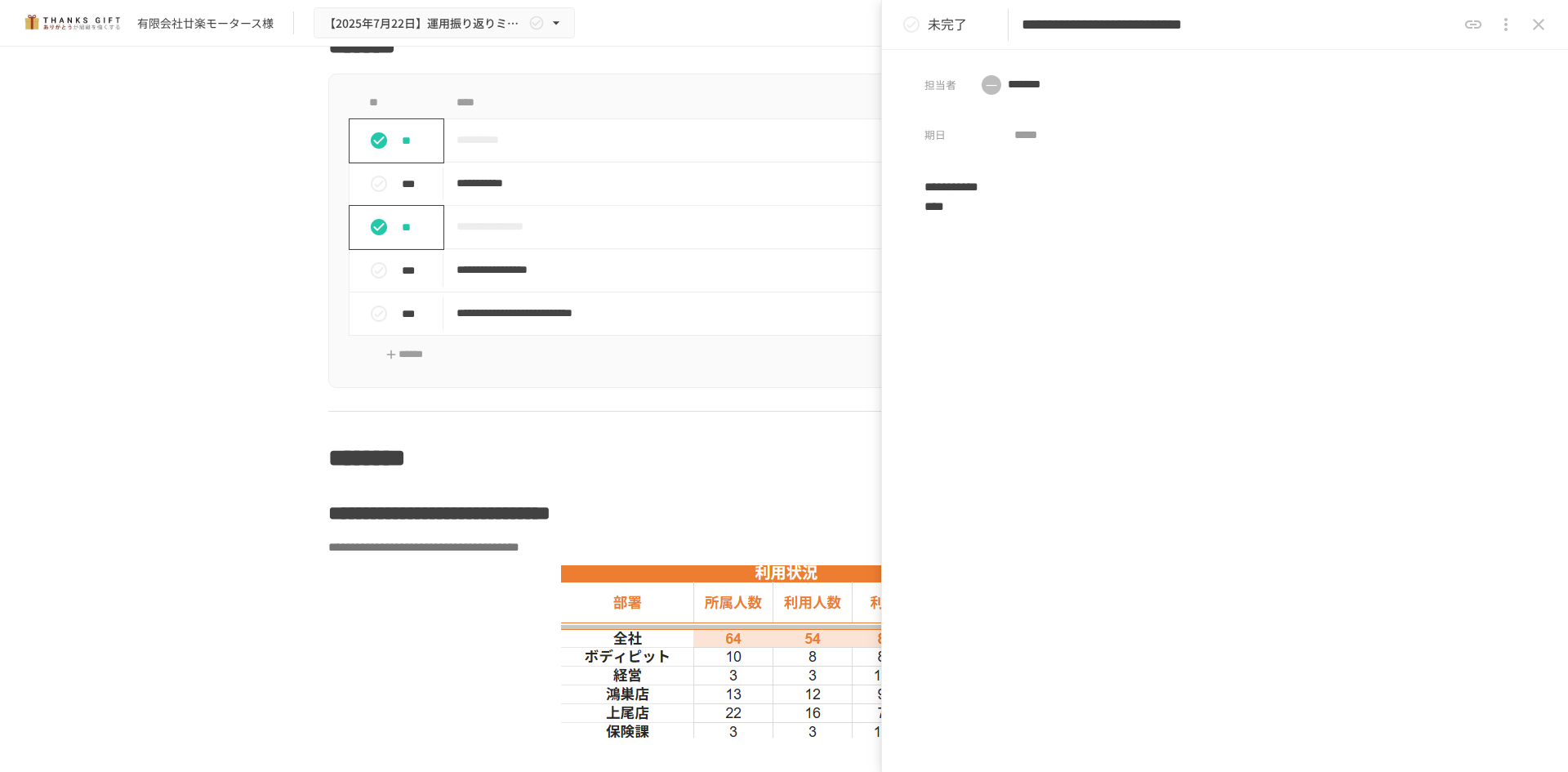 click on "**********" at bounding box center [1239, 25] 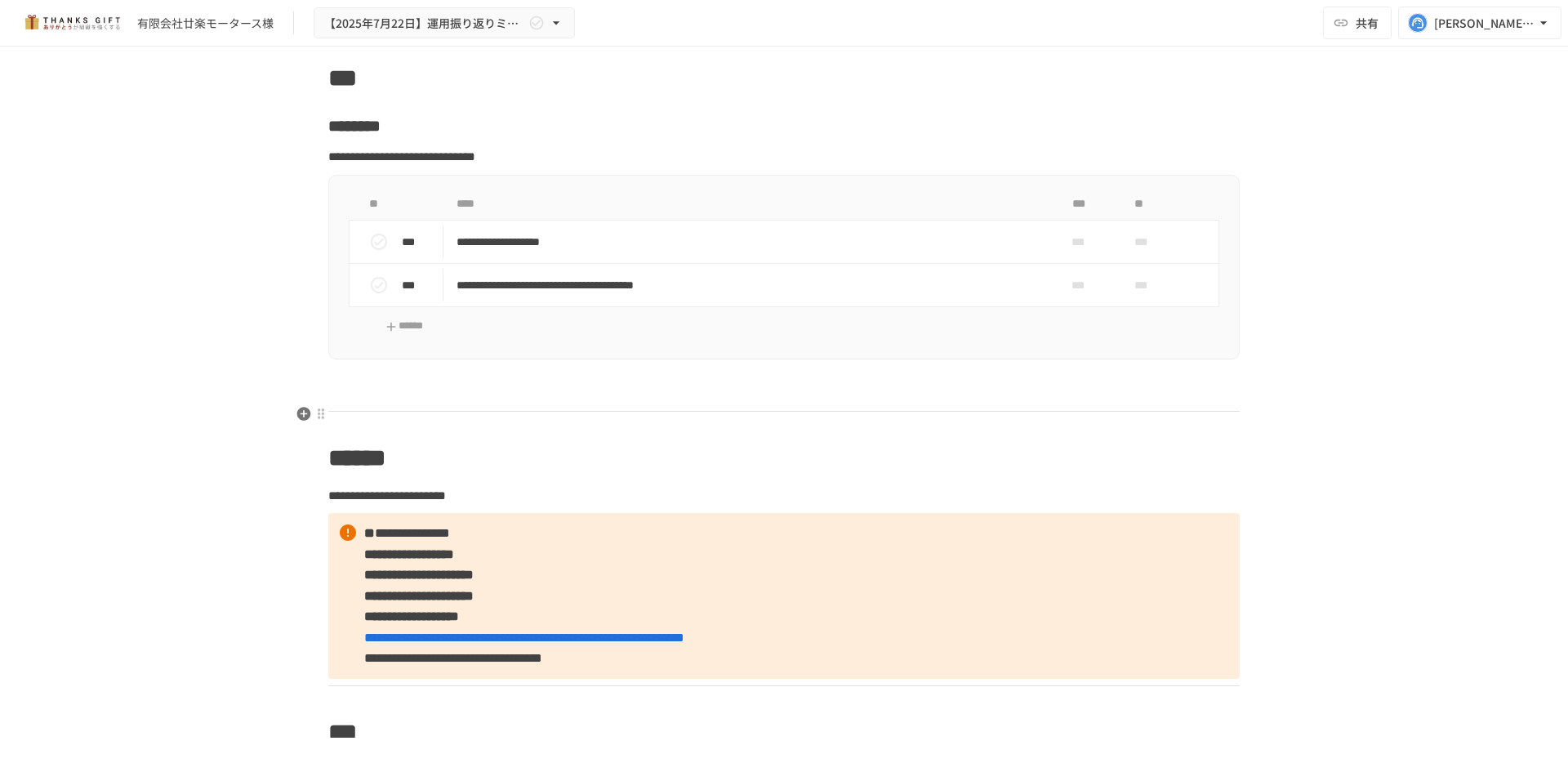 scroll, scrollTop: 5964, scrollLeft: 0, axis: vertical 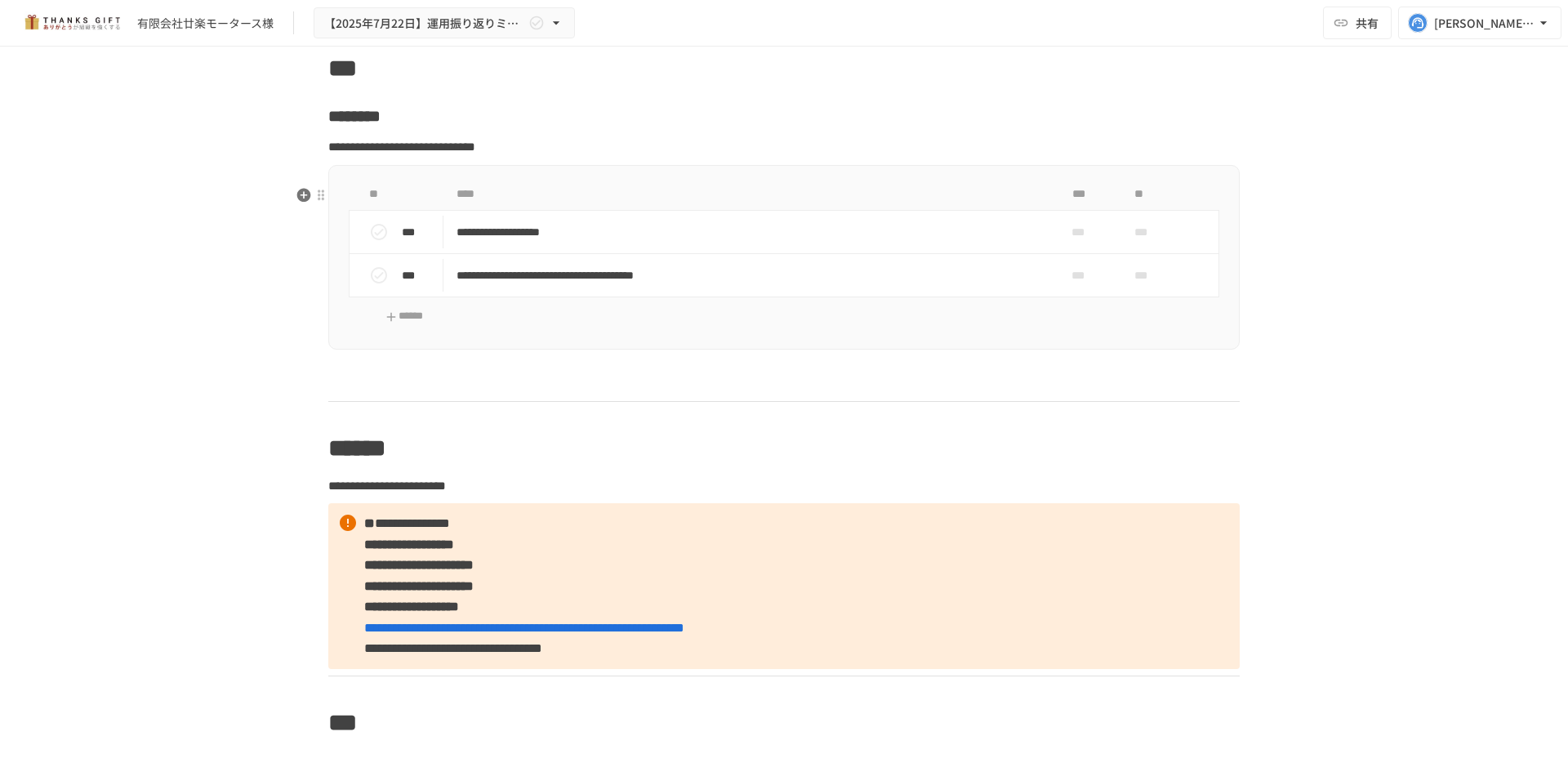 click on "**********" at bounding box center [784, 257] 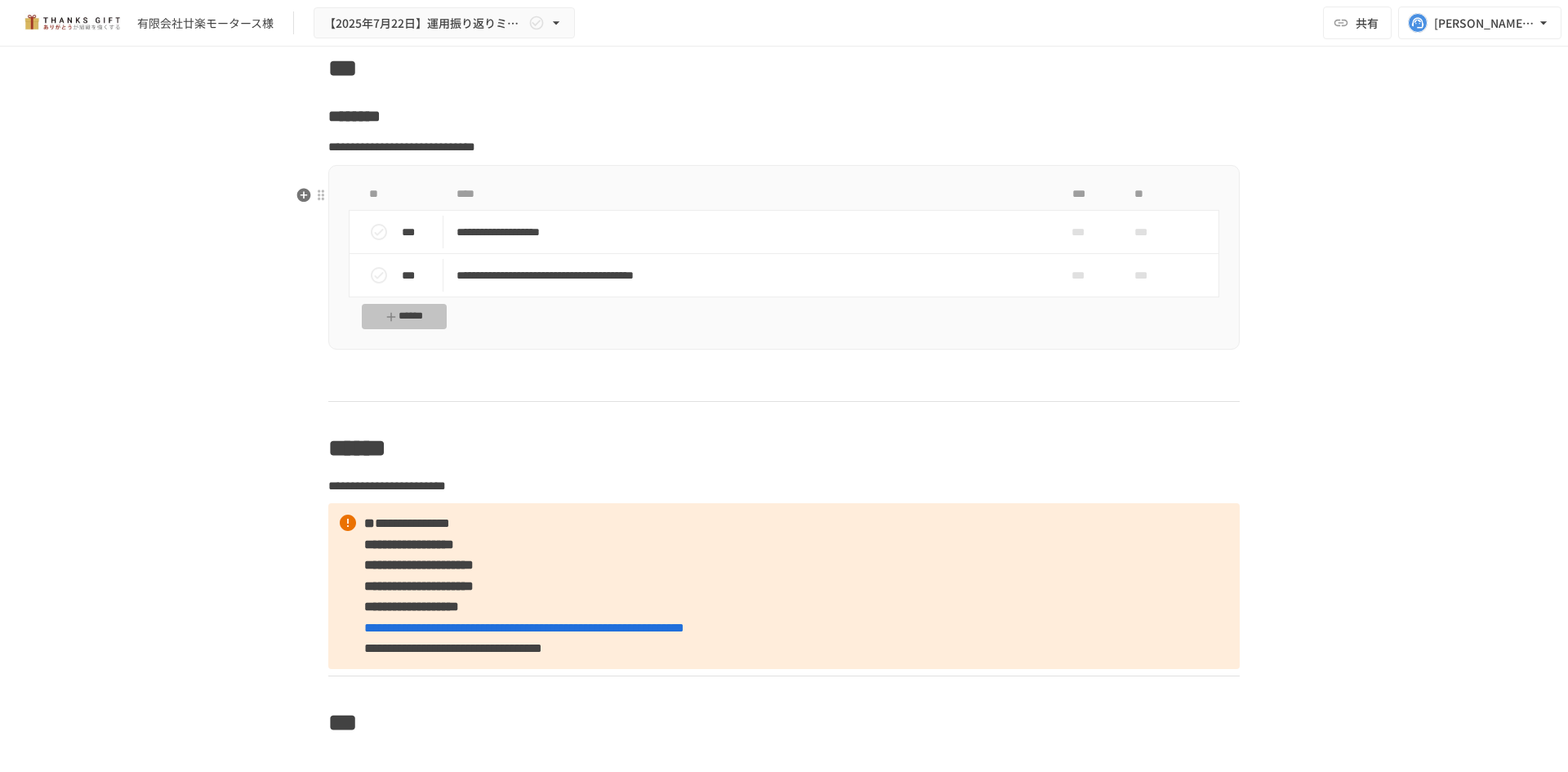 click on "******" at bounding box center [404, 316] 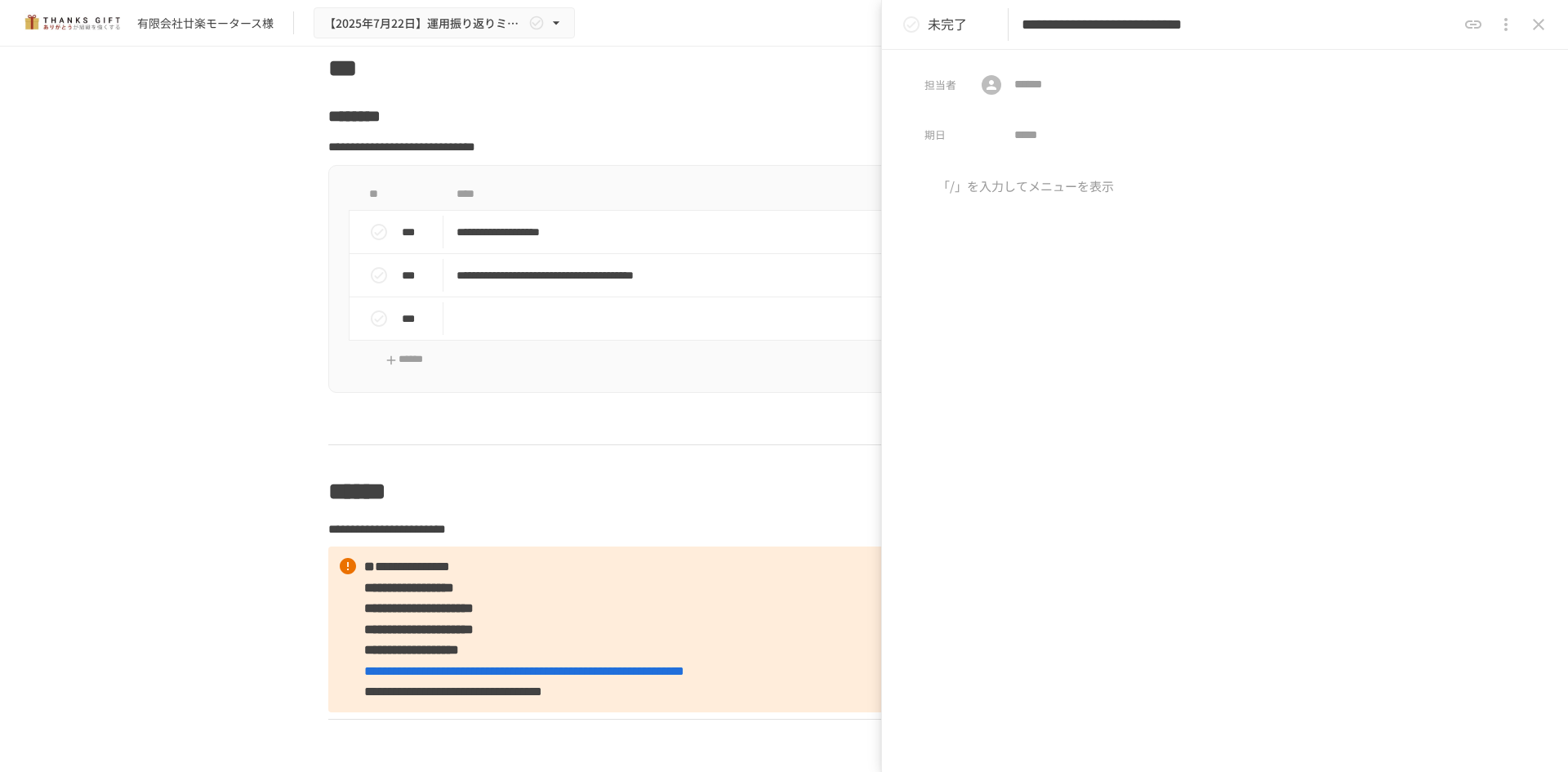 drag, startPoint x: 1128, startPoint y: 27, endPoint x: 996, endPoint y: 33, distance: 132.13629 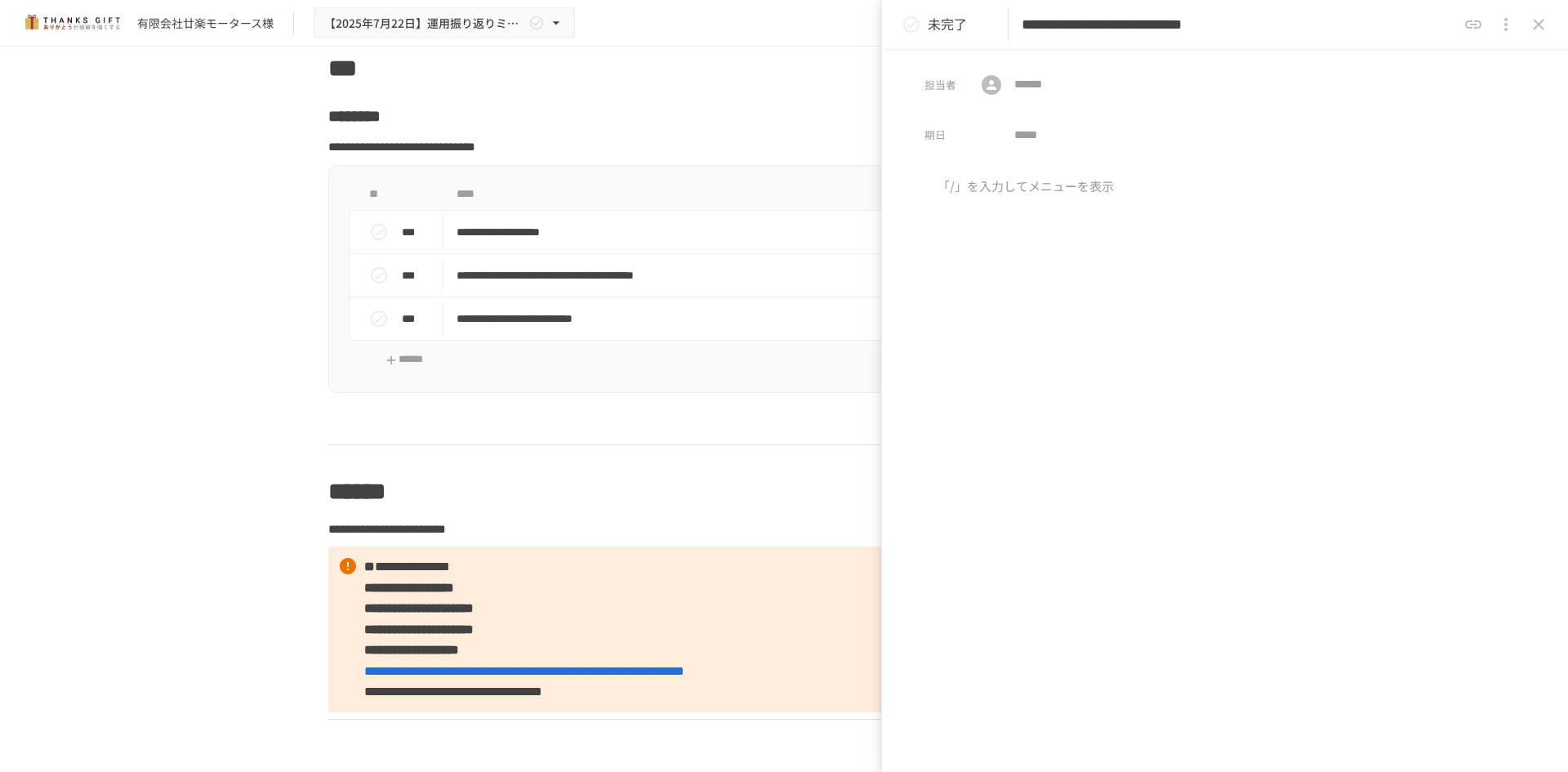 click on "**********" at bounding box center [1239, 25] 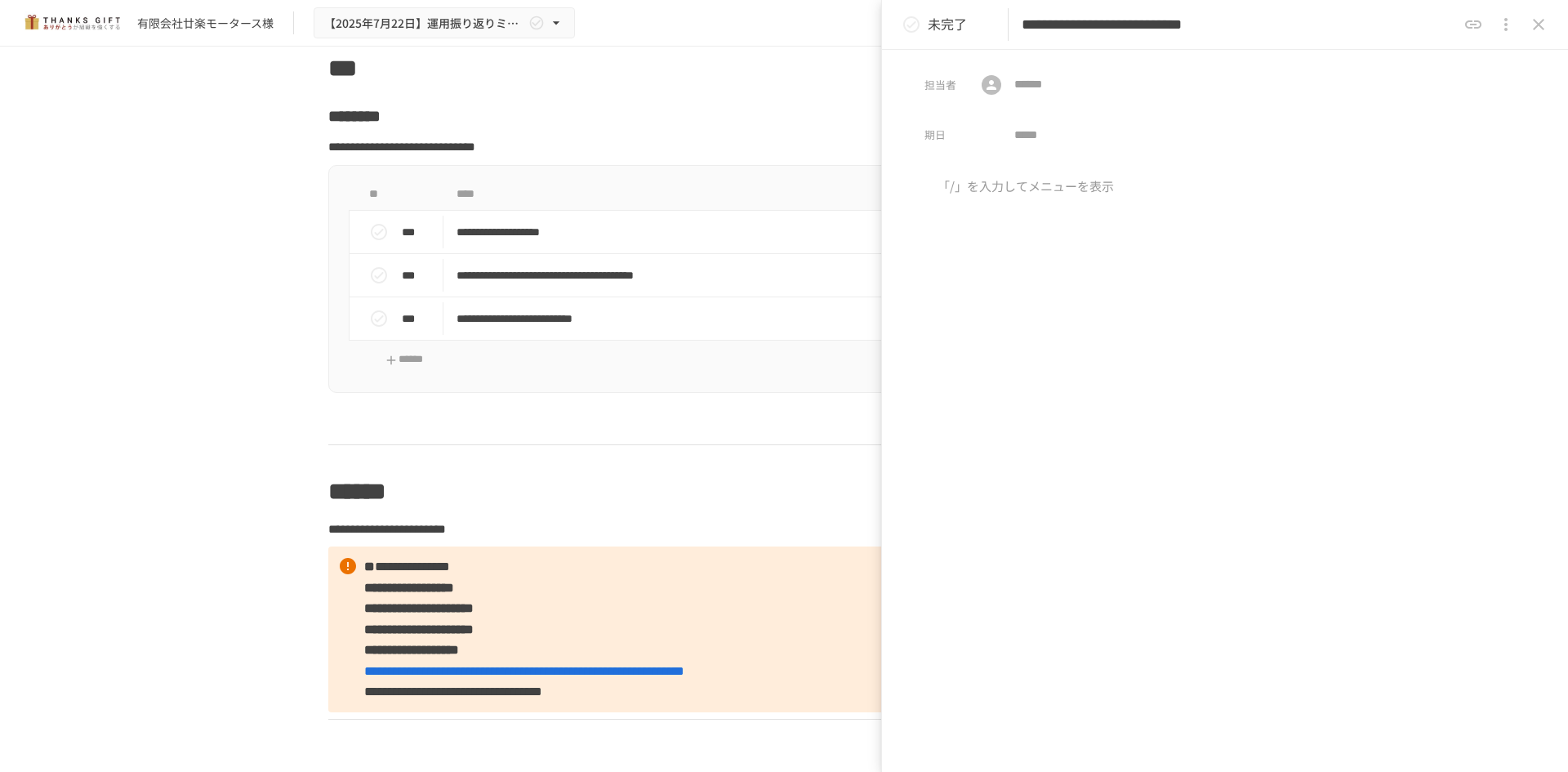 click on "**********" at bounding box center (1239, 25) 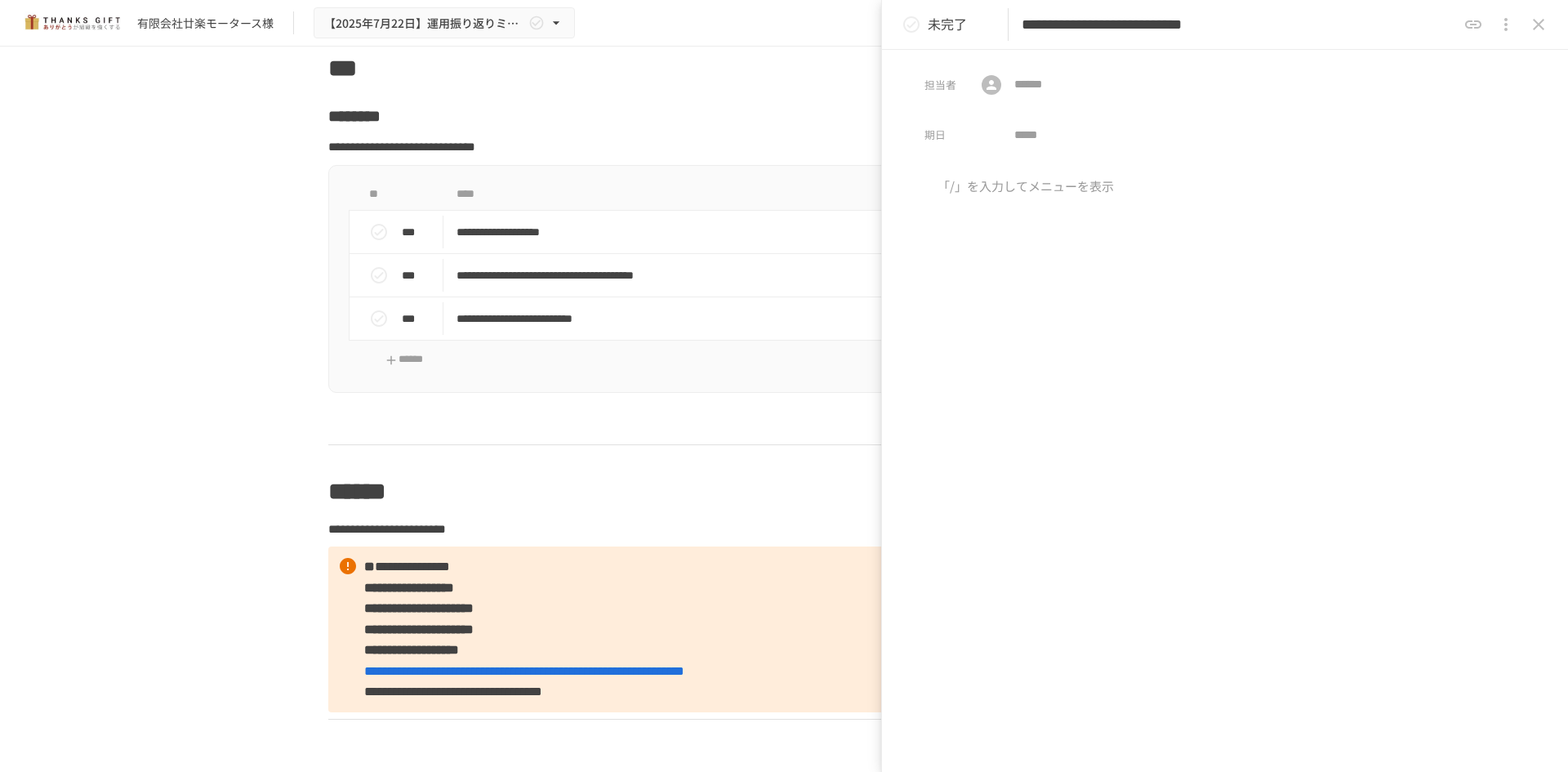 click on "**********" at bounding box center (1239, 25) 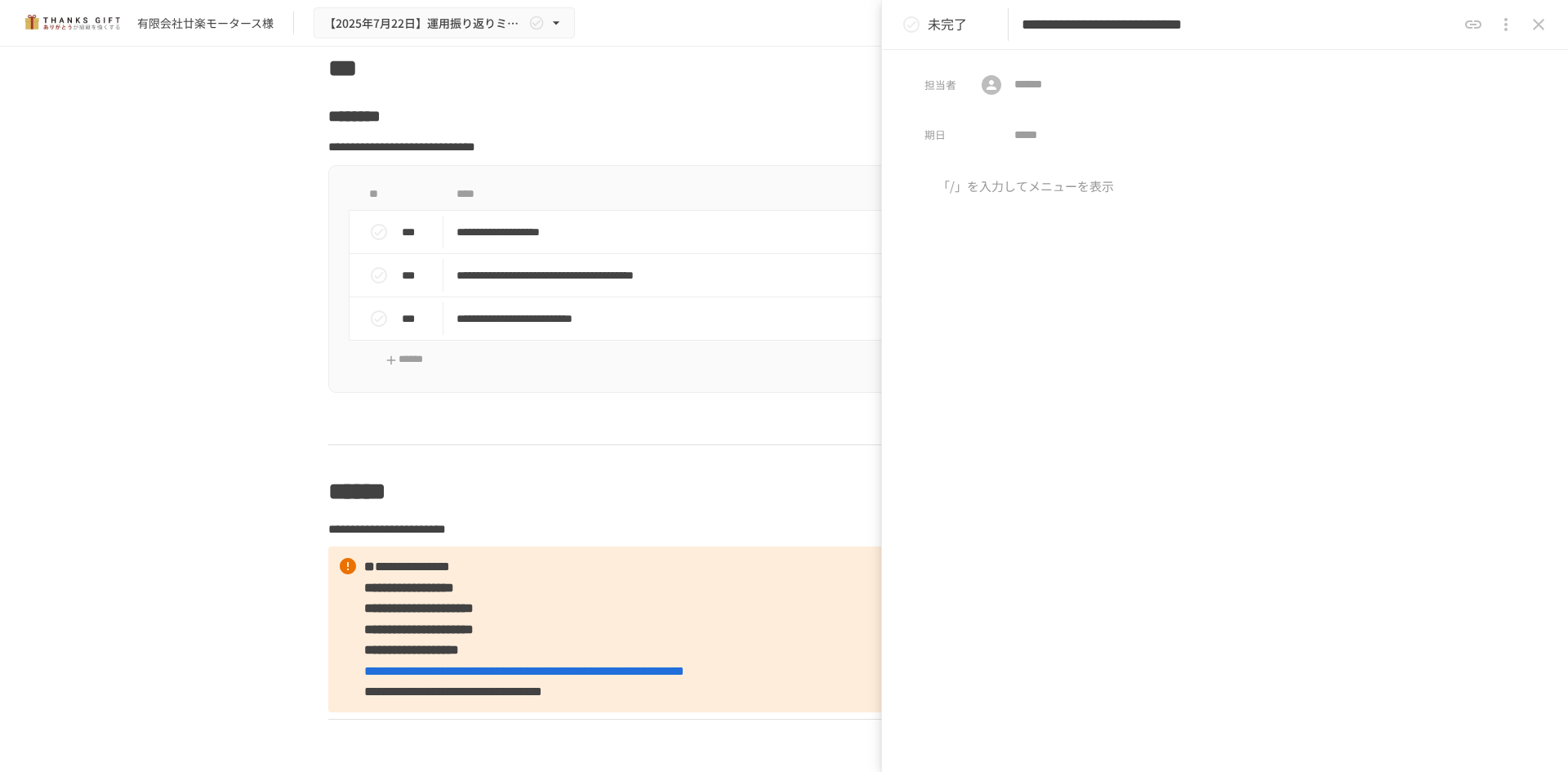 click on "**********" at bounding box center [1239, 25] 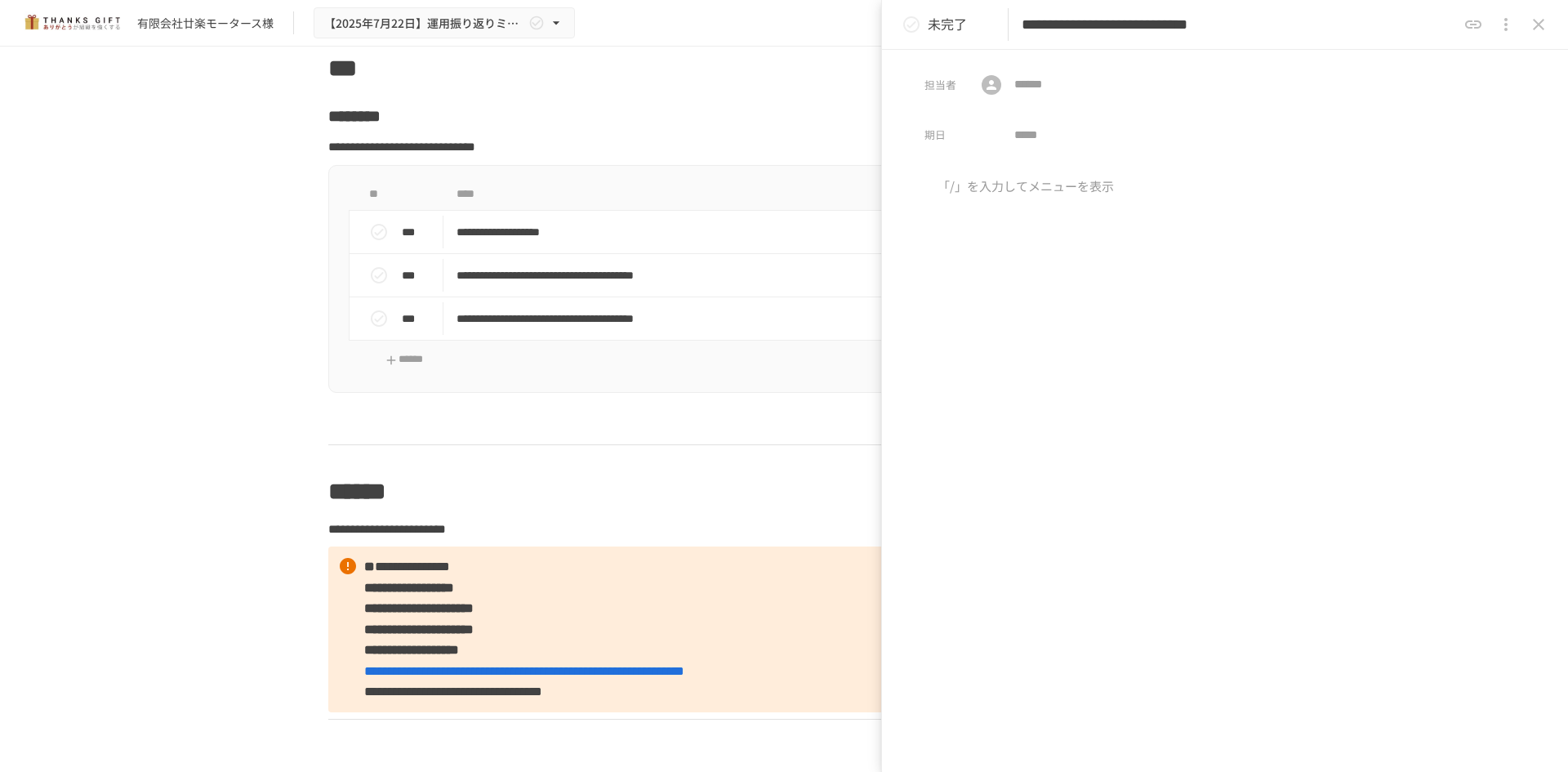 scroll, scrollTop: 0, scrollLeft: 0, axis: both 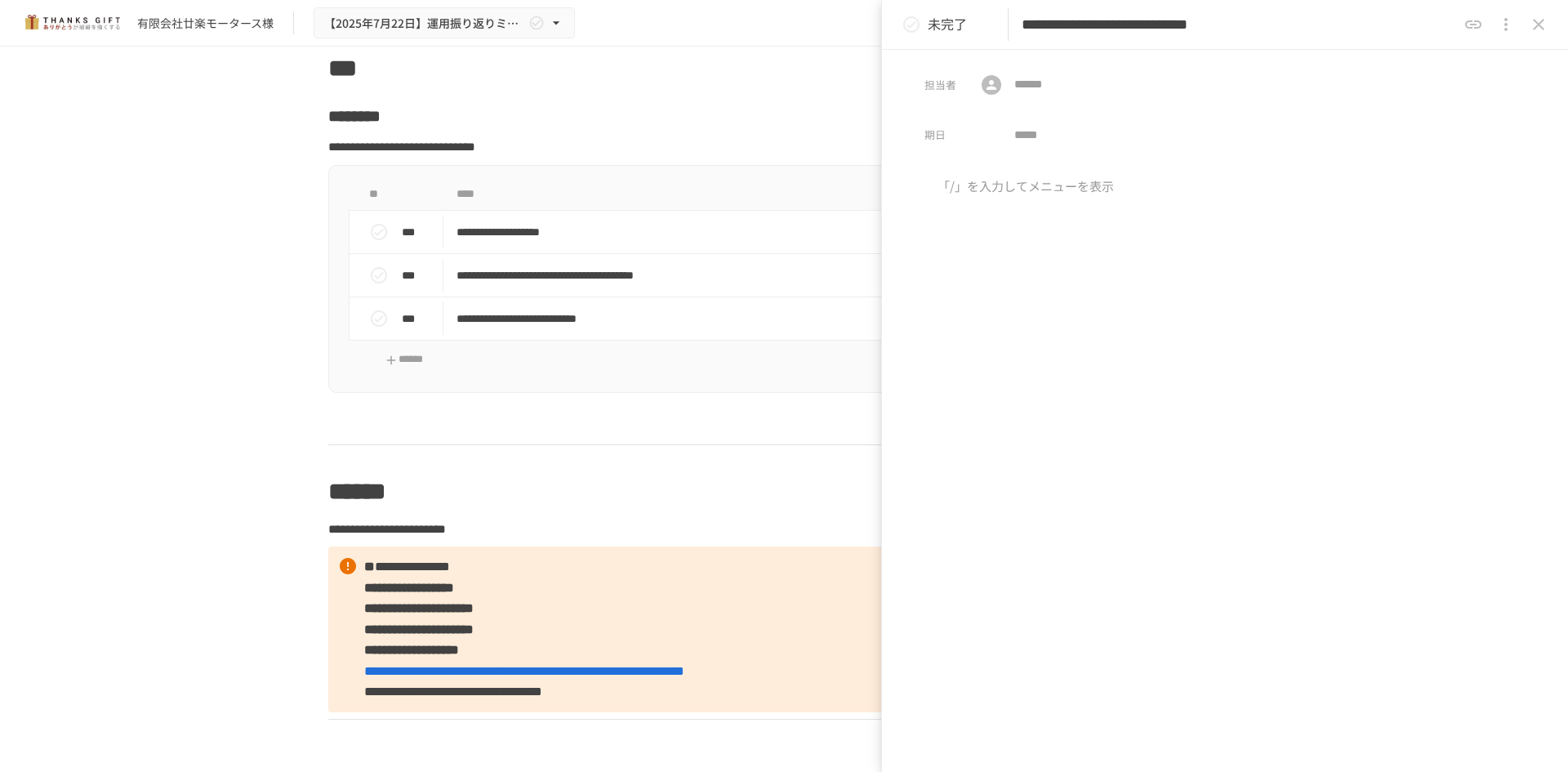 type on "**********" 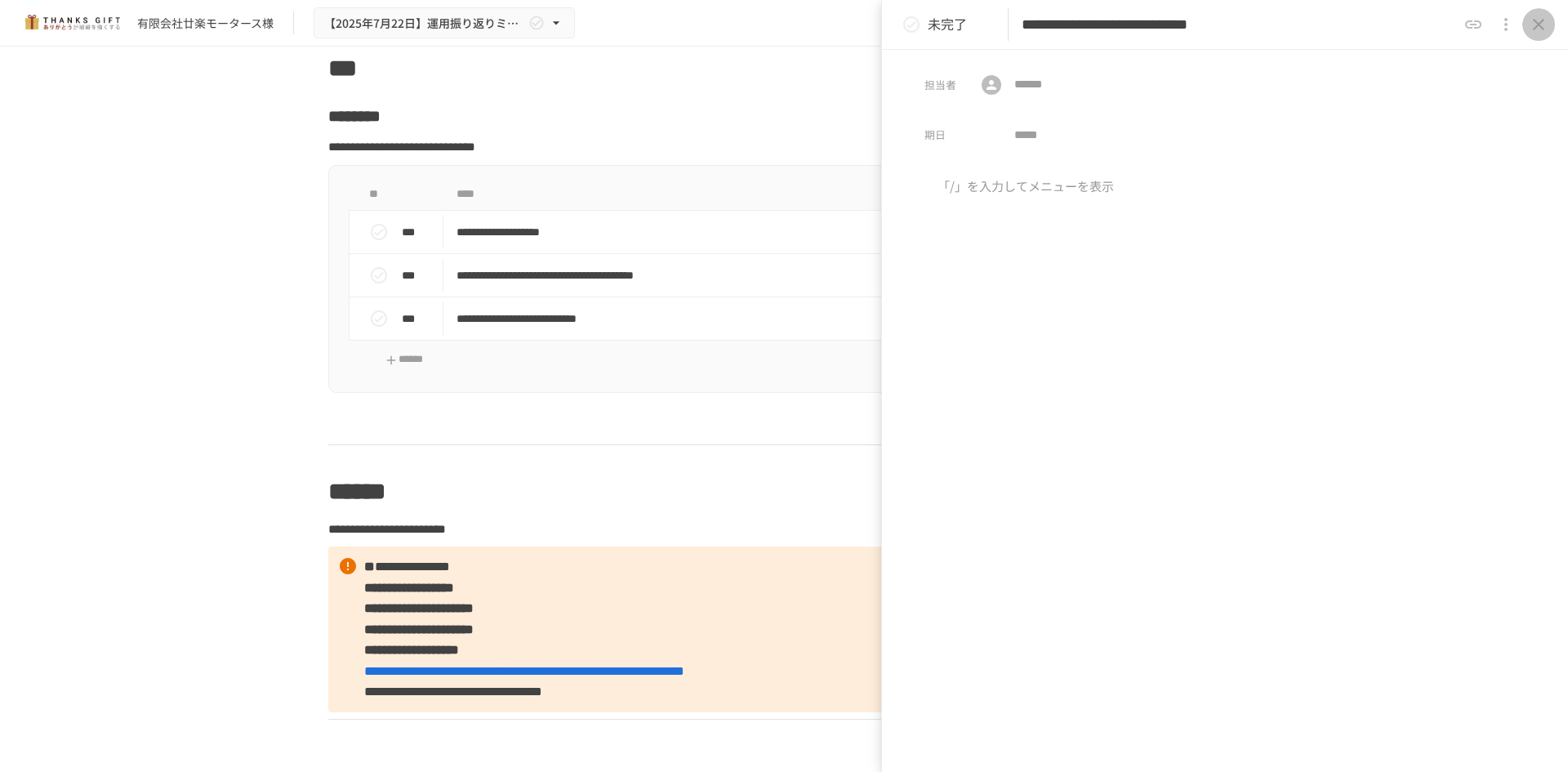 click 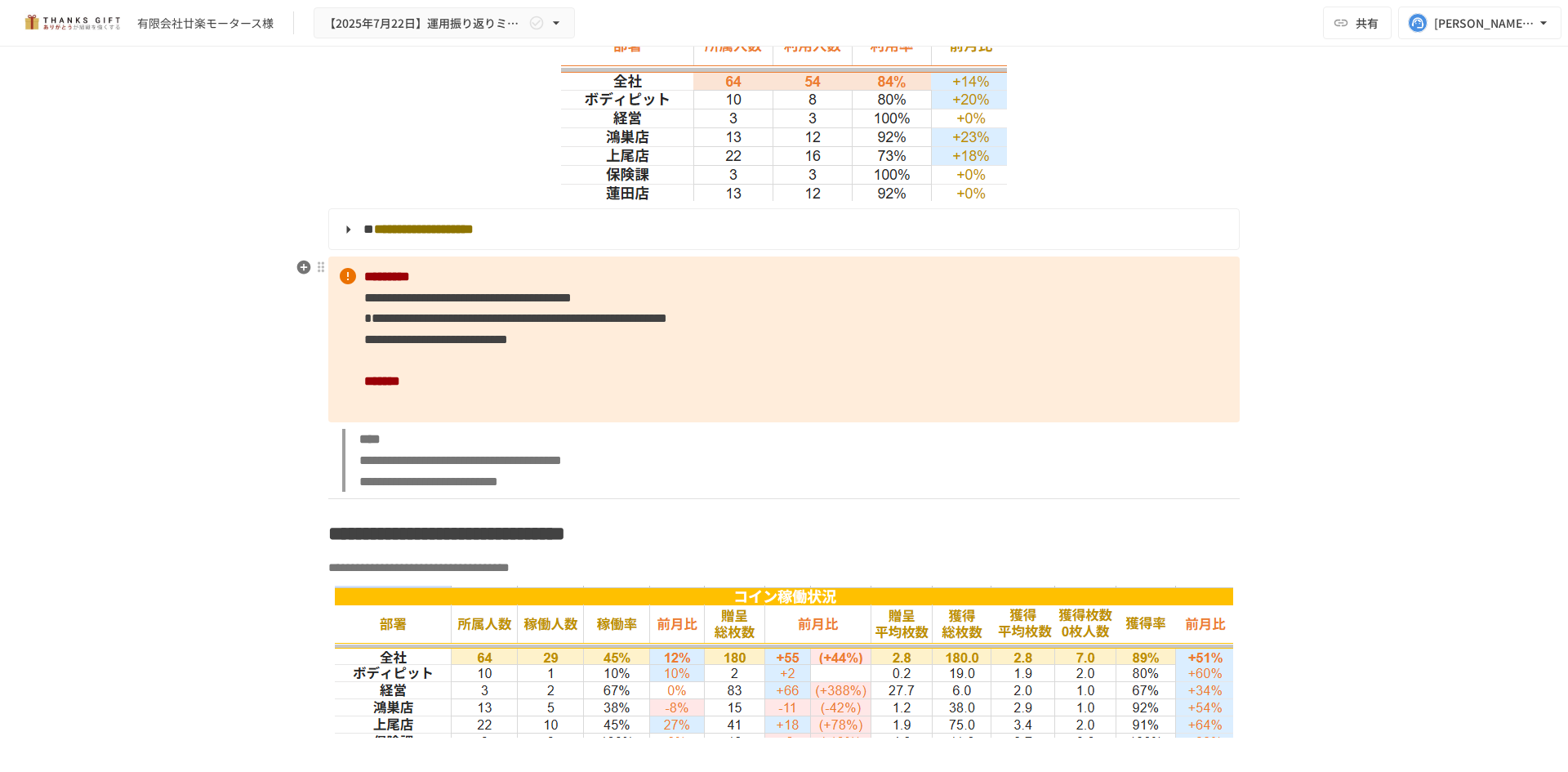 scroll, scrollTop: 2287, scrollLeft: 0, axis: vertical 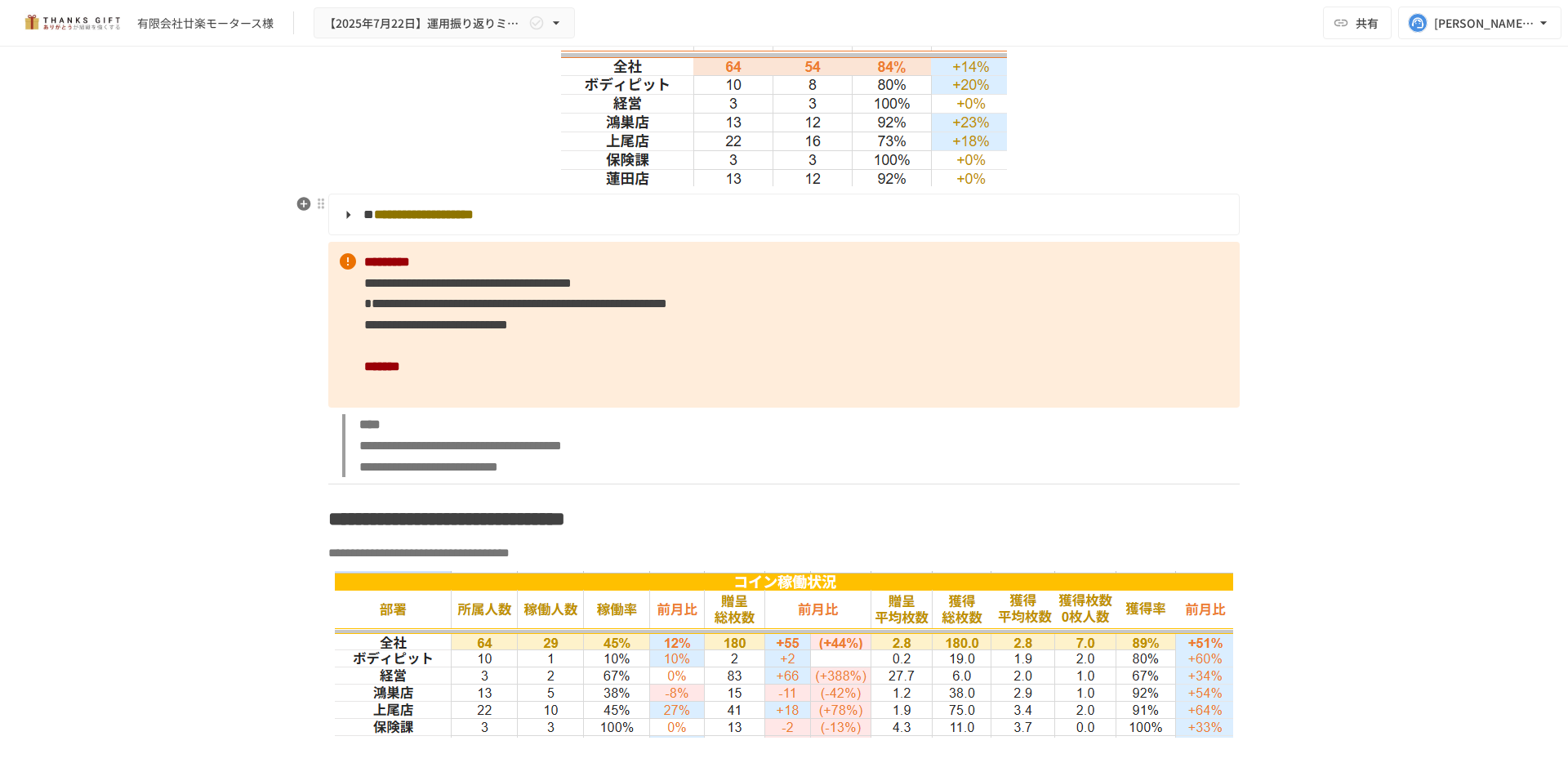 click on "**********" at bounding box center [782, 215] 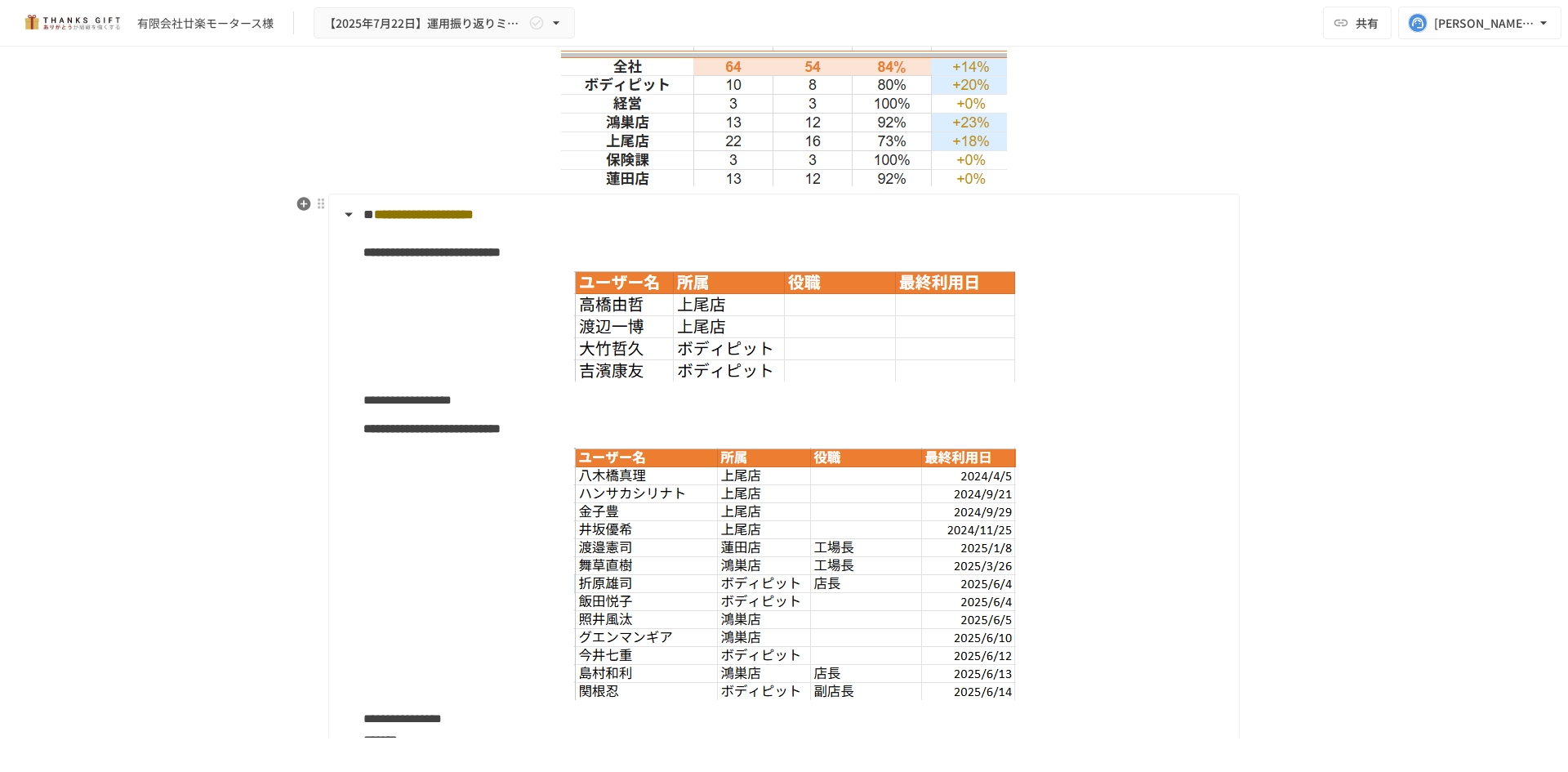 click on "**********" at bounding box center [782, 215] 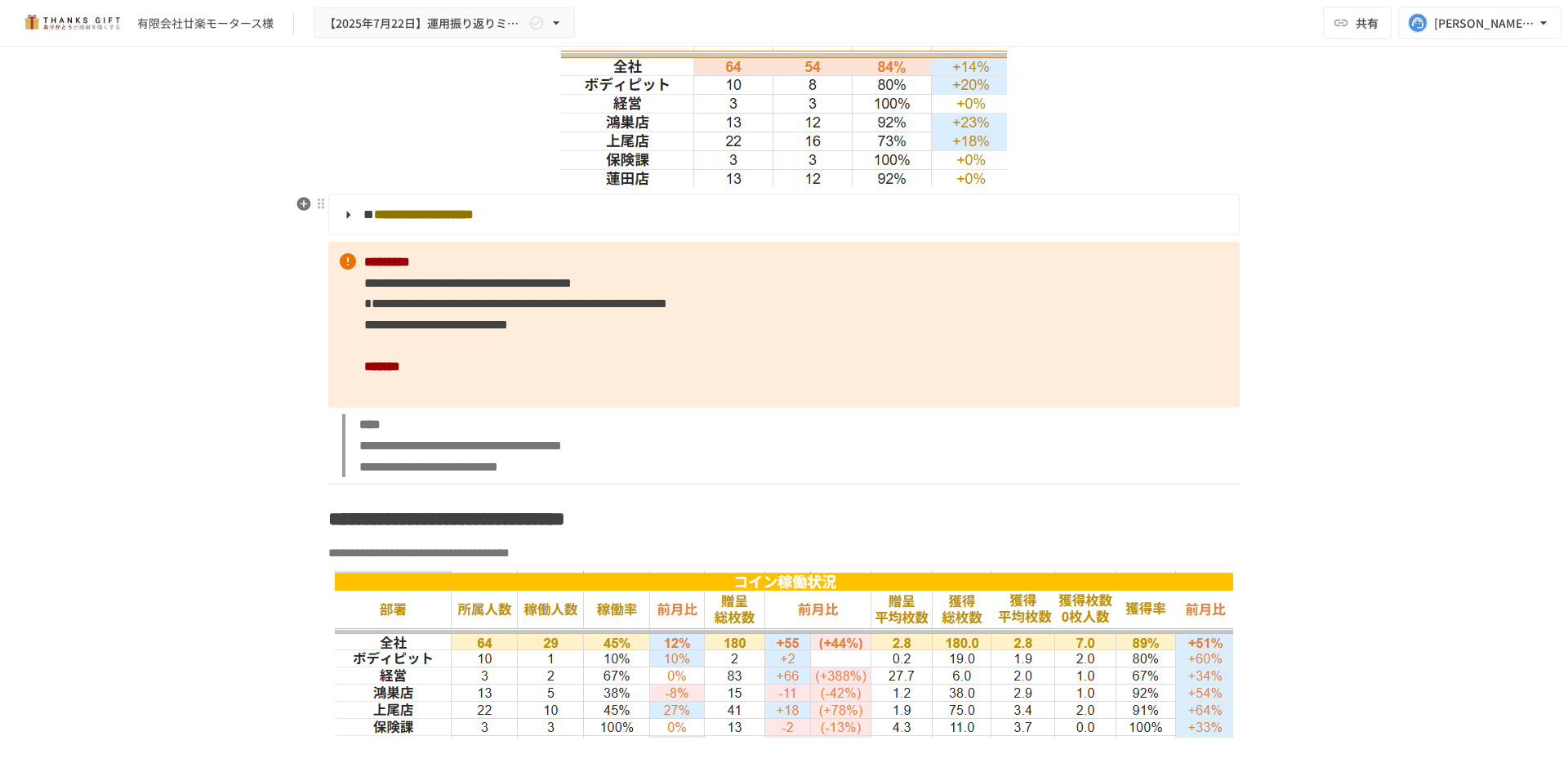 click on "**********" at bounding box center [782, 215] 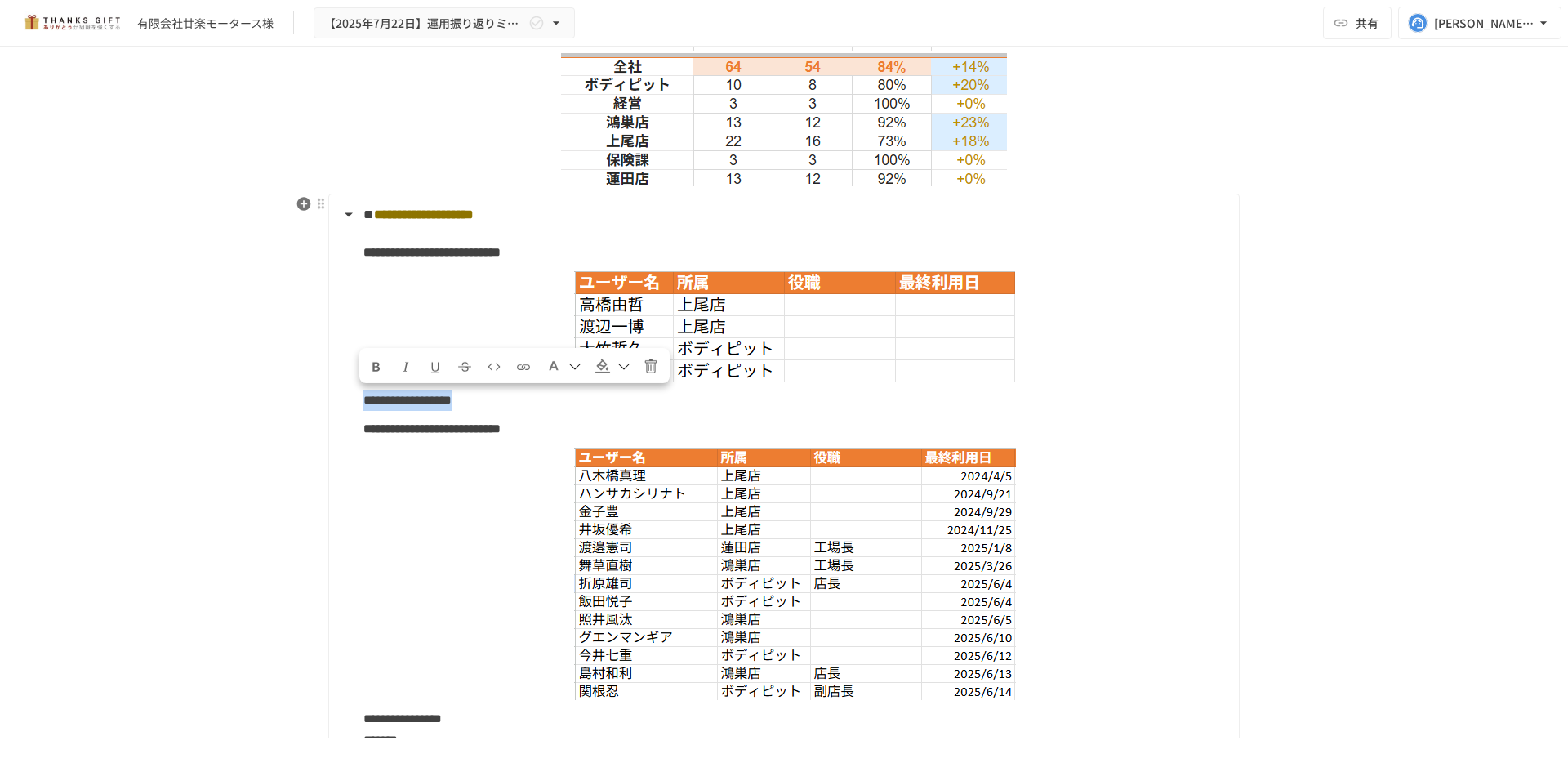 drag, startPoint x: 574, startPoint y: 395, endPoint x: 359, endPoint y: 400, distance: 215.05813 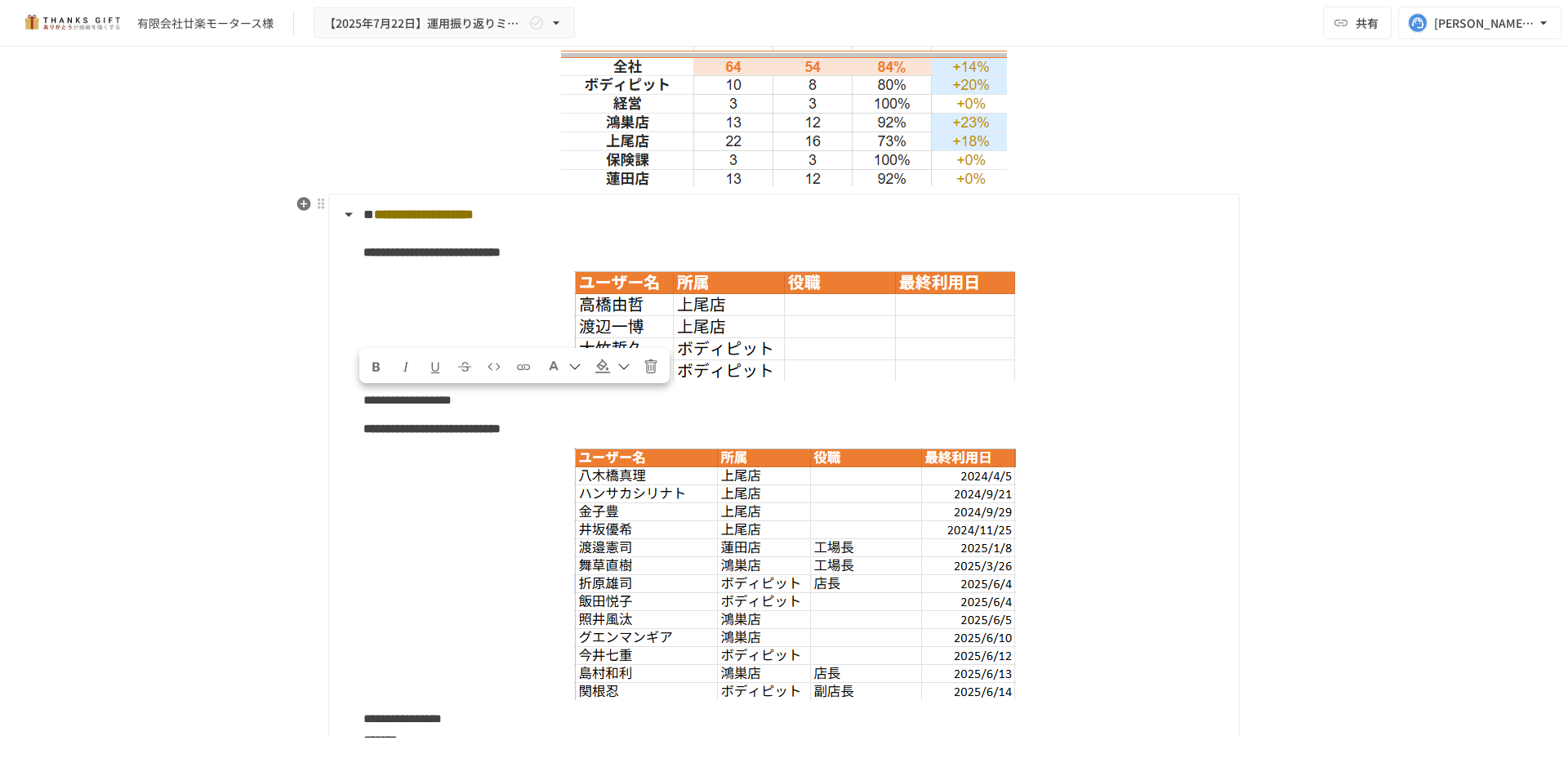 click on "**" at bounding box center (368, 214) 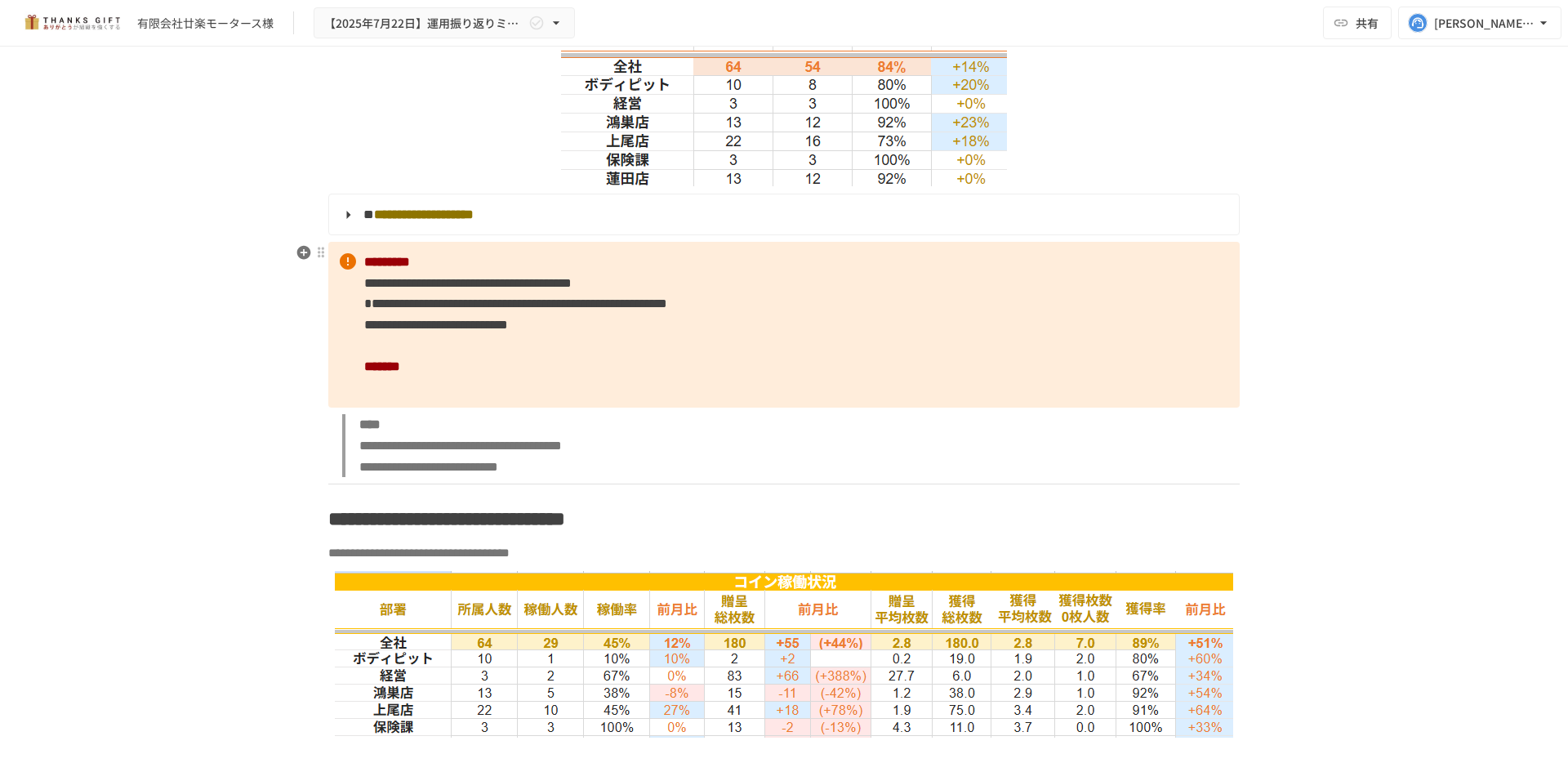 click on "**********" at bounding box center (784, 324) 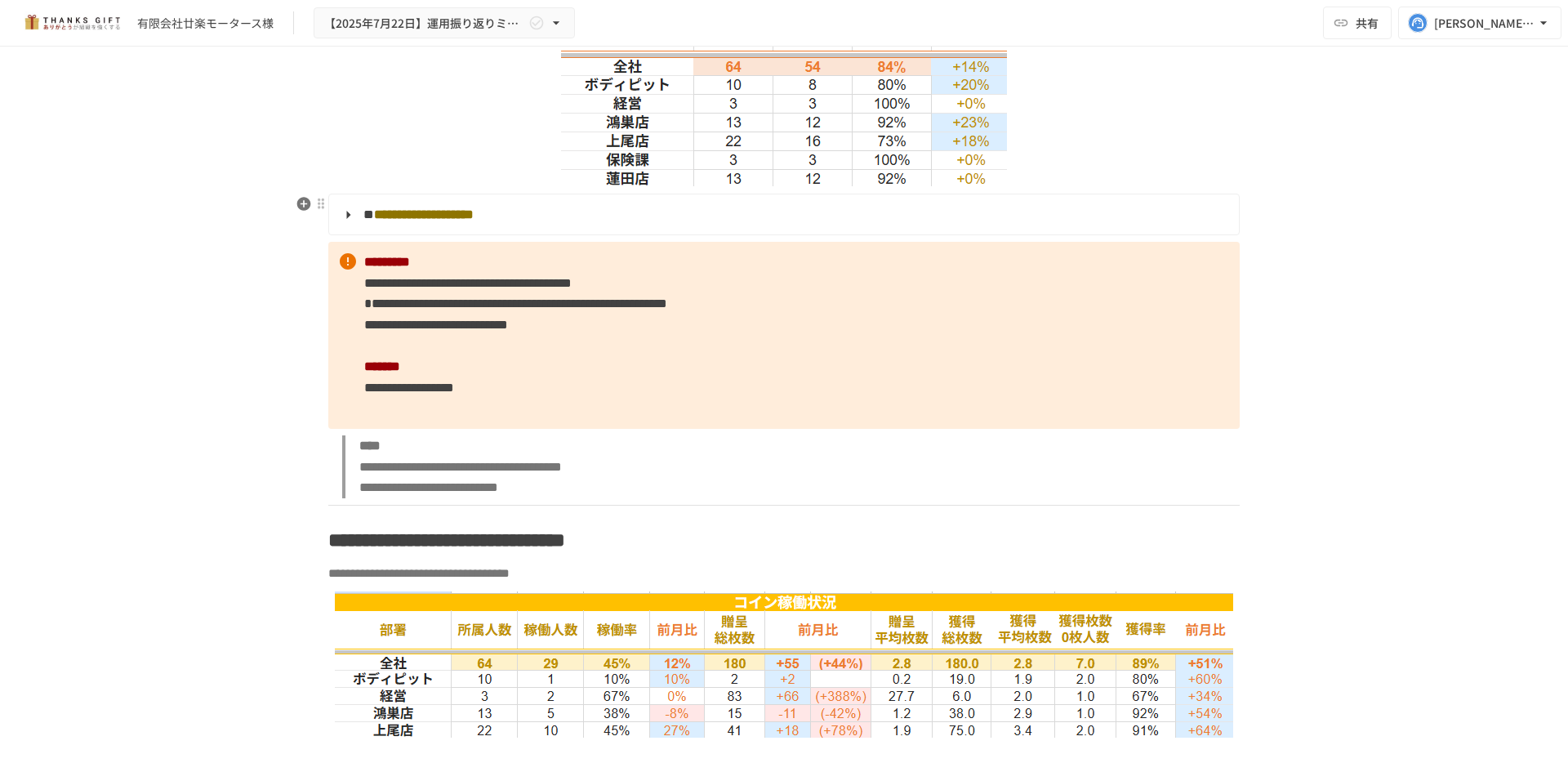 click on "**********" at bounding box center [782, 215] 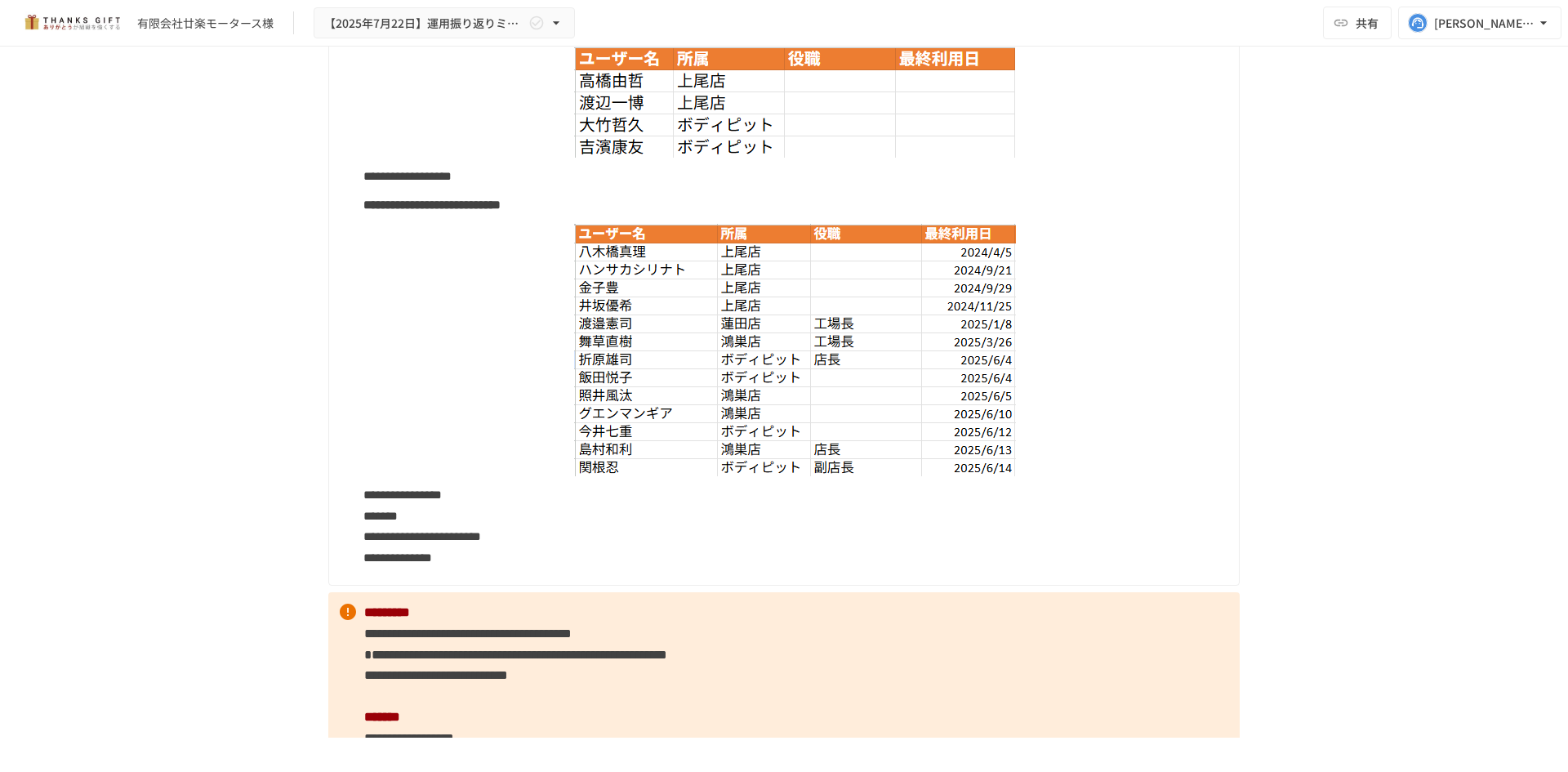 scroll, scrollTop: 2532, scrollLeft: 0, axis: vertical 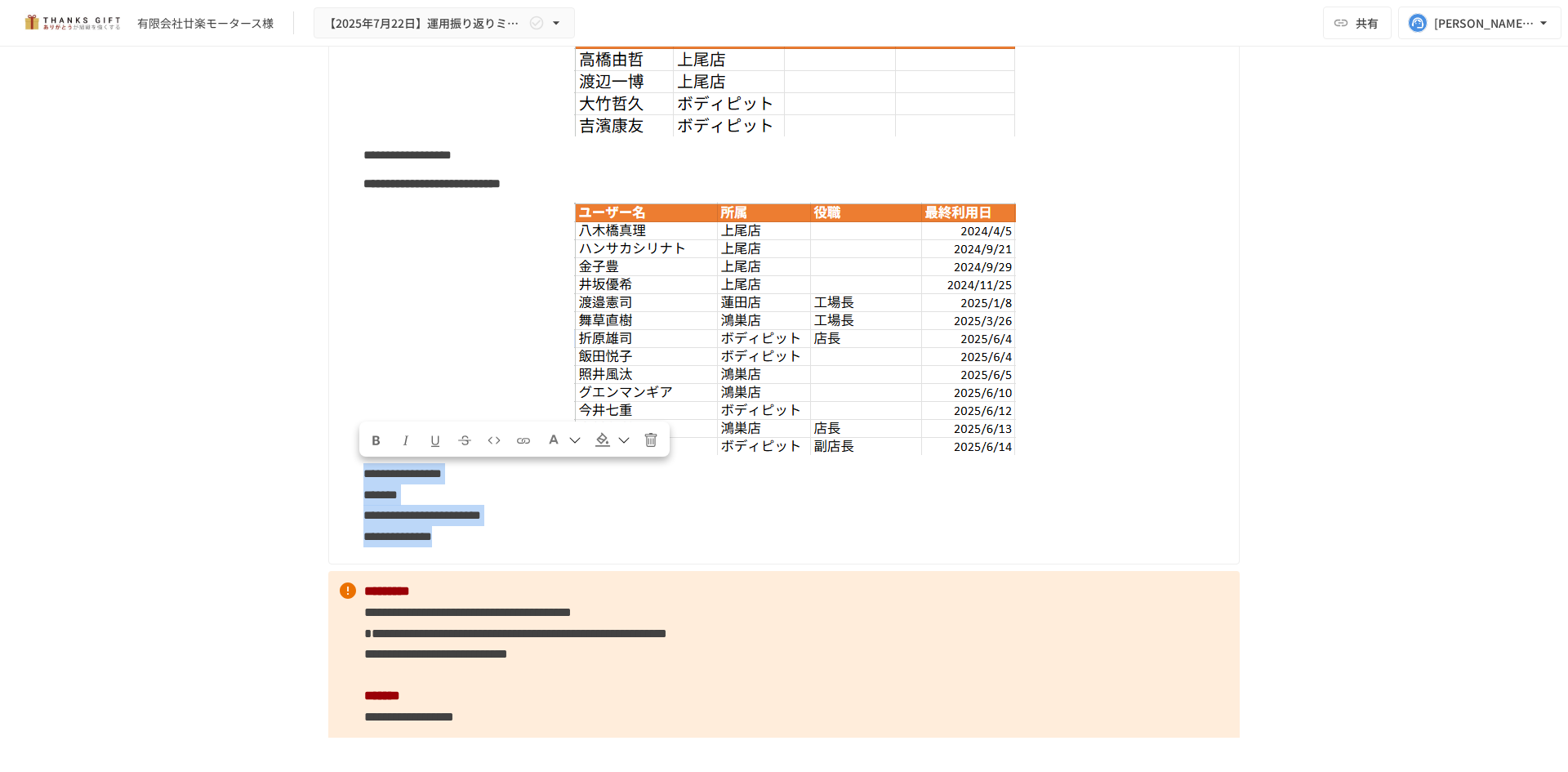drag, startPoint x: 363, startPoint y: 469, endPoint x: 540, endPoint y: 534, distance: 188.55768 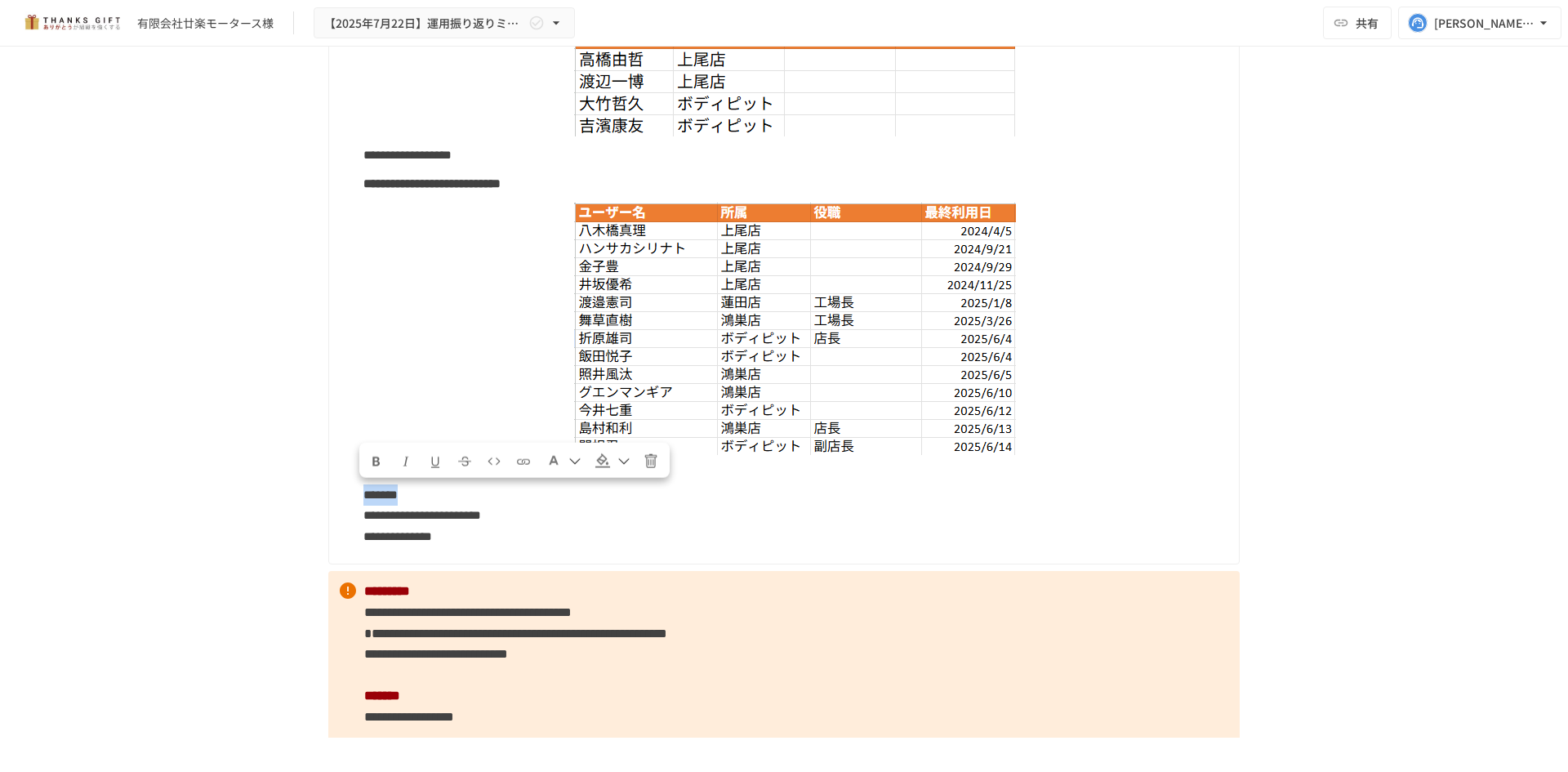 drag, startPoint x: 450, startPoint y: 494, endPoint x: 352, endPoint y: 492, distance: 98.02041 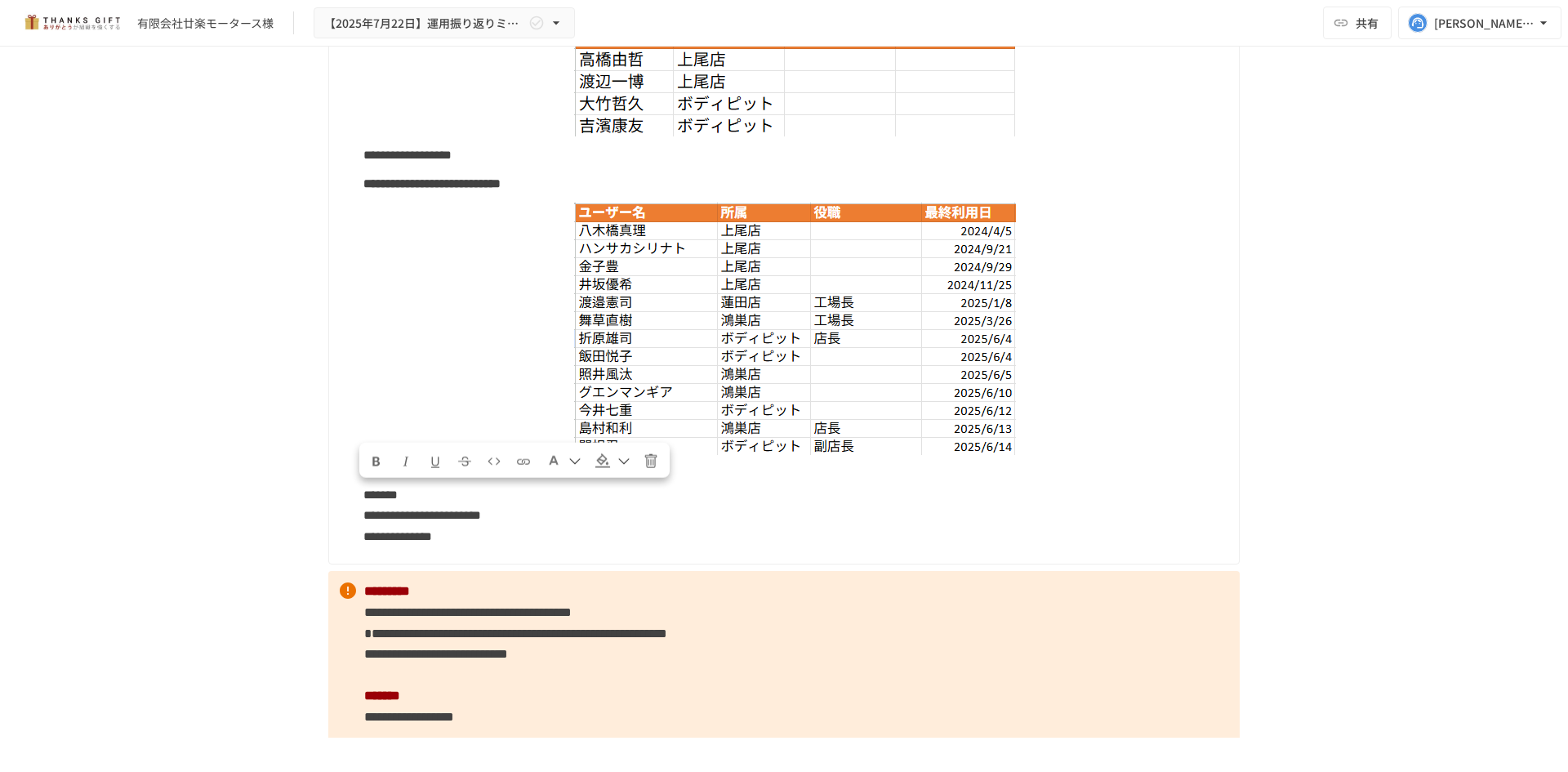 click on "**********" at bounding box center [795, 505] 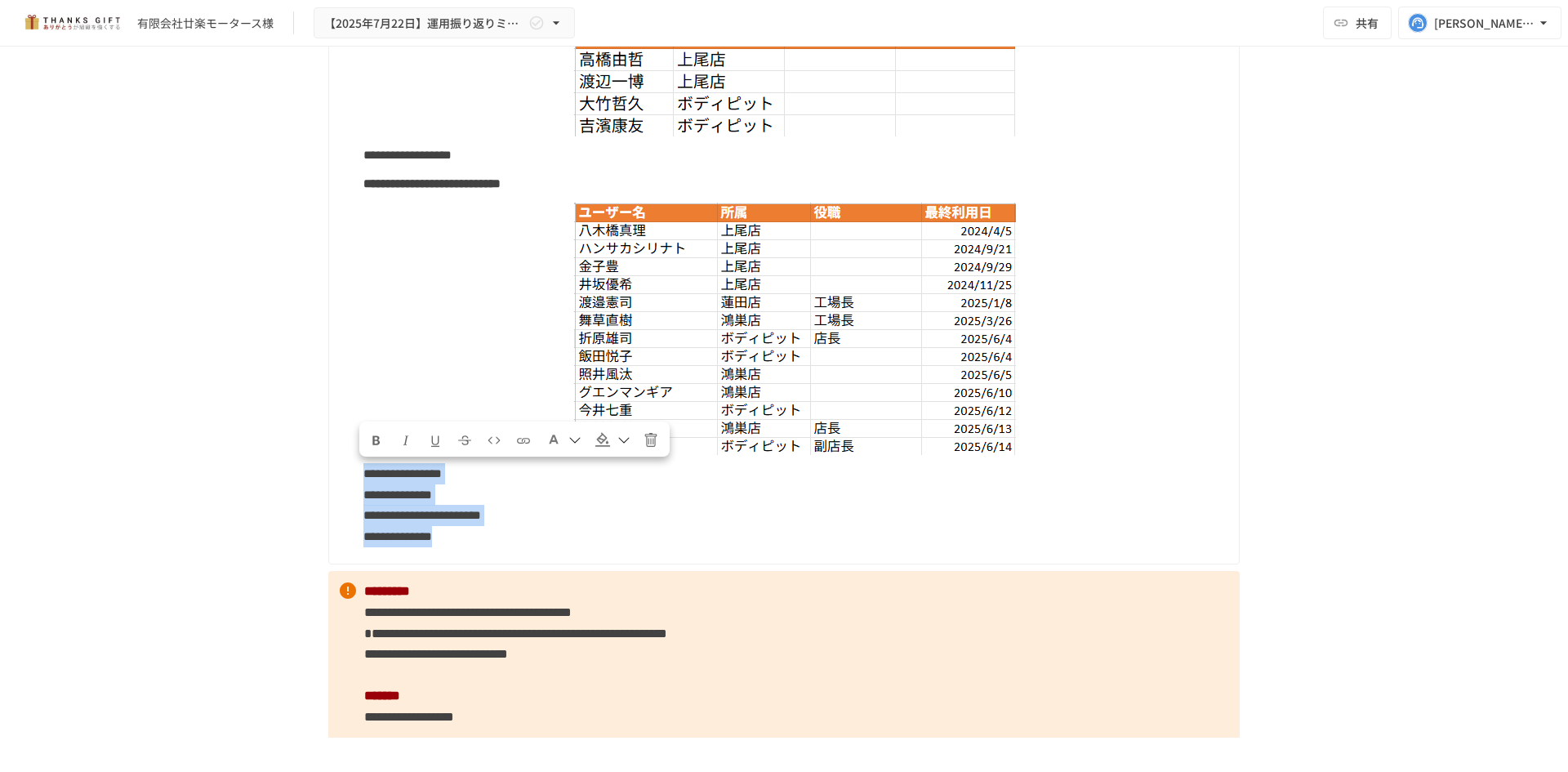 drag, startPoint x: 584, startPoint y: 534, endPoint x: 348, endPoint y: 474, distance: 243.5077 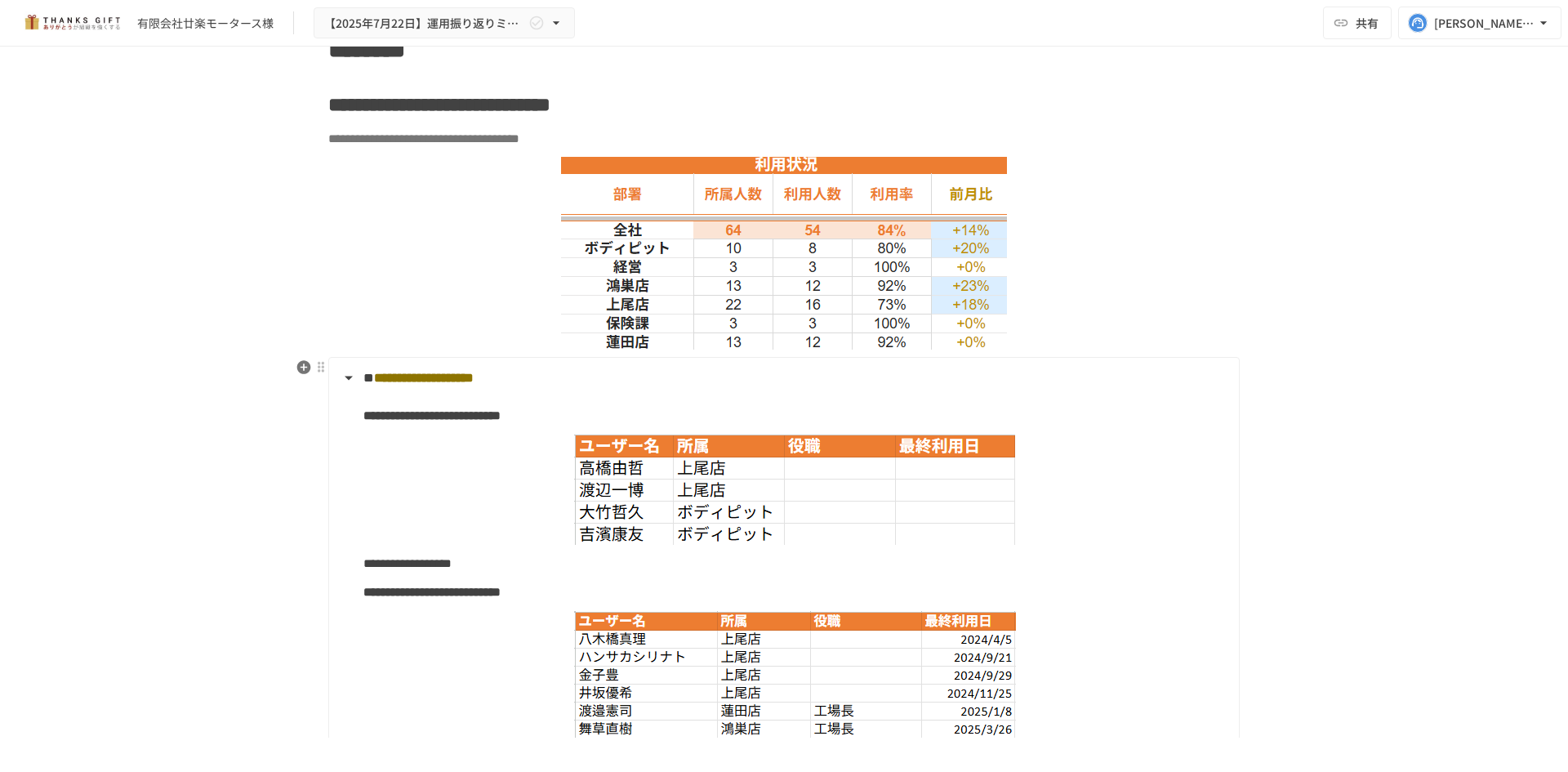 click on "**********" at bounding box center [424, 377] 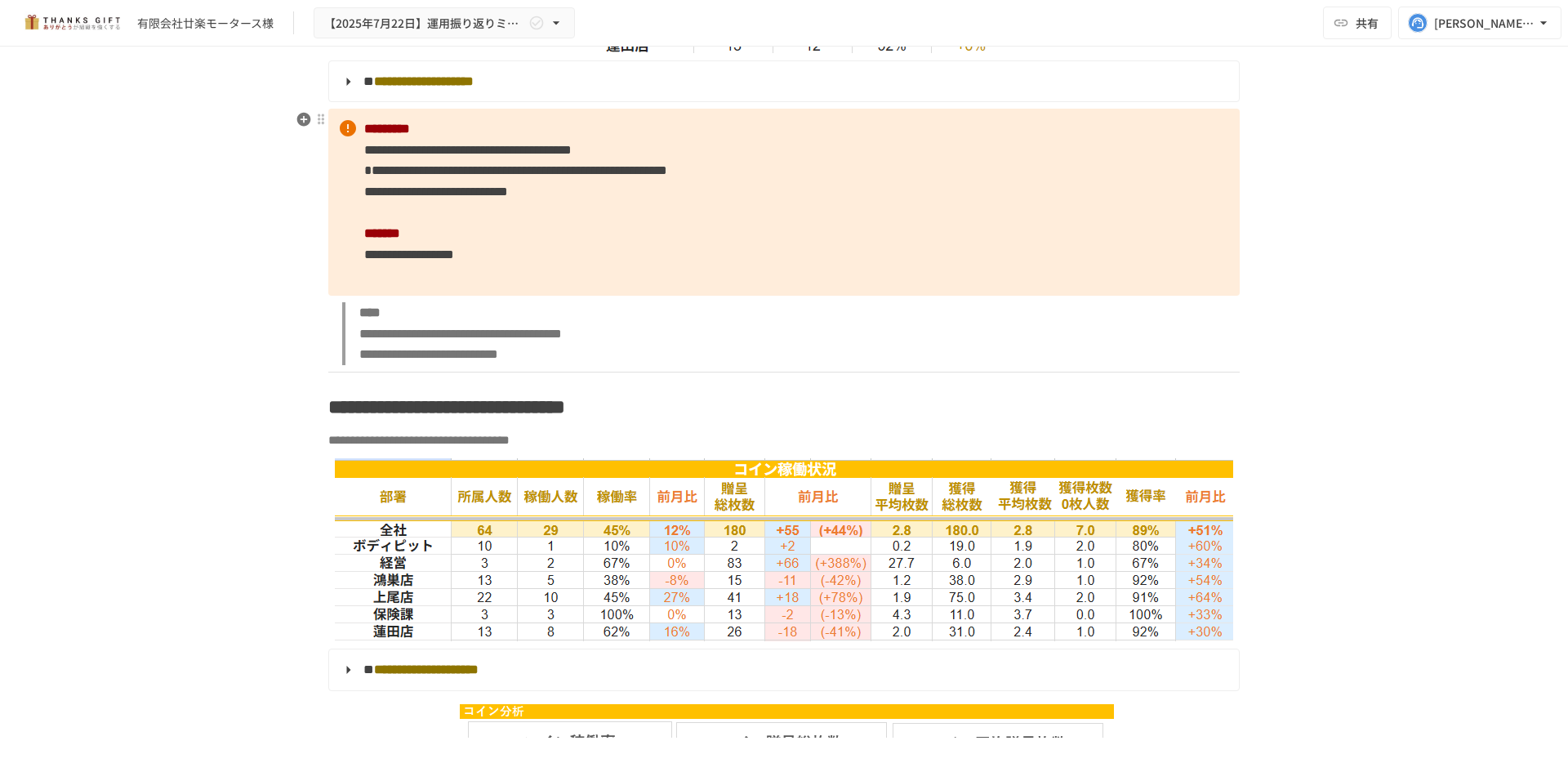 scroll, scrollTop: 2451, scrollLeft: 0, axis: vertical 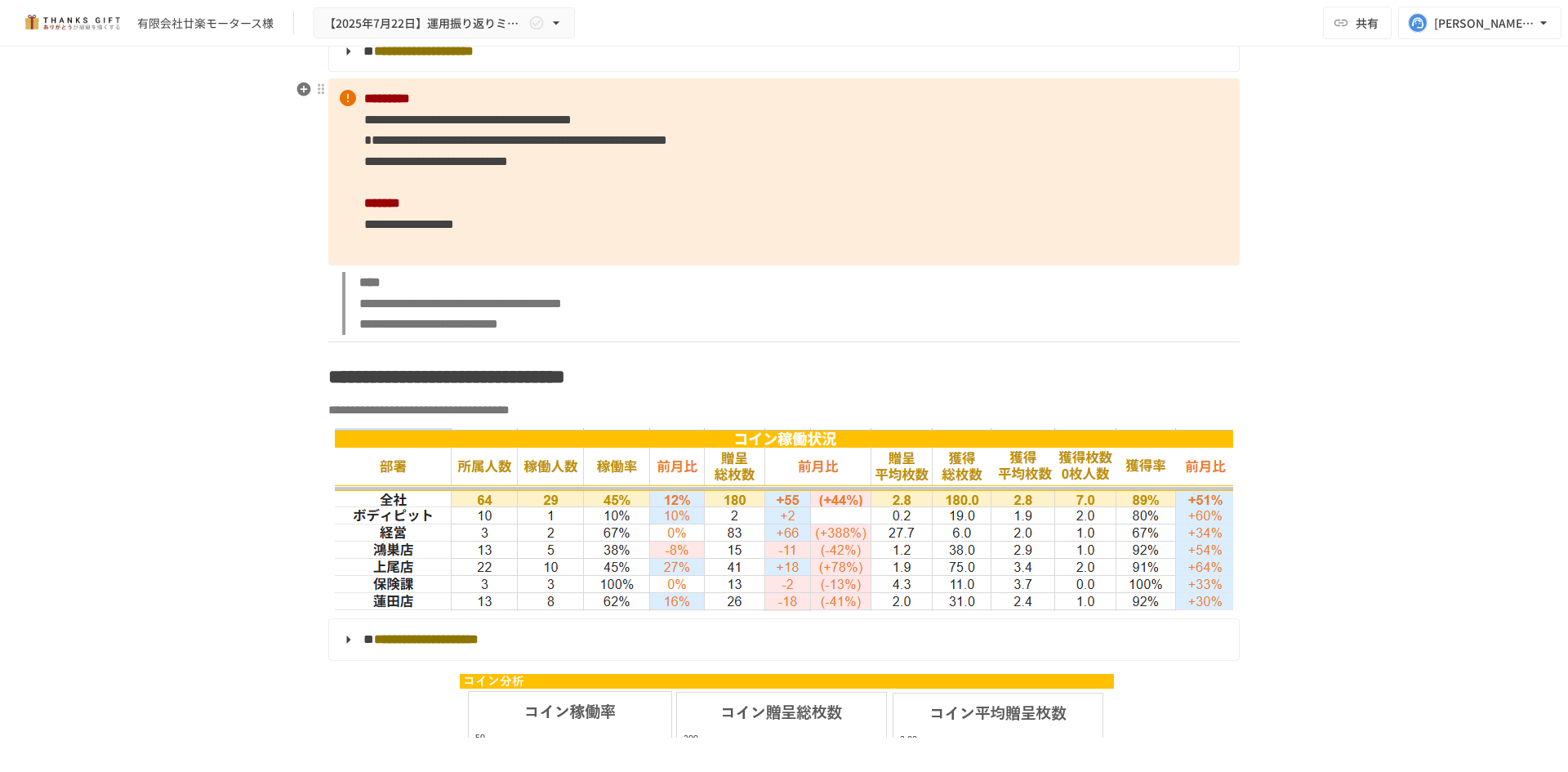 click on "**********" at bounding box center (784, 172) 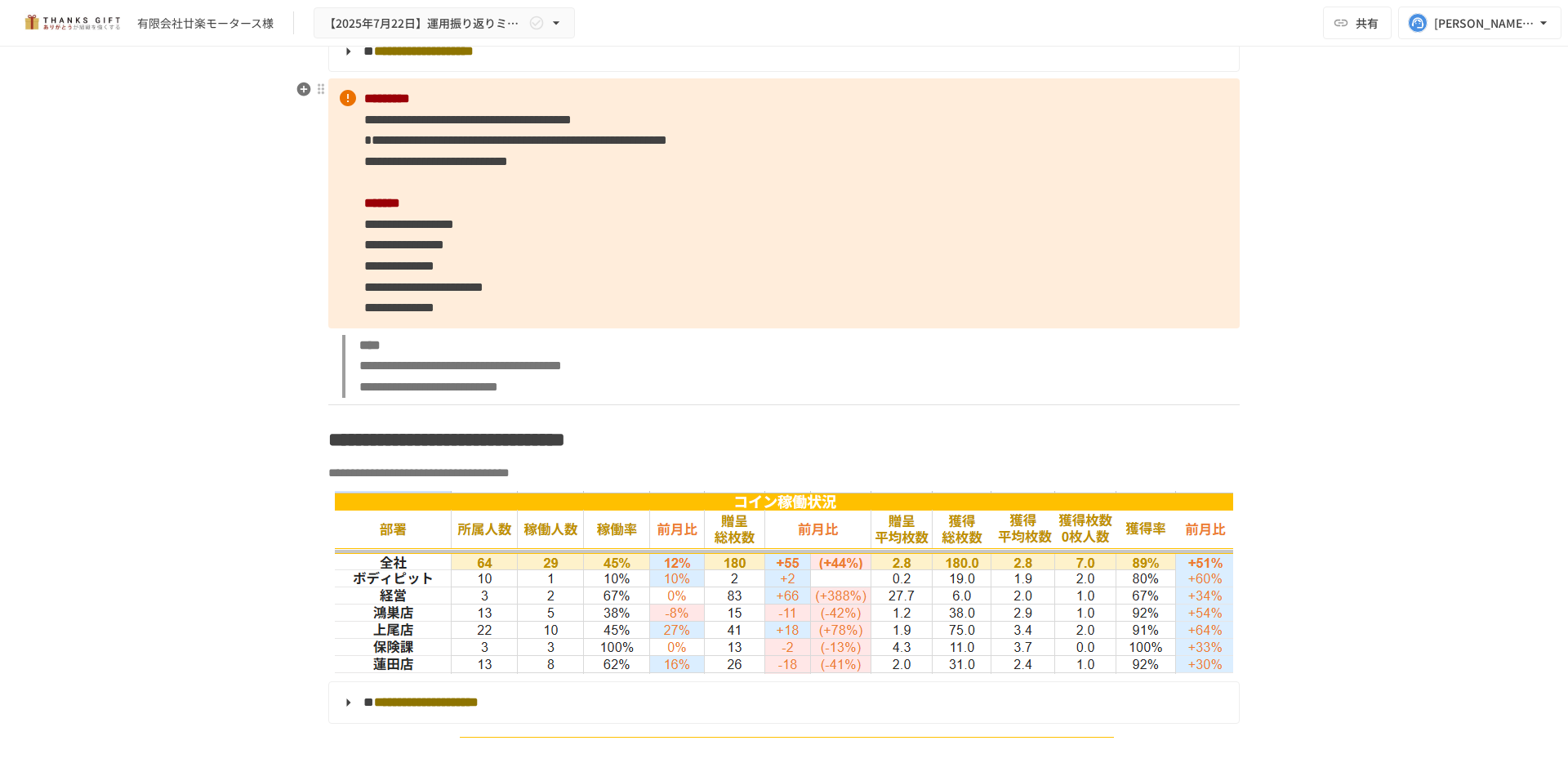 click on "**********" at bounding box center (409, 224) 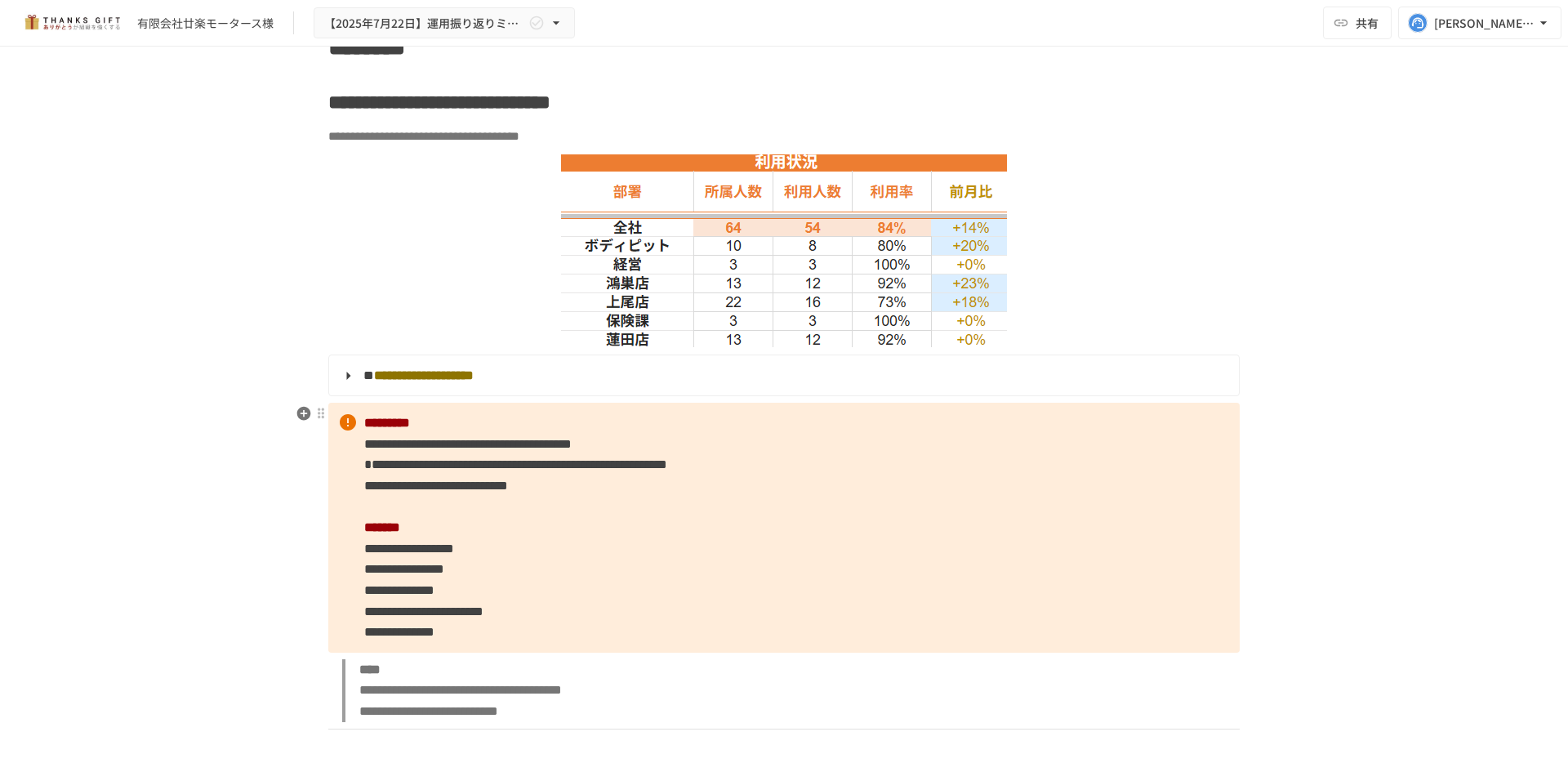scroll, scrollTop: 2206, scrollLeft: 0, axis: vertical 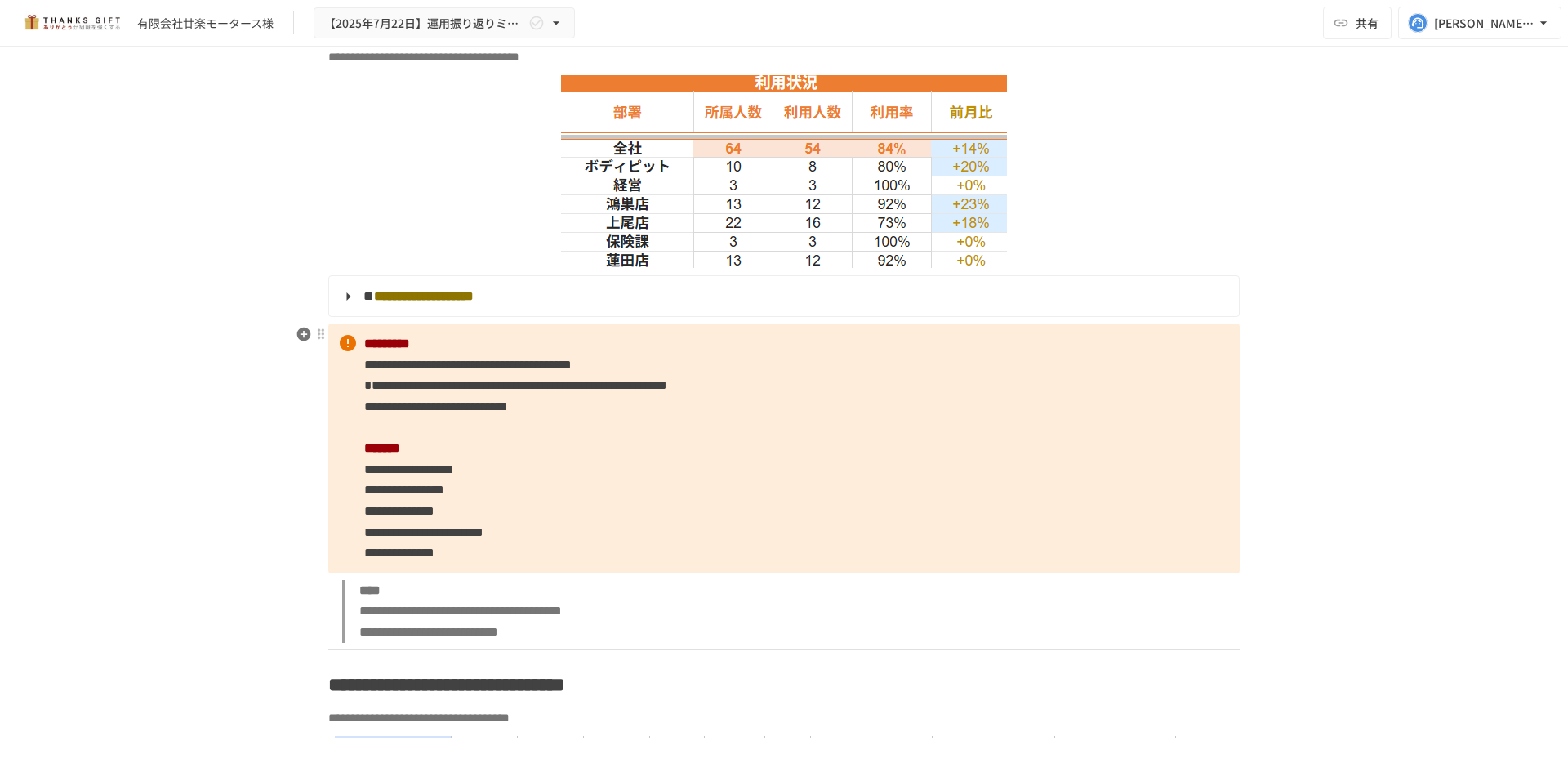 click on "**********" at bounding box center (409, 469) 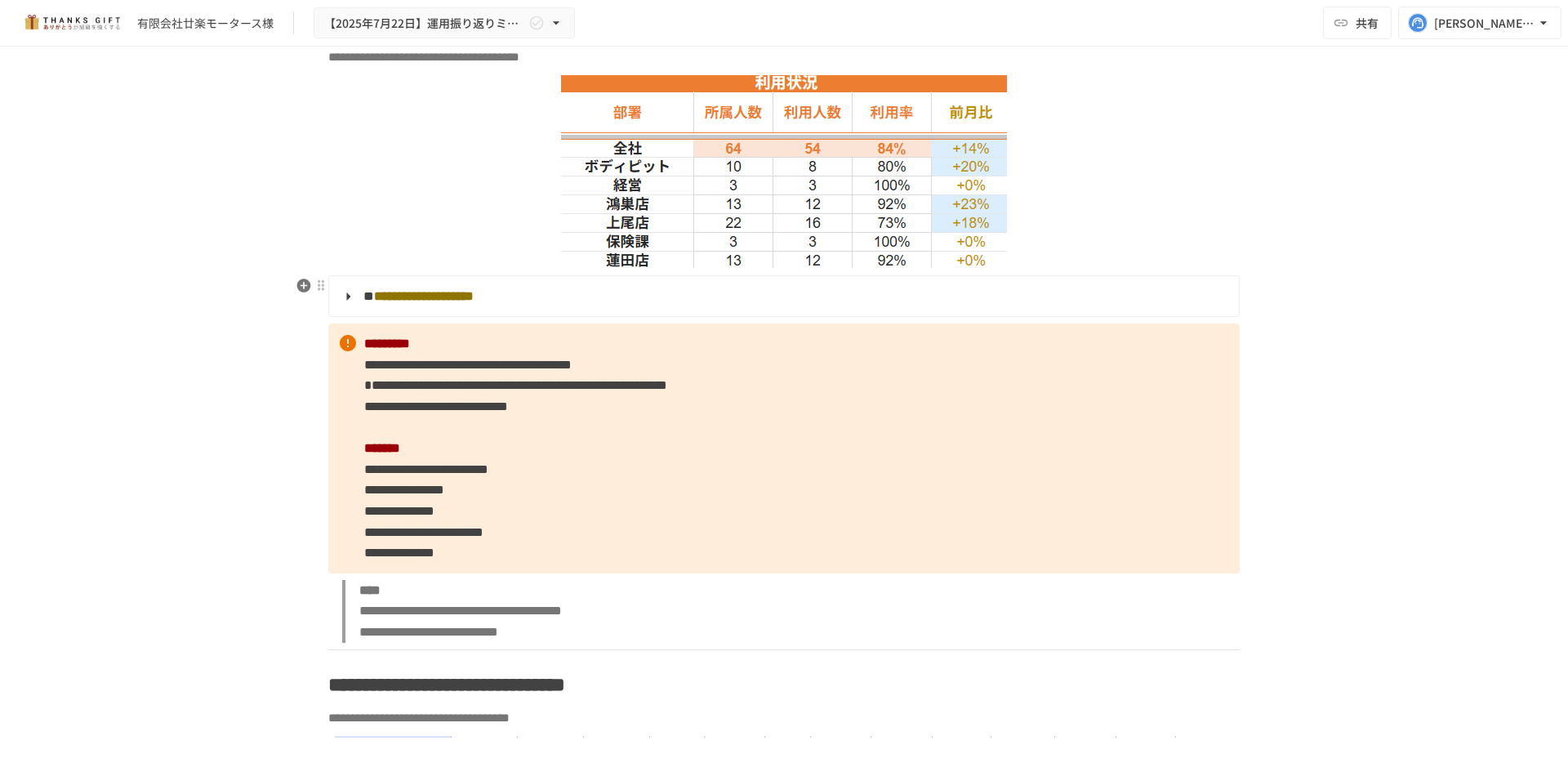 click on "**********" at bounding box center [782, 297] 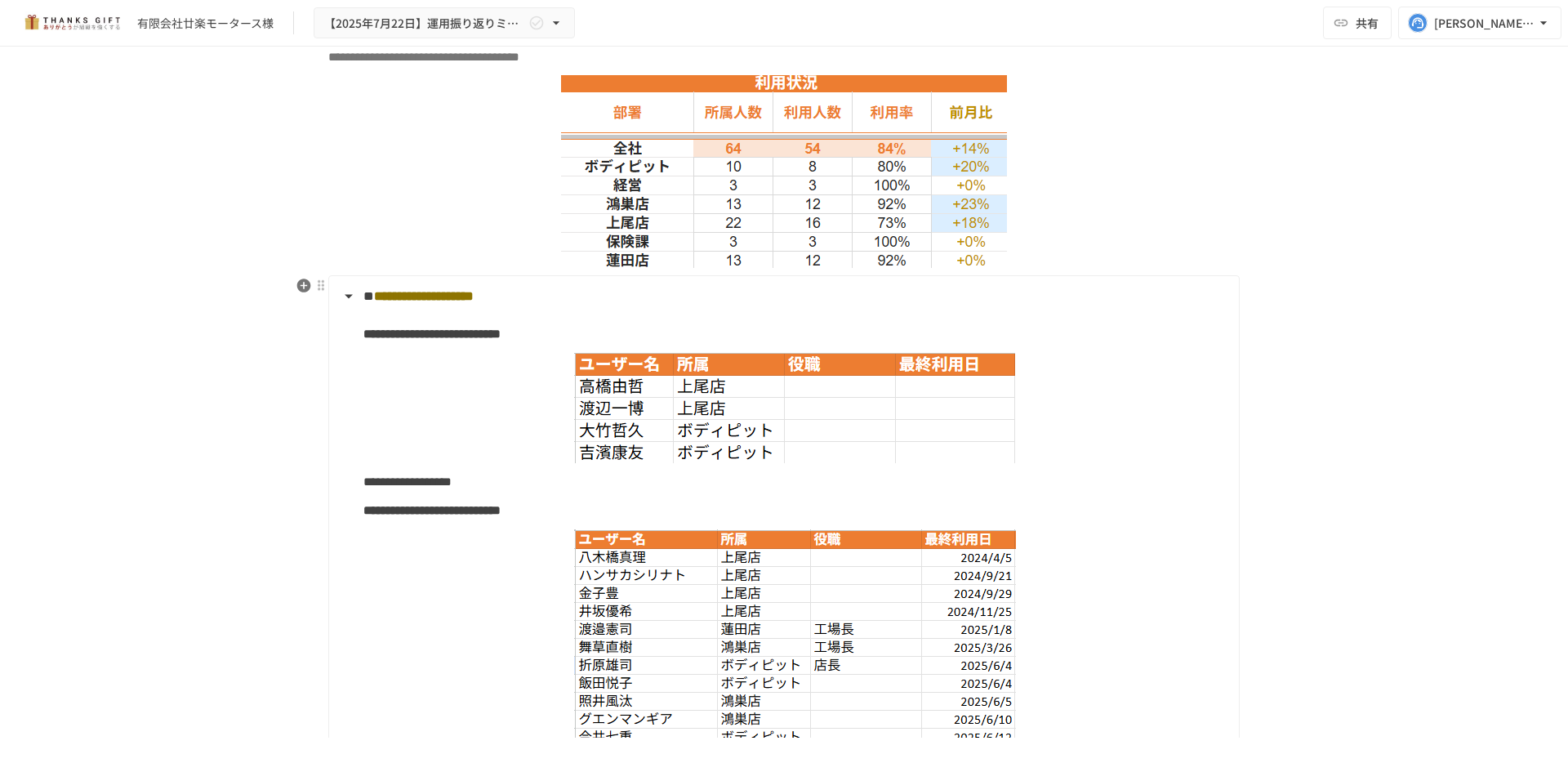 click on "**********" at bounding box center [782, 297] 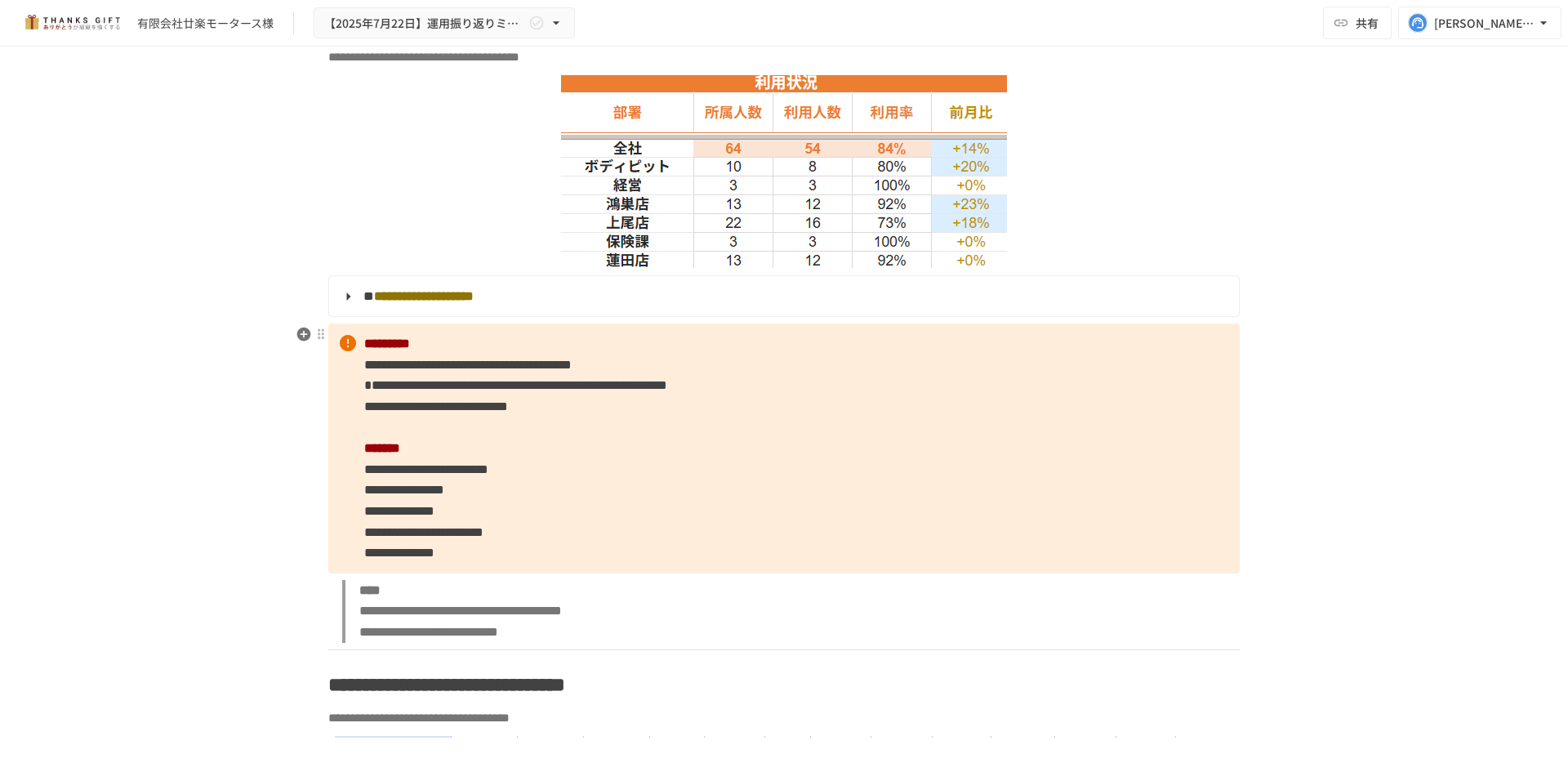 click on "**********" at bounding box center [426, 469] 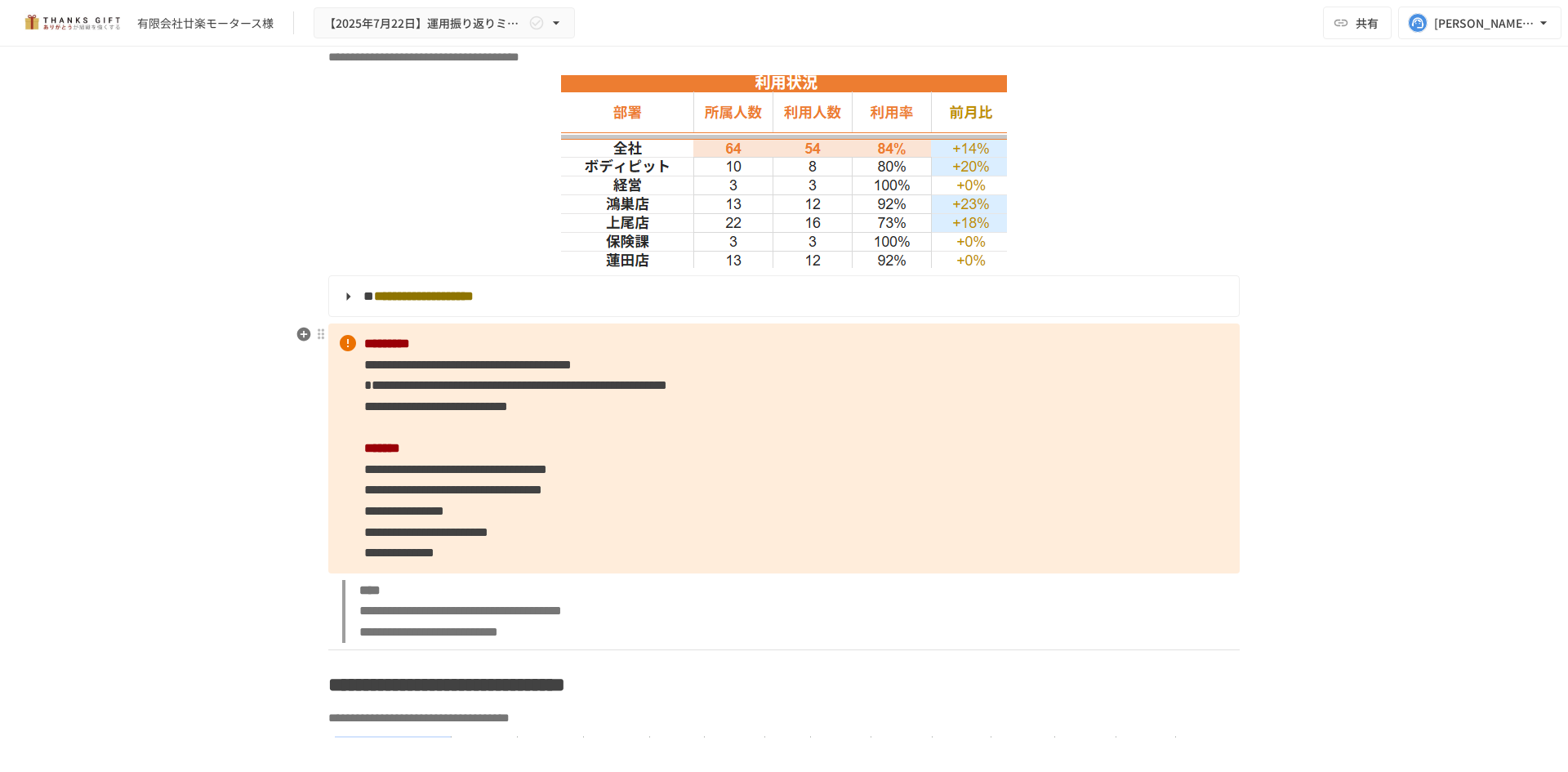 click on "**********" at bounding box center (784, 448) 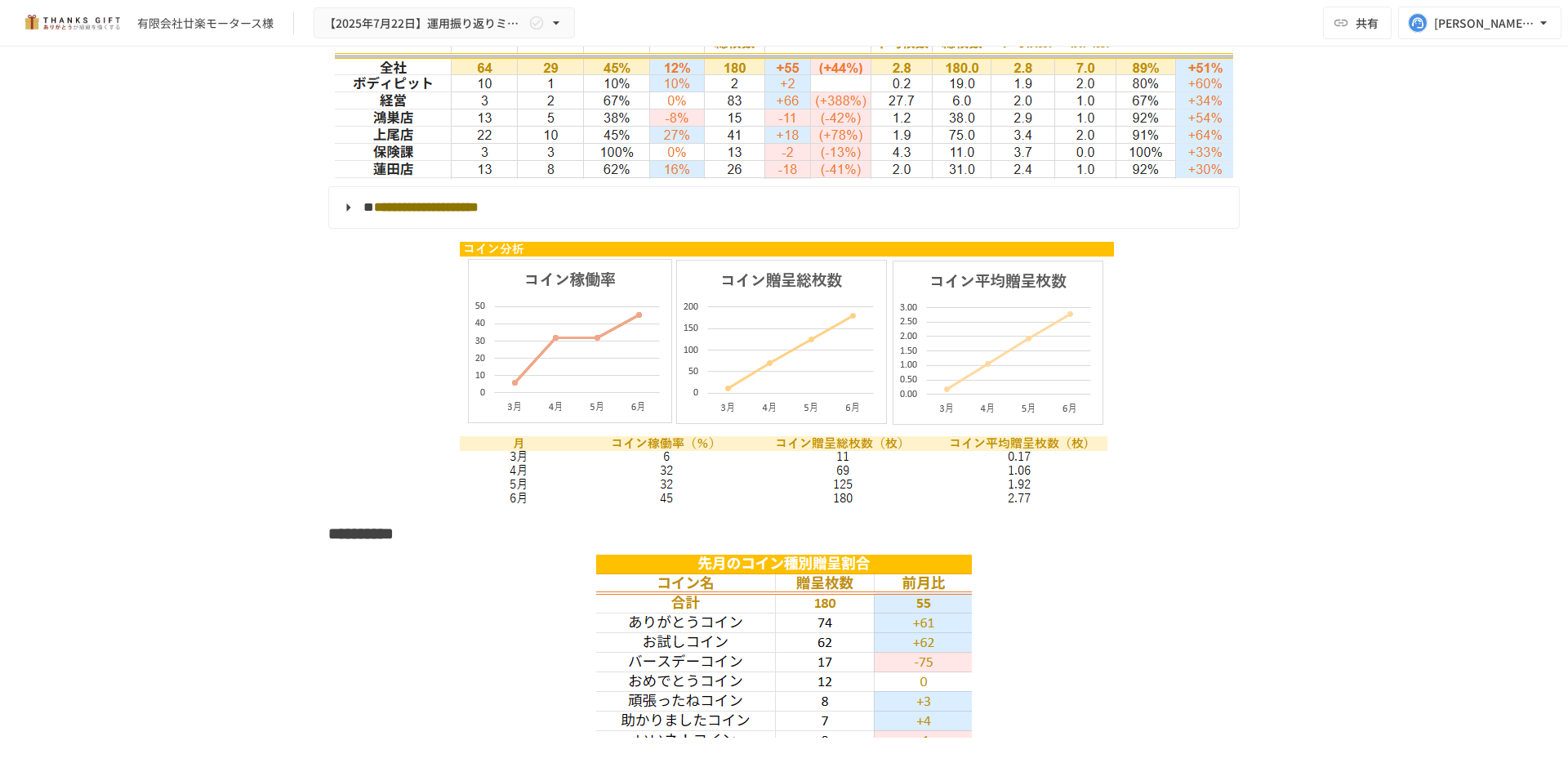 scroll, scrollTop: 2941, scrollLeft: 0, axis: vertical 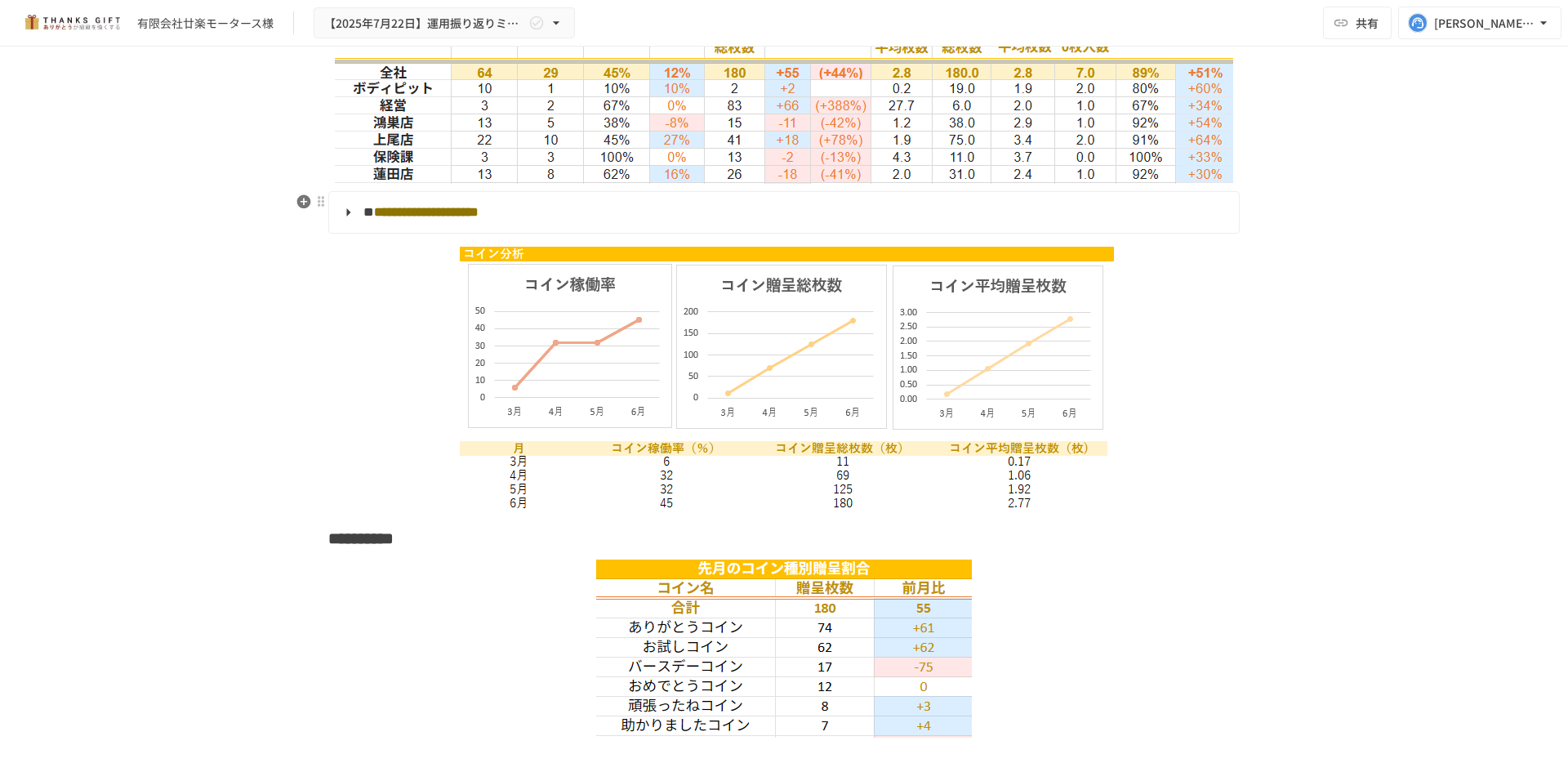 click on "**********" at bounding box center (782, 212) 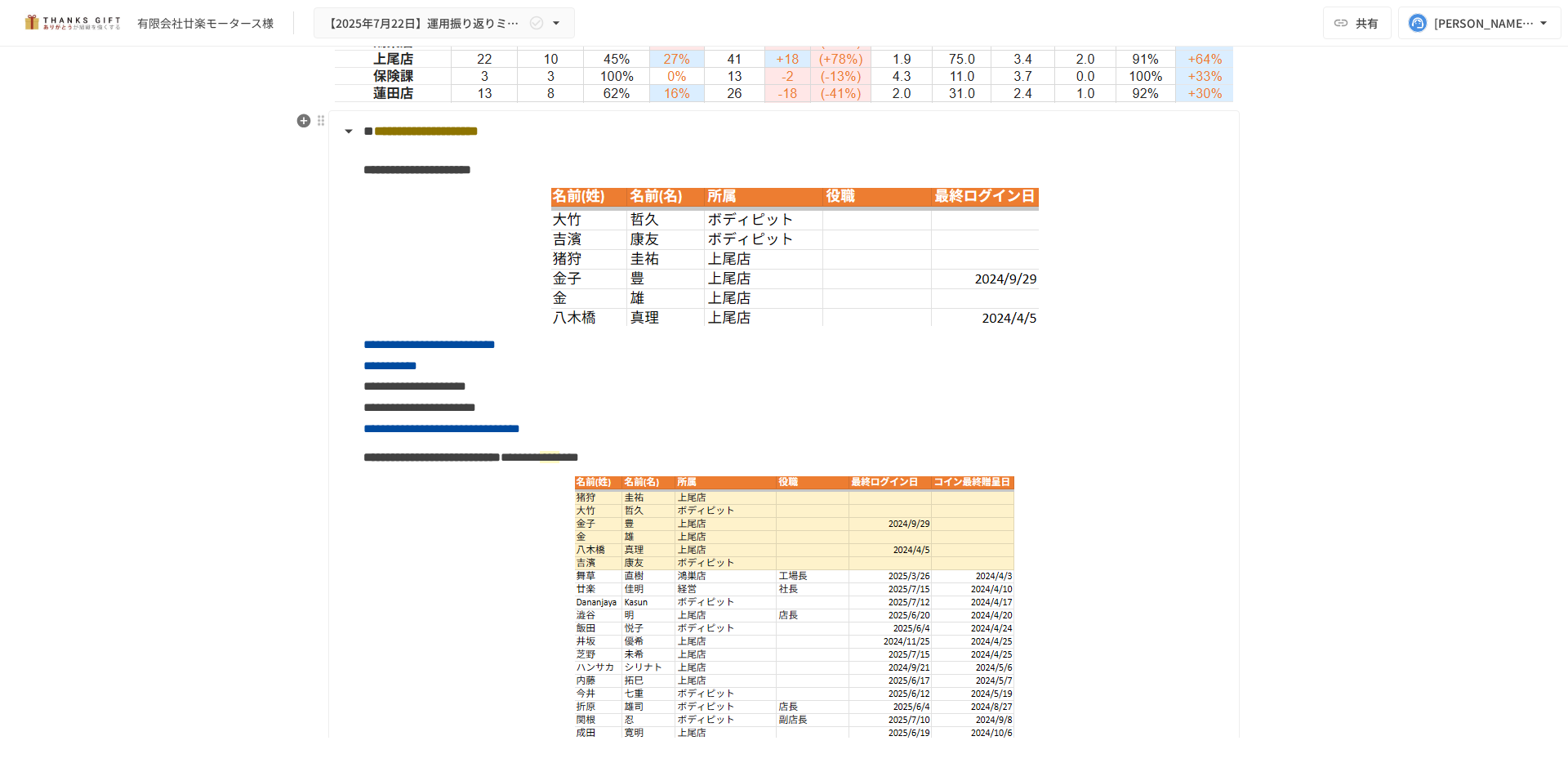scroll, scrollTop: 3104, scrollLeft: 0, axis: vertical 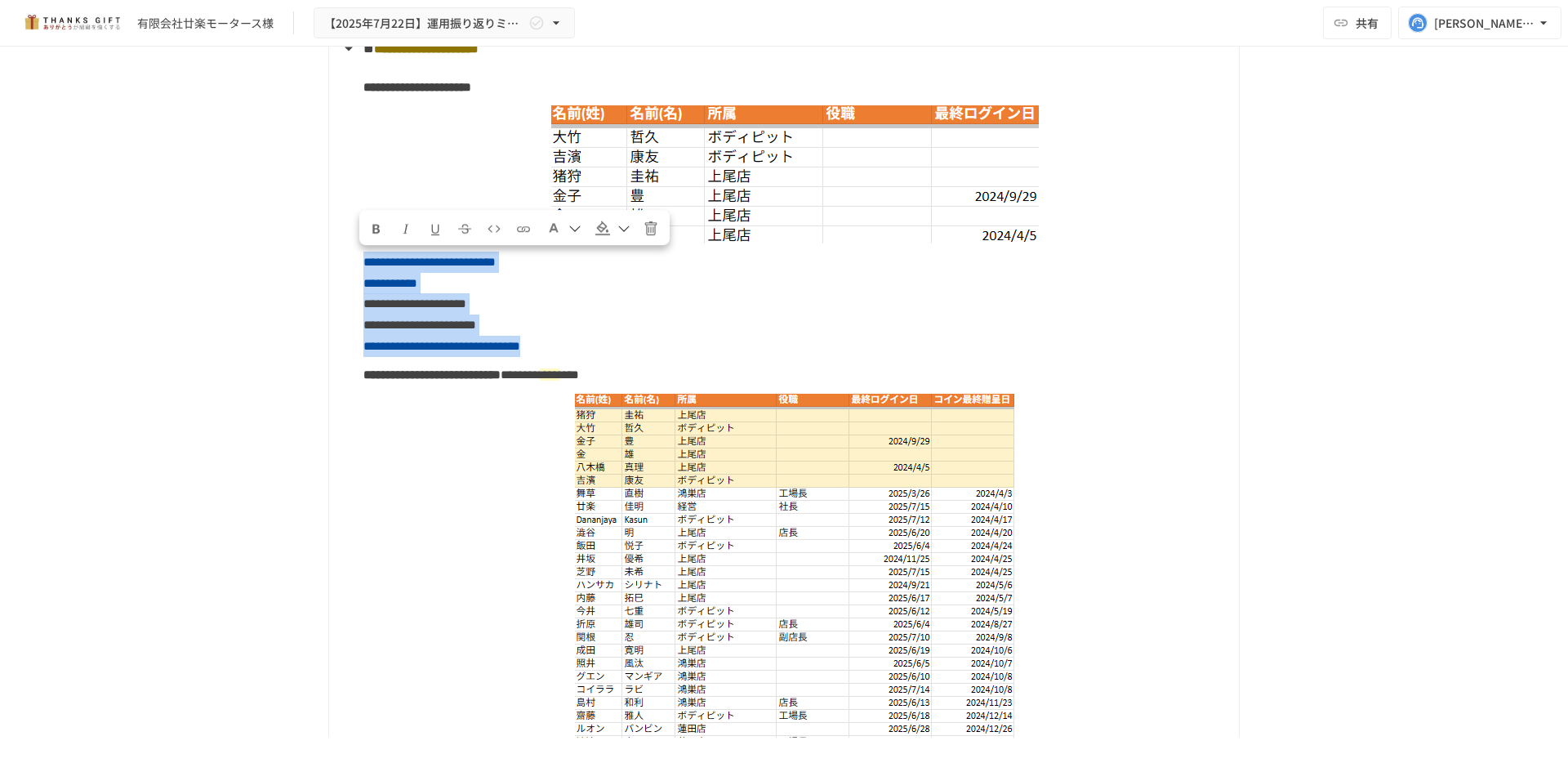 drag, startPoint x: 363, startPoint y: 258, endPoint x: 785, endPoint y: 345, distance: 430.8747 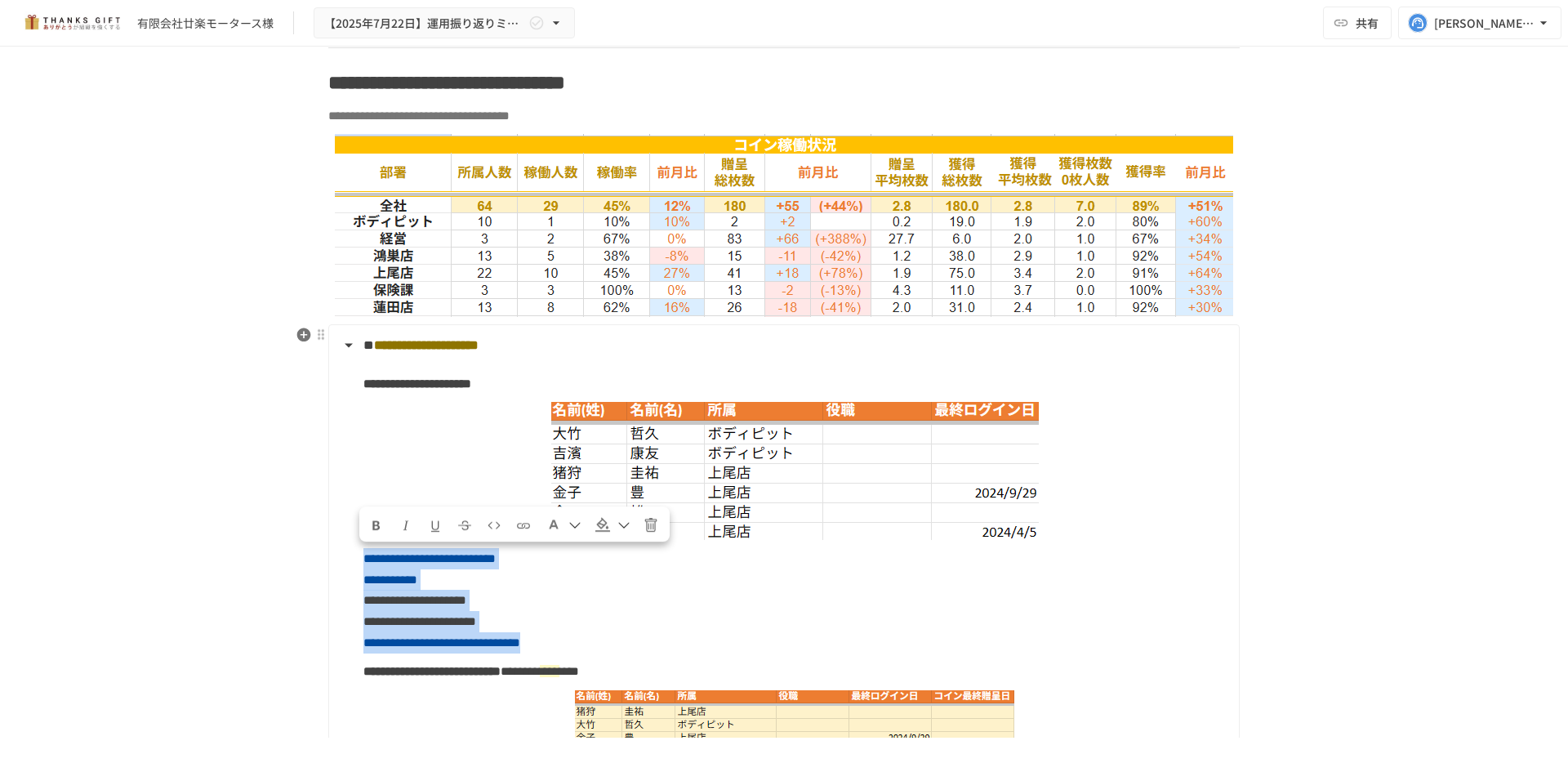 scroll, scrollTop: 2778, scrollLeft: 0, axis: vertical 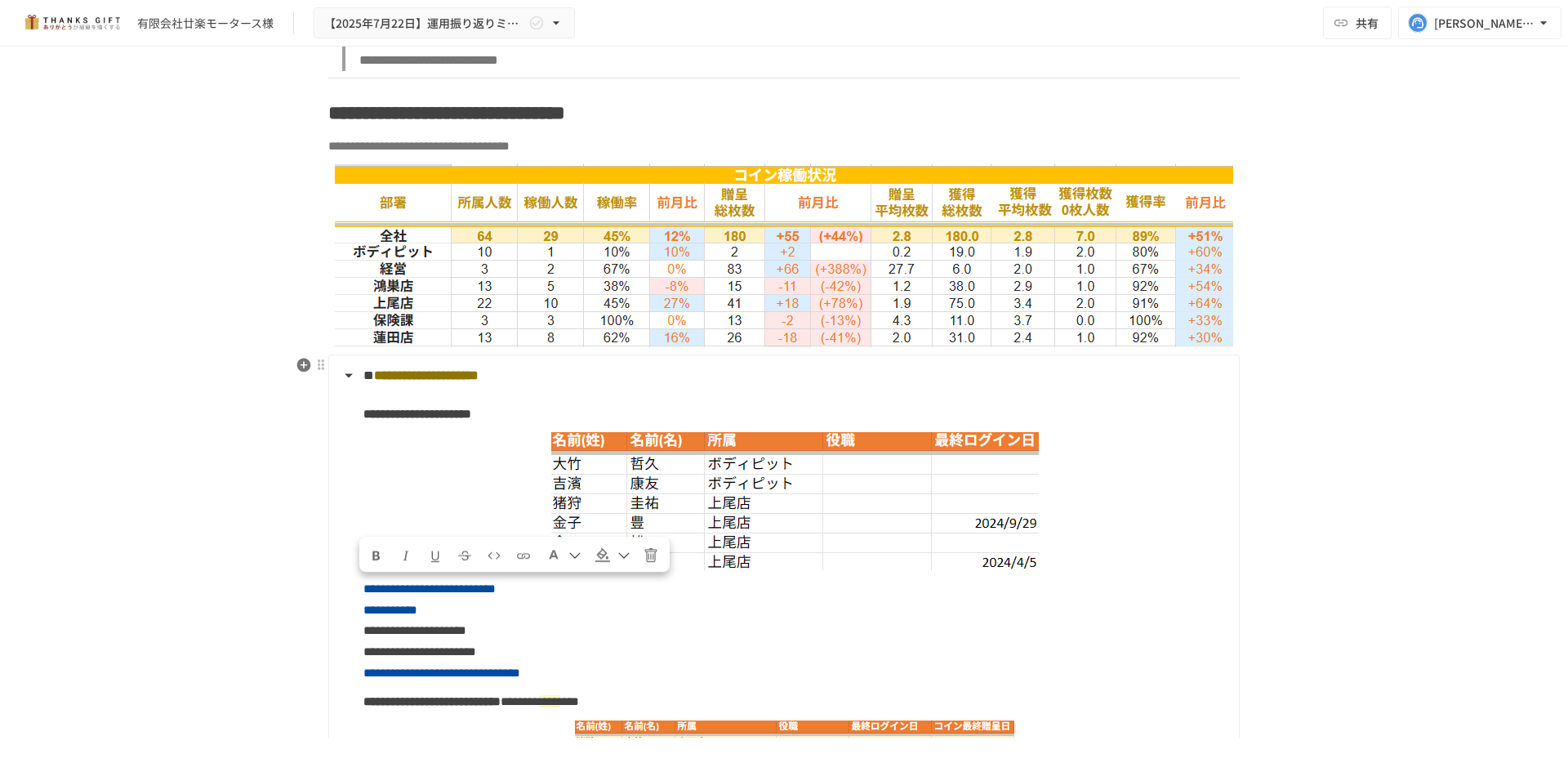 click on "**********" at bounding box center [782, 376] 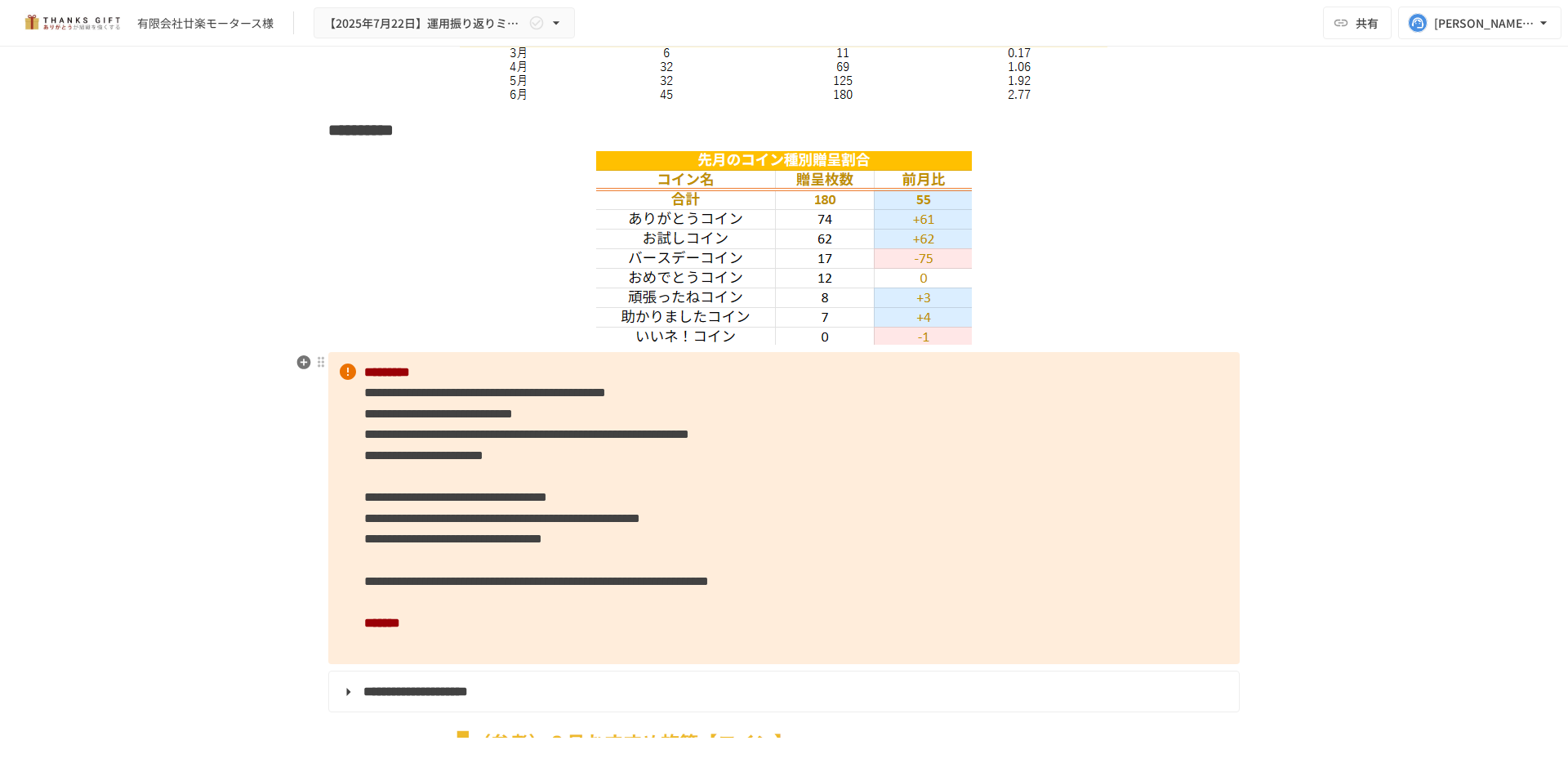 scroll, scrollTop: 3594, scrollLeft: 0, axis: vertical 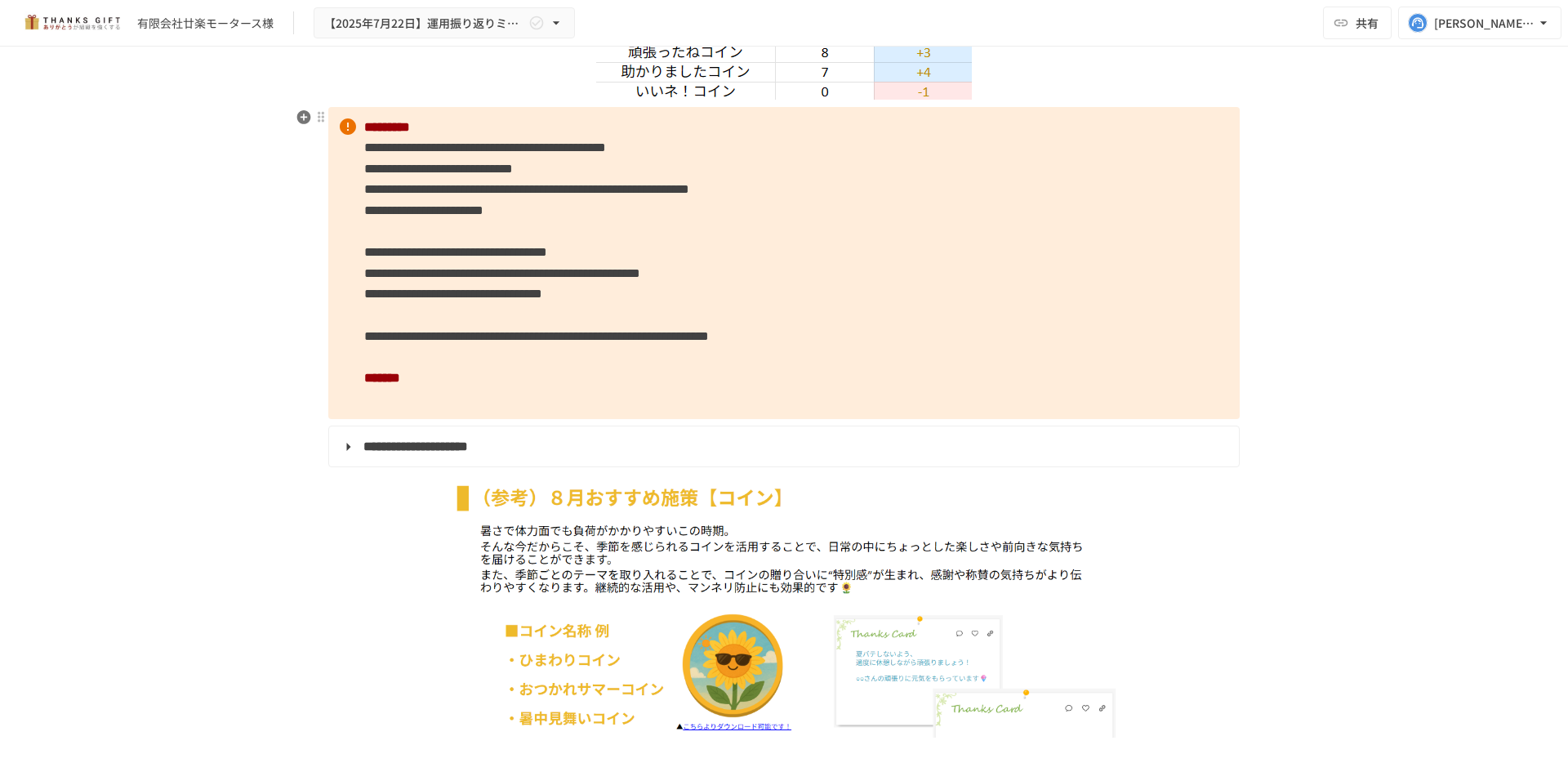 click on "**********" at bounding box center (784, 263) 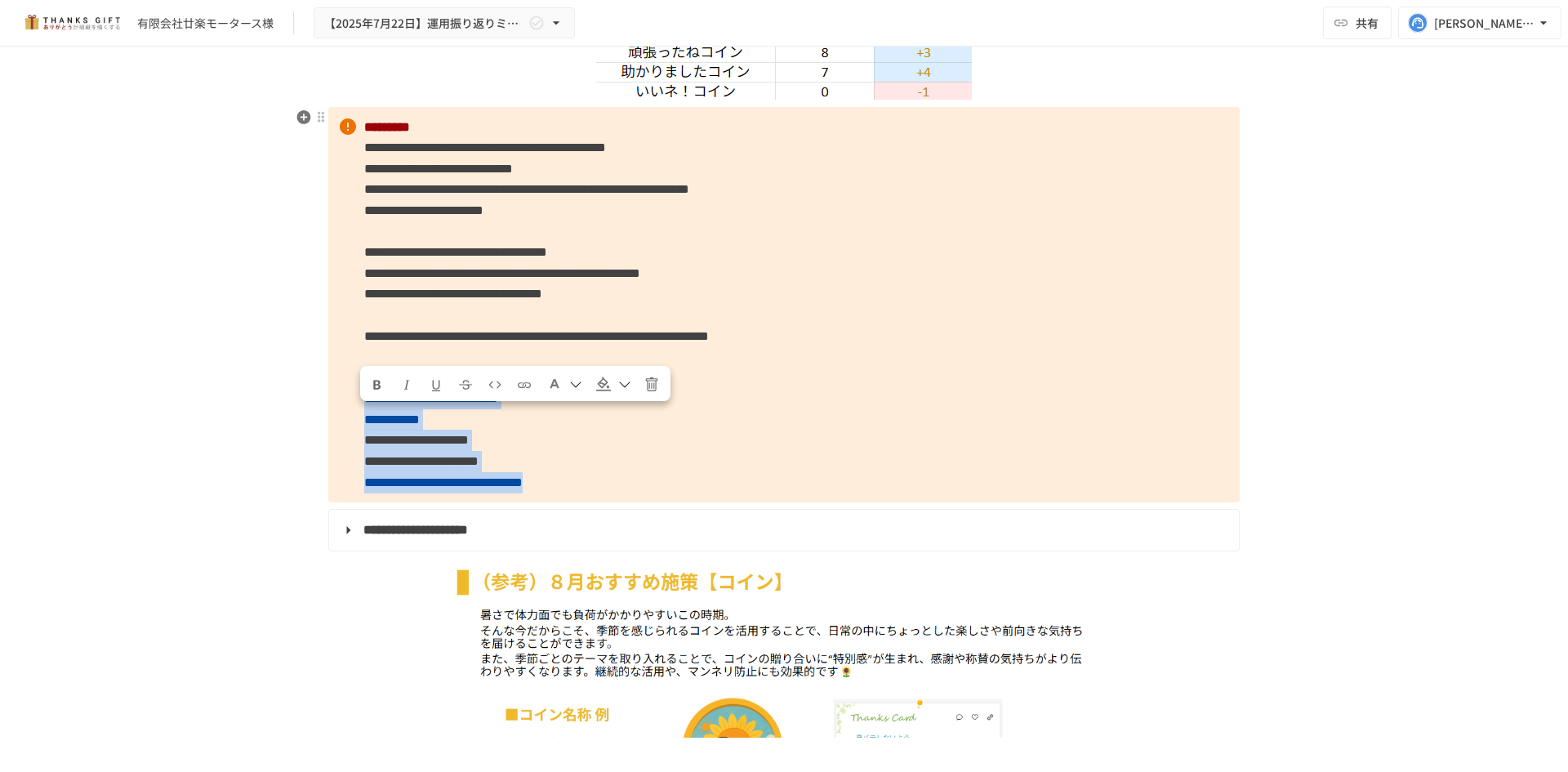 drag, startPoint x: 773, startPoint y: 515, endPoint x: 358, endPoint y: 423, distance: 425.0753 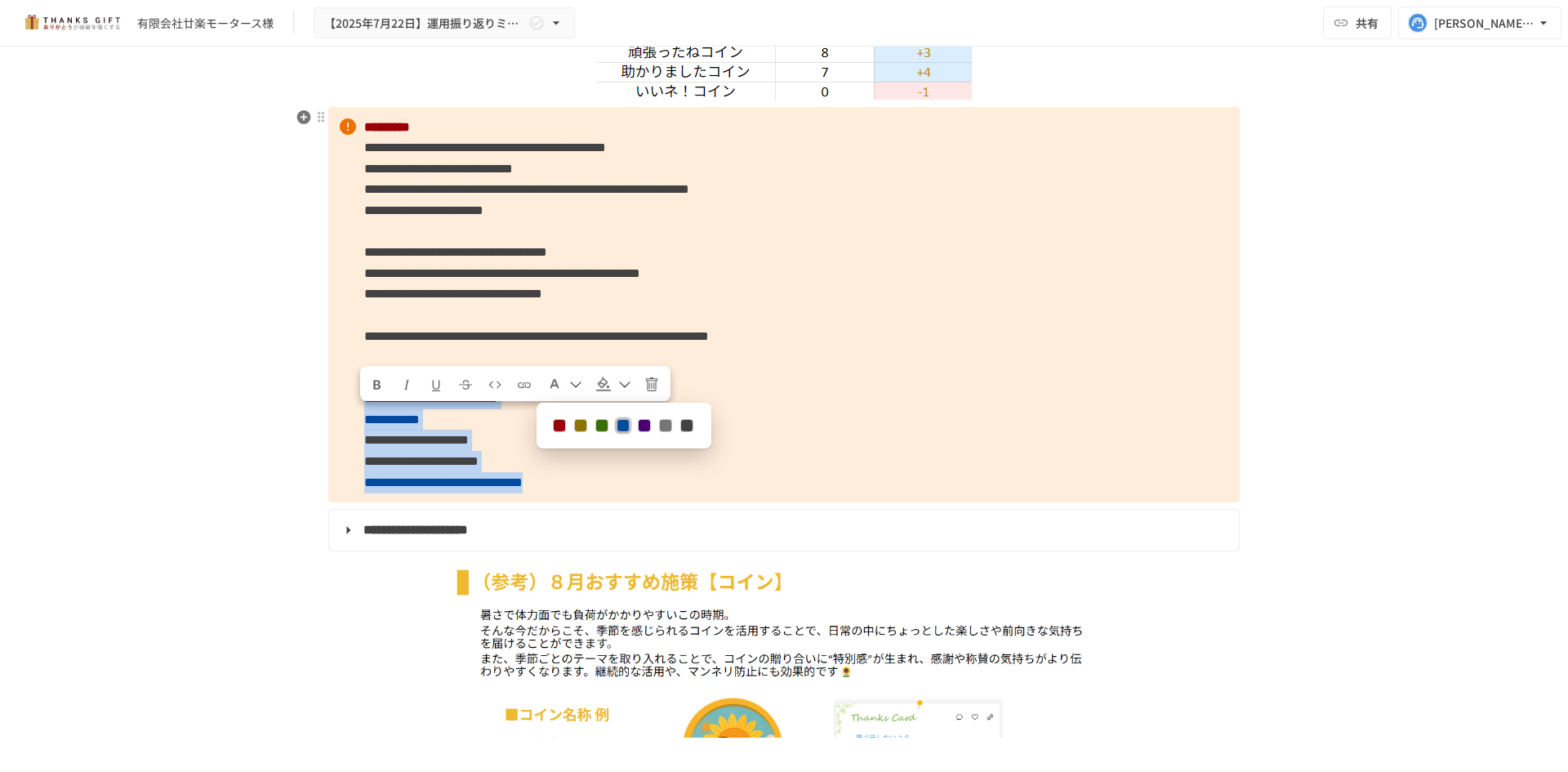 click at bounding box center [687, 426] 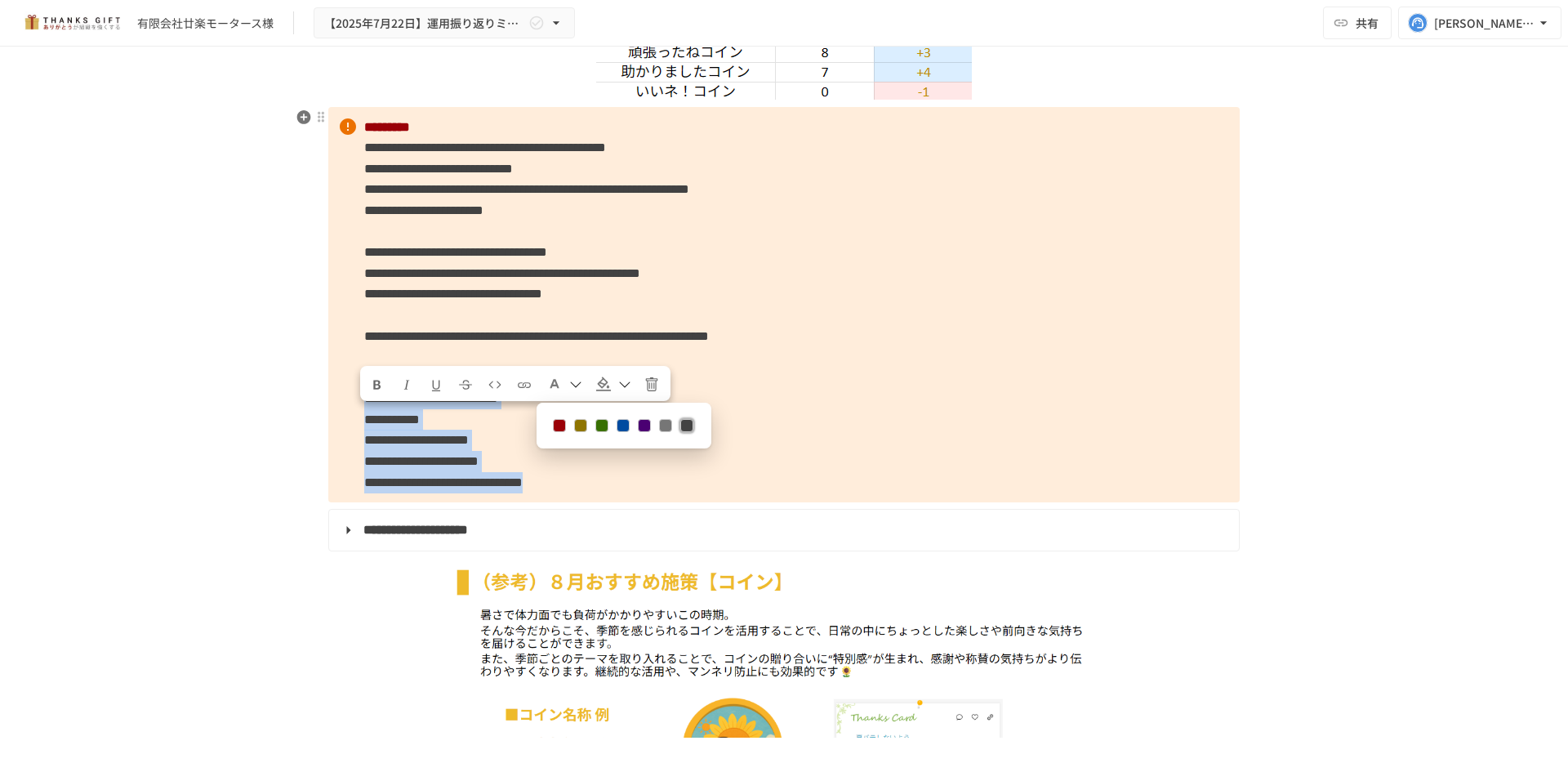 click on "**********" at bounding box center (784, 305) 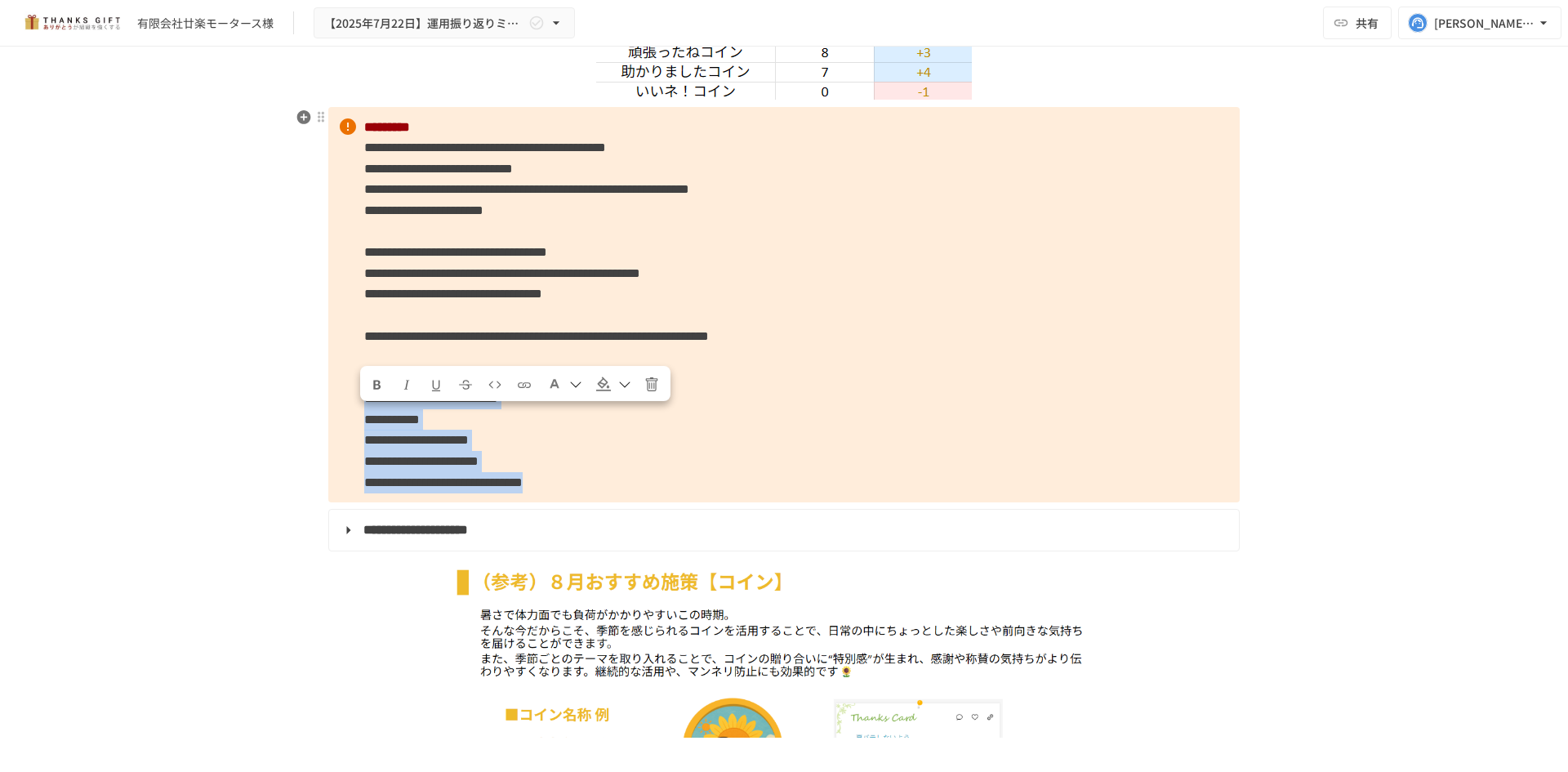 click on "**********" at bounding box center (784, 305) 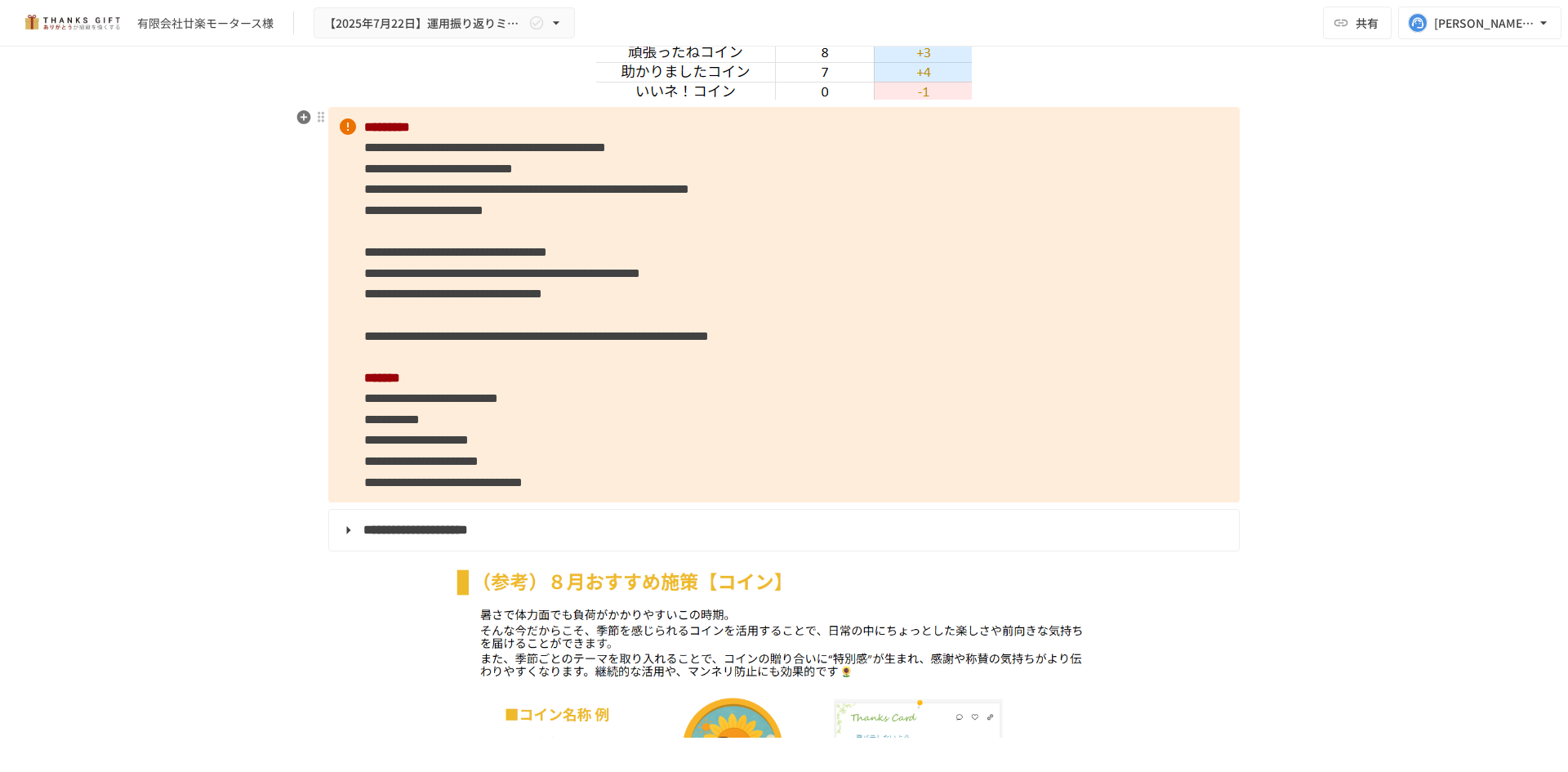 click on "**********" at bounding box center (784, 305) 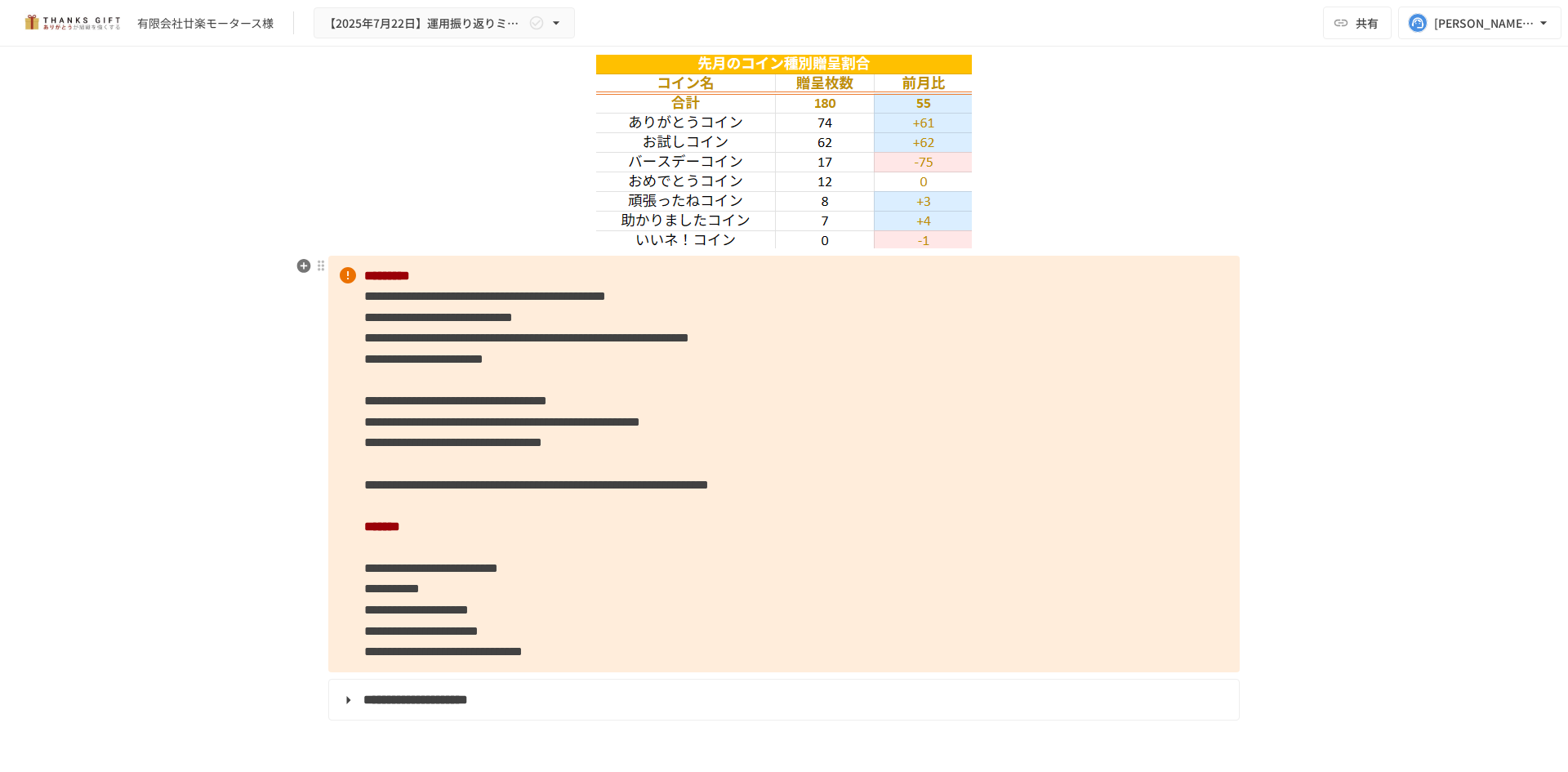 scroll, scrollTop: 3431, scrollLeft: 0, axis: vertical 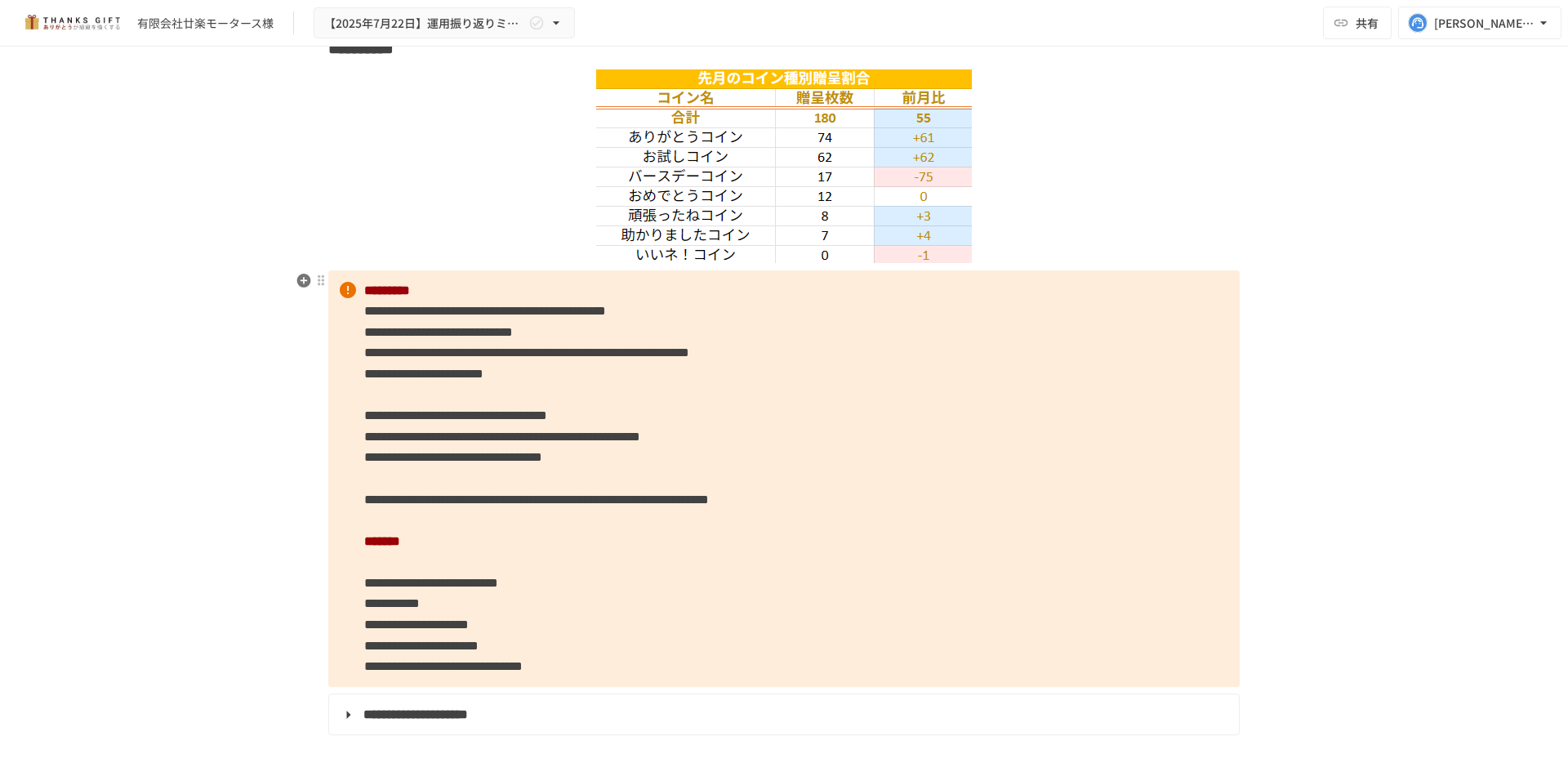 click on "**********" at bounding box center (784, 479) 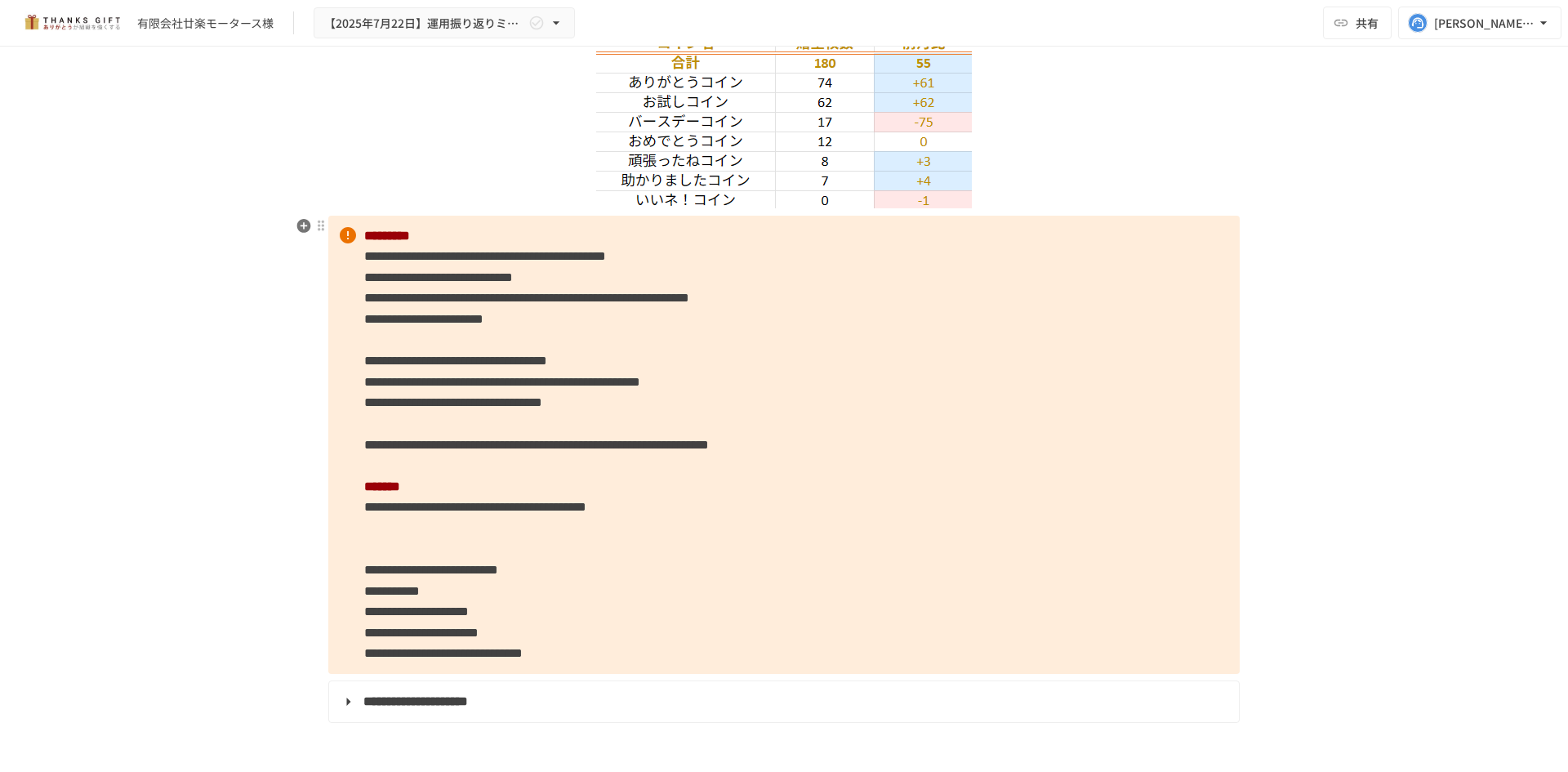 scroll, scrollTop: 3513, scrollLeft: 0, axis: vertical 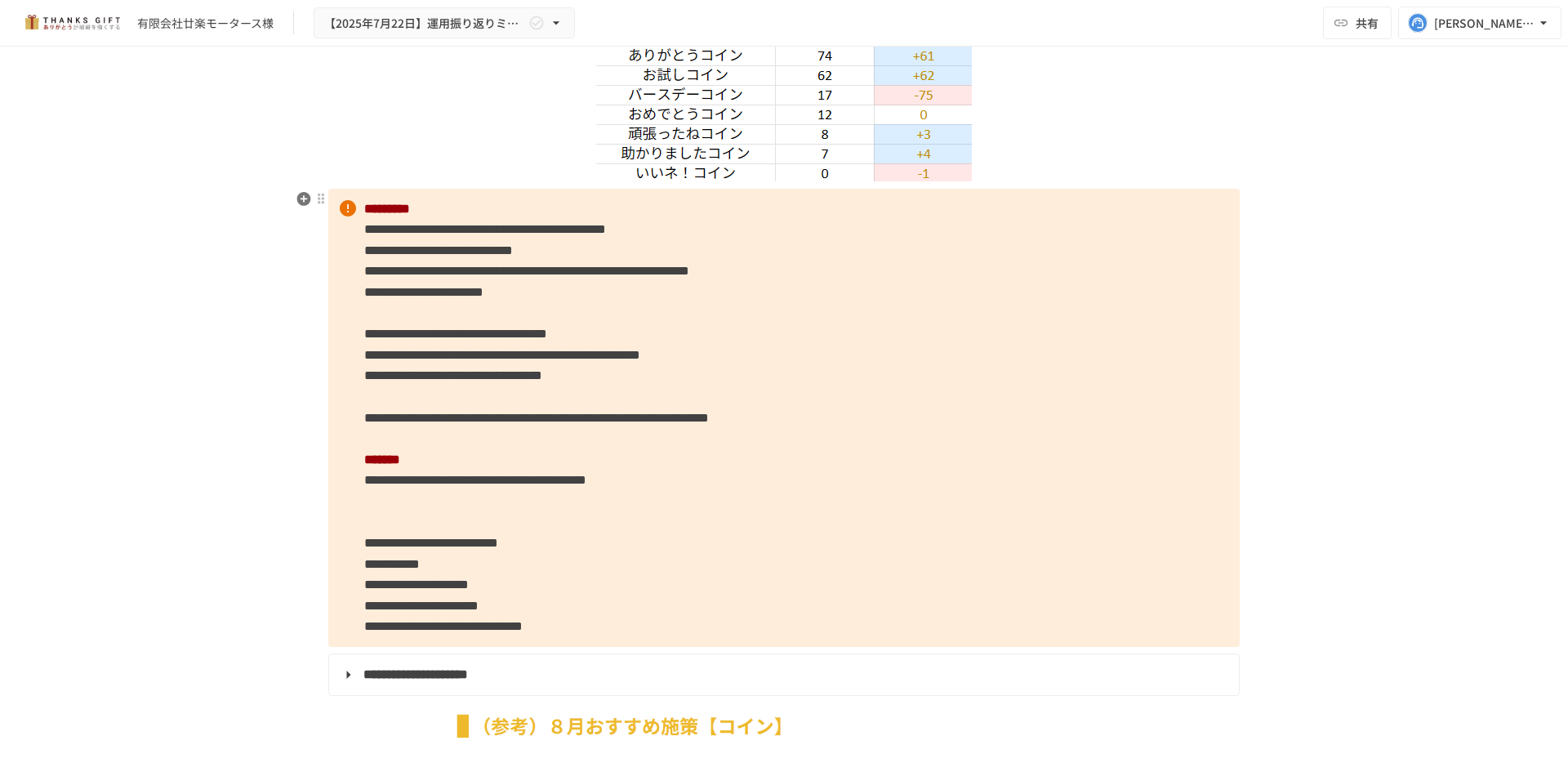 click on "**********" at bounding box center [784, 417] 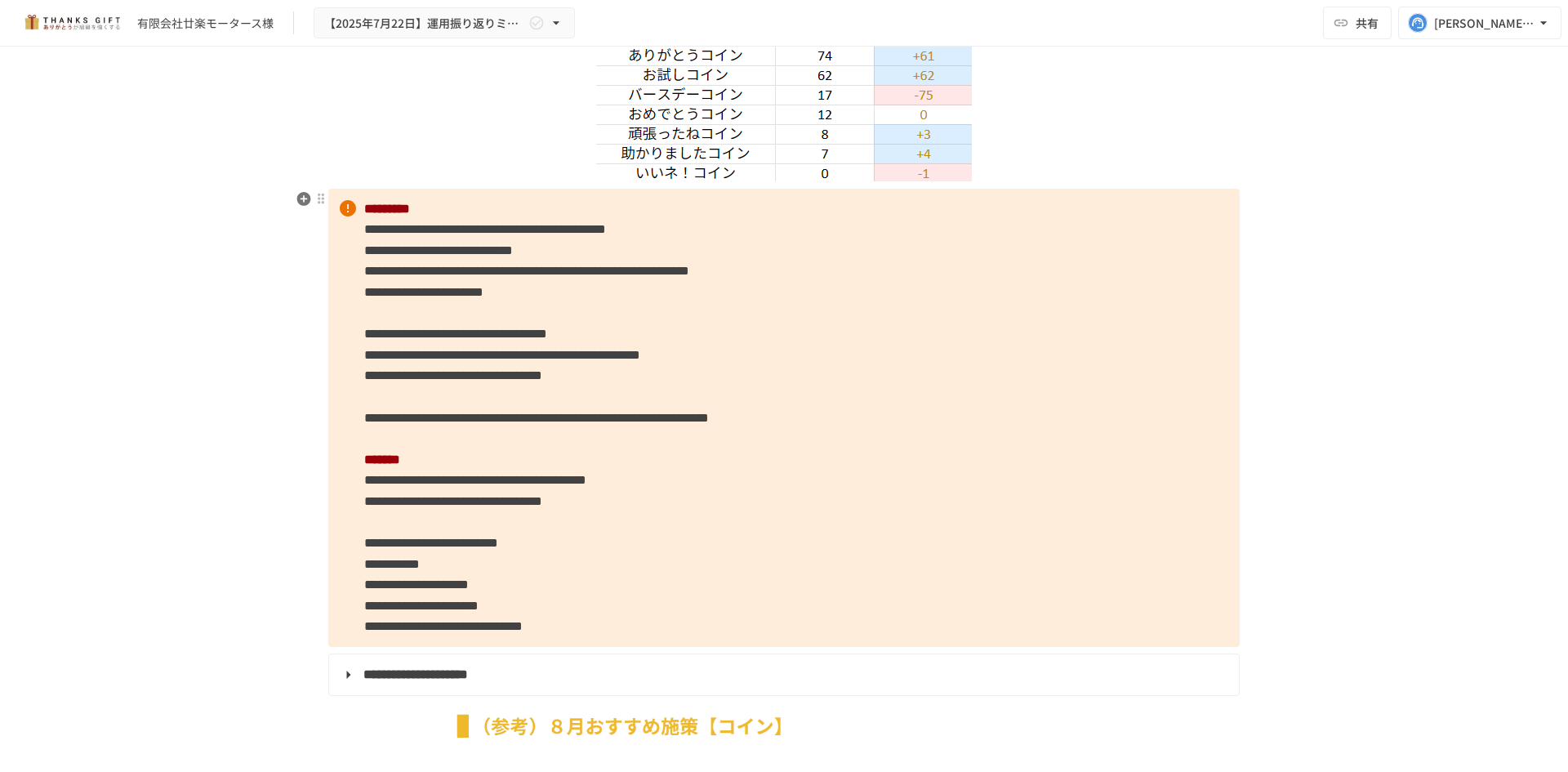 click on "**********" at bounding box center (475, 480) 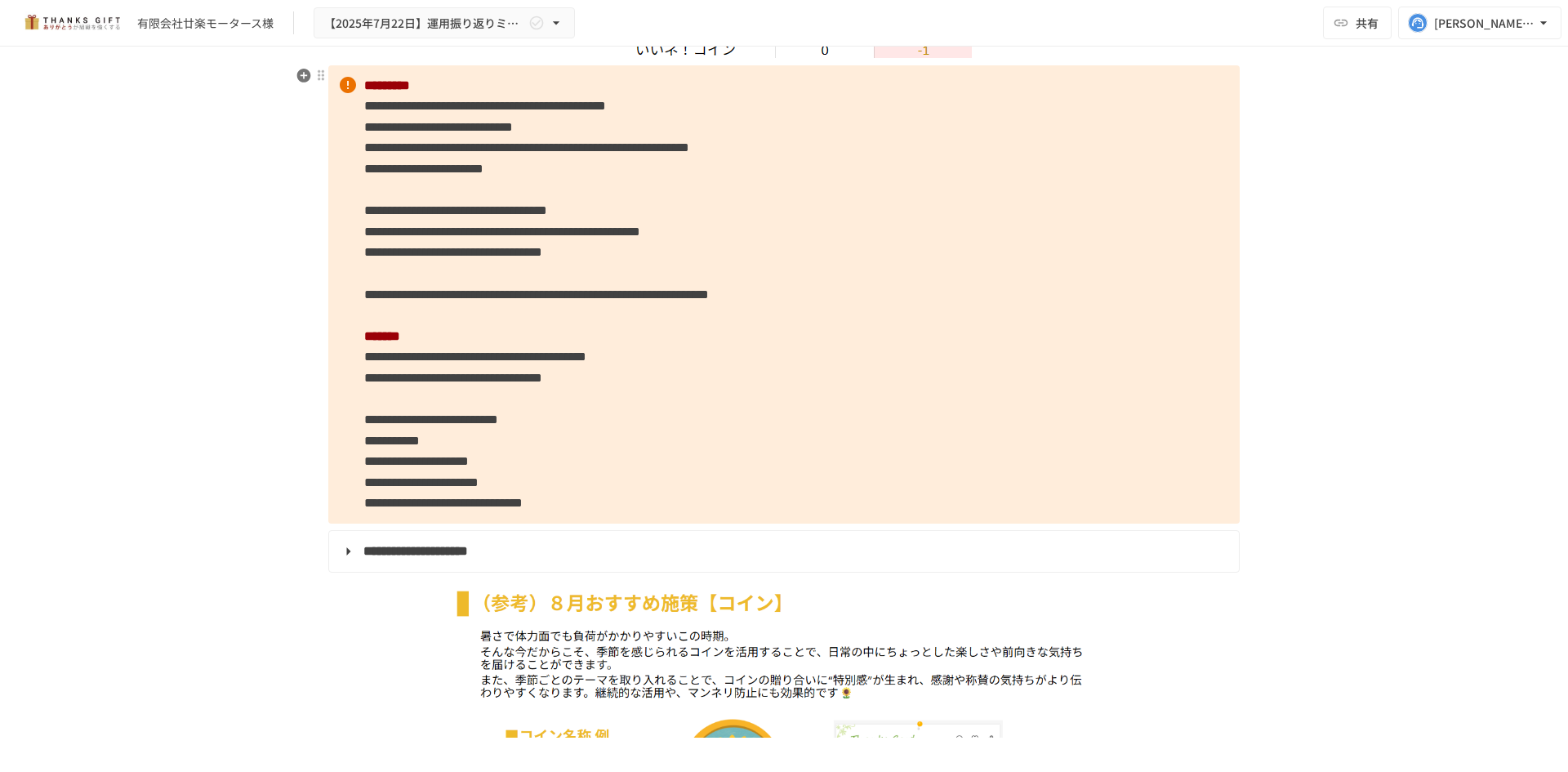 scroll, scrollTop: 3676, scrollLeft: 0, axis: vertical 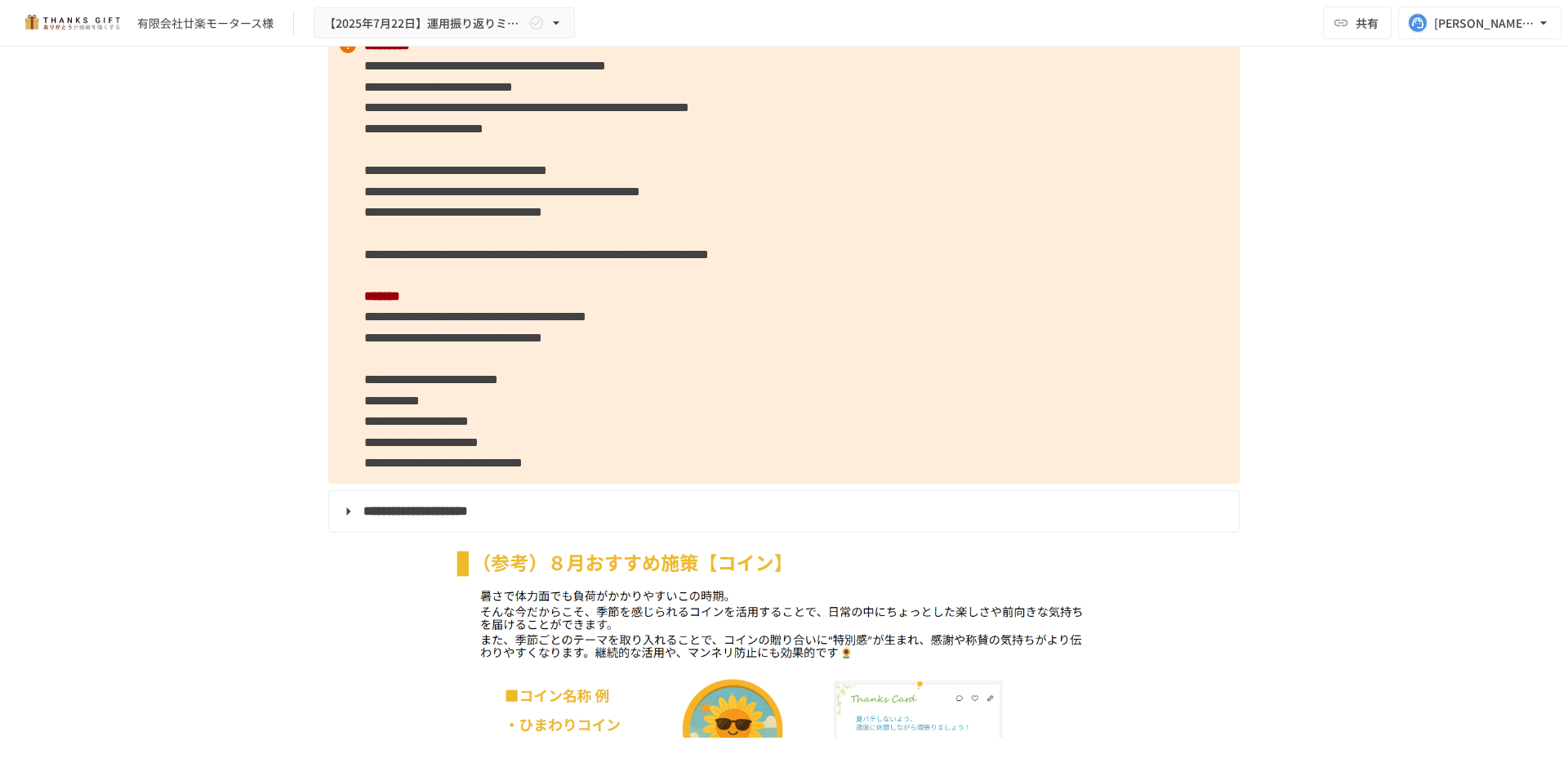 click on "**********" at bounding box center [784, 254] 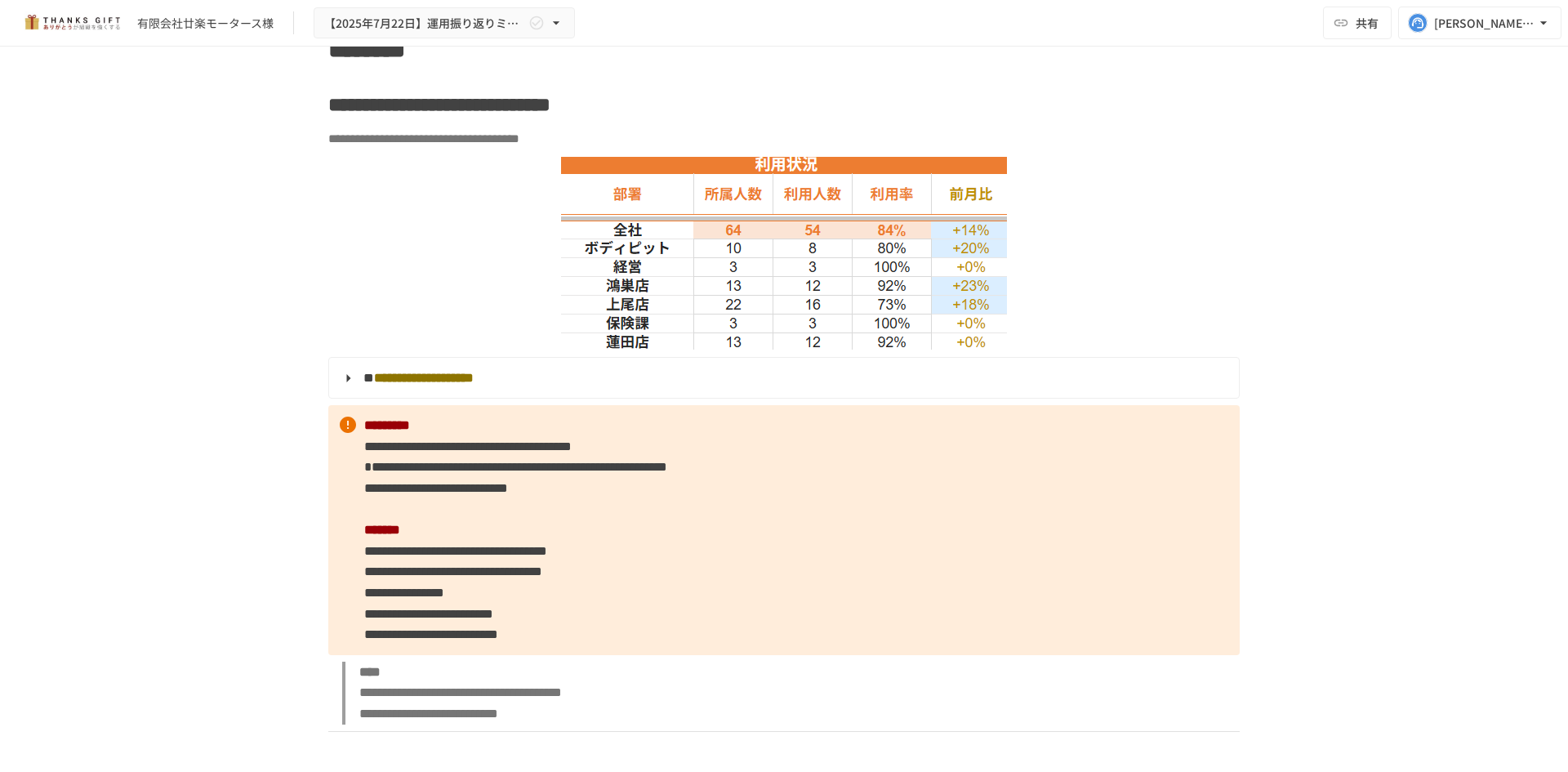 scroll, scrollTop: 2287, scrollLeft: 0, axis: vertical 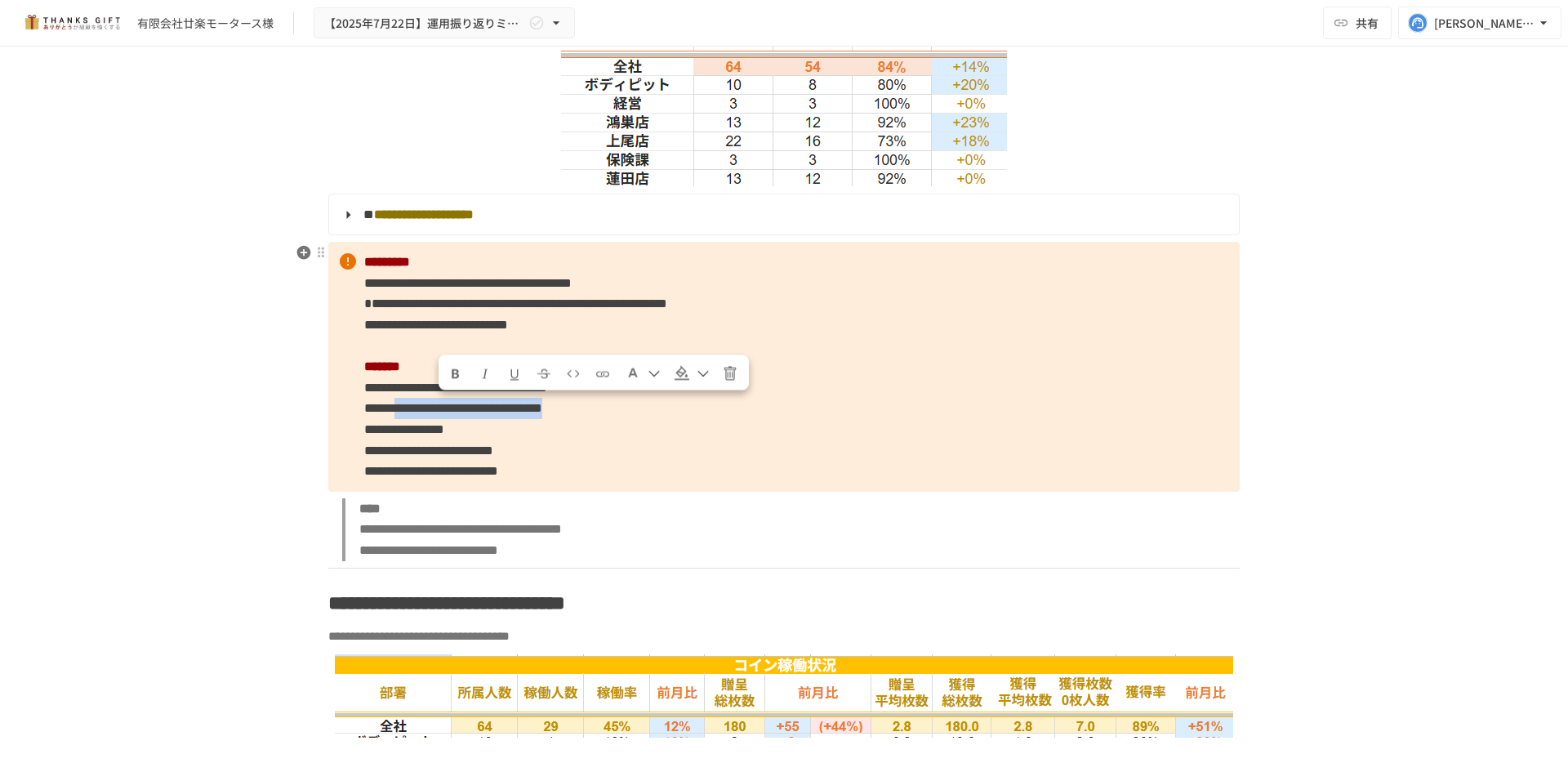 drag, startPoint x: 439, startPoint y: 412, endPoint x: 836, endPoint y: 412, distance: 397 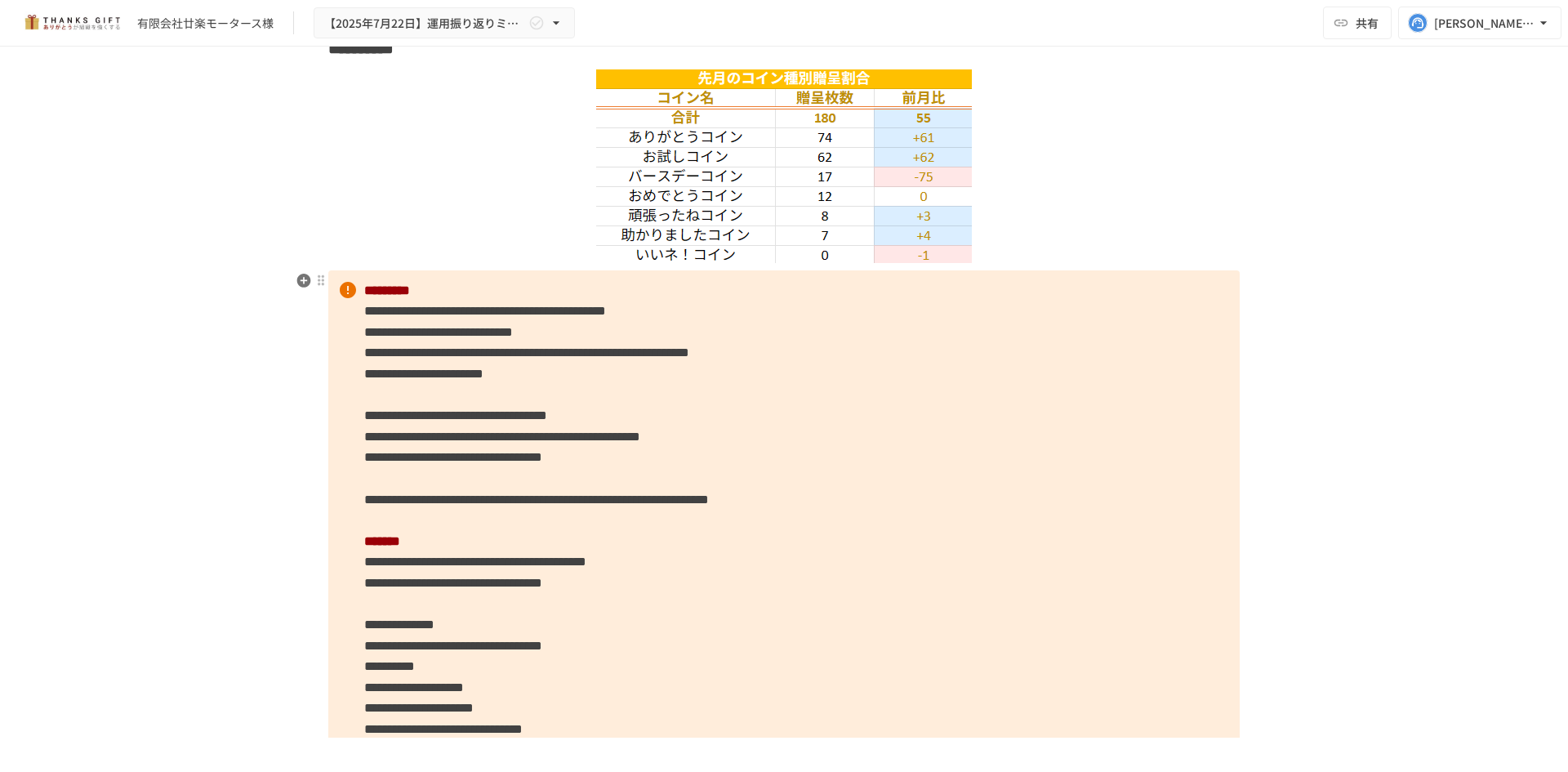 scroll, scrollTop: 3676, scrollLeft: 0, axis: vertical 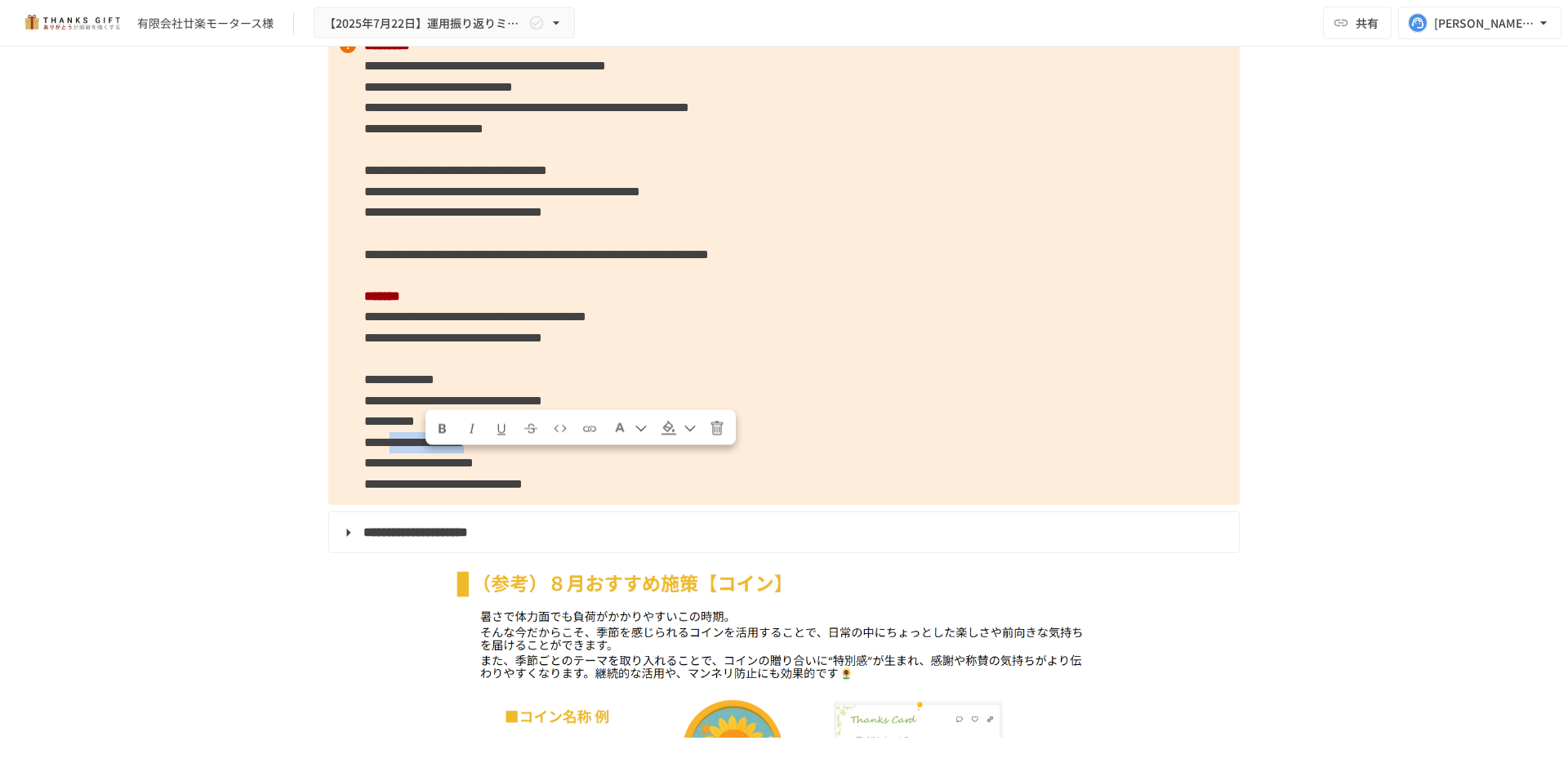 click on "**********" at bounding box center [784, 265] 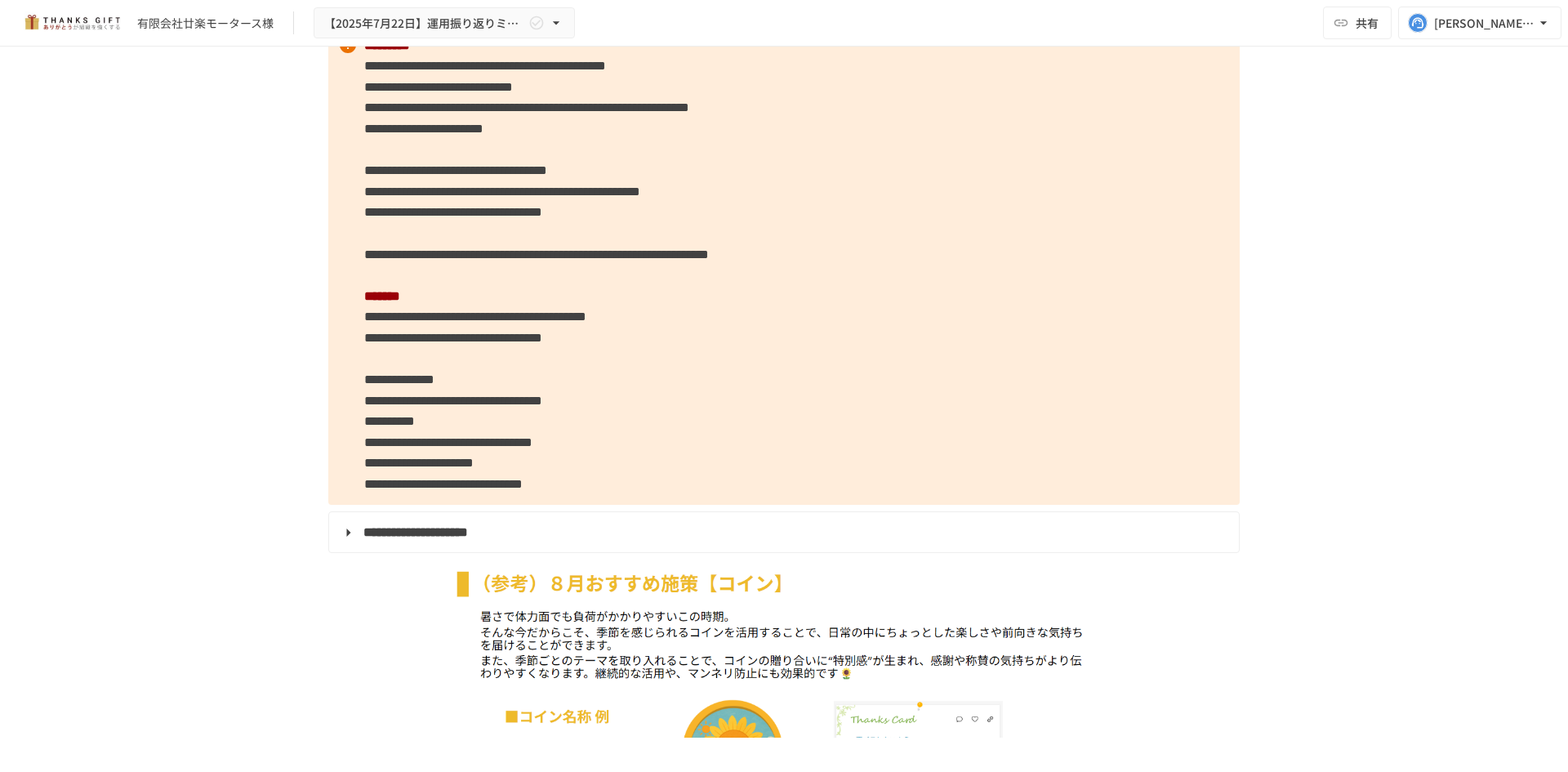 click on "**********" at bounding box center [453, 400] 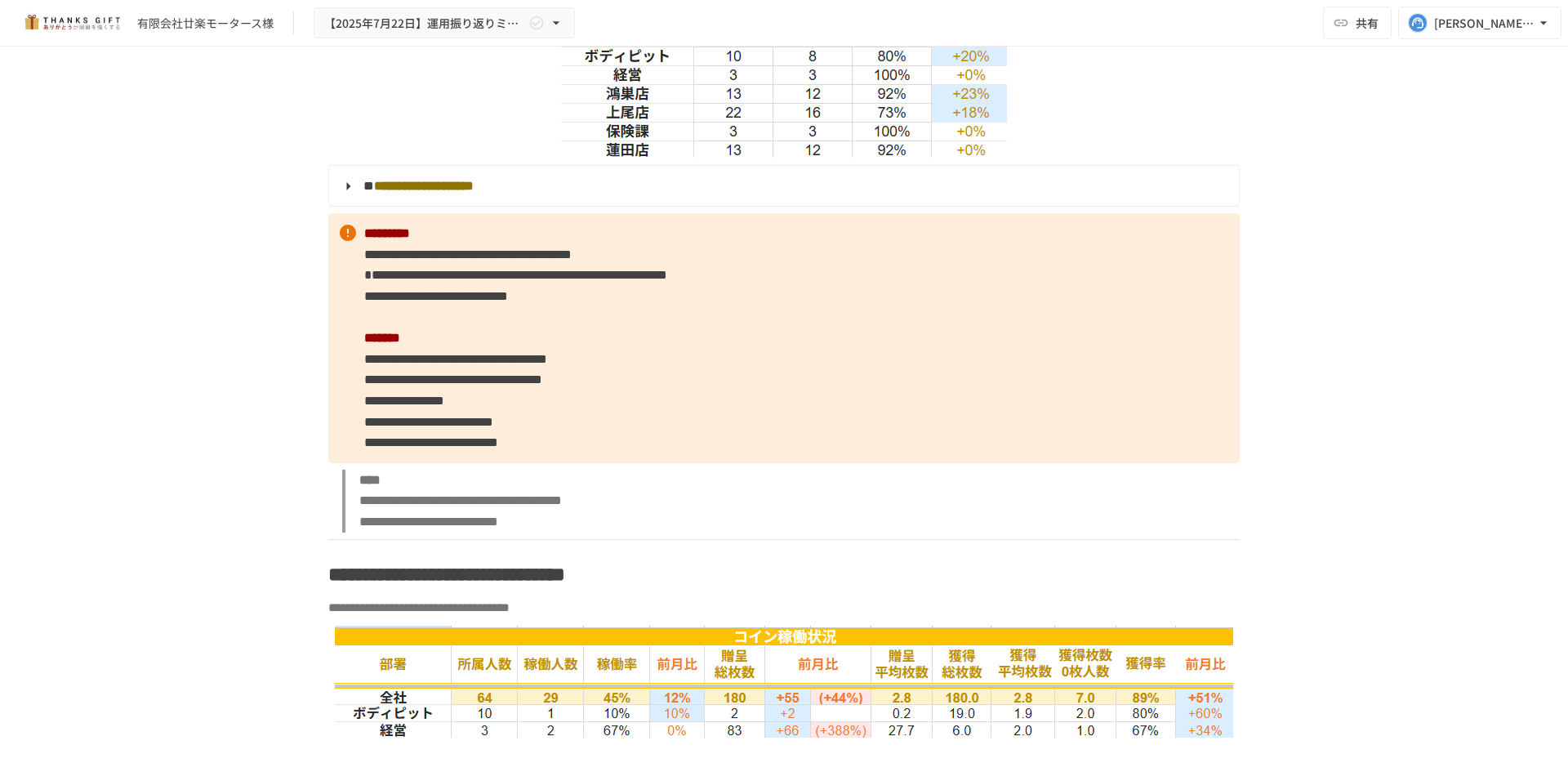 scroll, scrollTop: 2124, scrollLeft: 0, axis: vertical 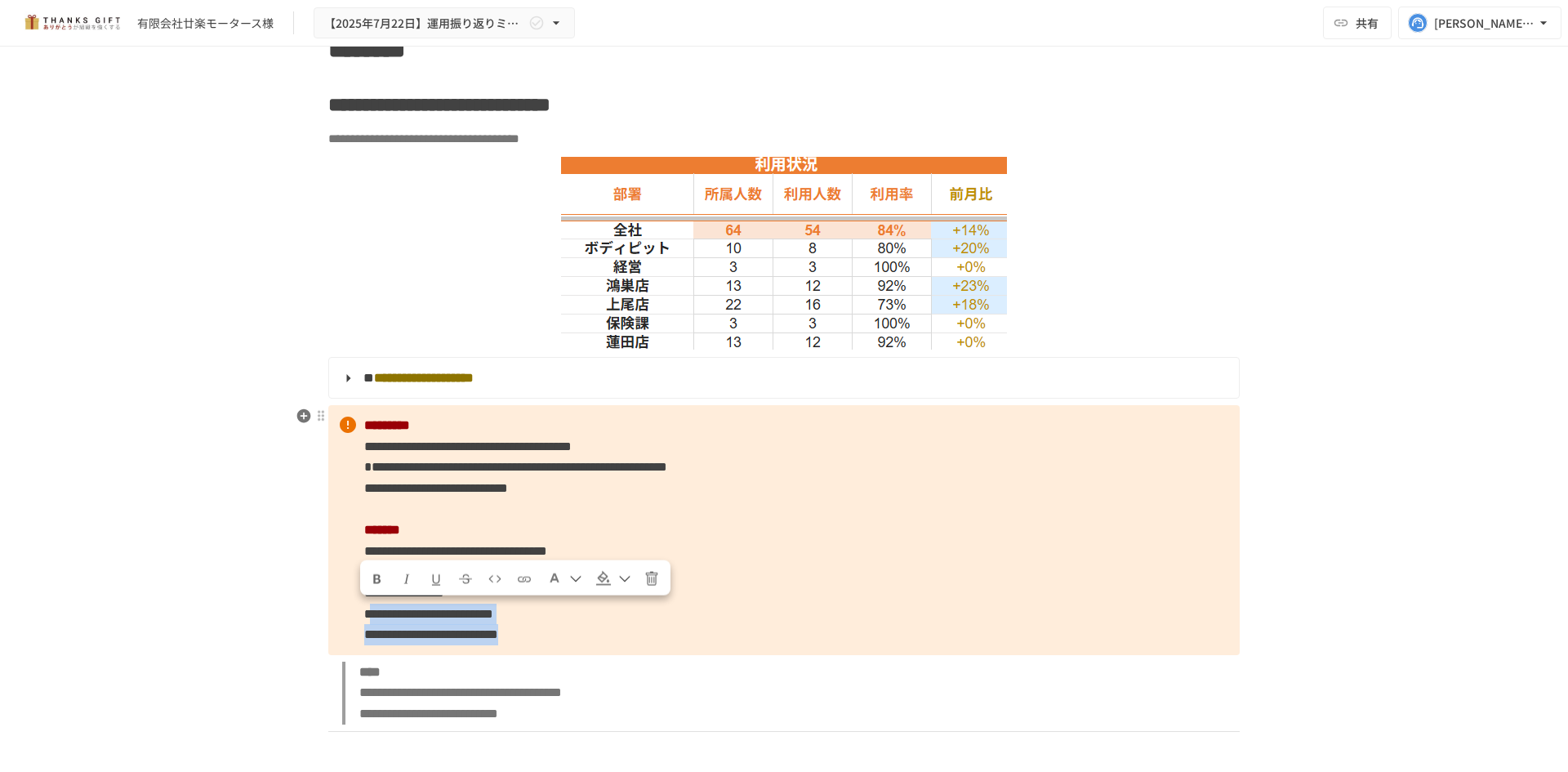 drag, startPoint x: 742, startPoint y: 634, endPoint x: 371, endPoint y: 622, distance: 371.19402 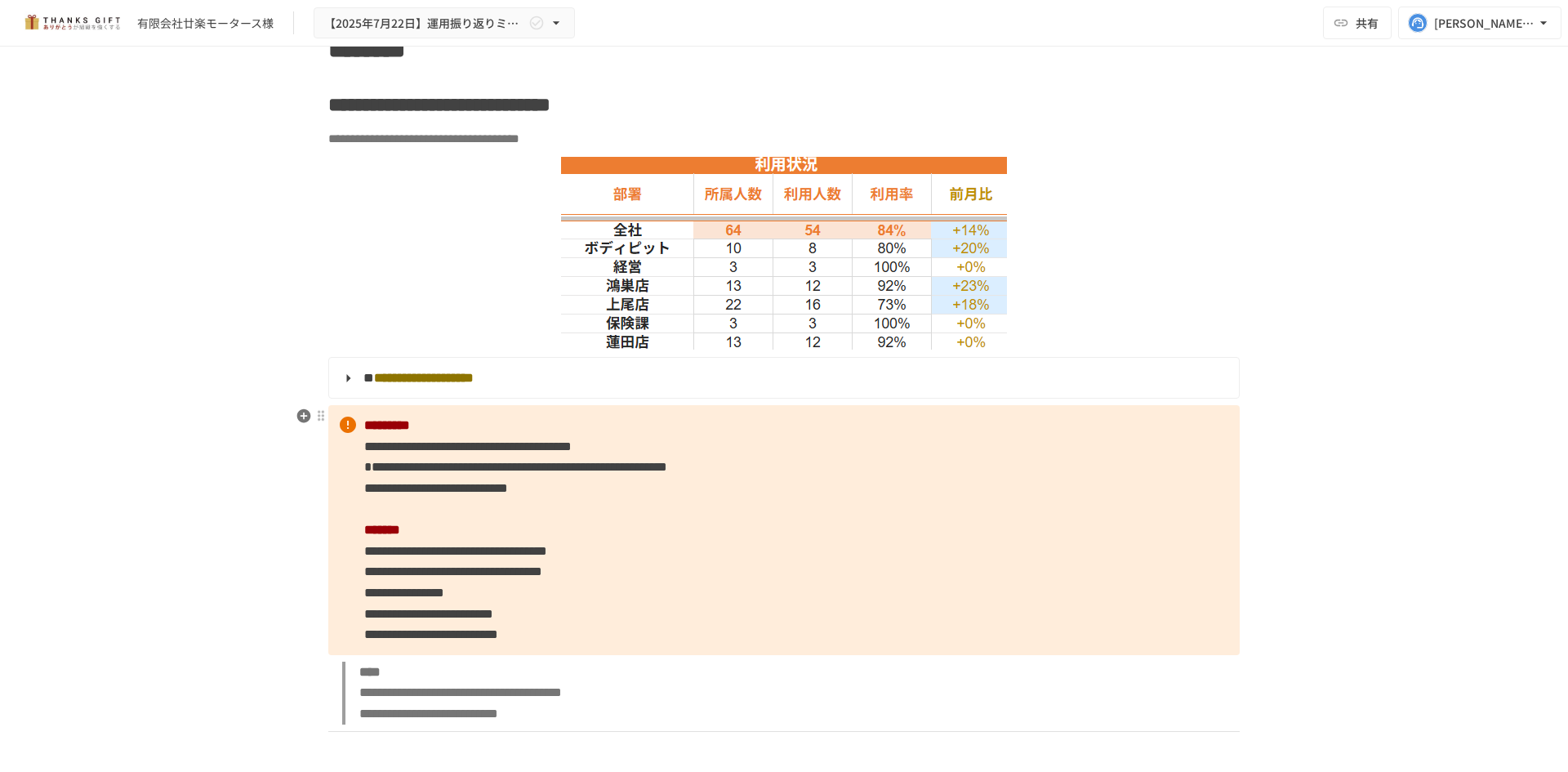 click on "**********" at bounding box center [431, 634] 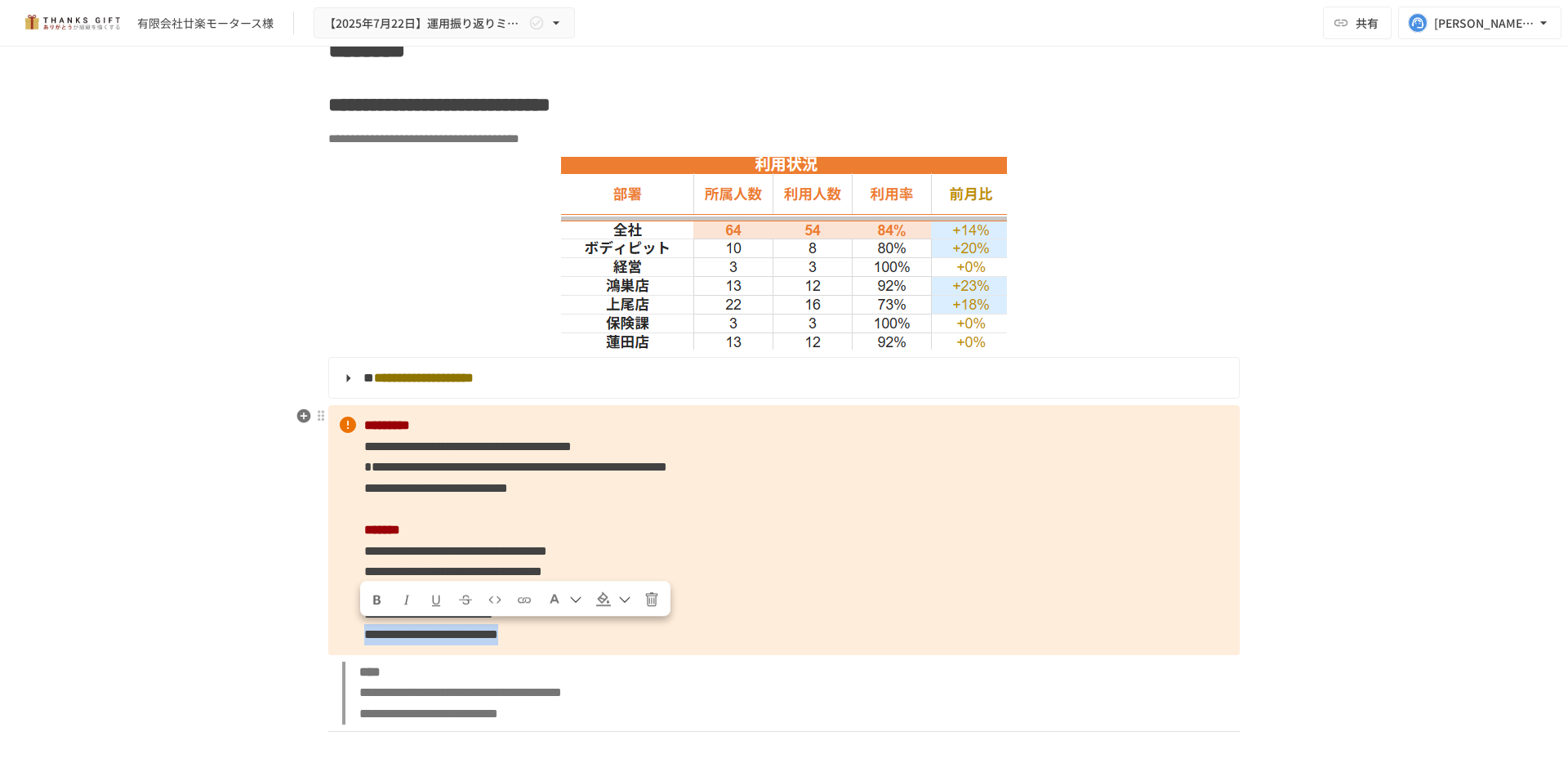 drag, startPoint x: 730, startPoint y: 633, endPoint x: 345, endPoint y: 634, distance: 385.0013 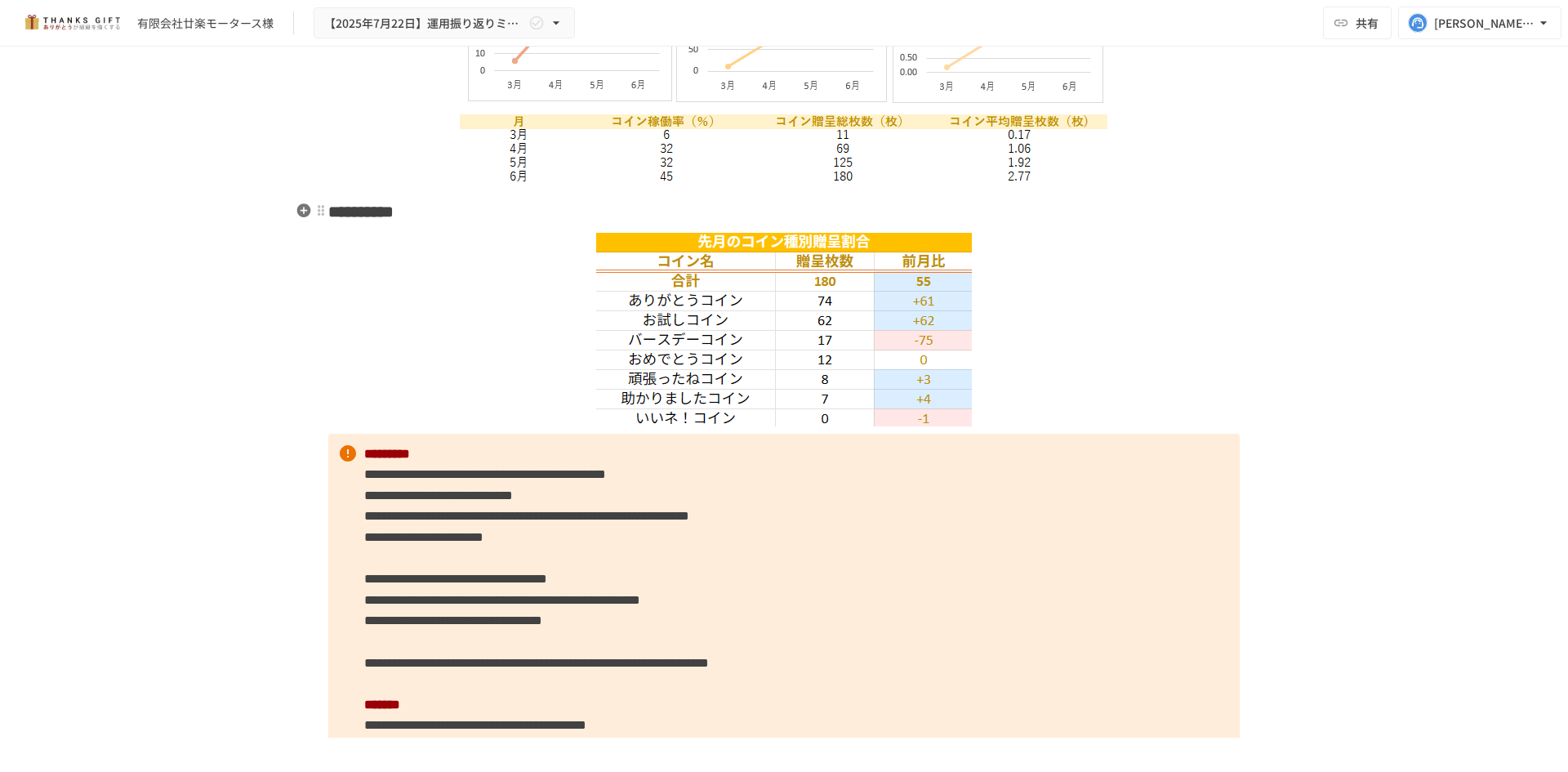 scroll, scrollTop: 3594, scrollLeft: 0, axis: vertical 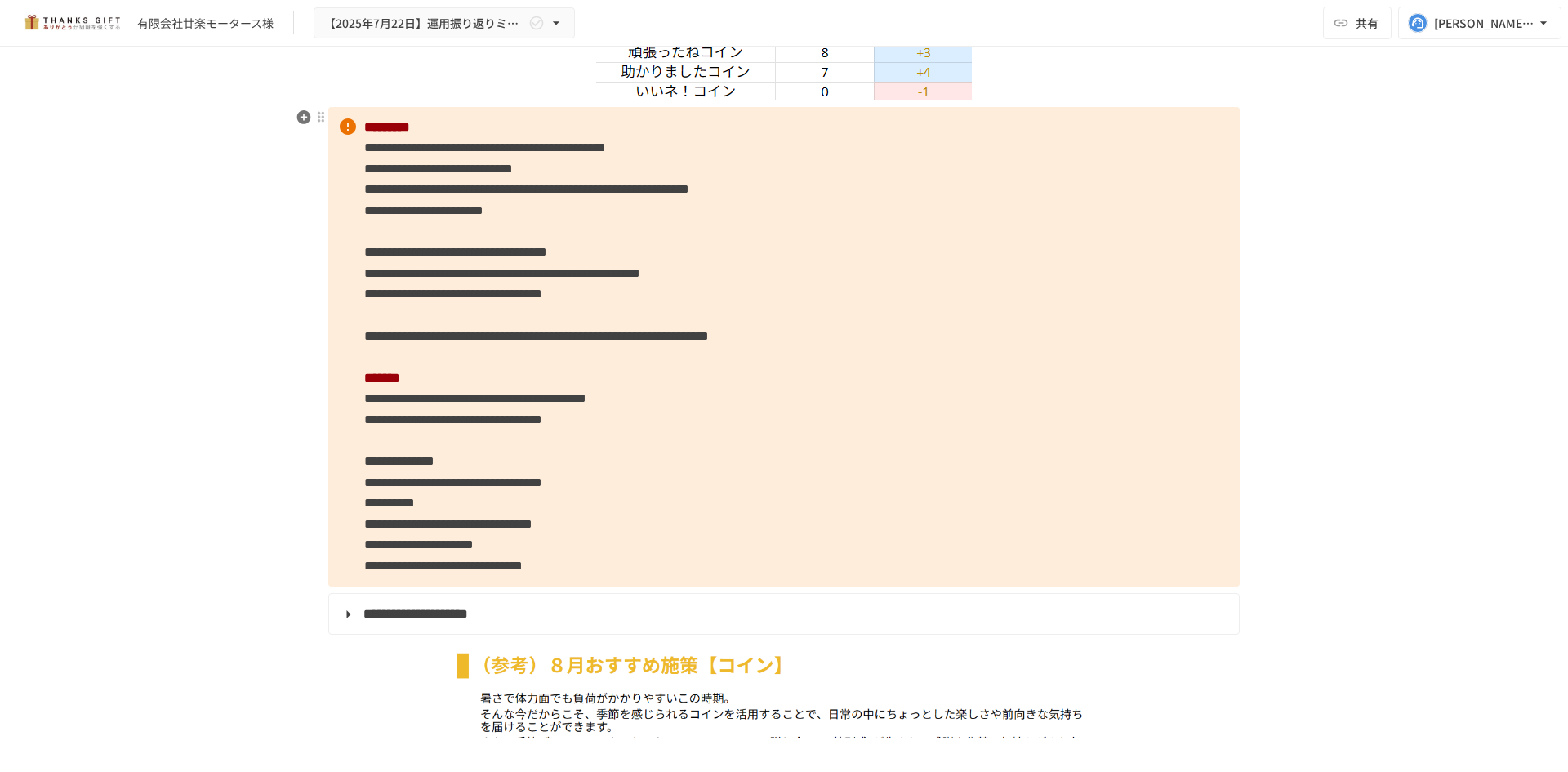 click on "**********" at bounding box center (784, 346) 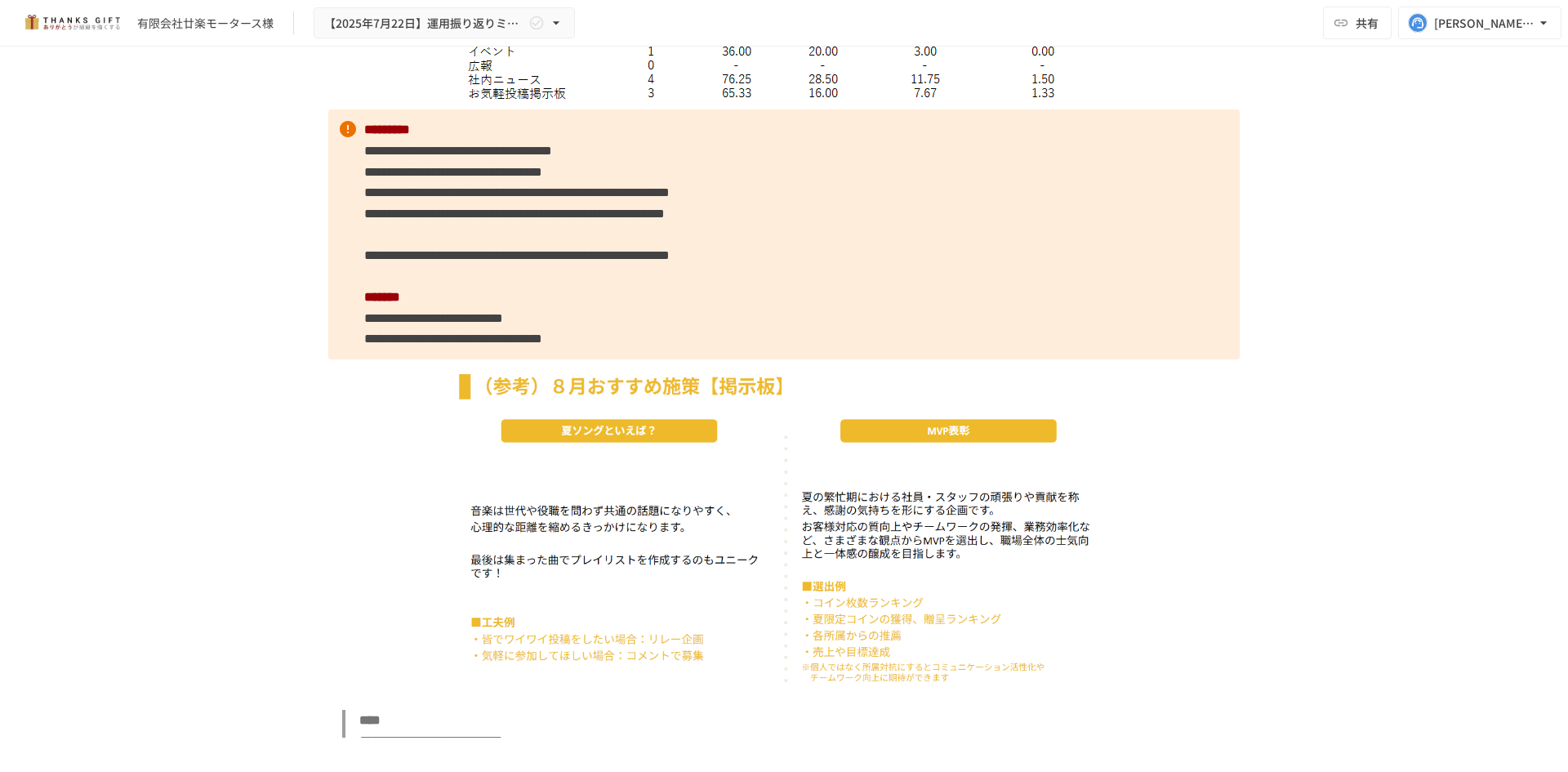 scroll, scrollTop: 5473, scrollLeft: 0, axis: vertical 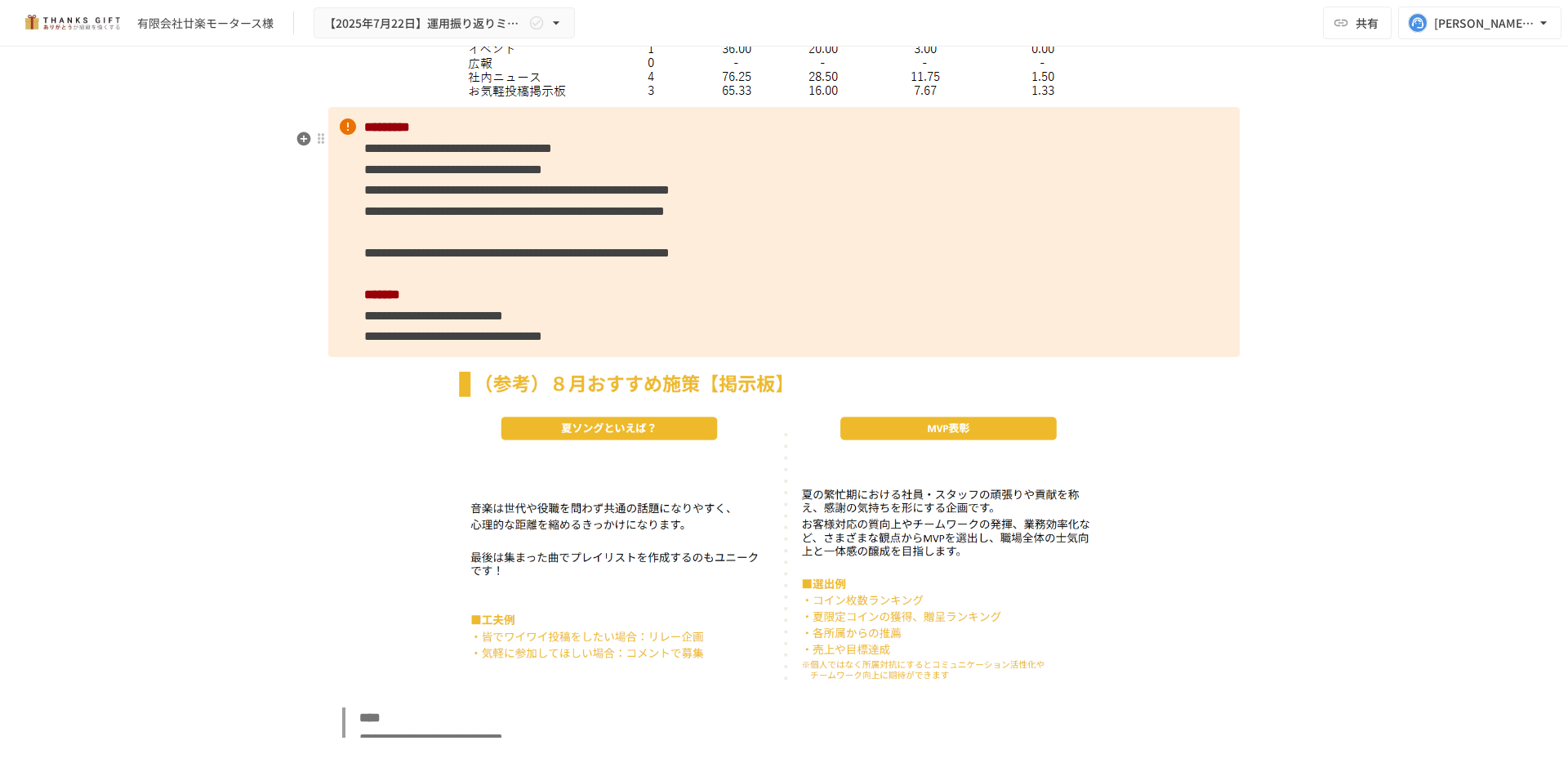 click on "**********" at bounding box center [434, 315] 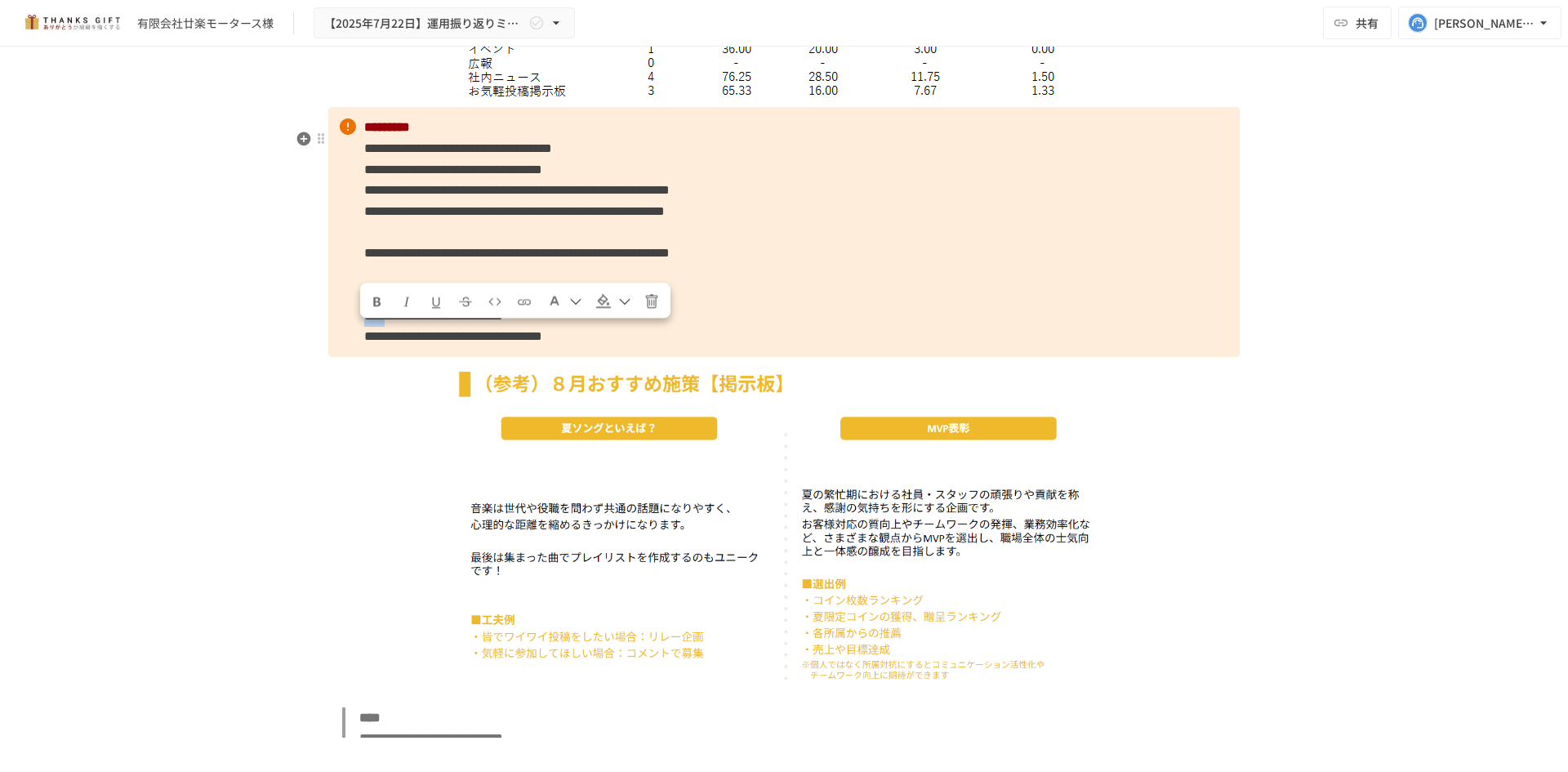 drag, startPoint x: 413, startPoint y: 333, endPoint x: 355, endPoint y: 338, distance: 58.21512 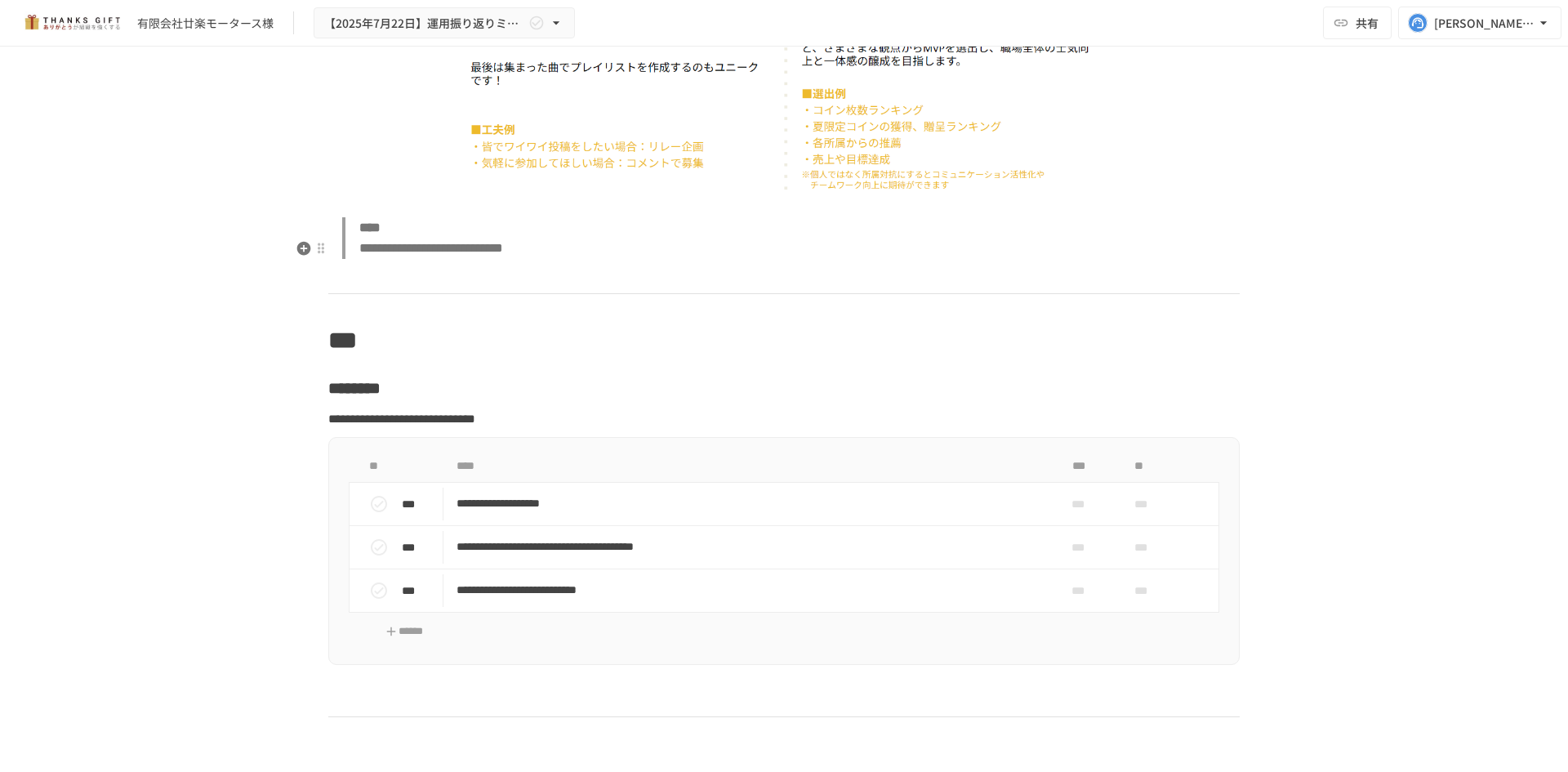 scroll, scrollTop: 6372, scrollLeft: 0, axis: vertical 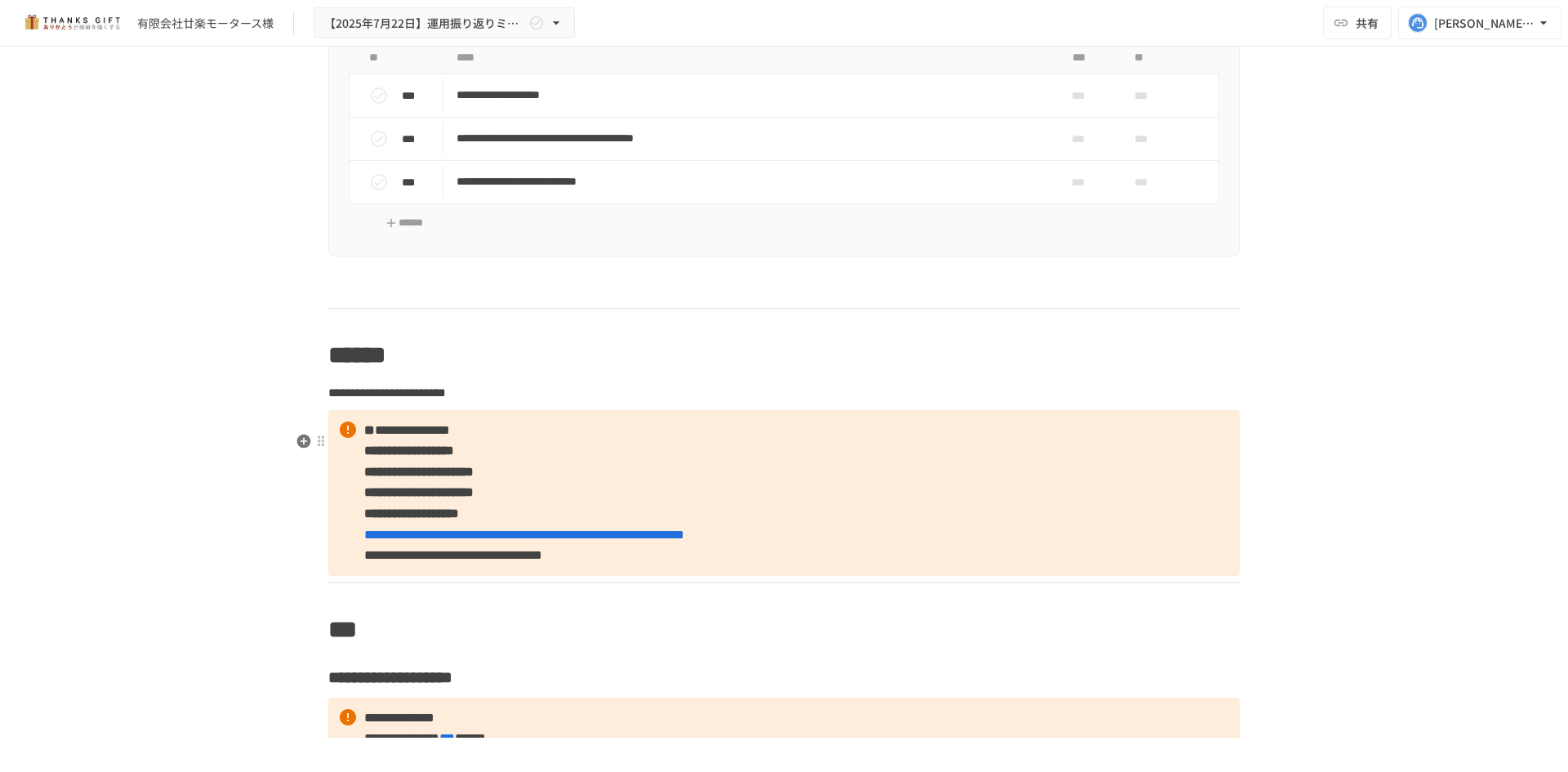 click on "**********" at bounding box center [784, 493] 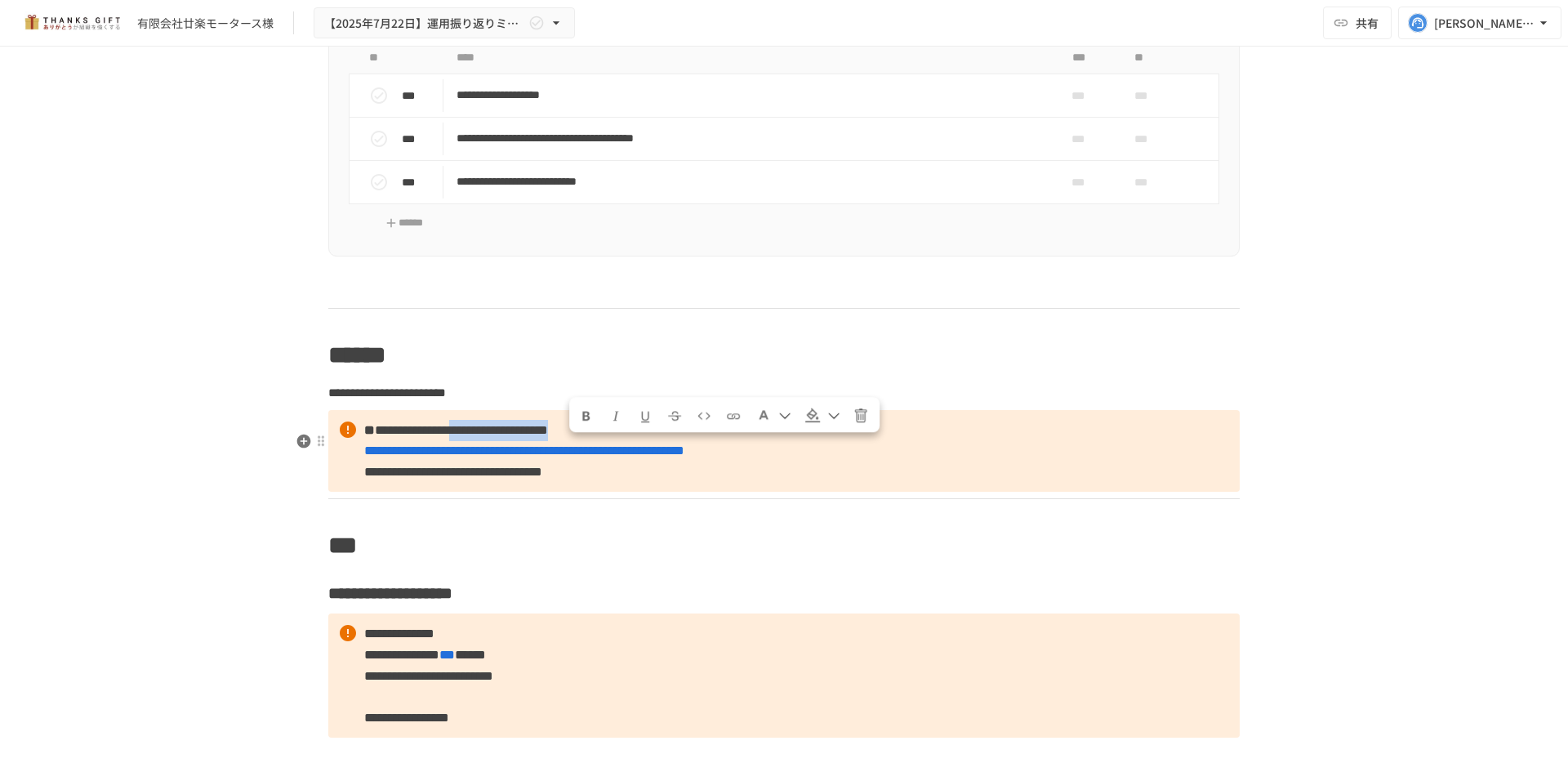 drag, startPoint x: 823, startPoint y: 453, endPoint x: 571, endPoint y: 453, distance: 252 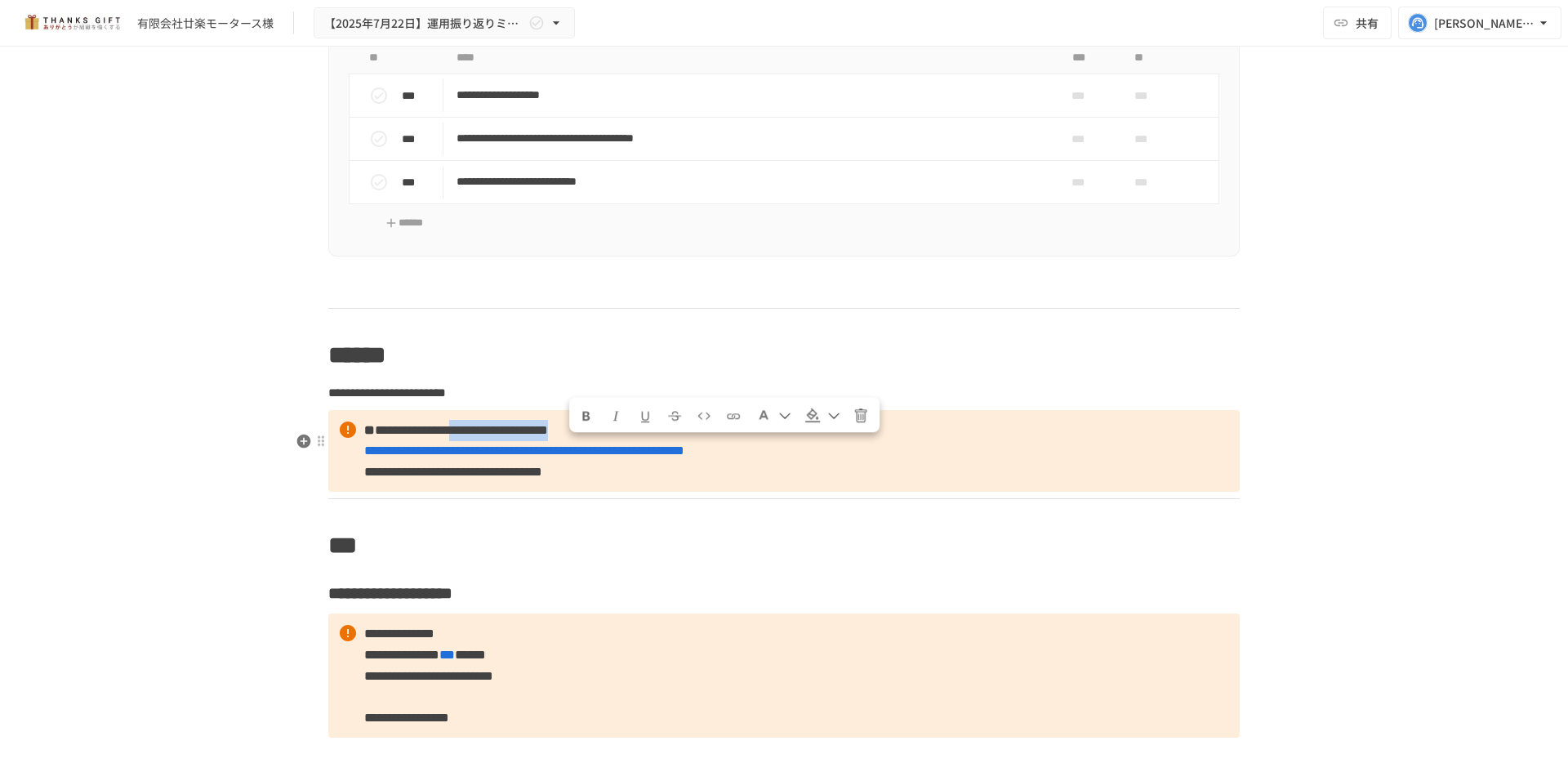 click on "**********" at bounding box center [784, 451] 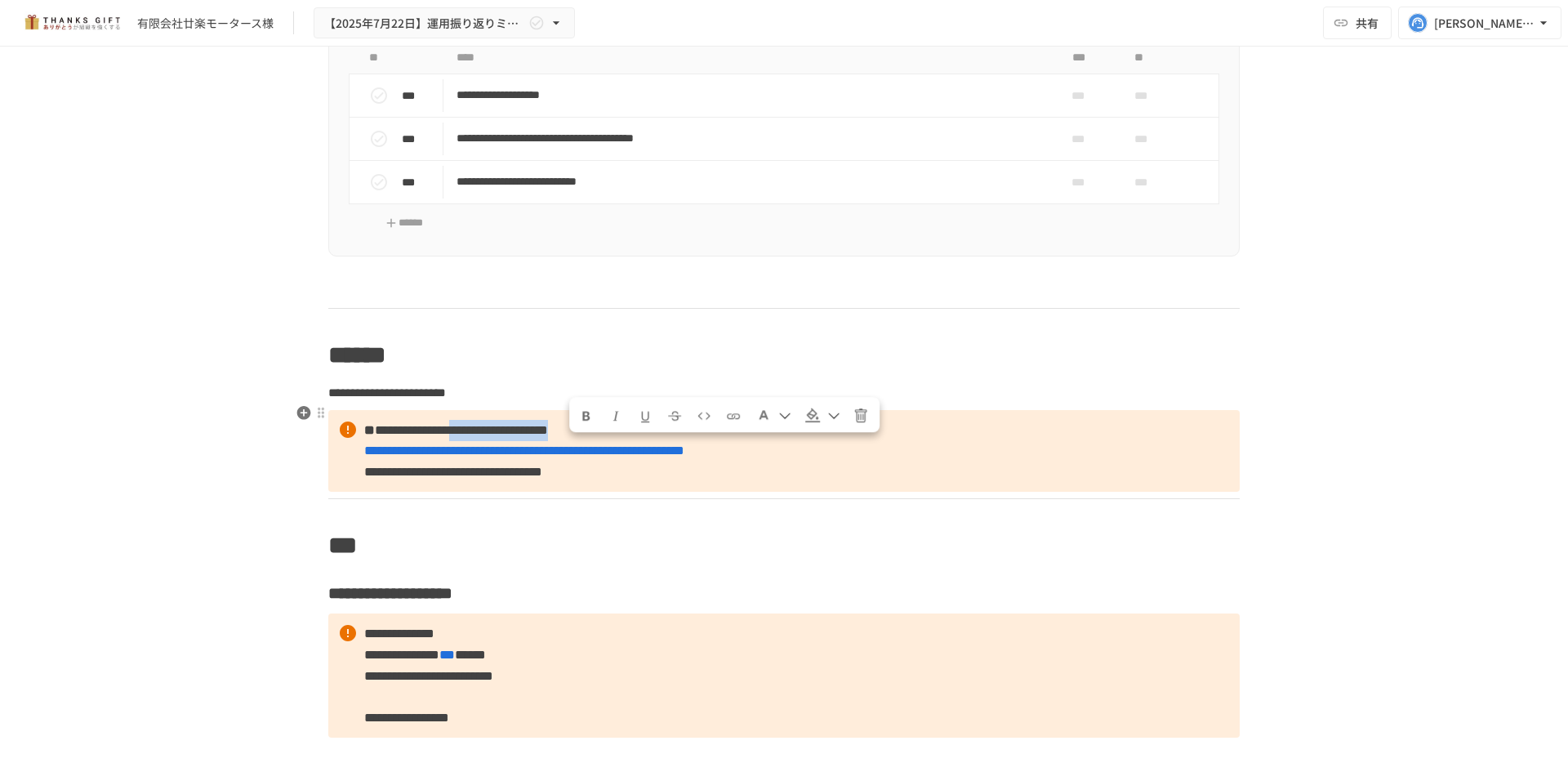 click at bounding box center (586, 416) 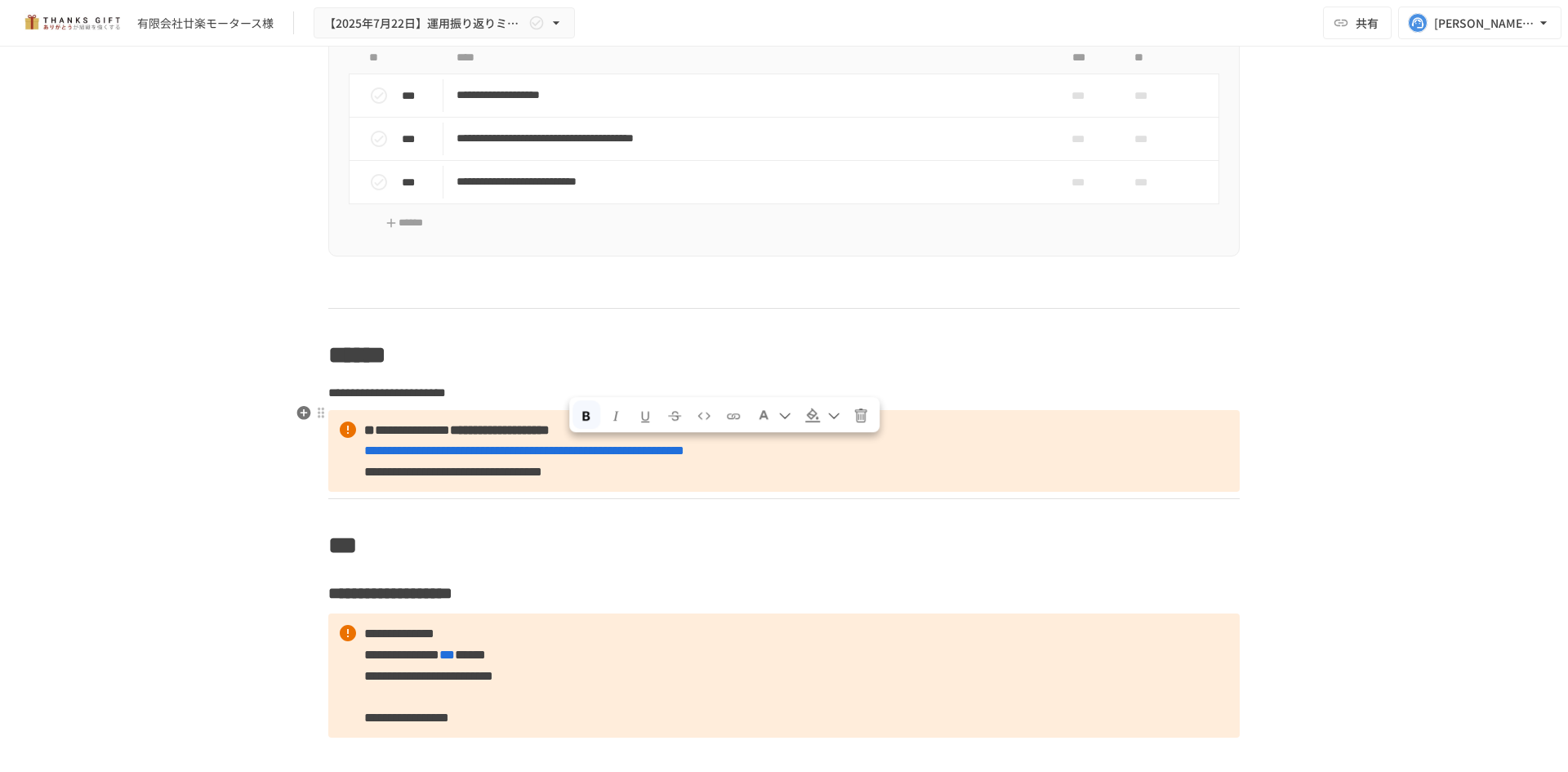 click on "**********" at bounding box center (784, 451) 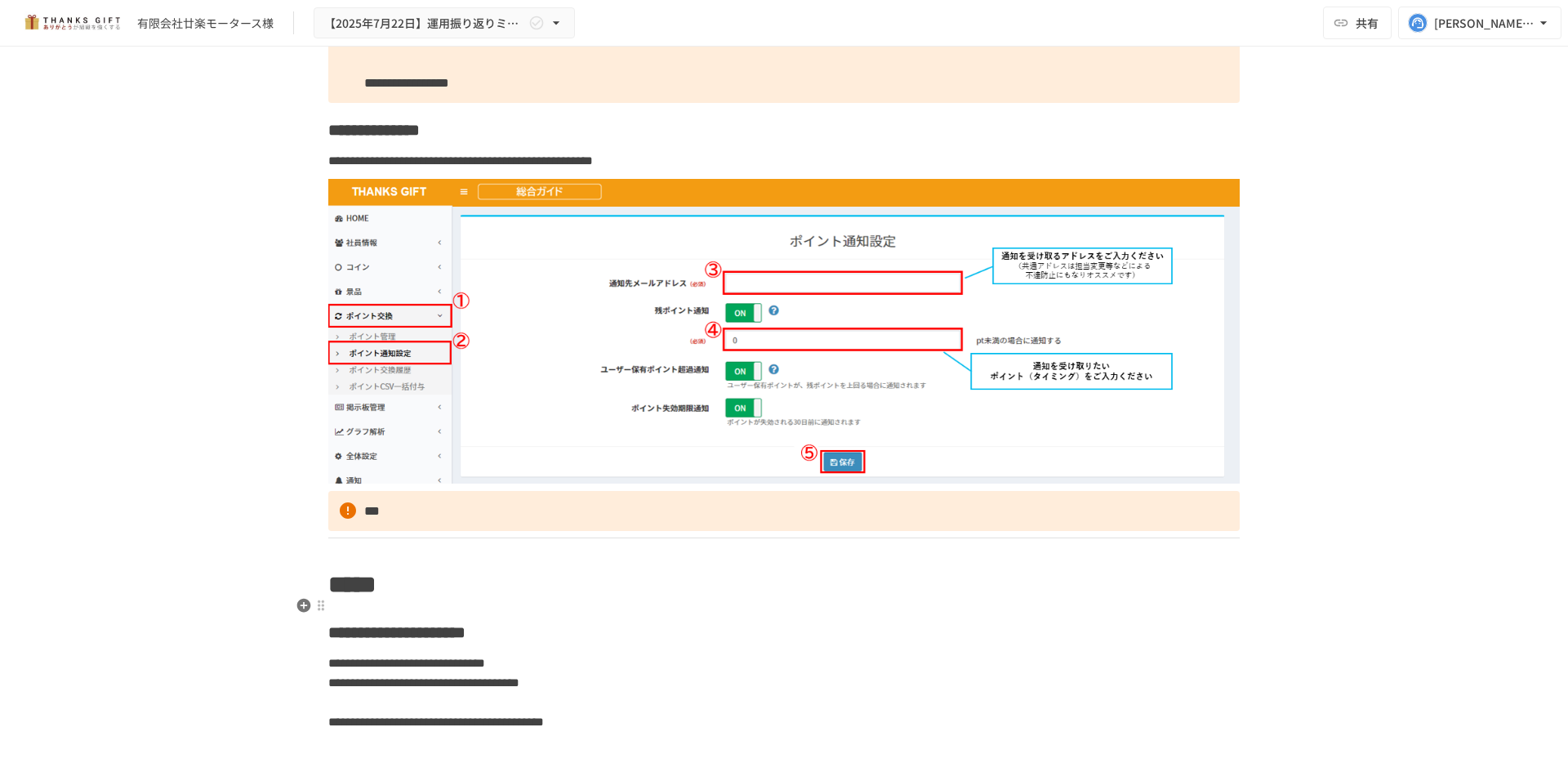 scroll, scrollTop: 7189, scrollLeft: 0, axis: vertical 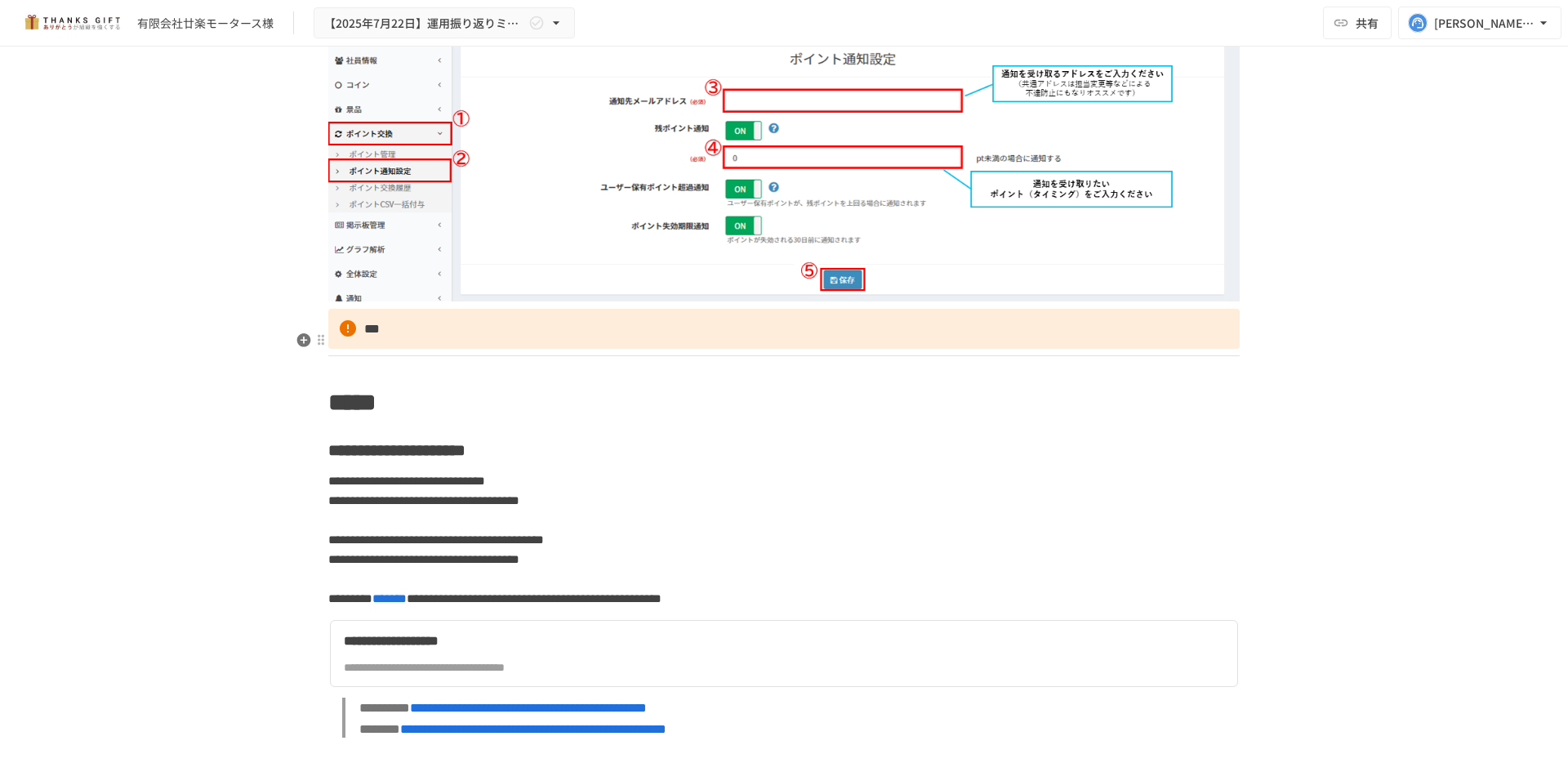 click on "***" at bounding box center (784, 329) 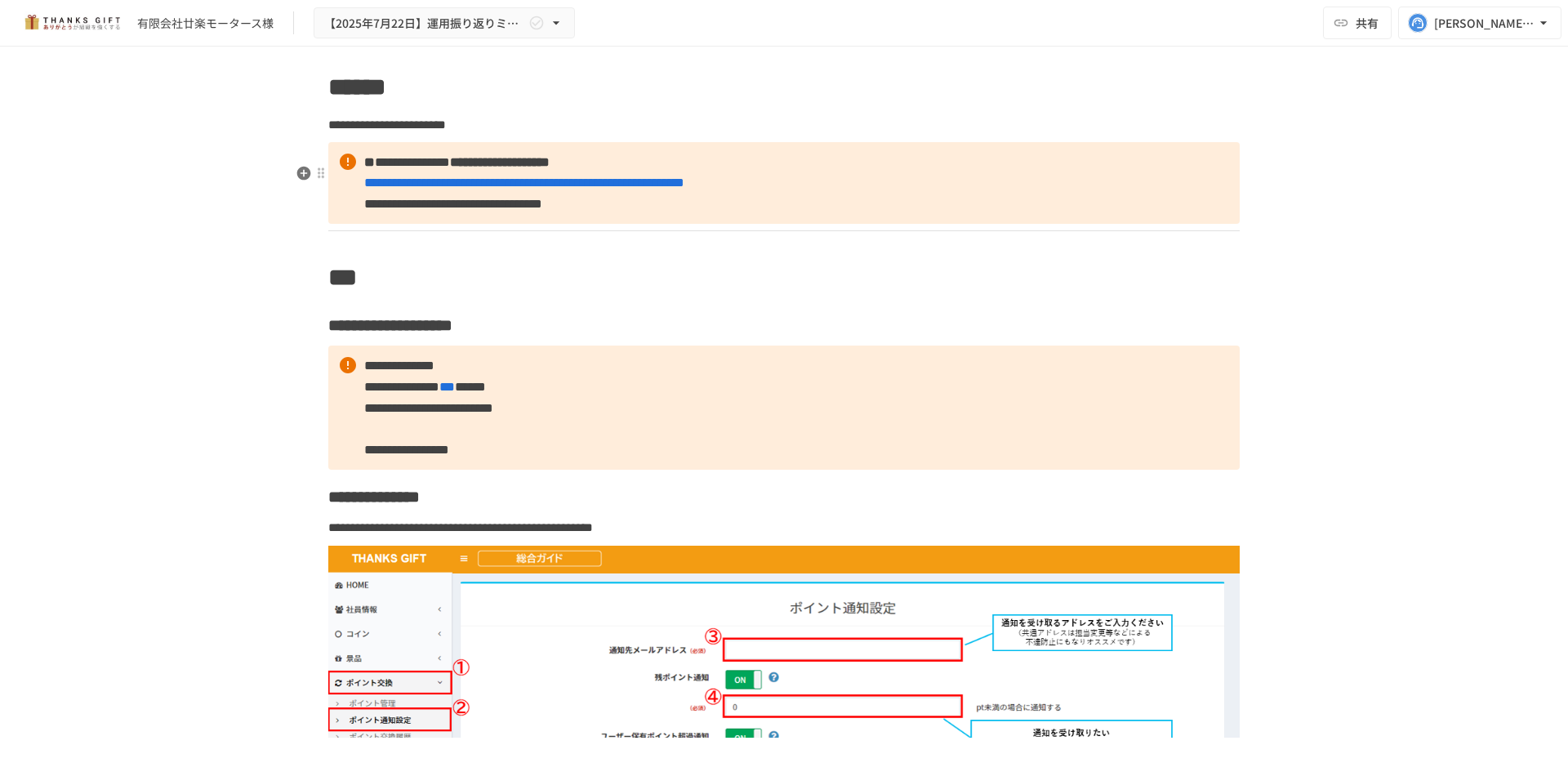 scroll, scrollTop: 6617, scrollLeft: 0, axis: vertical 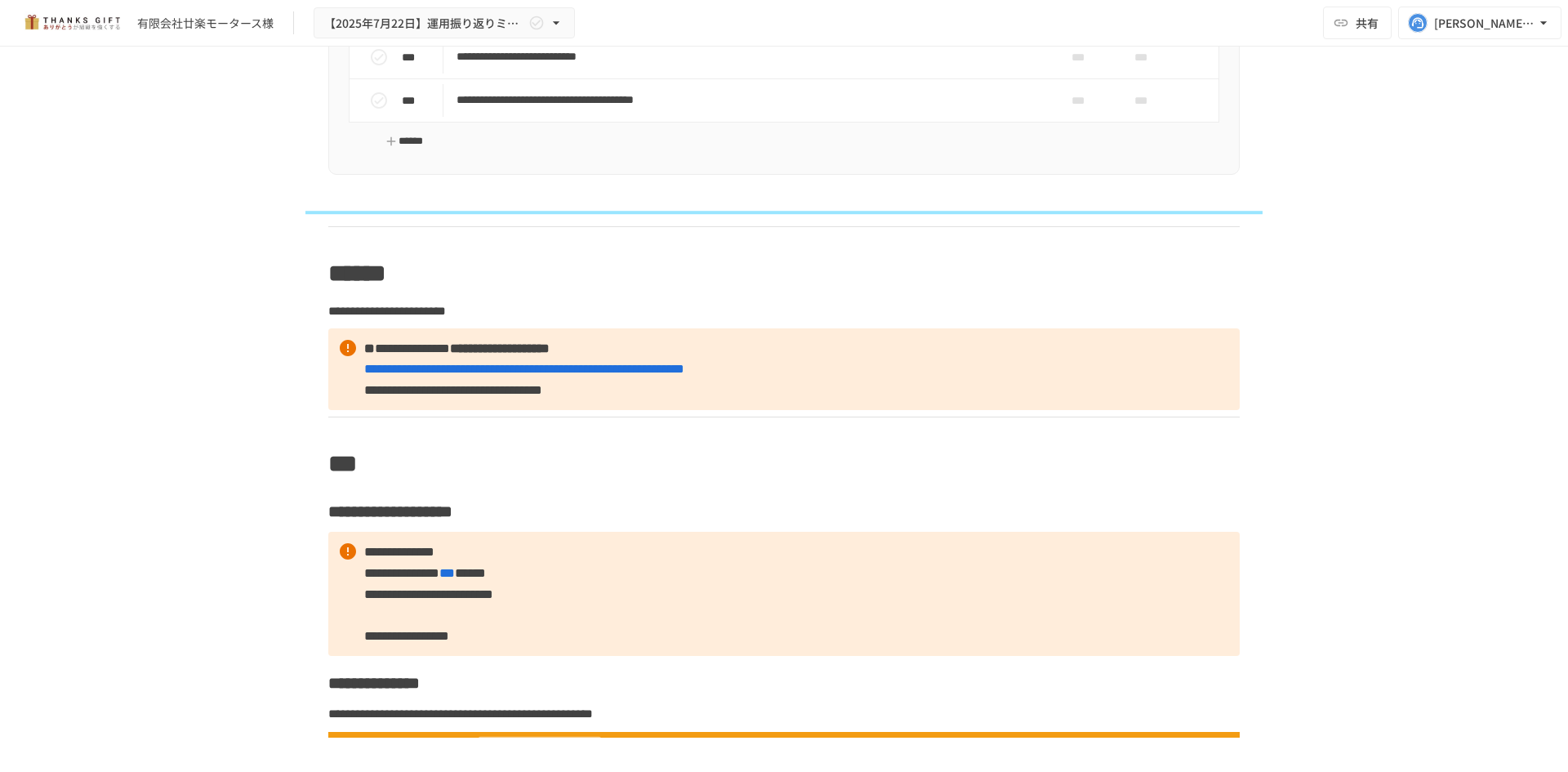 click on "******" at bounding box center [404, 141] 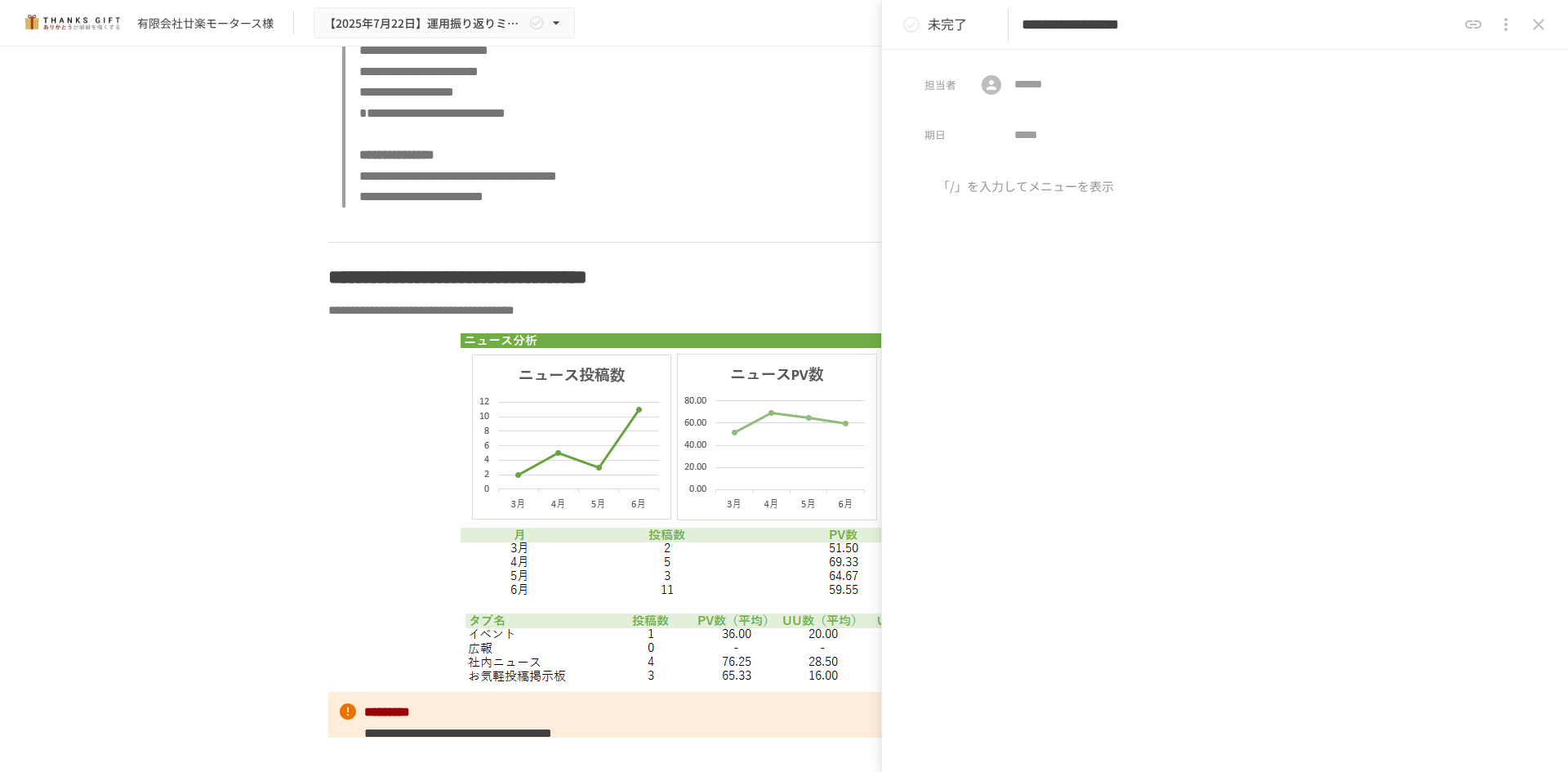 scroll, scrollTop: 4657, scrollLeft: 0, axis: vertical 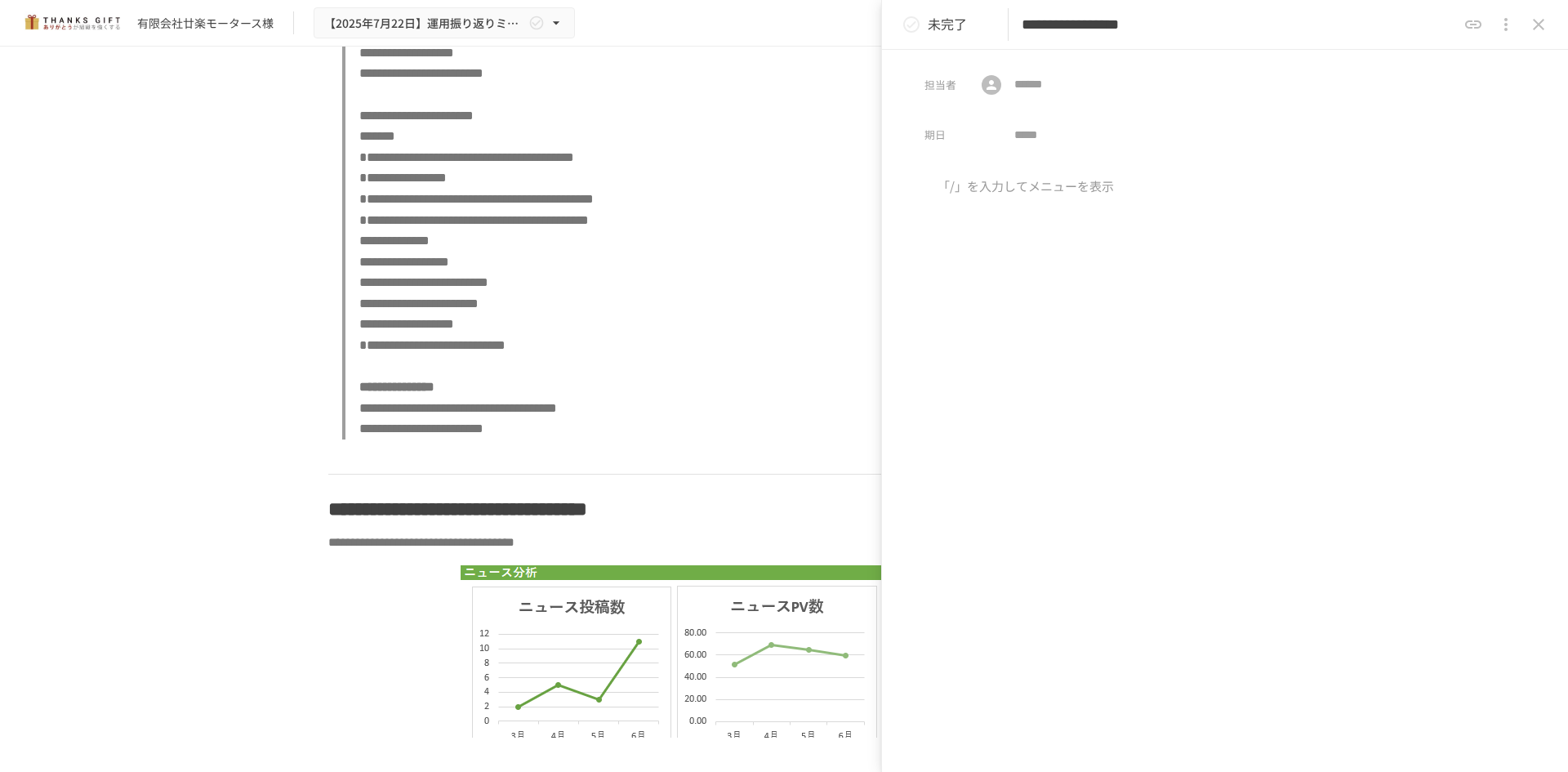 type on "**********" 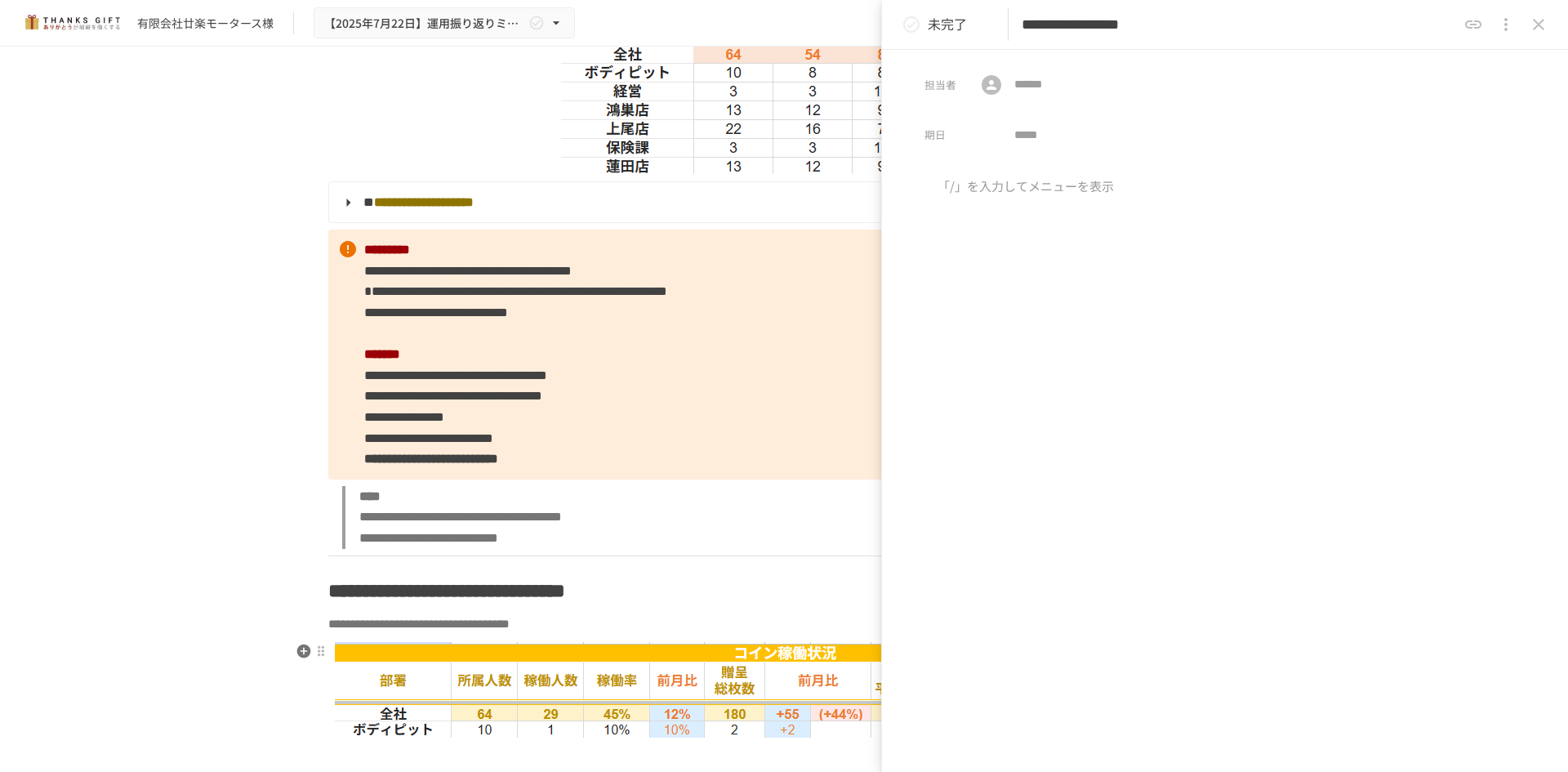 scroll, scrollTop: 2206, scrollLeft: 0, axis: vertical 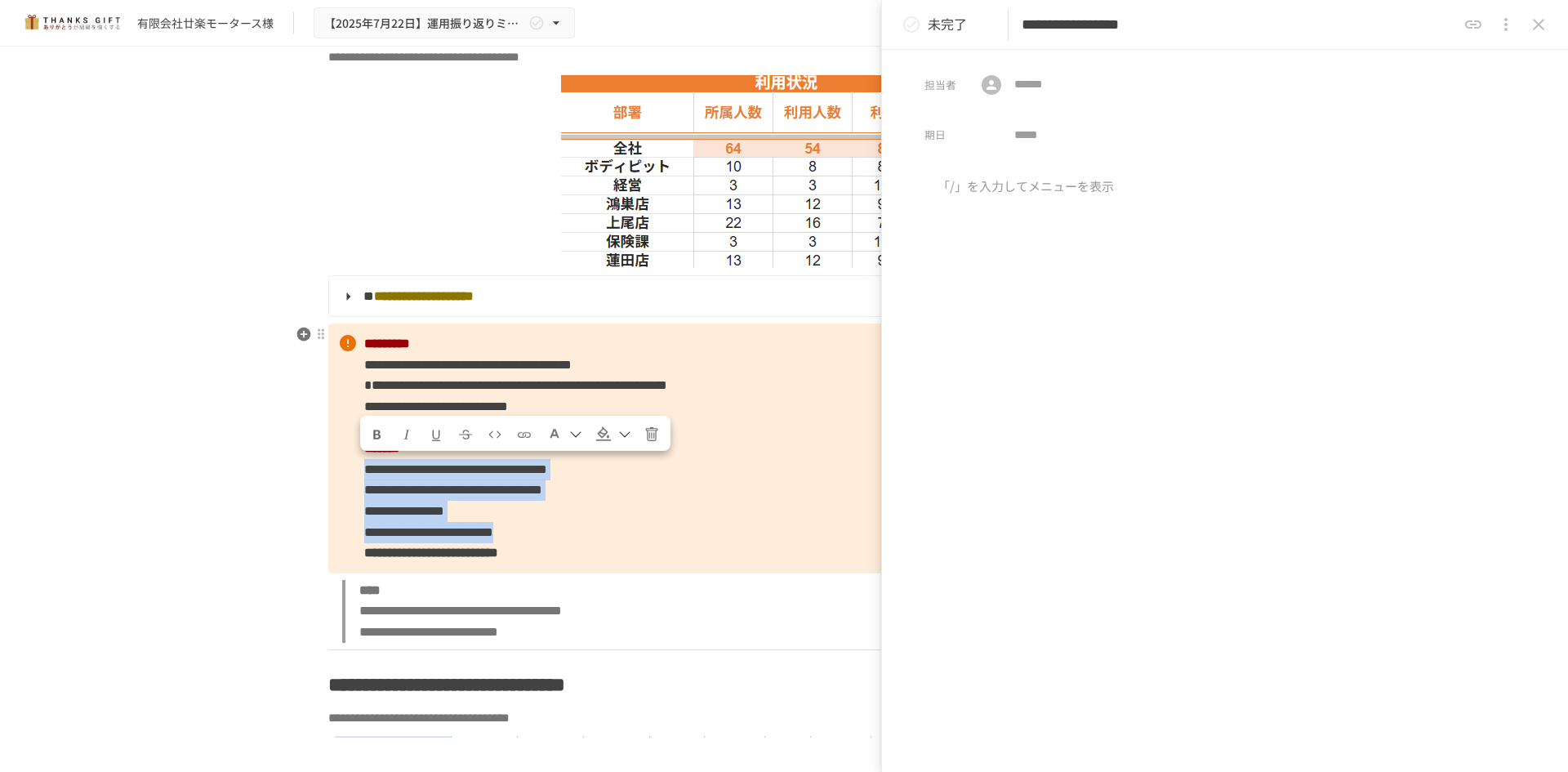 drag, startPoint x: 351, startPoint y: 473, endPoint x: 699, endPoint y: 531, distance: 352.80023 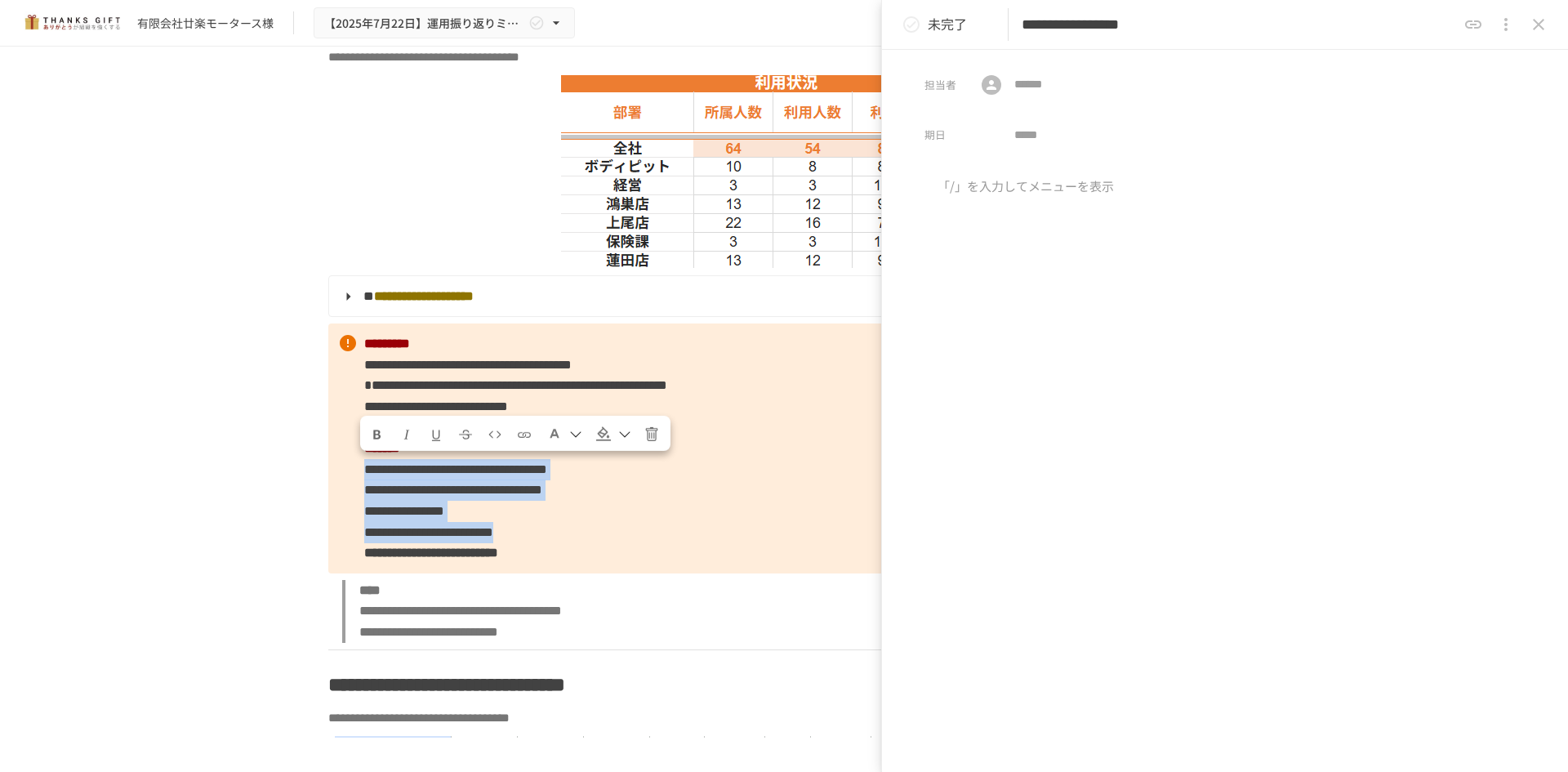 copy on "**********" 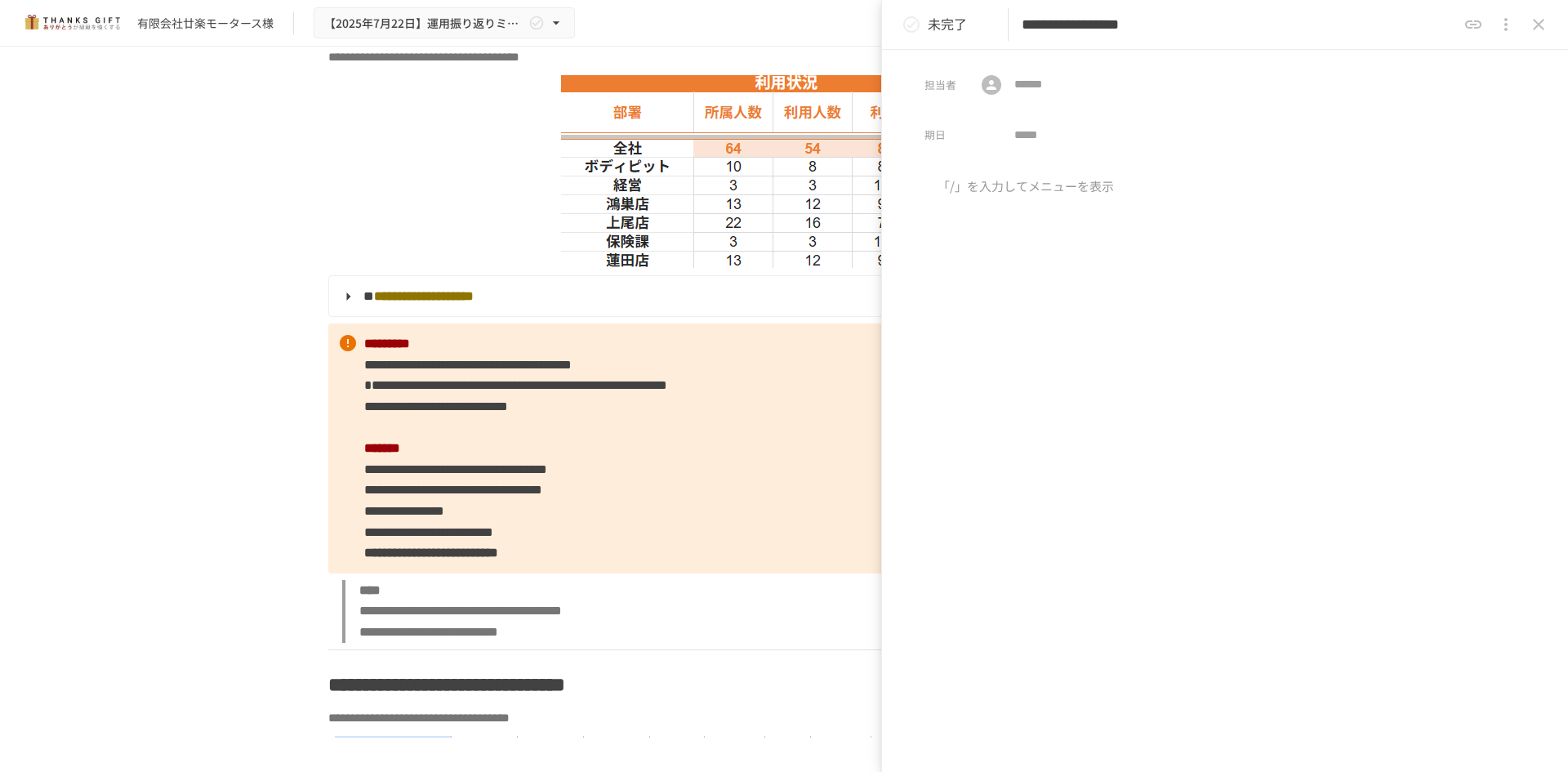 click on "「/」を入力してメニューを表示" at bounding box center [1225, 471] 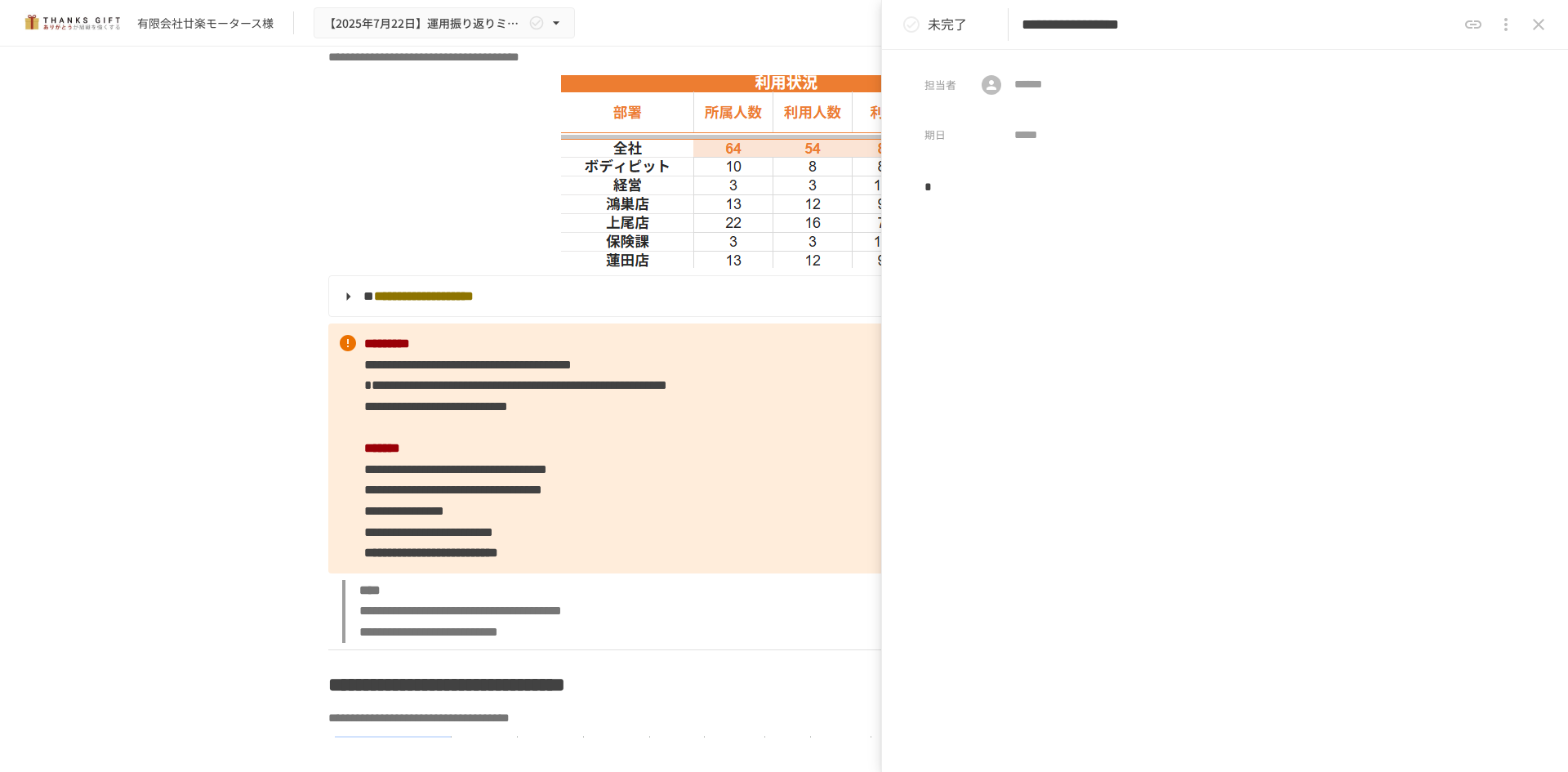 click on "*" at bounding box center [1225, 313] 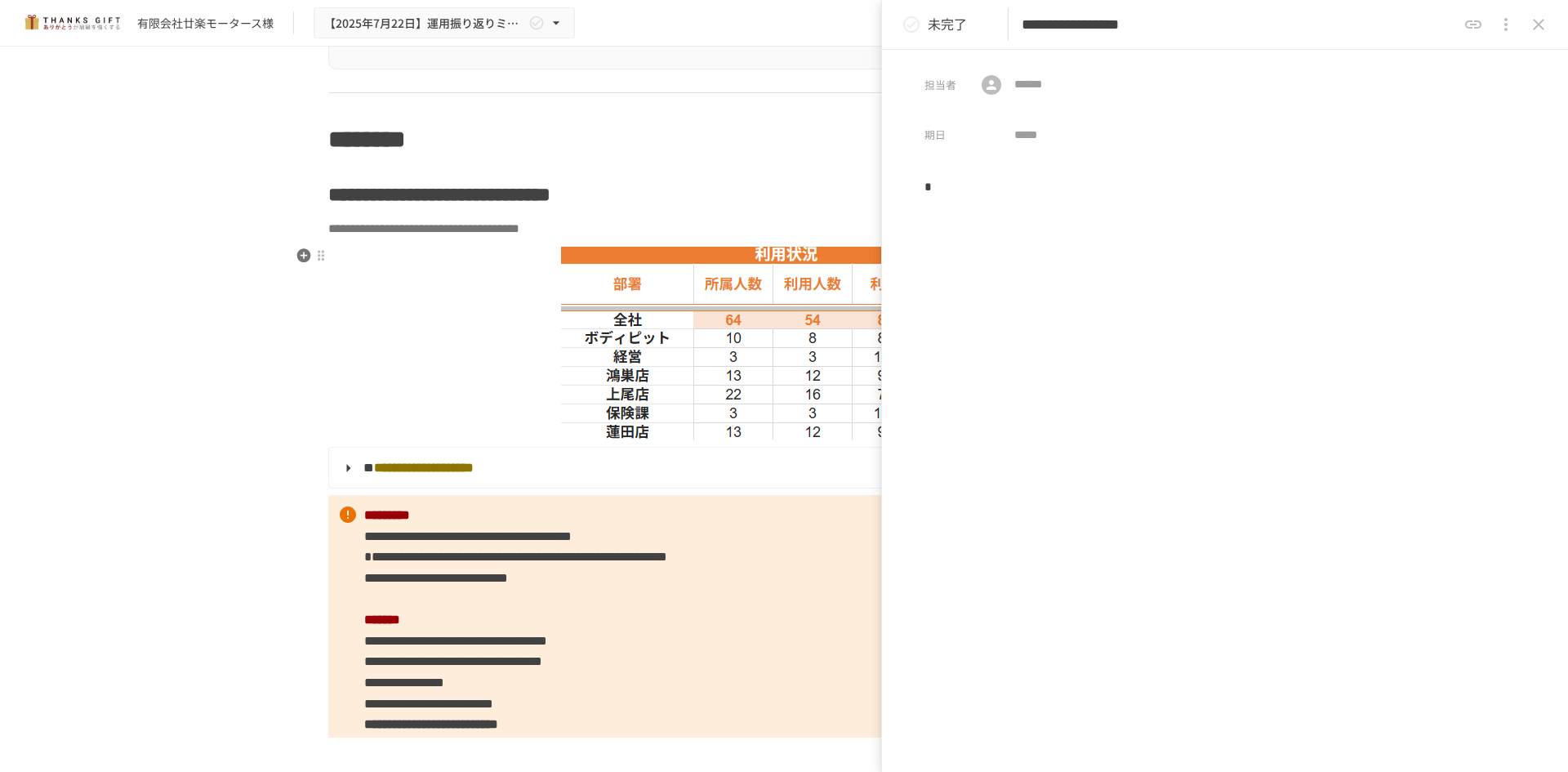 scroll, scrollTop: 2042, scrollLeft: 0, axis: vertical 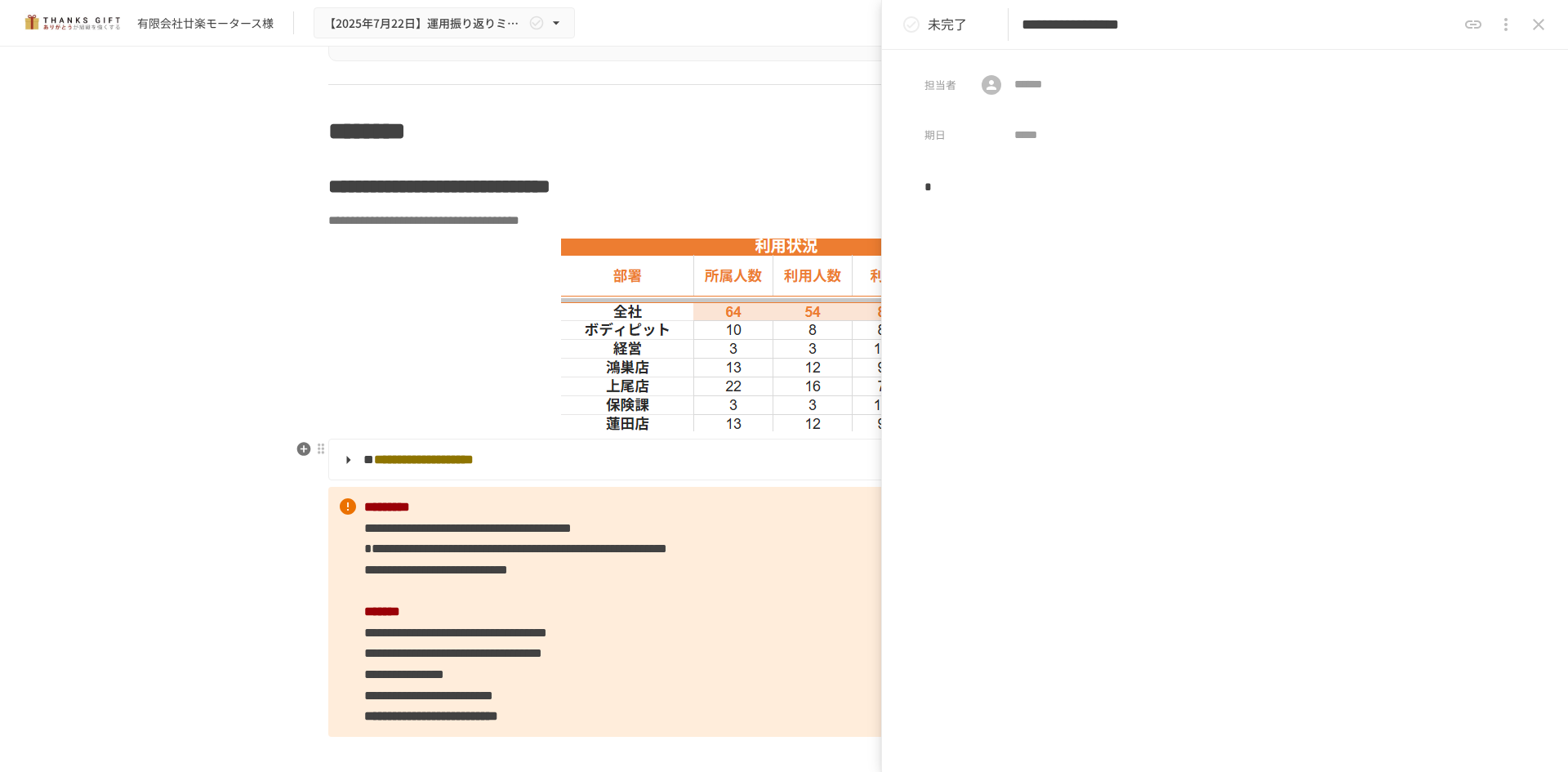 click on "**********" at bounding box center (782, 460) 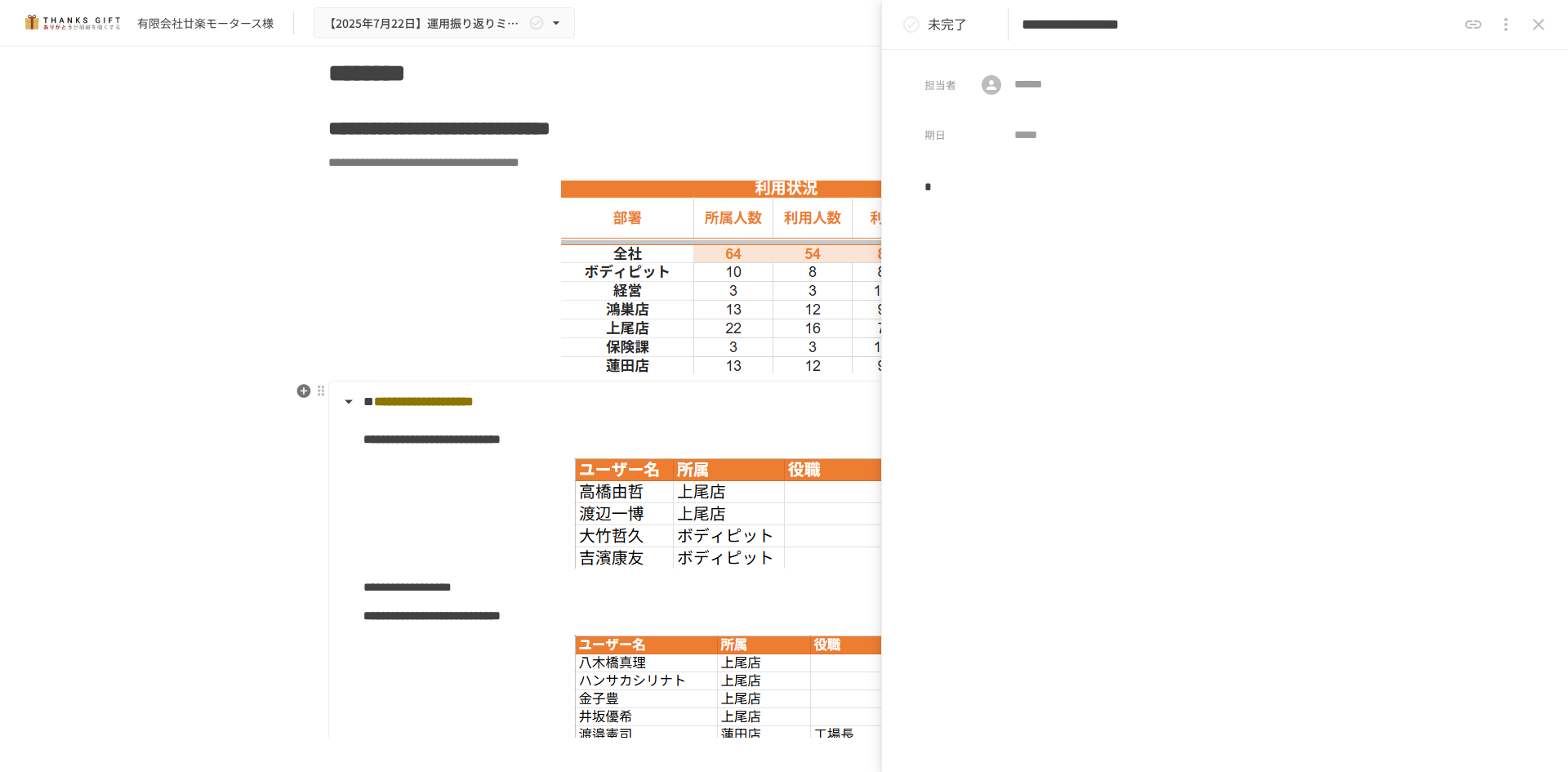 scroll, scrollTop: 2287, scrollLeft: 0, axis: vertical 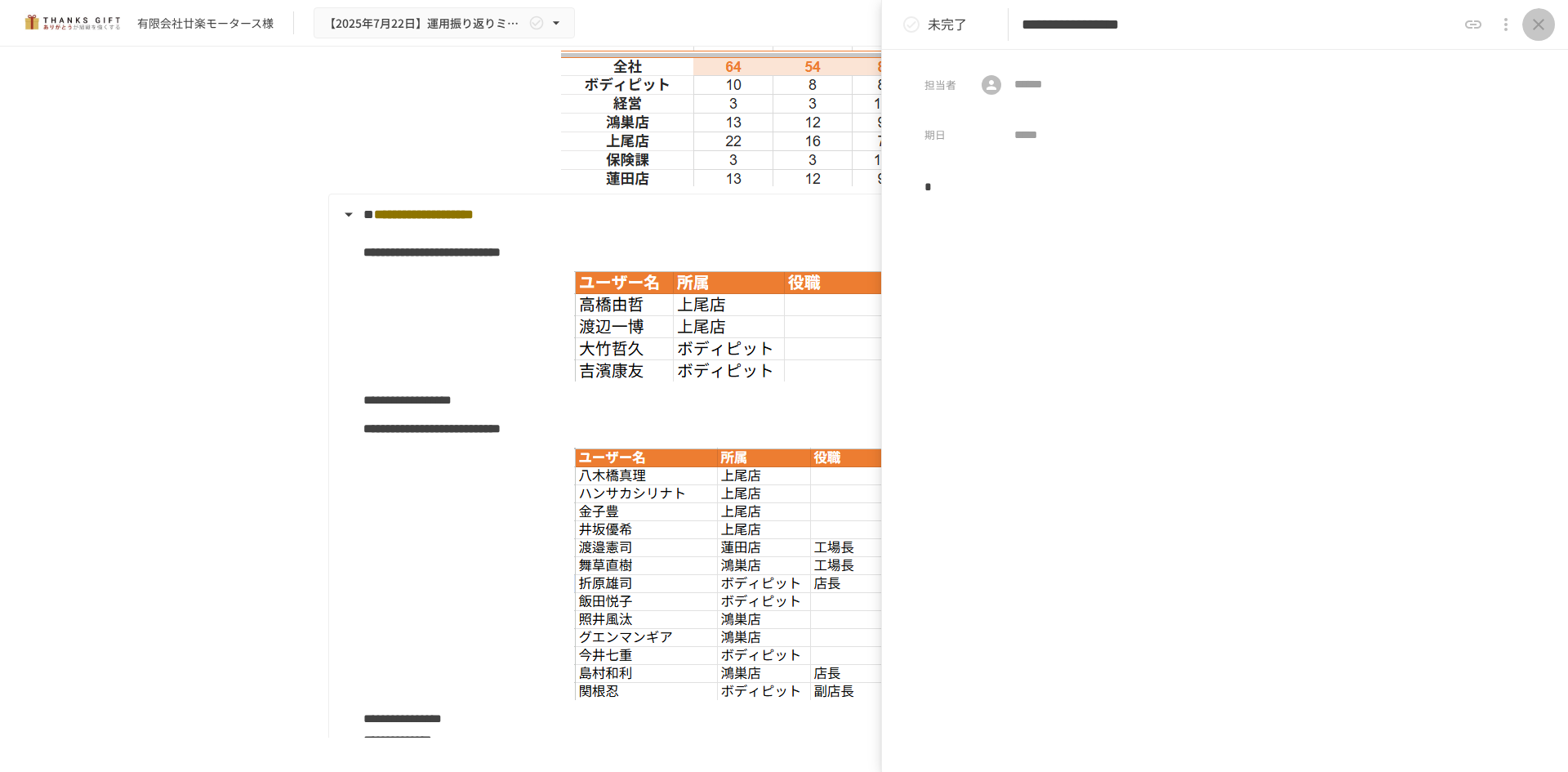 click 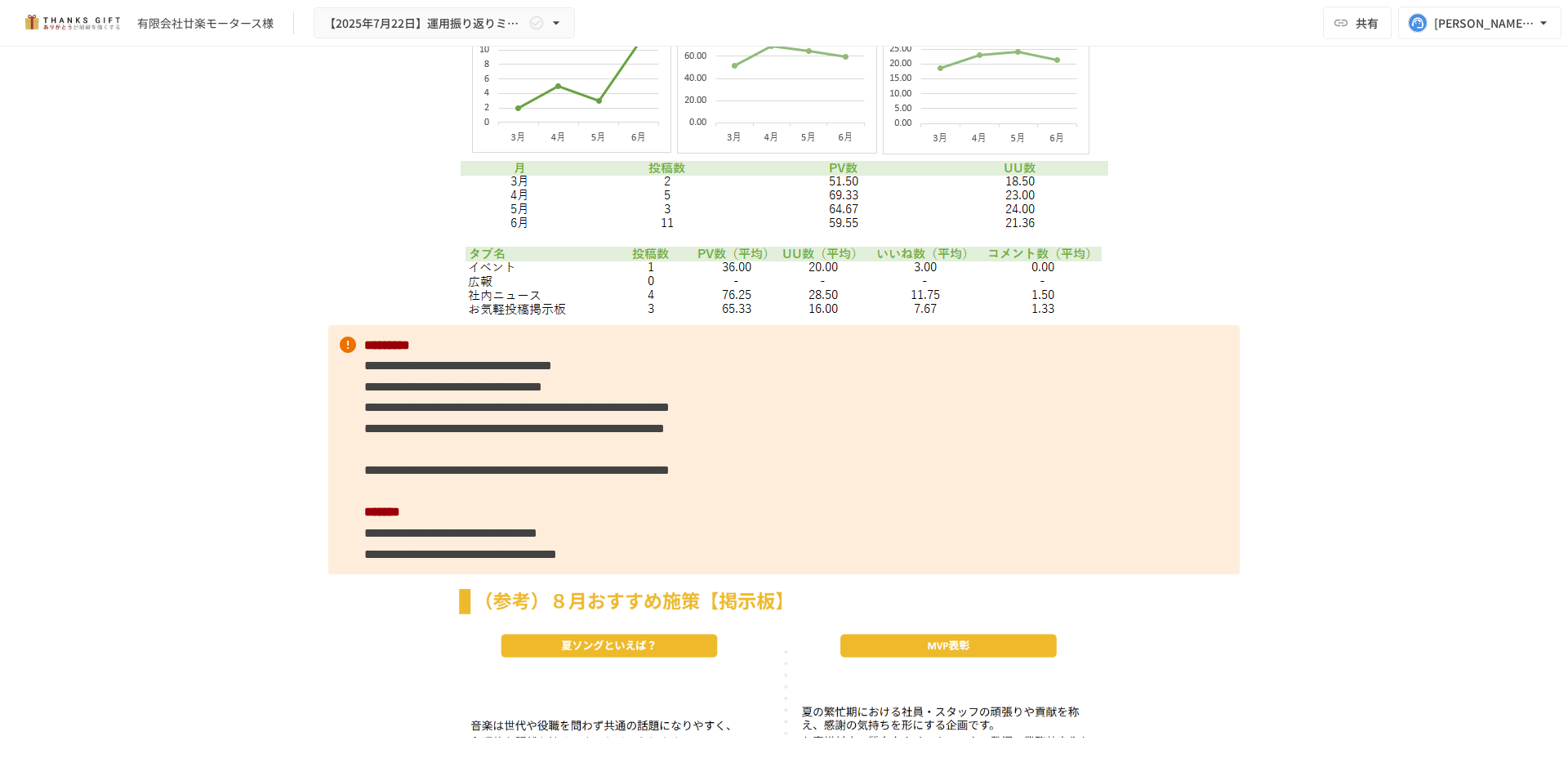 scroll, scrollTop: 6781, scrollLeft: 0, axis: vertical 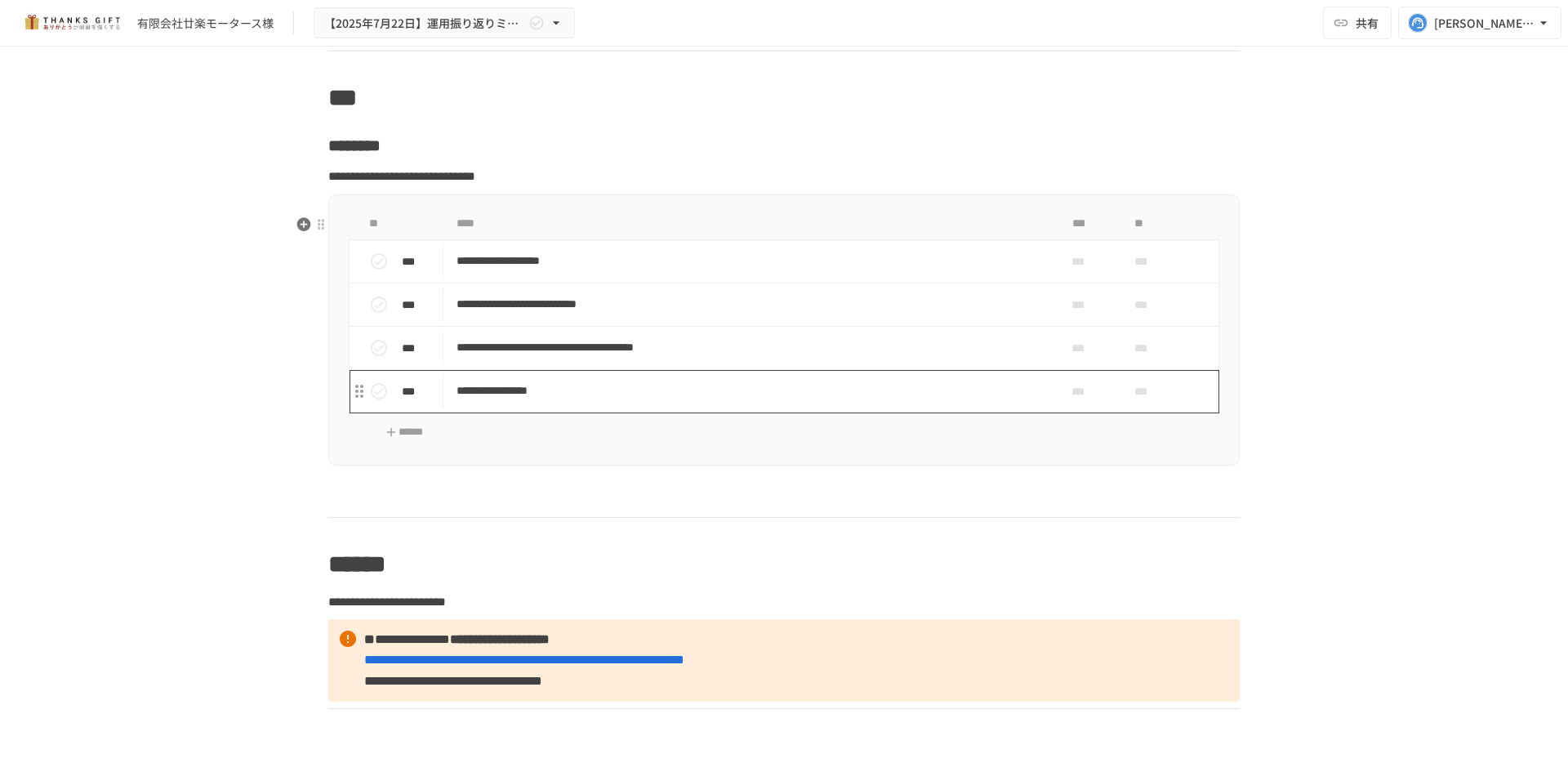 drag, startPoint x: 555, startPoint y: 410, endPoint x: 566, endPoint y: 410, distance: 11 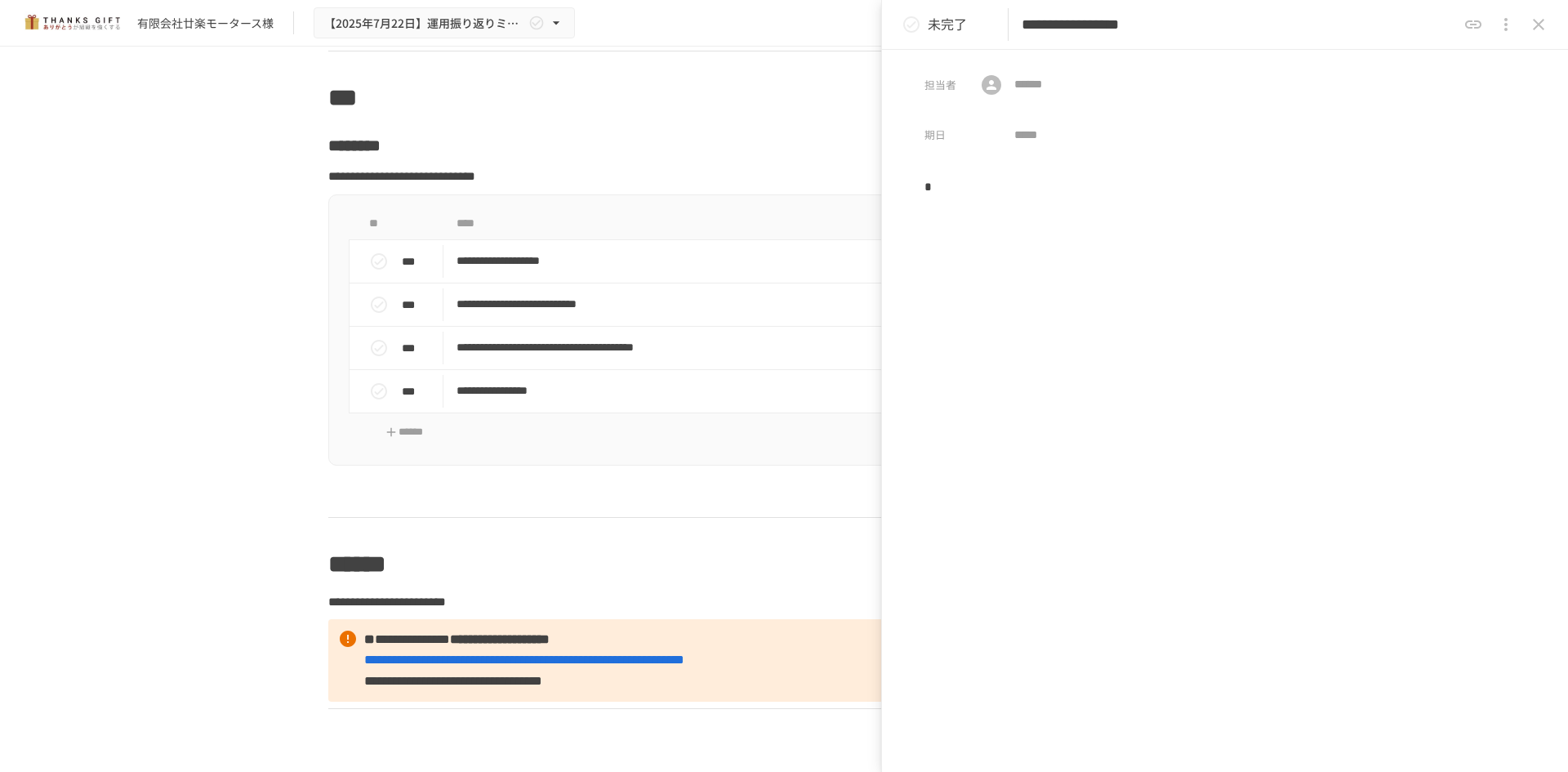 click on "*" at bounding box center [1225, 327] 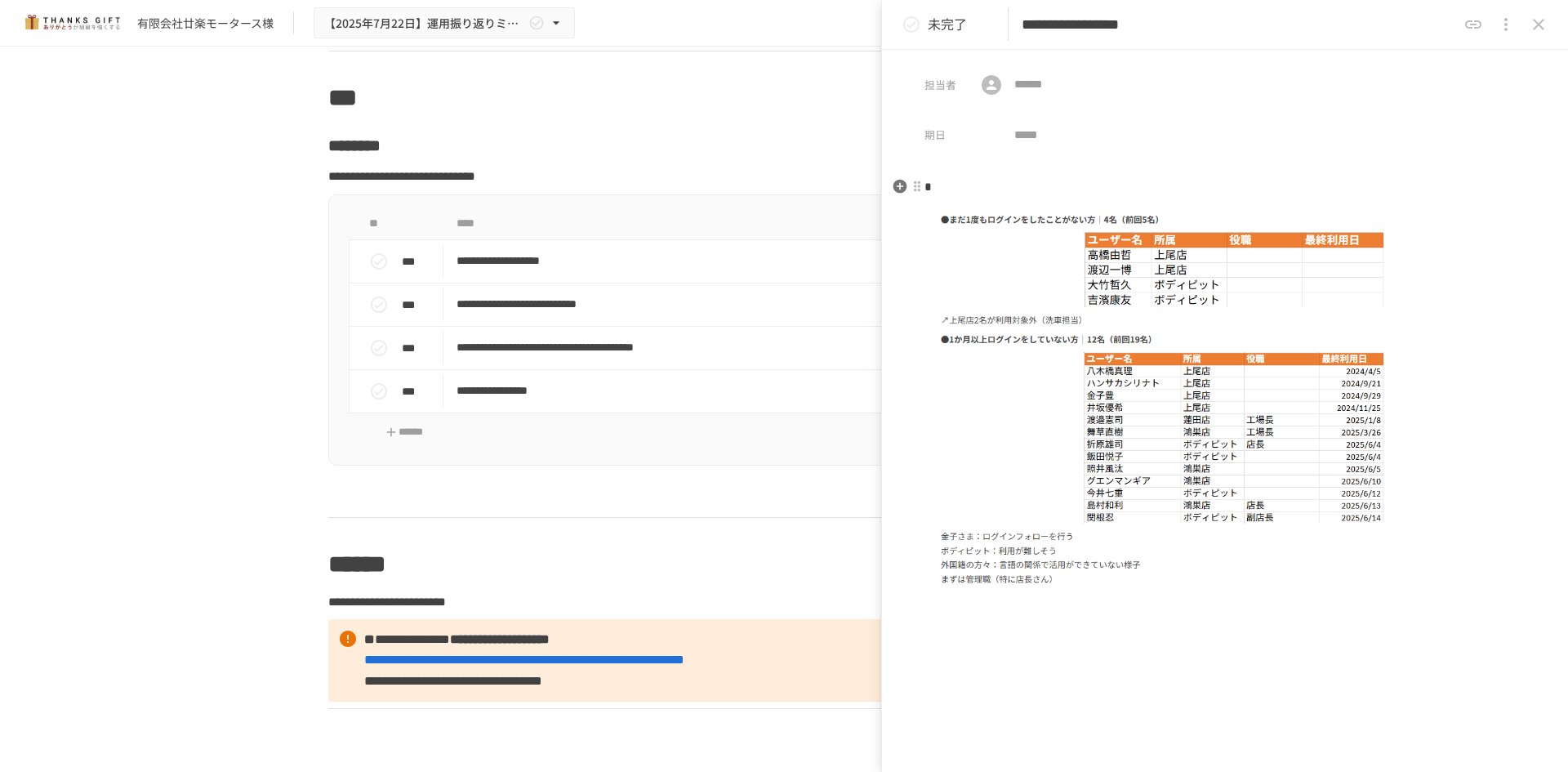 click on "*" at bounding box center [1225, 398] 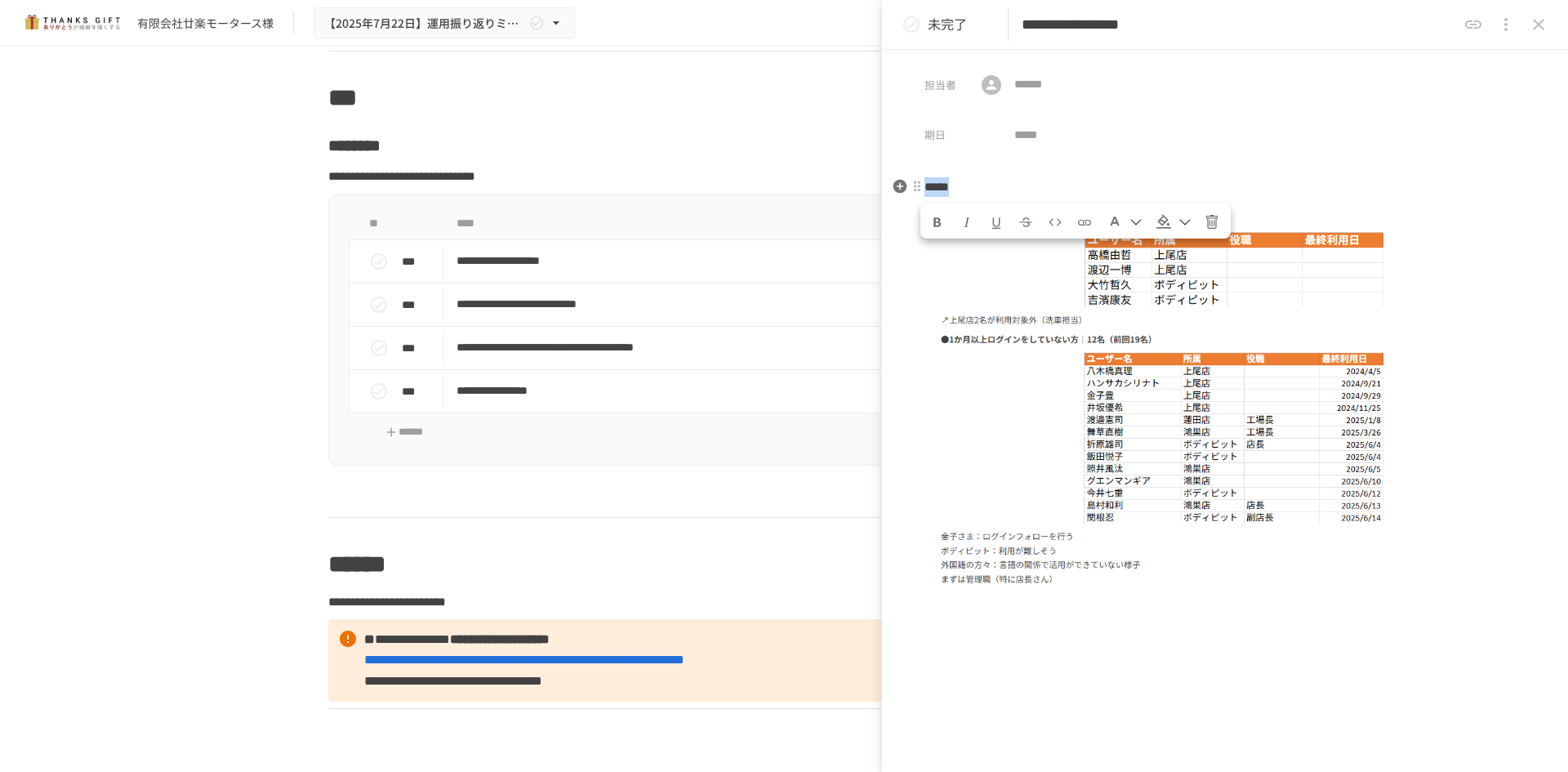 drag, startPoint x: 1010, startPoint y: 187, endPoint x: 927, endPoint y: 187, distance: 83 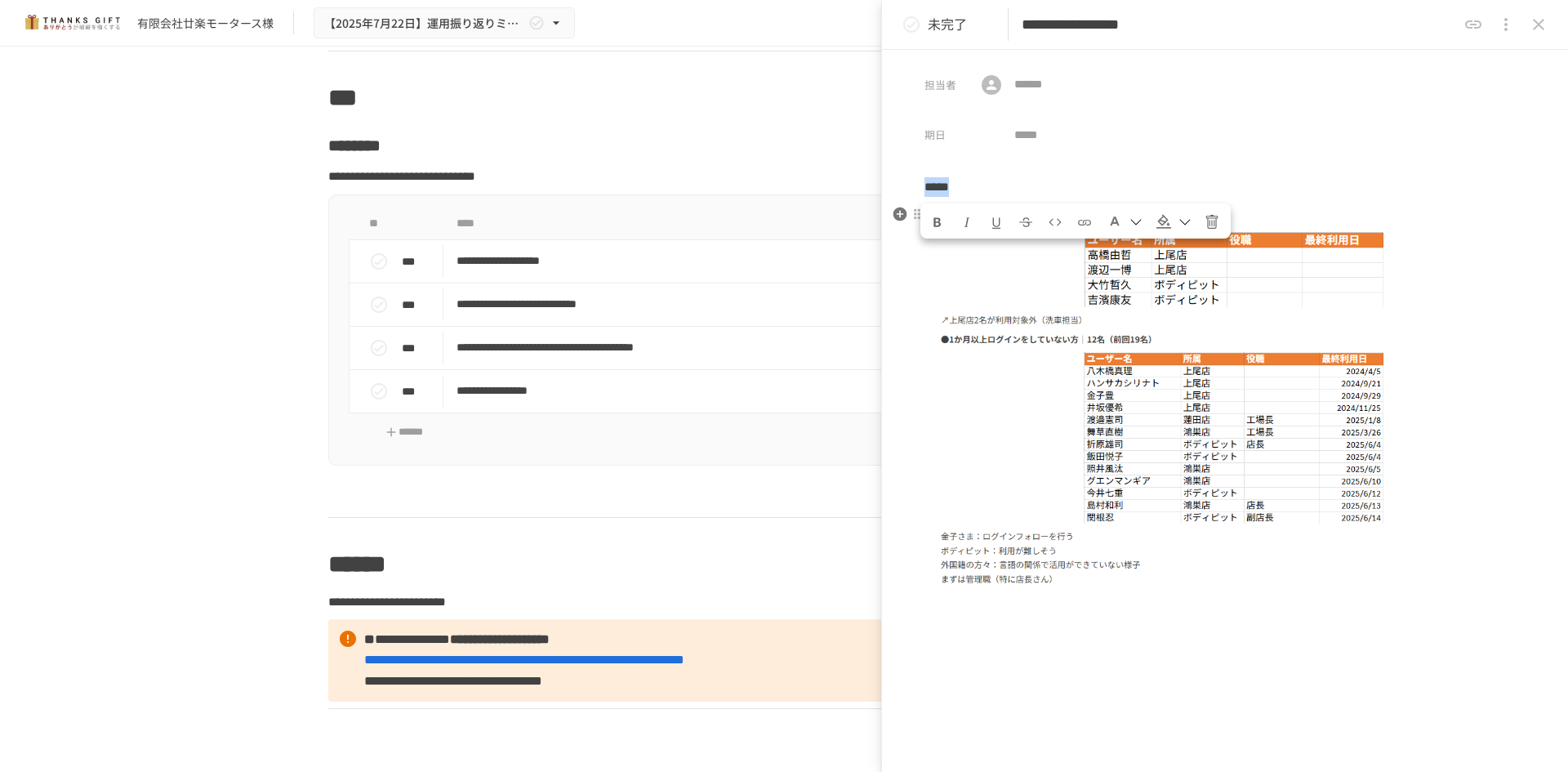 click at bounding box center (938, 222) 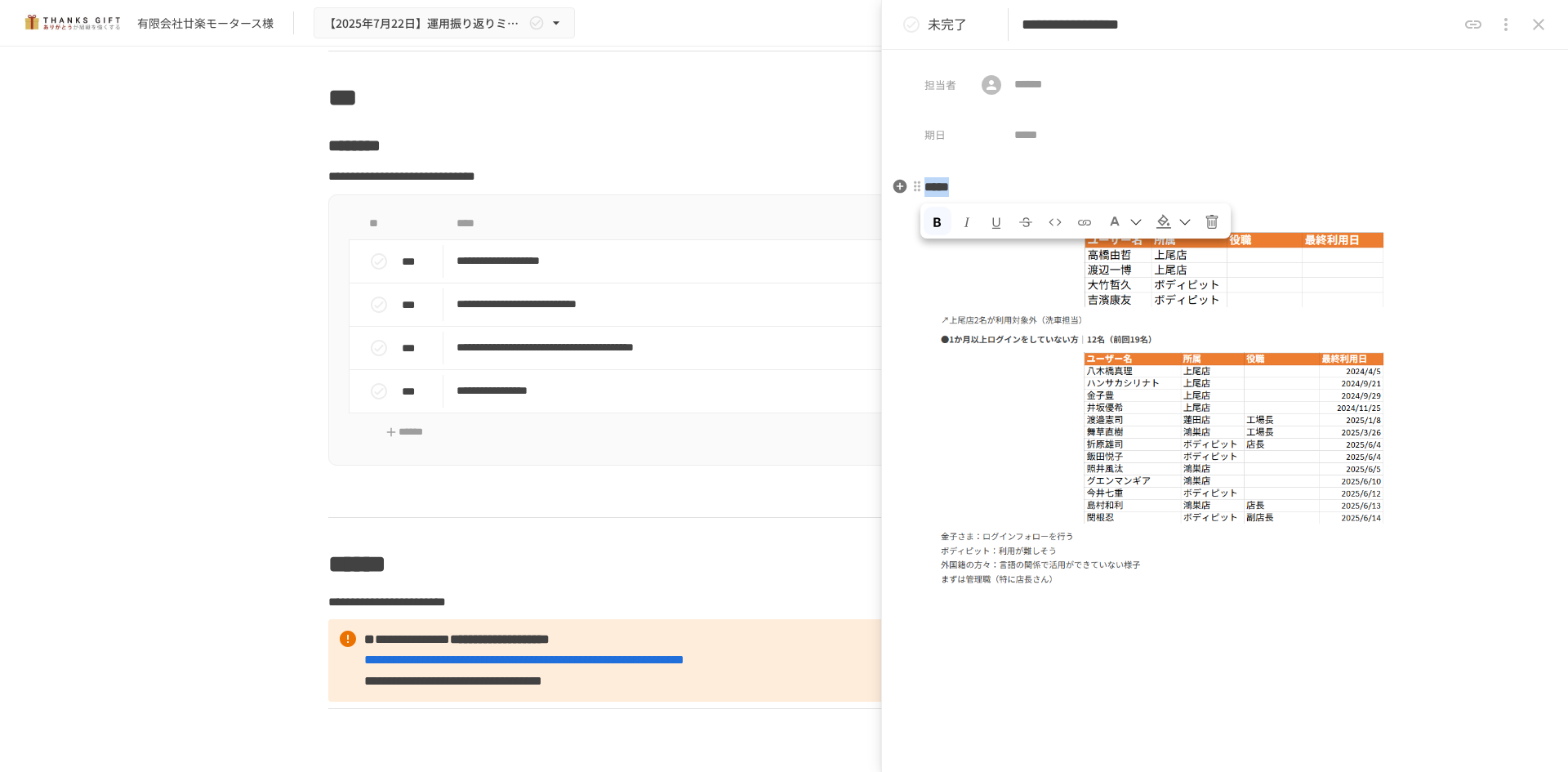 click on "*****" at bounding box center [1225, 187] 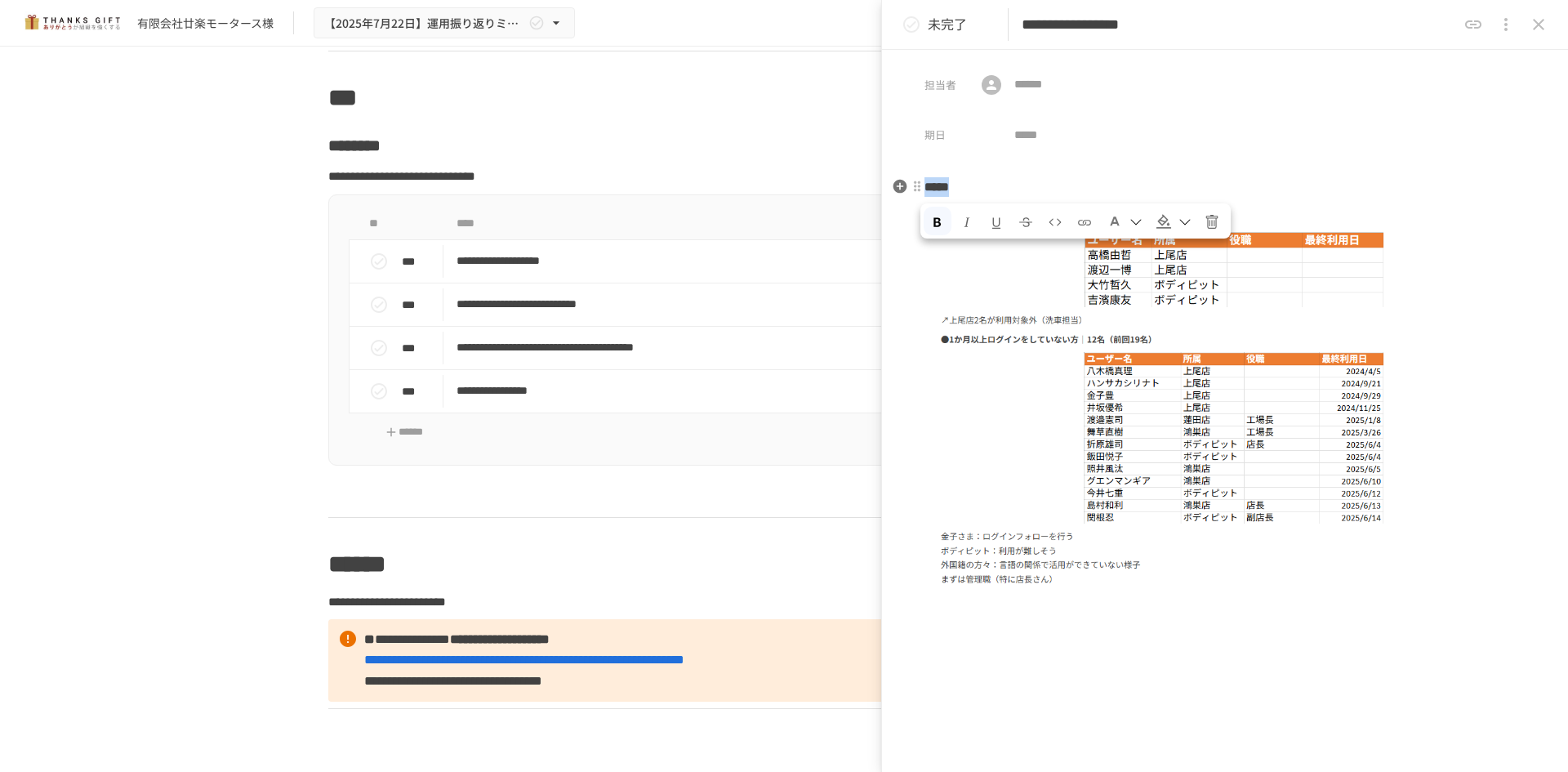 drag, startPoint x: 998, startPoint y: 189, endPoint x: 930, endPoint y: 186, distance: 68.0661 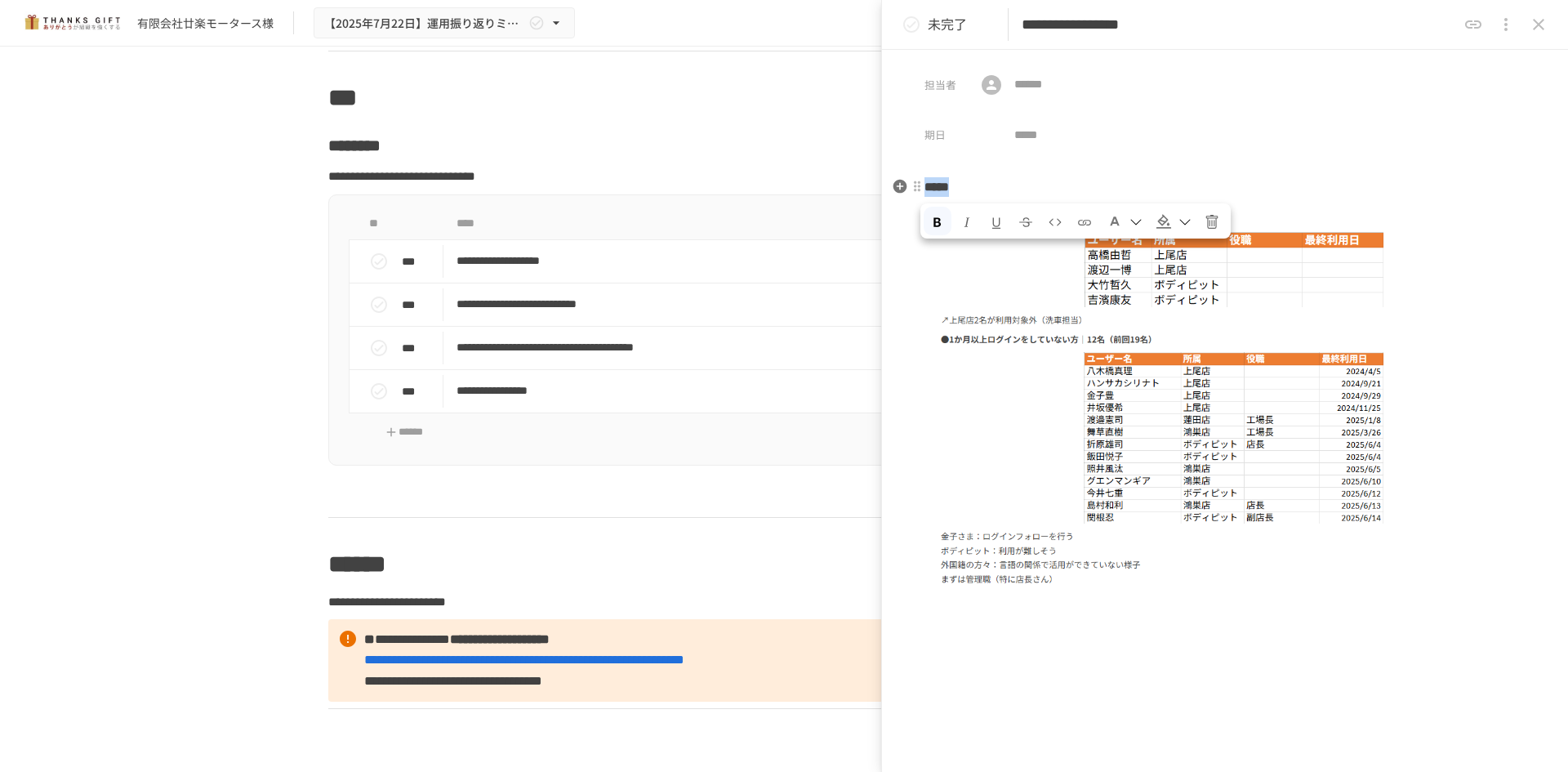click on "*****" at bounding box center (1225, 187) 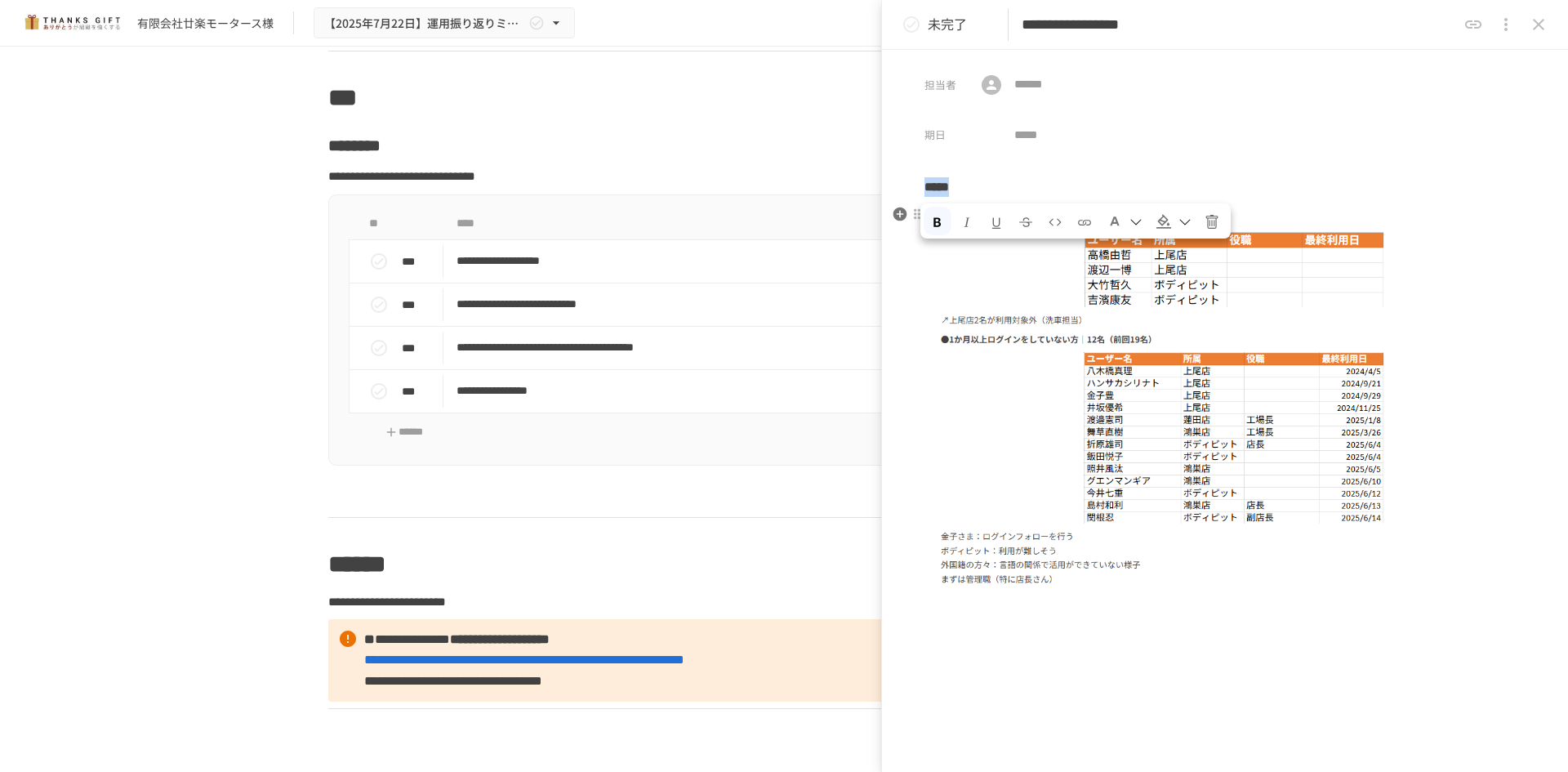 click at bounding box center [1136, 222] 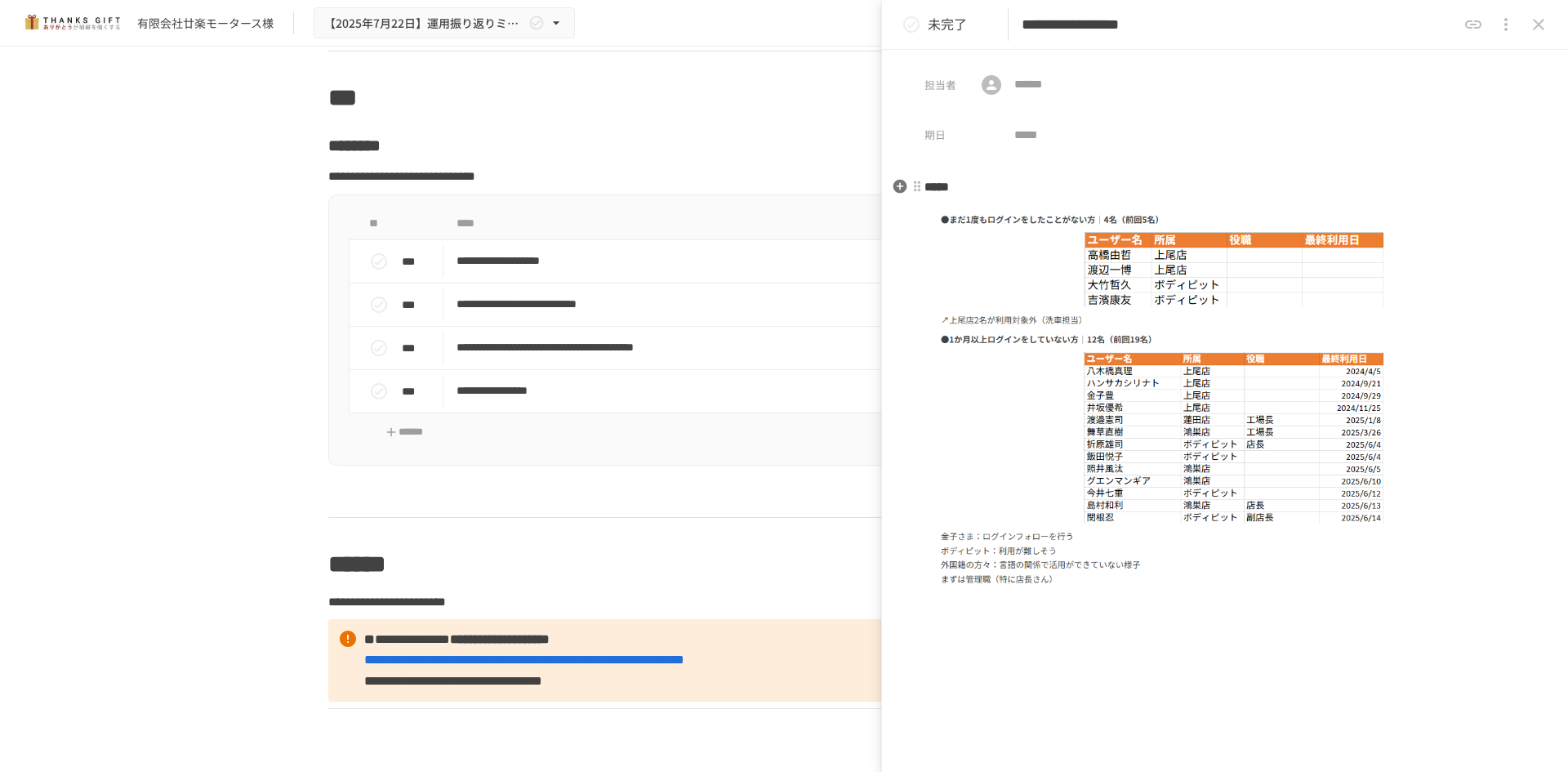 drag, startPoint x: 1016, startPoint y: 203, endPoint x: 1005, endPoint y: 199, distance: 11.7046999 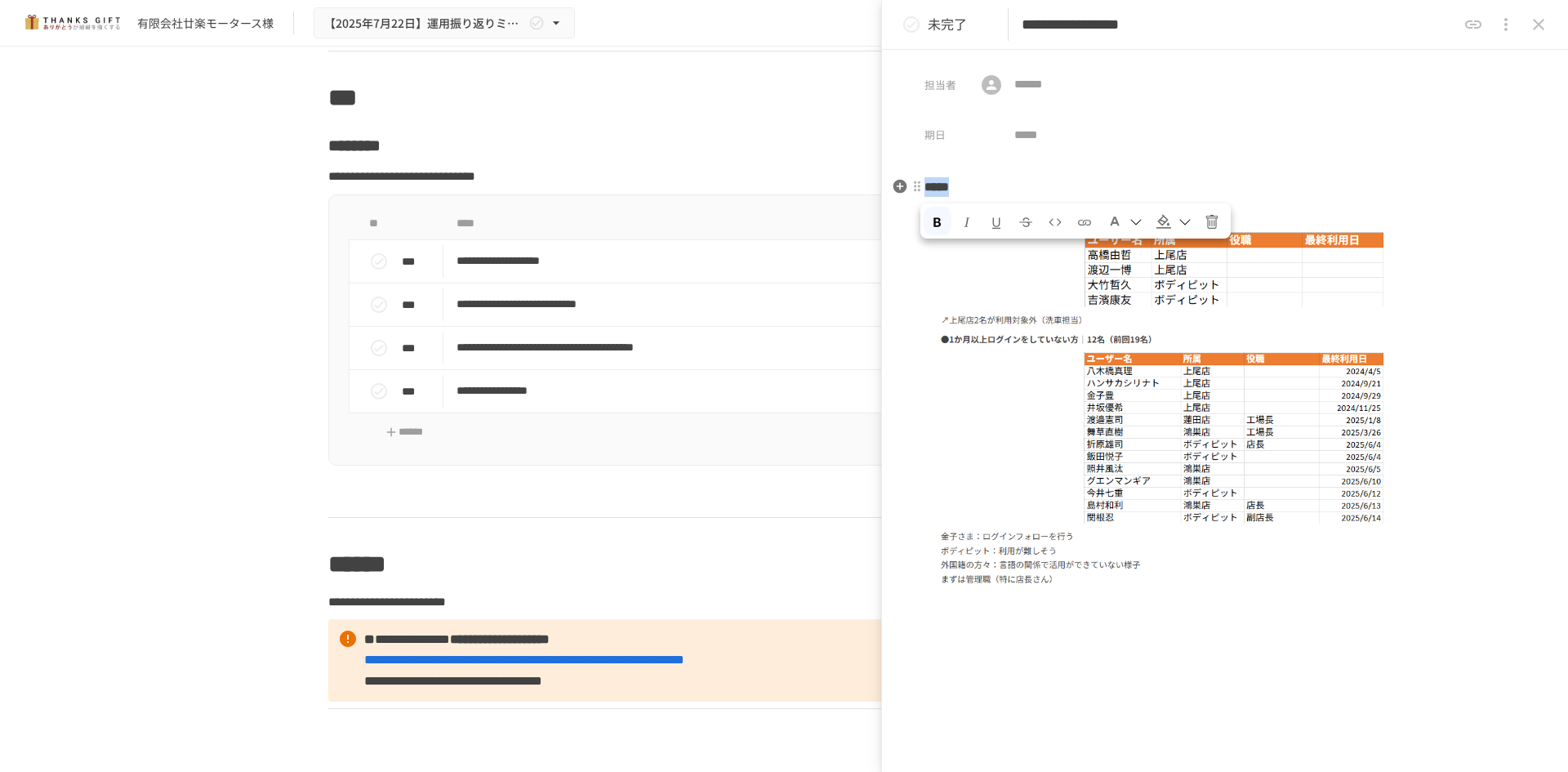 drag, startPoint x: 1002, startPoint y: 188, endPoint x: 930, endPoint y: 188, distance: 72 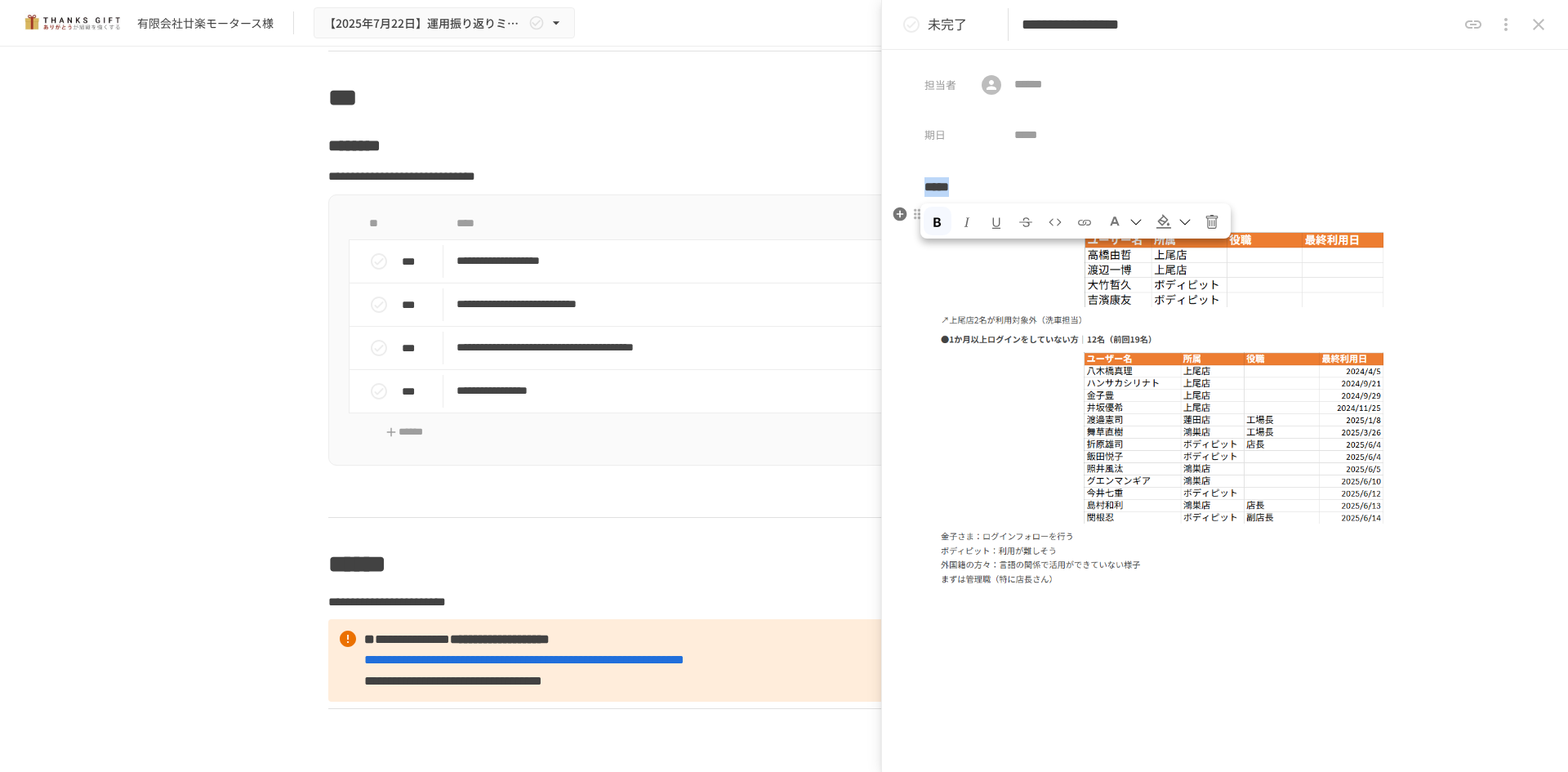 click at bounding box center [1115, 221] 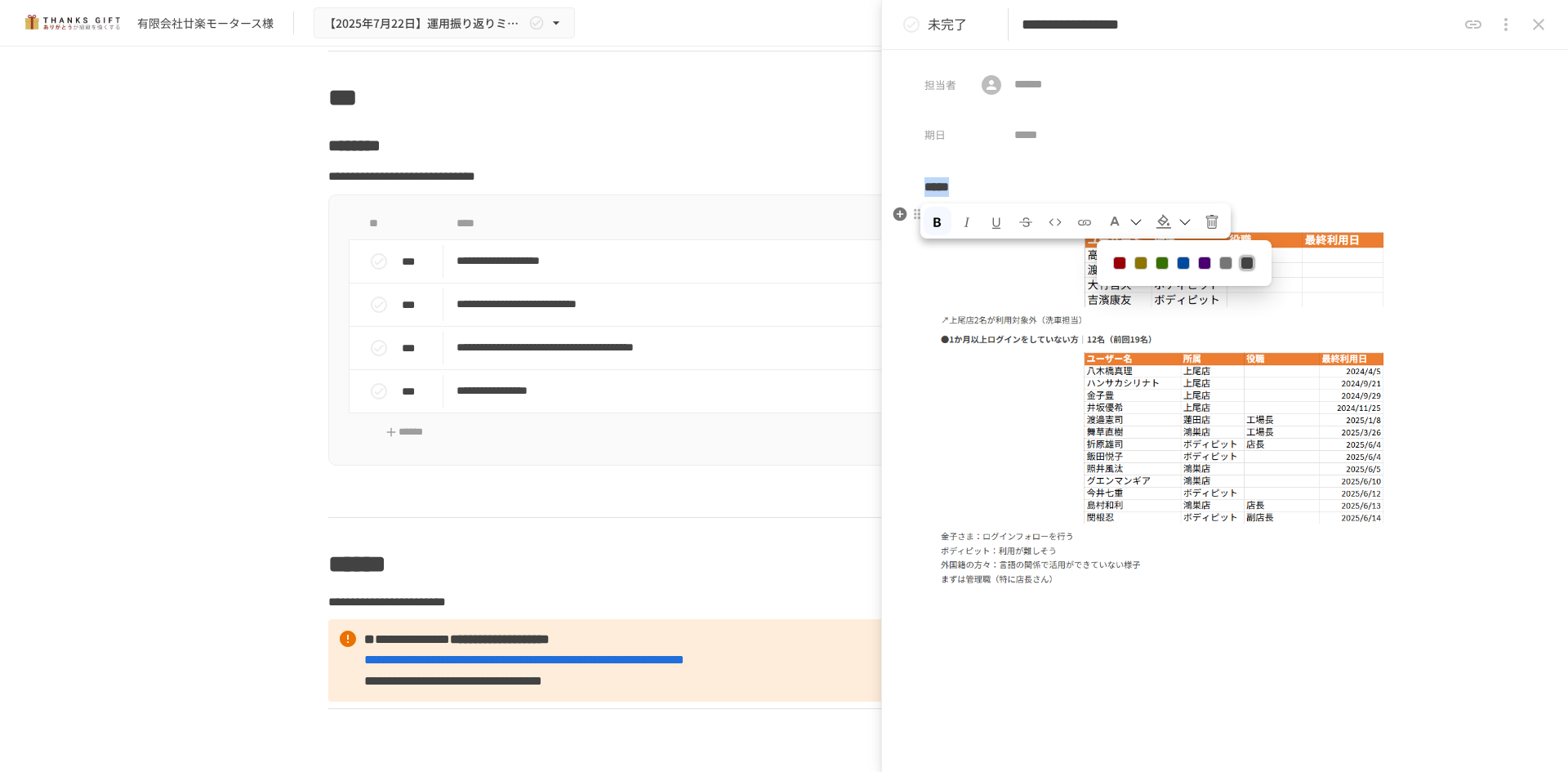 click at bounding box center [1120, 263] 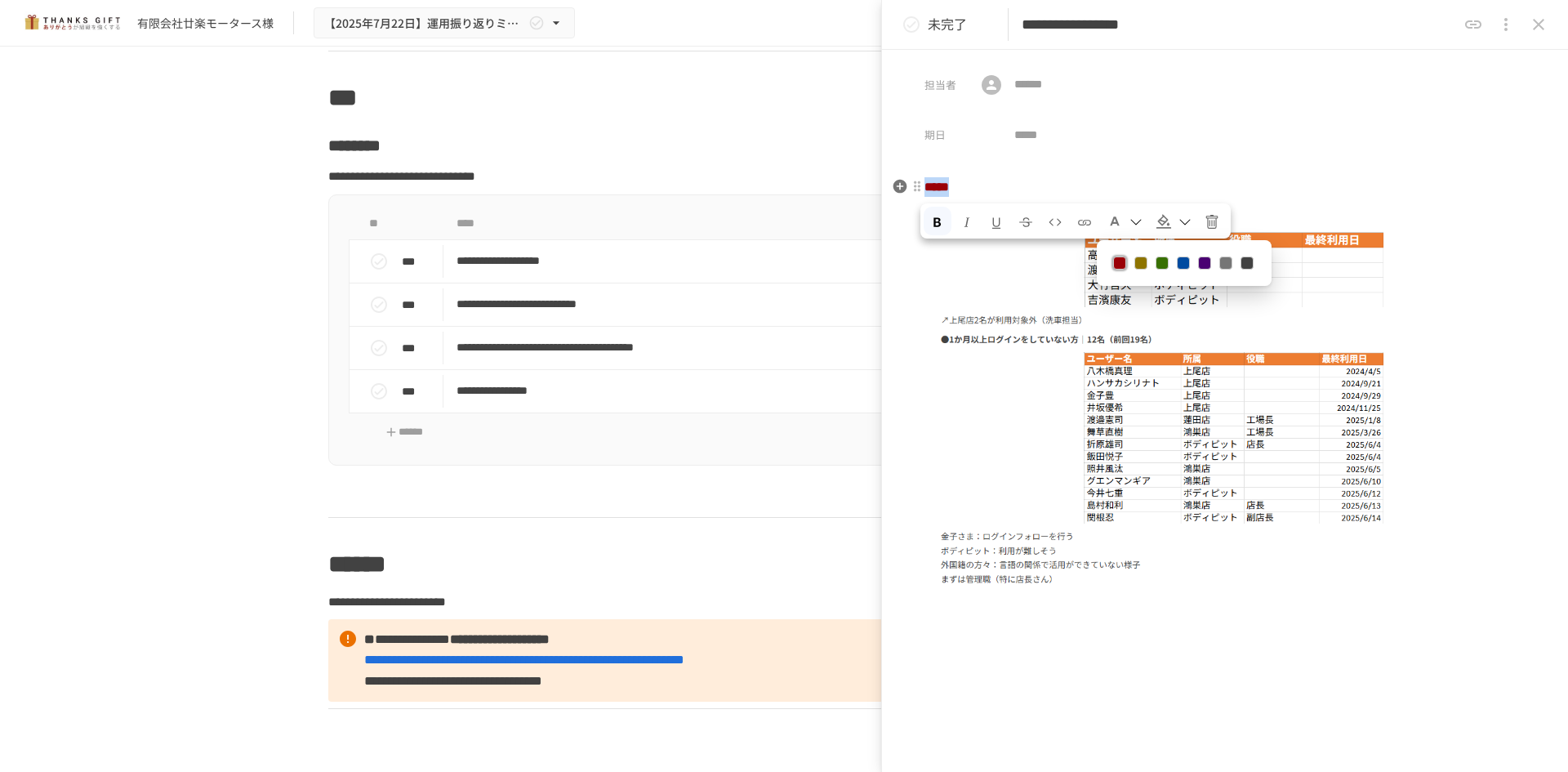 click on "*****" at bounding box center (1225, 187) 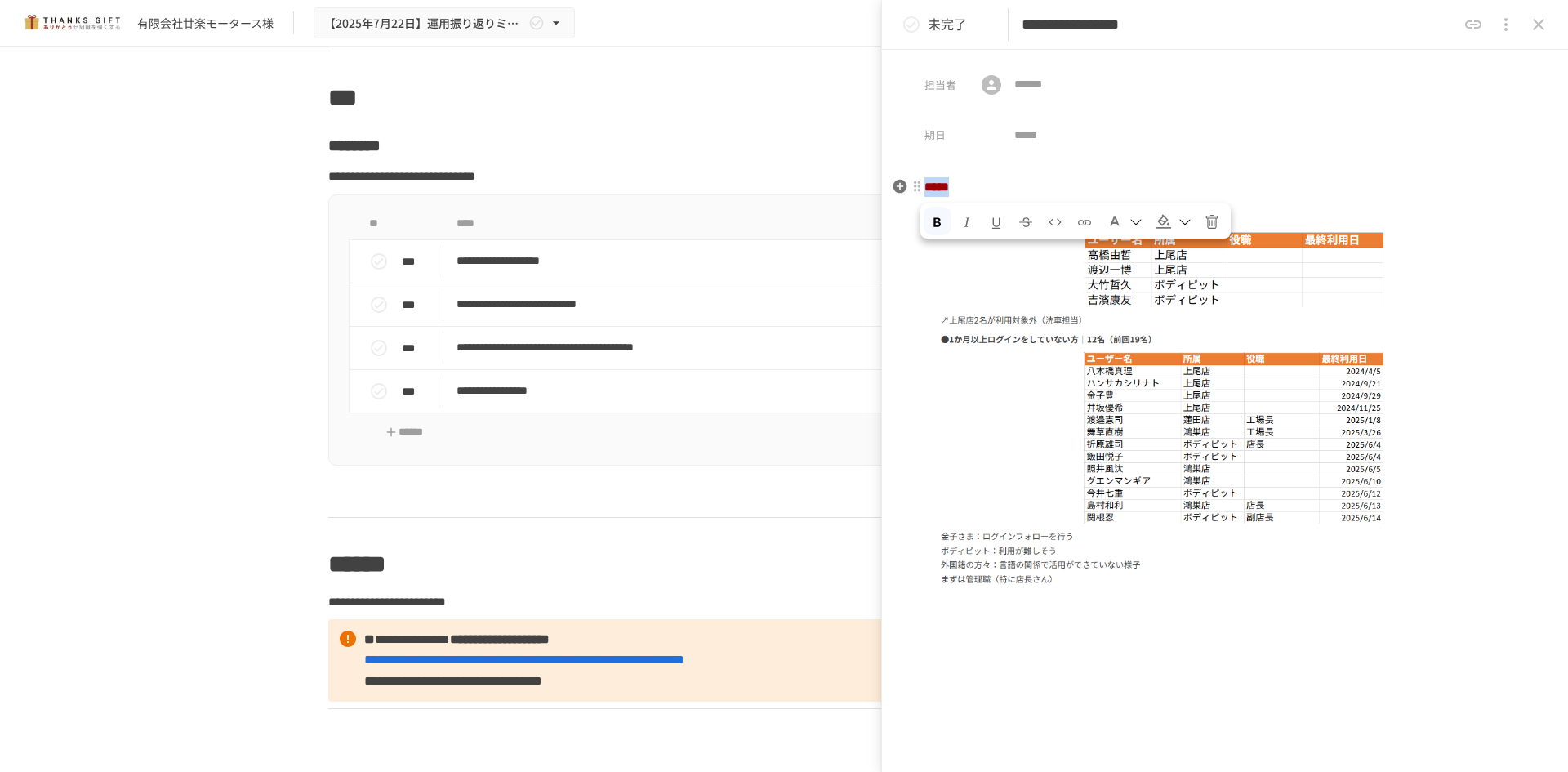 drag, startPoint x: 1001, startPoint y: 190, endPoint x: 930, endPoint y: 188, distance: 71.02816 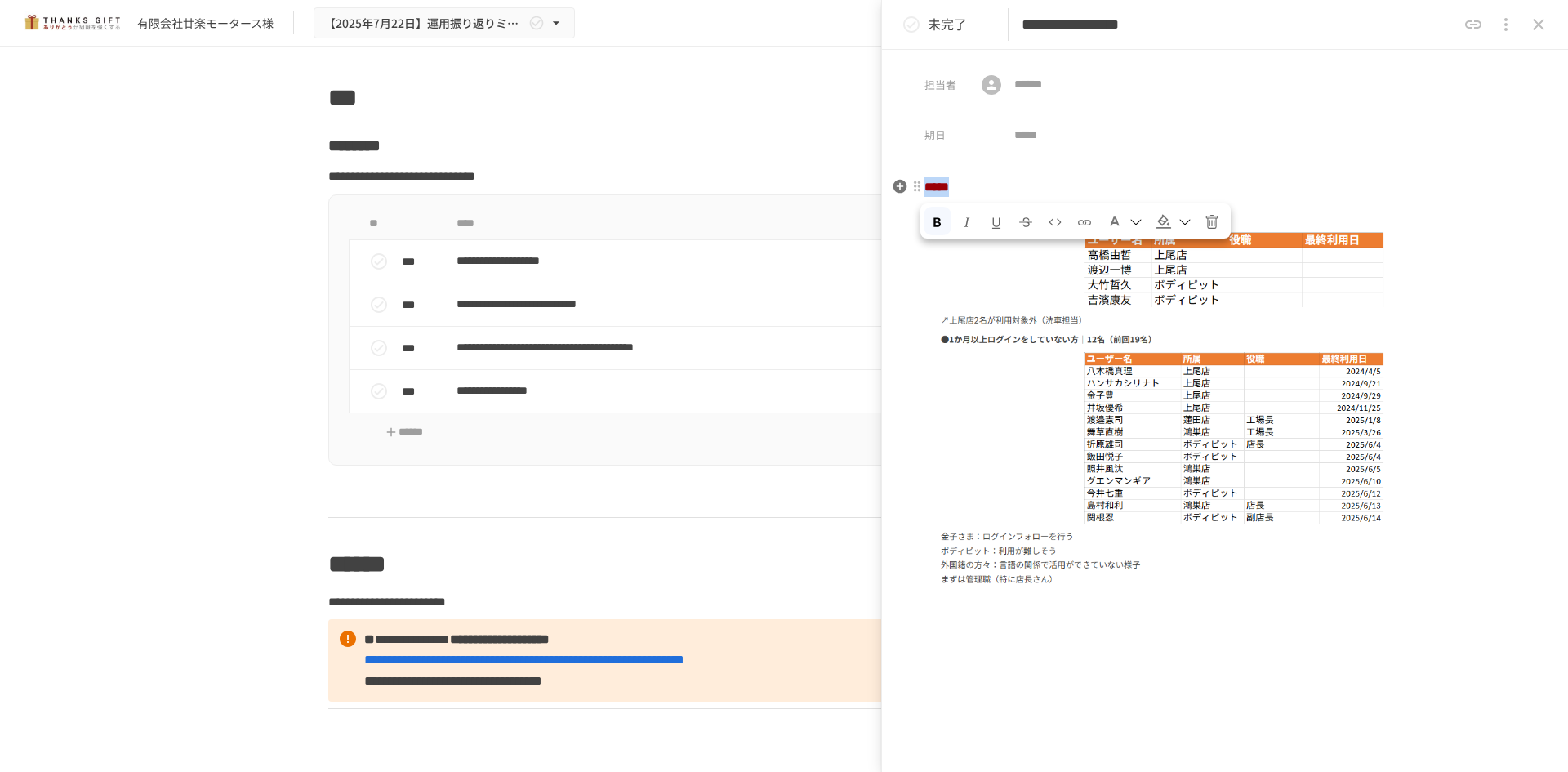click on "*****" at bounding box center (1225, 187) 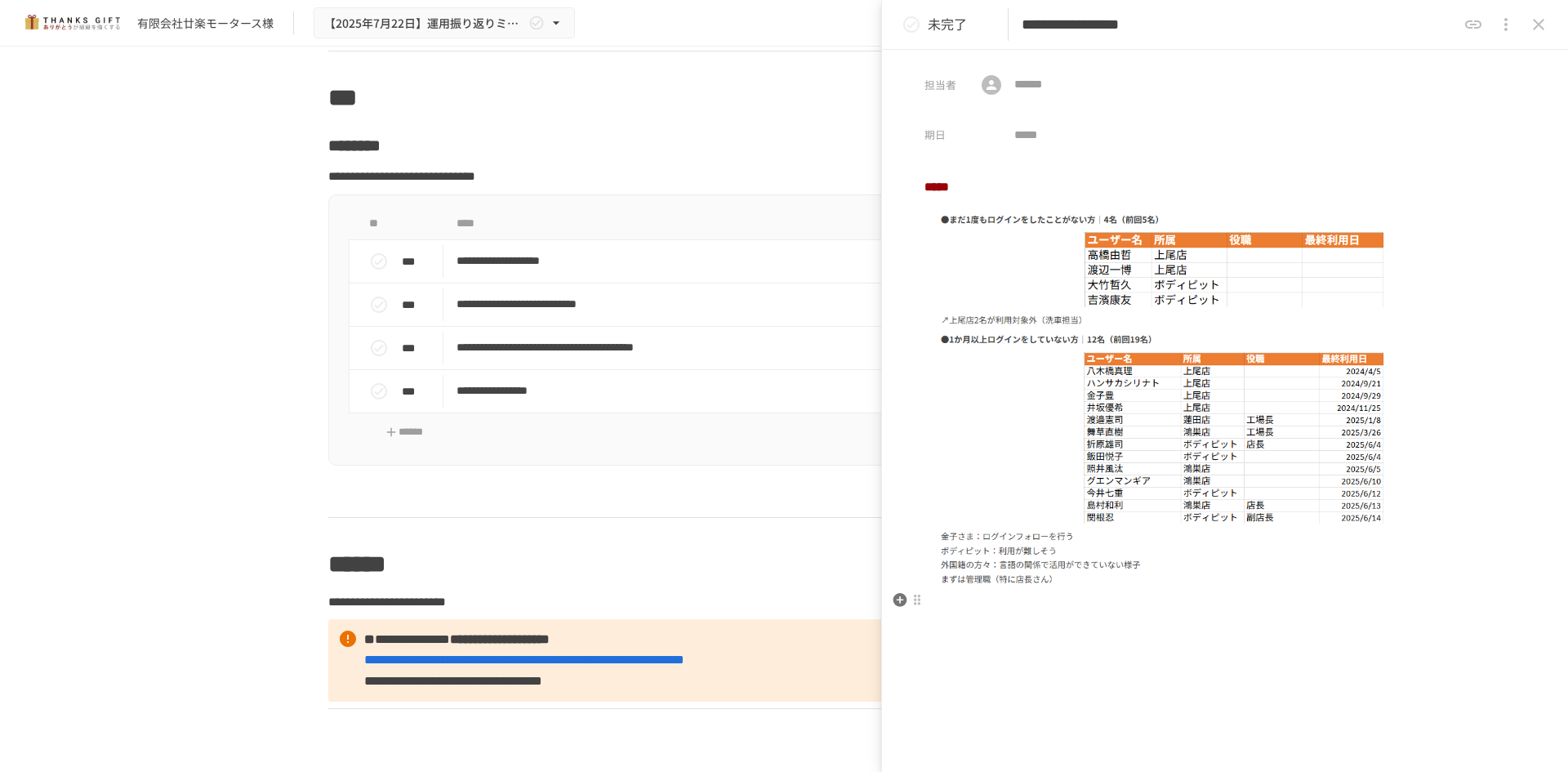 click at bounding box center (1225, 609) 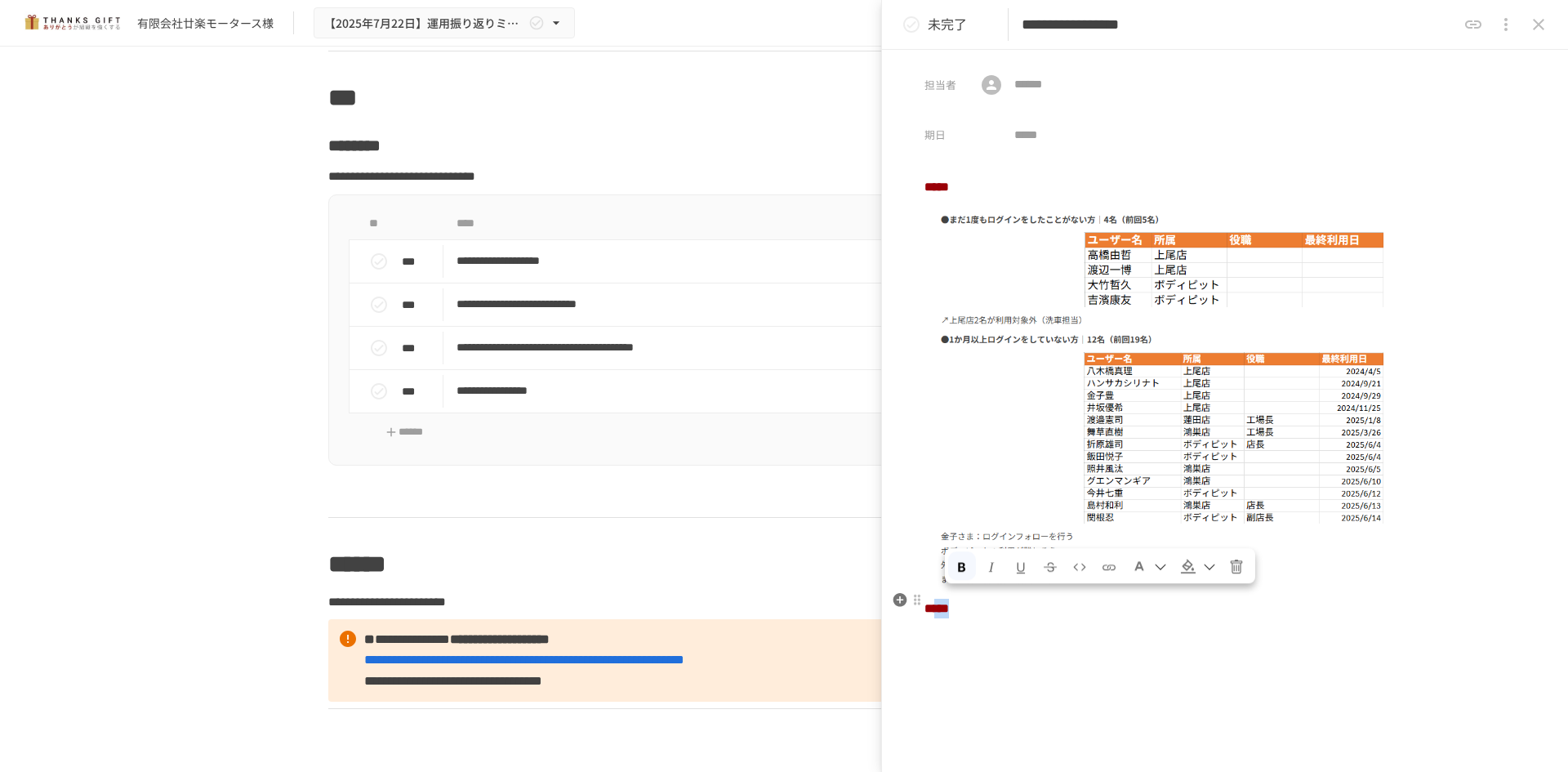 drag, startPoint x: 943, startPoint y: 601, endPoint x: 982, endPoint y: 599, distance: 39.05125 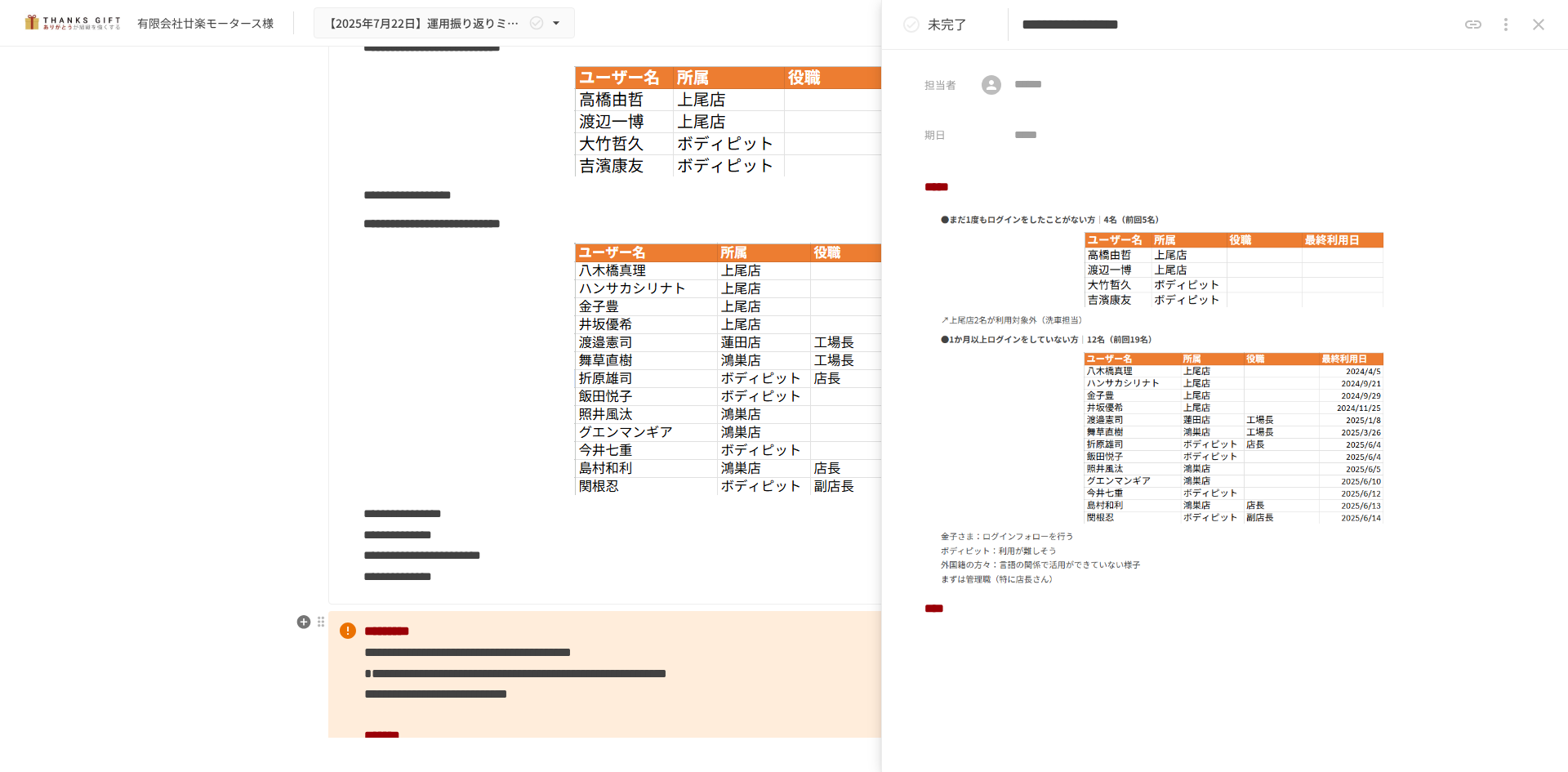 scroll, scrollTop: 2124, scrollLeft: 0, axis: vertical 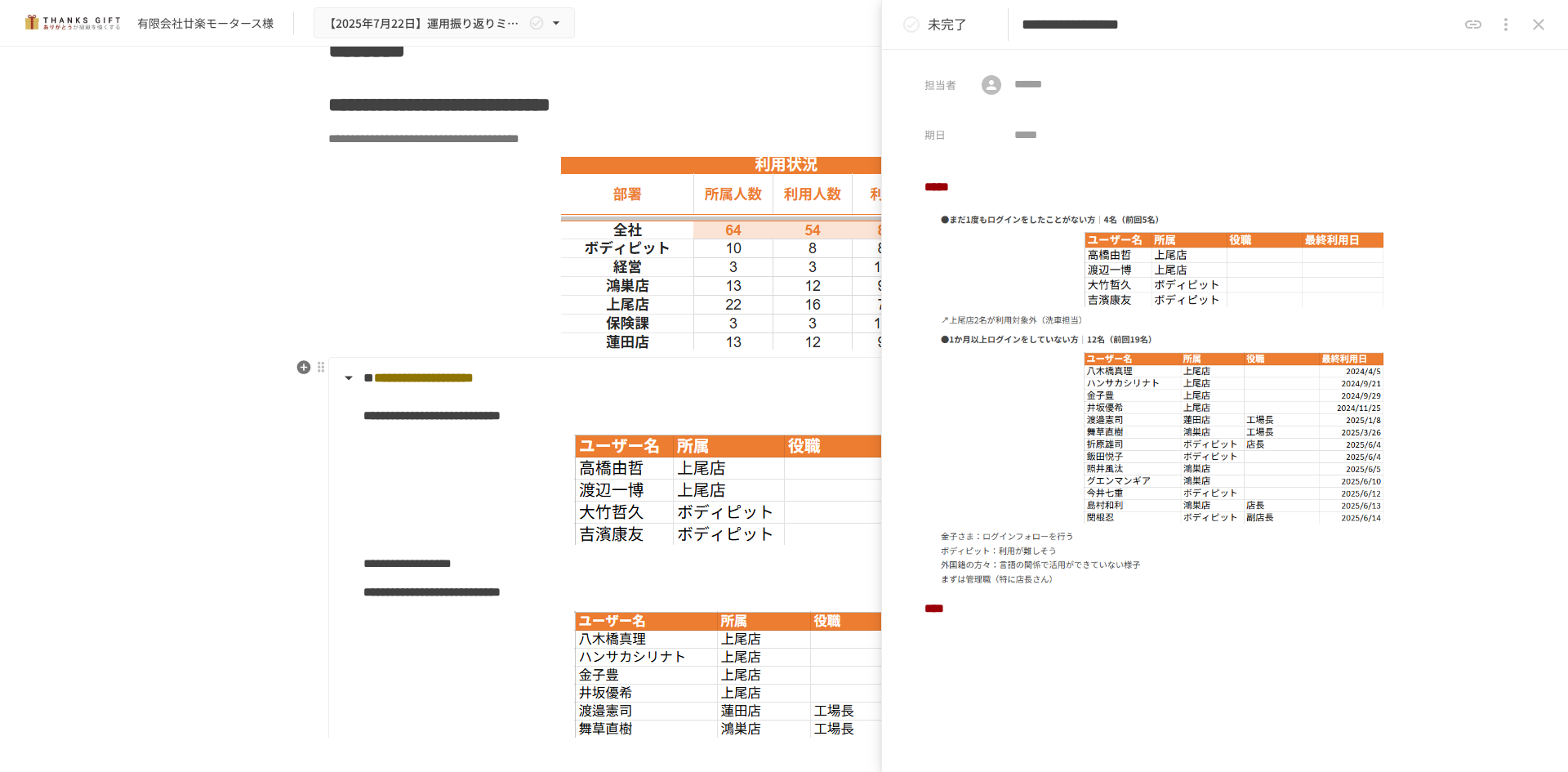 click on "**********" at bounding box center [782, 378] 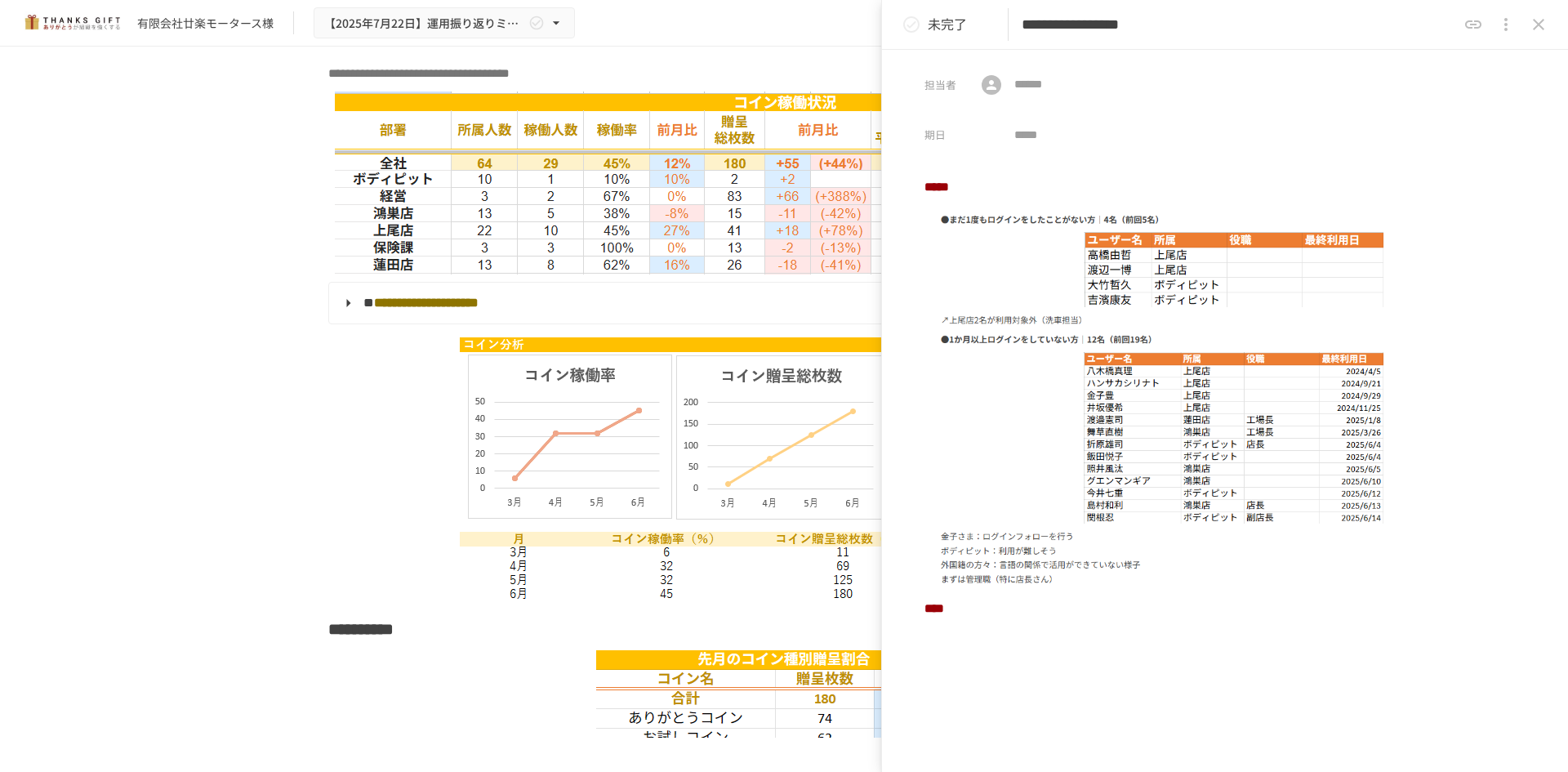 scroll, scrollTop: 2859, scrollLeft: 0, axis: vertical 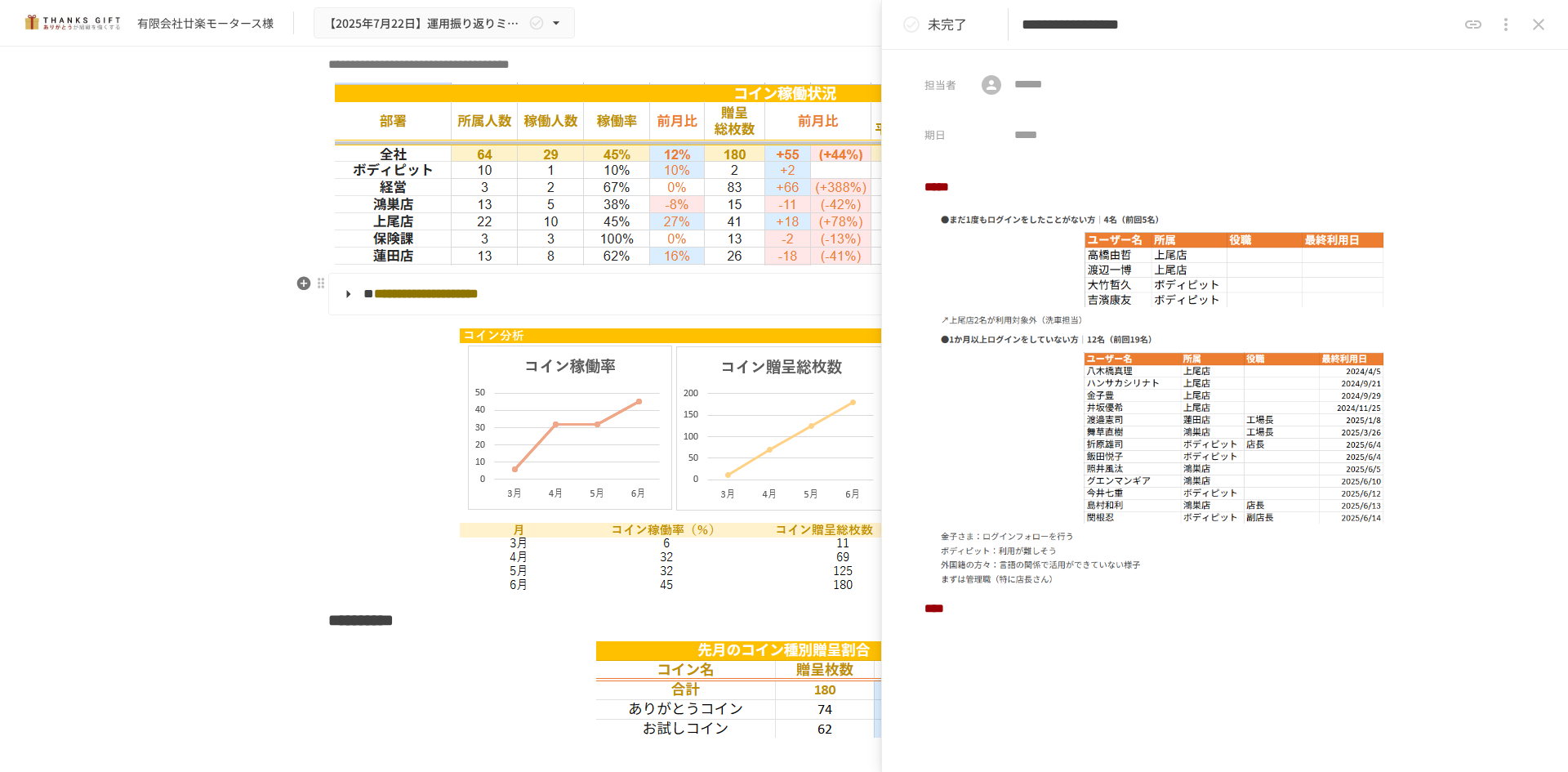 click on "**********" at bounding box center [784, 294] 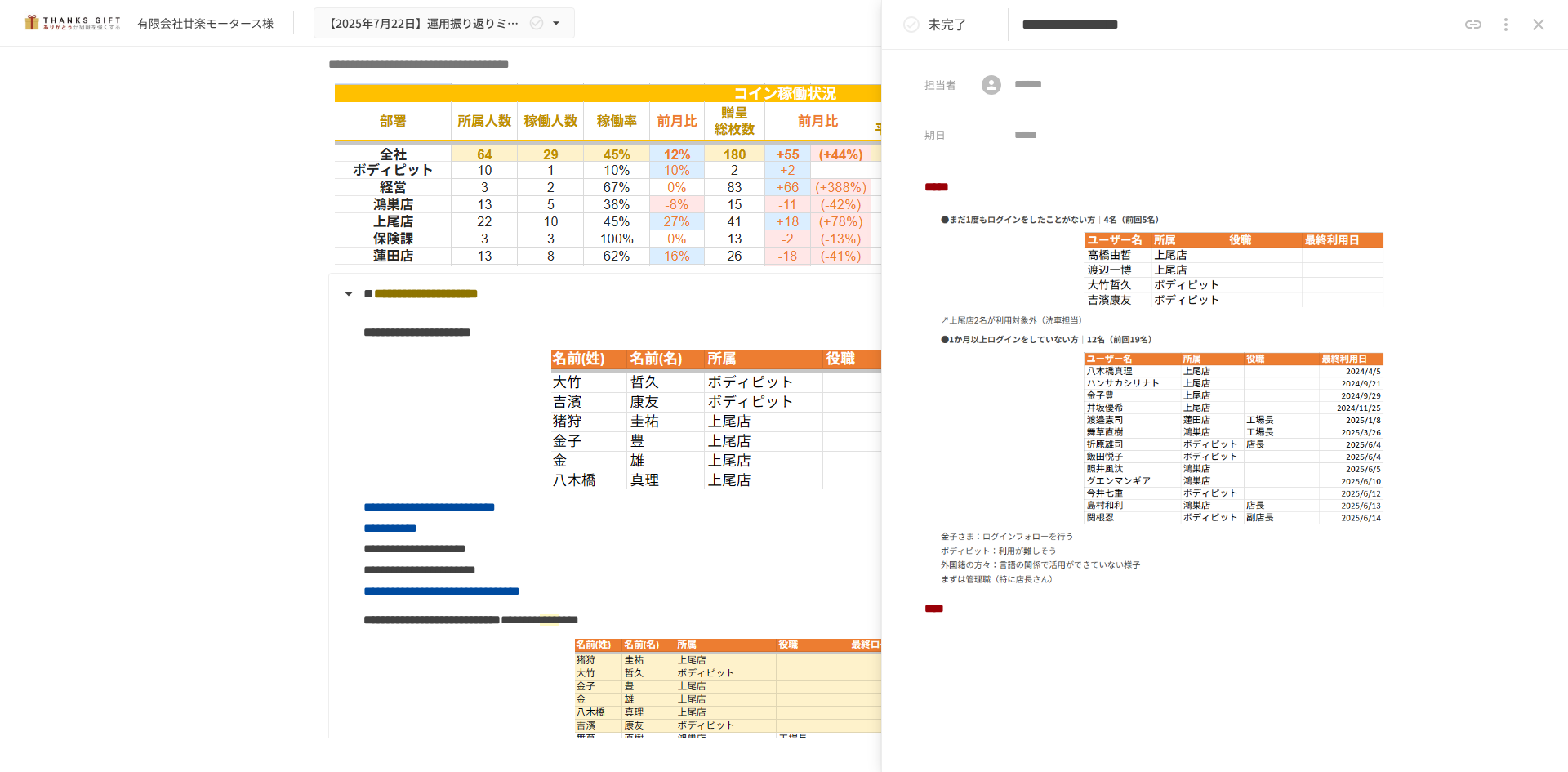 click 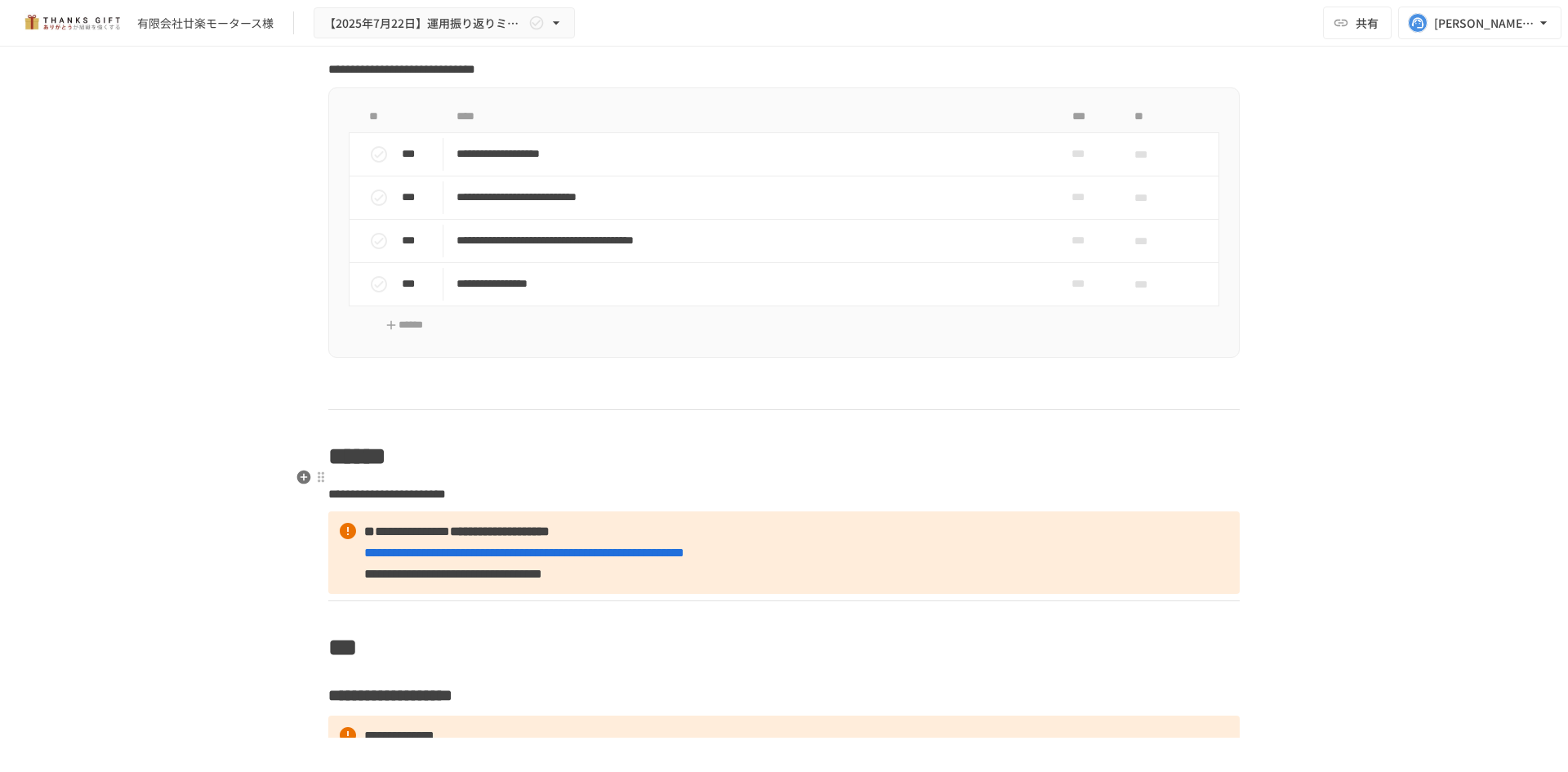 scroll, scrollTop: 7189, scrollLeft: 0, axis: vertical 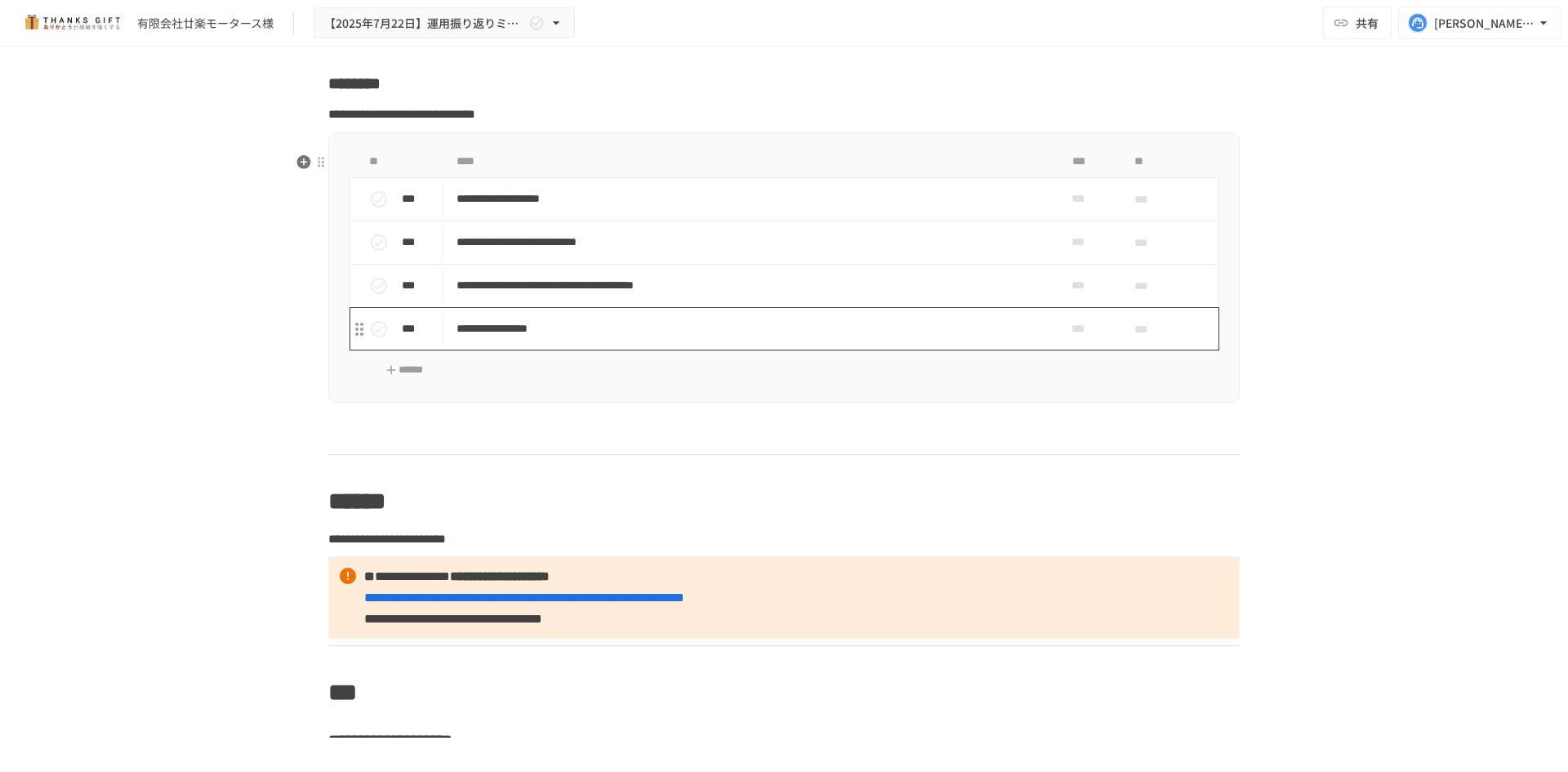 click on "**********" at bounding box center [750, 328] 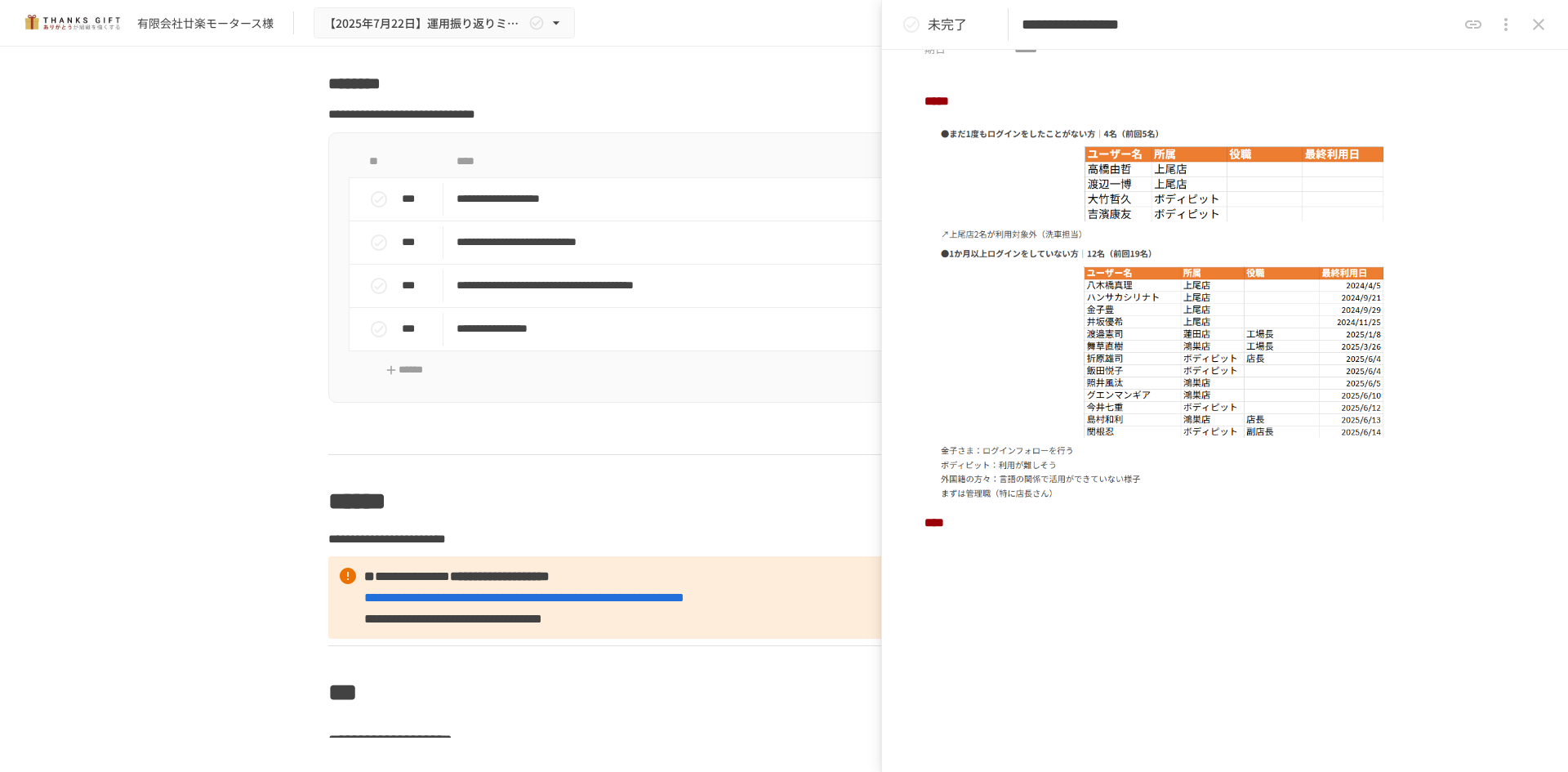 scroll, scrollTop: 119, scrollLeft: 0, axis: vertical 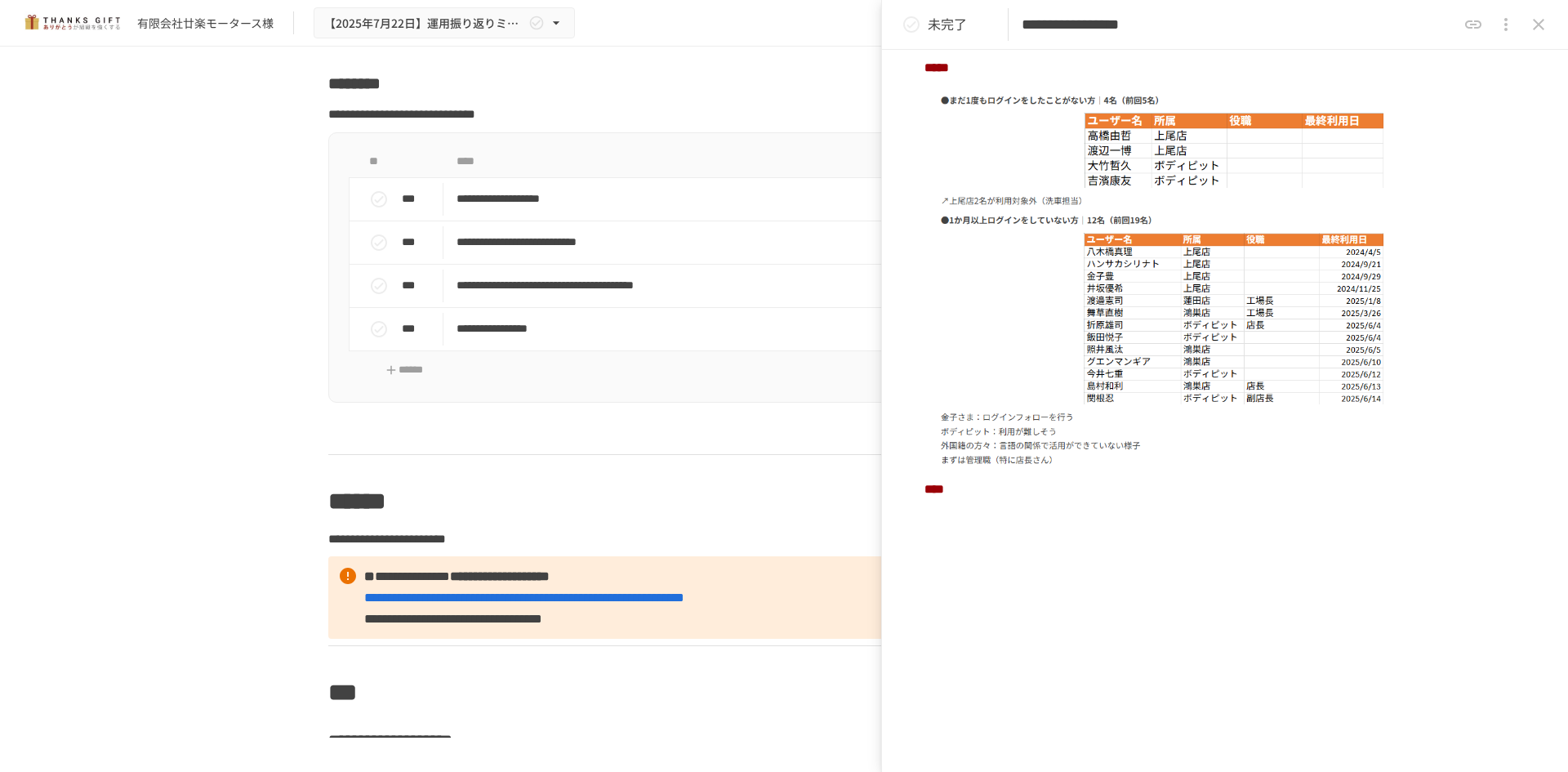 click on "***** ****" at bounding box center [1225, 418] 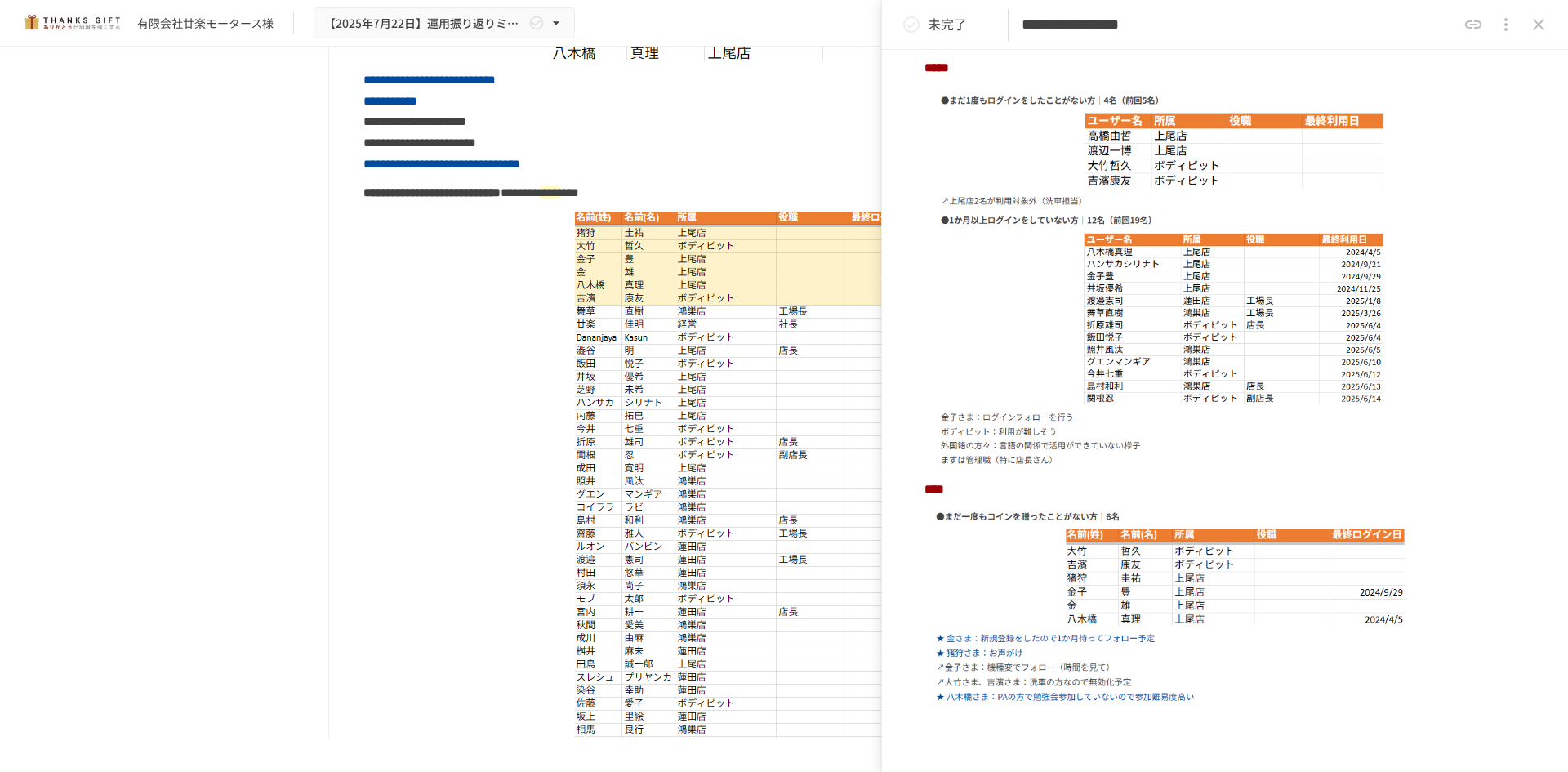 scroll, scrollTop: 3513, scrollLeft: 0, axis: vertical 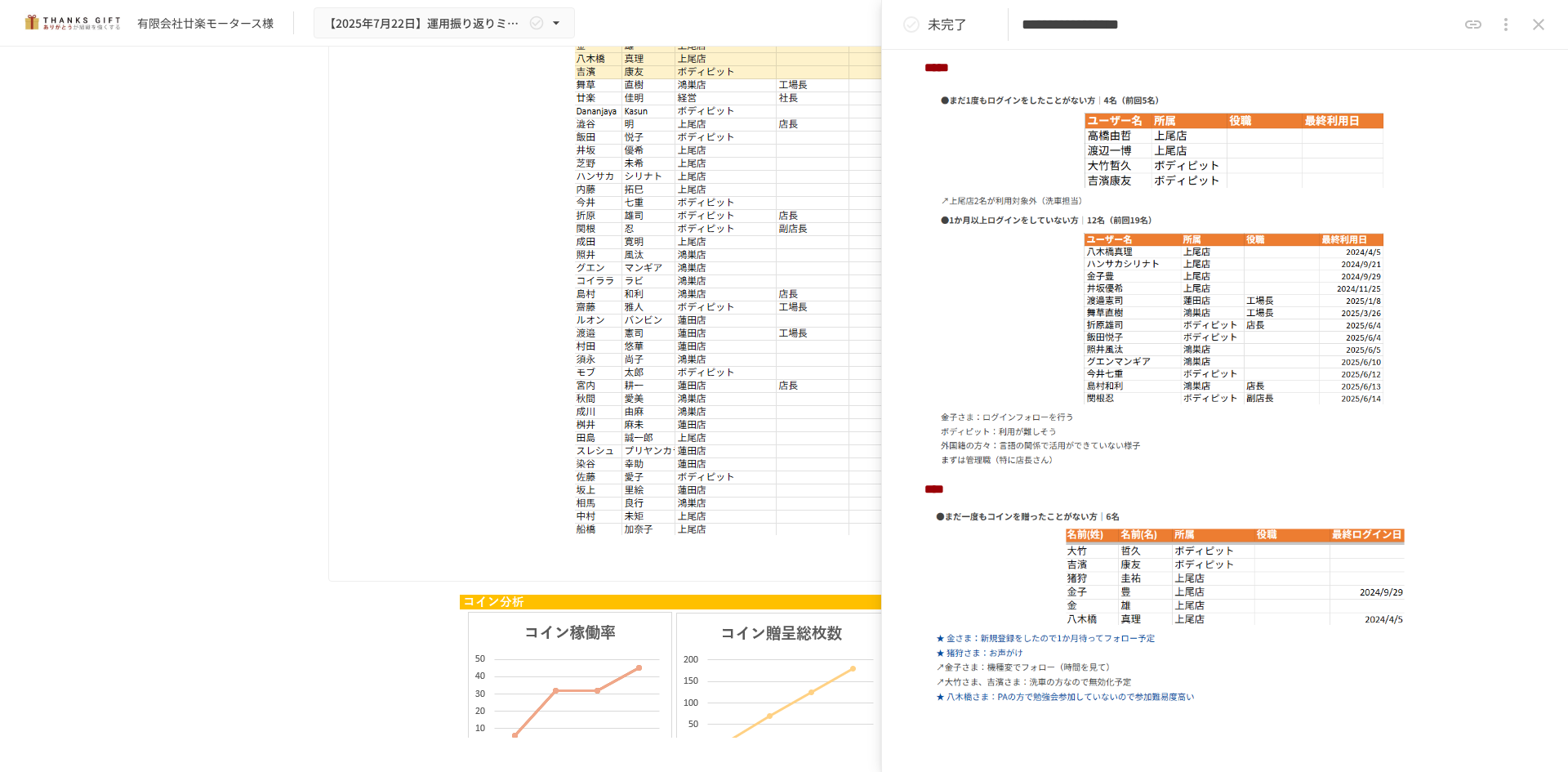 click 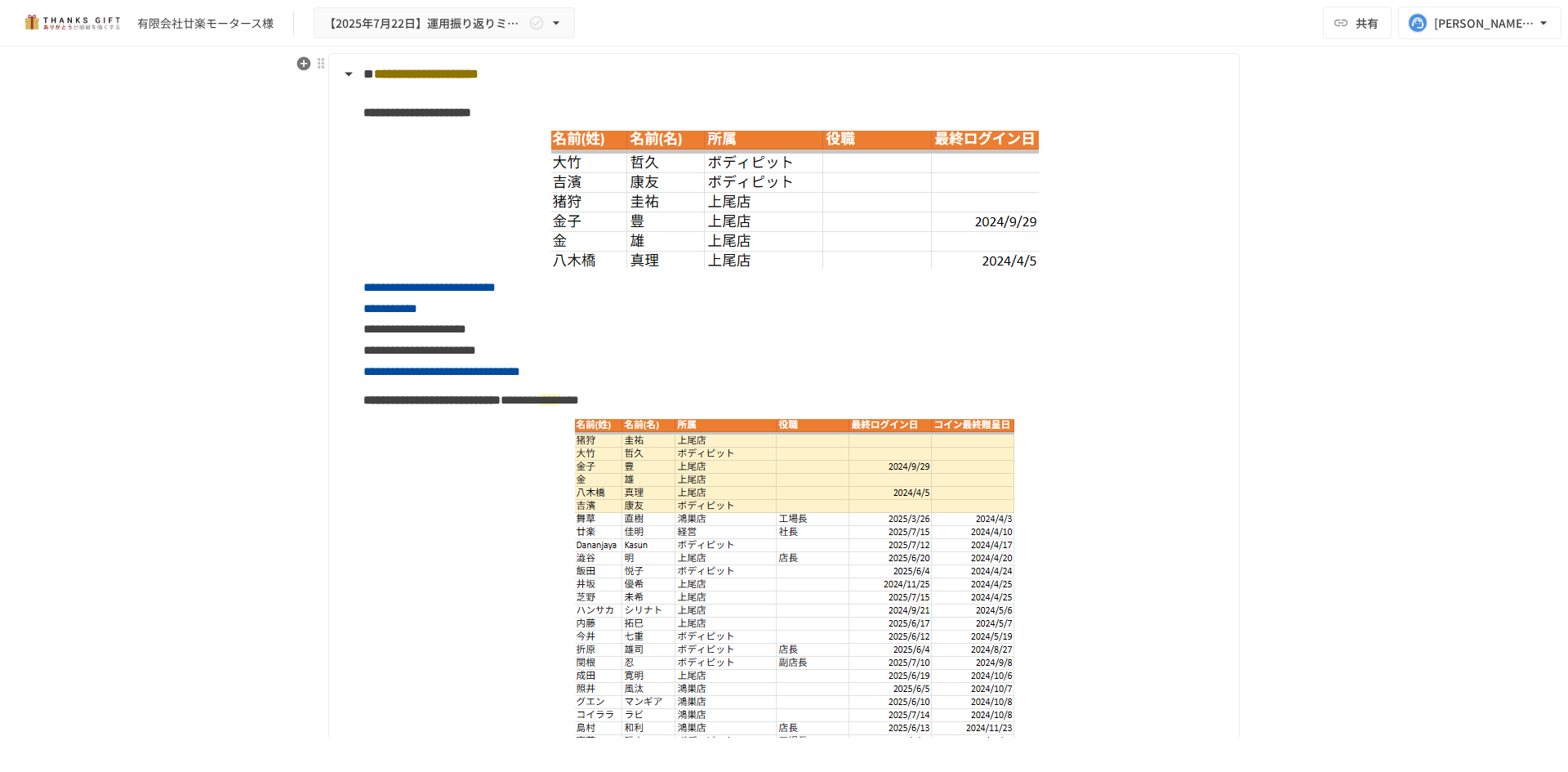 scroll, scrollTop: 2941, scrollLeft: 0, axis: vertical 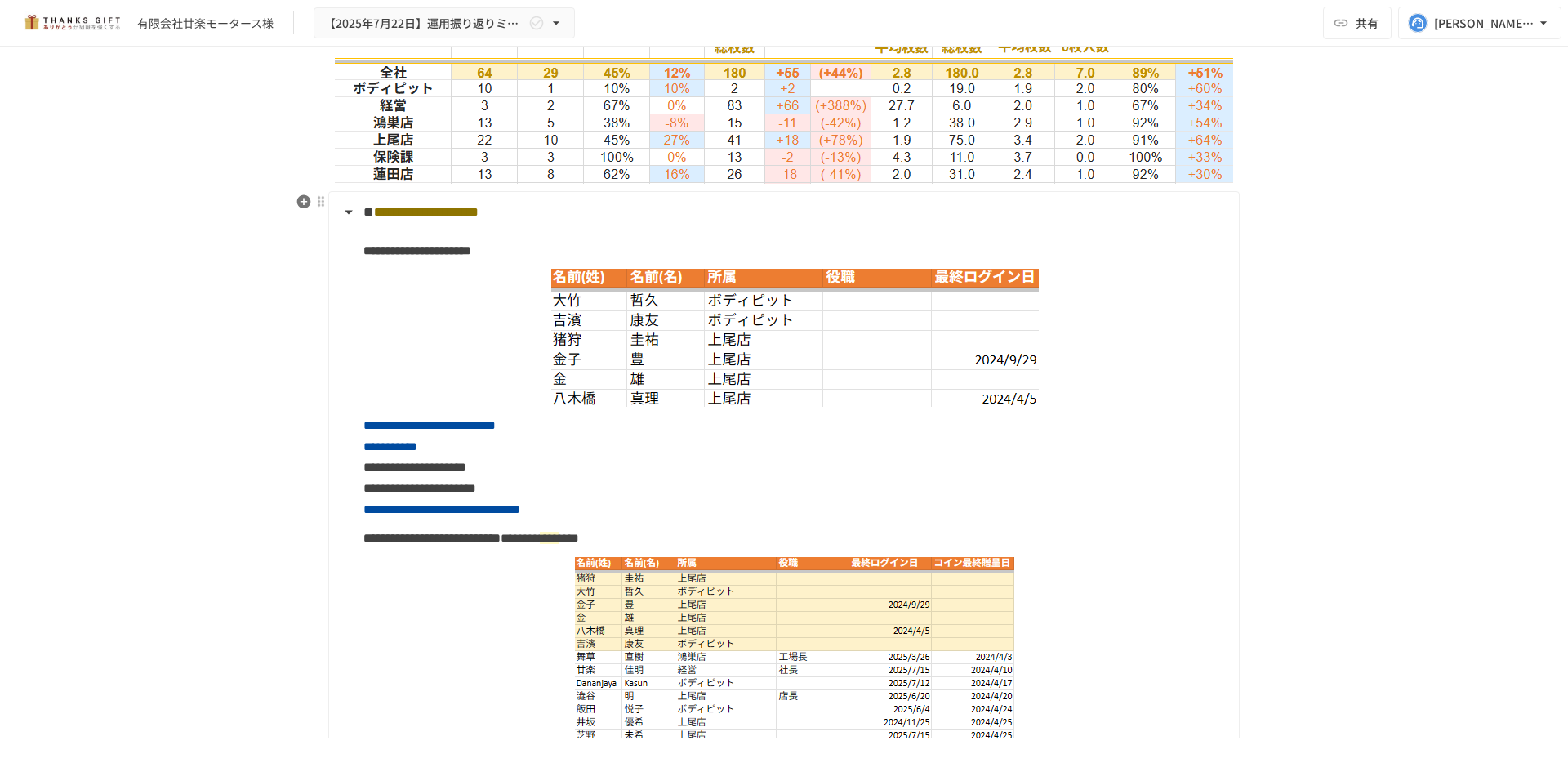 click on "**********" at bounding box center [426, 212] 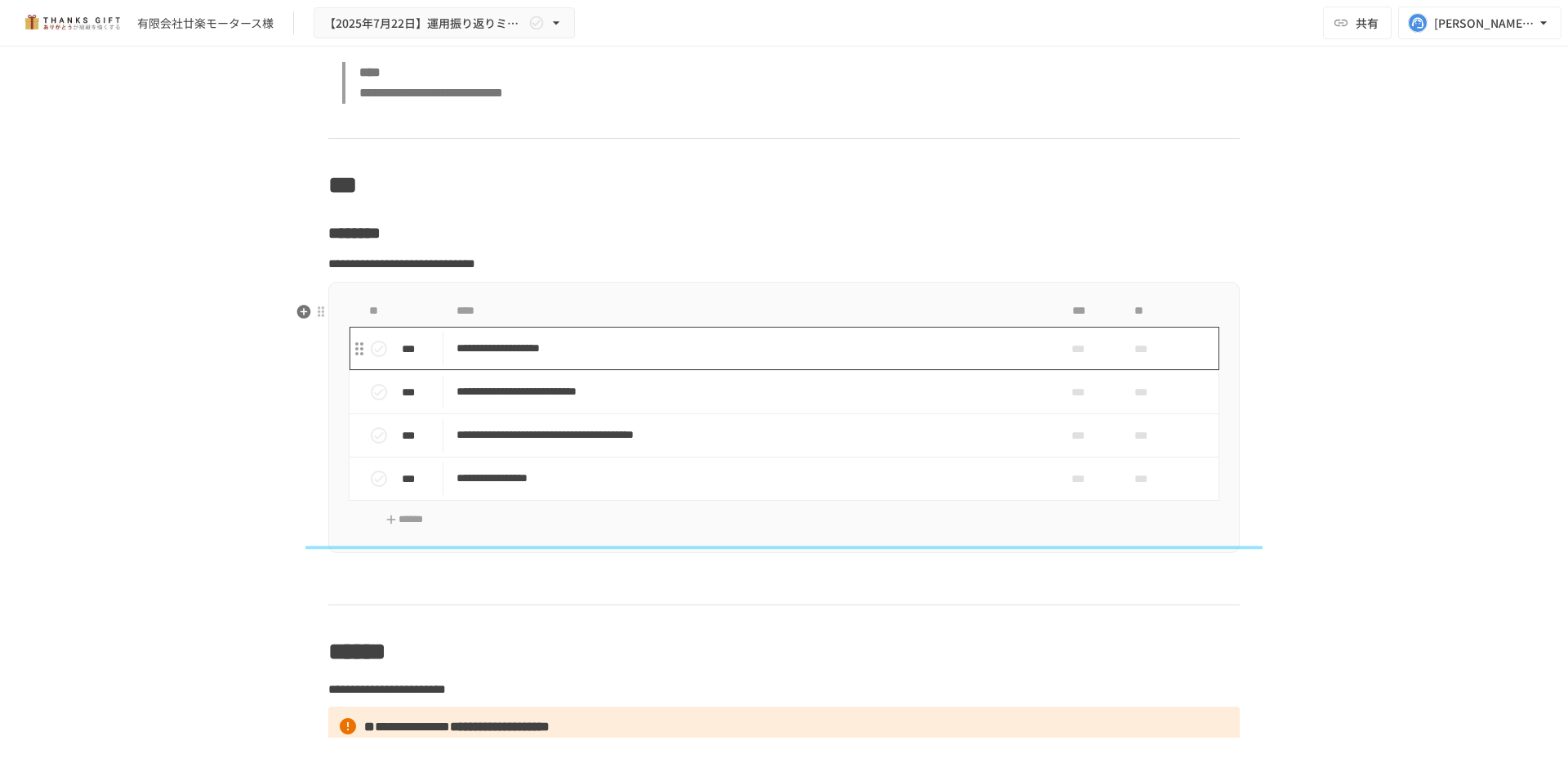scroll, scrollTop: 6127, scrollLeft: 0, axis: vertical 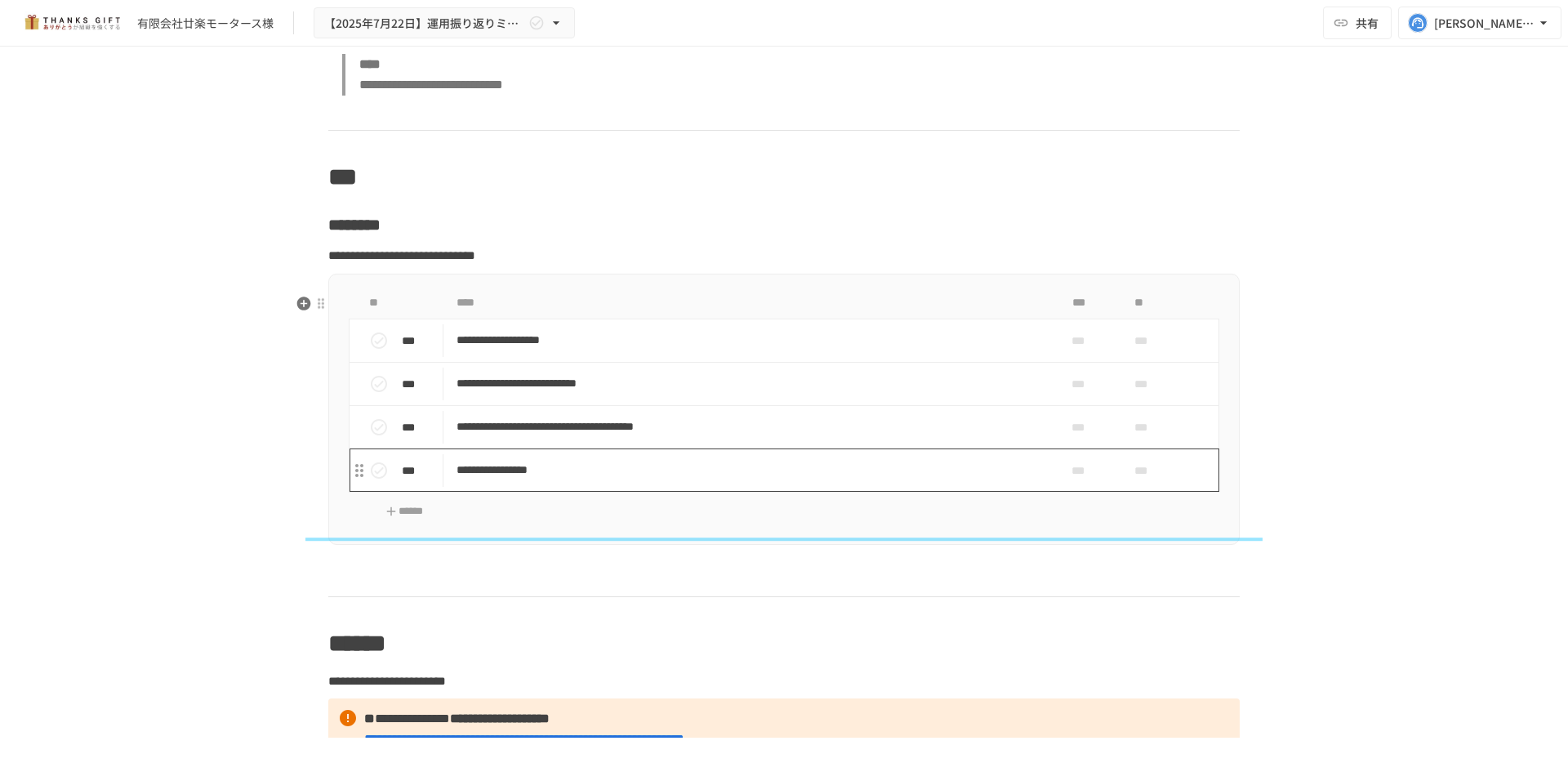 click on "**********" at bounding box center [750, 470] 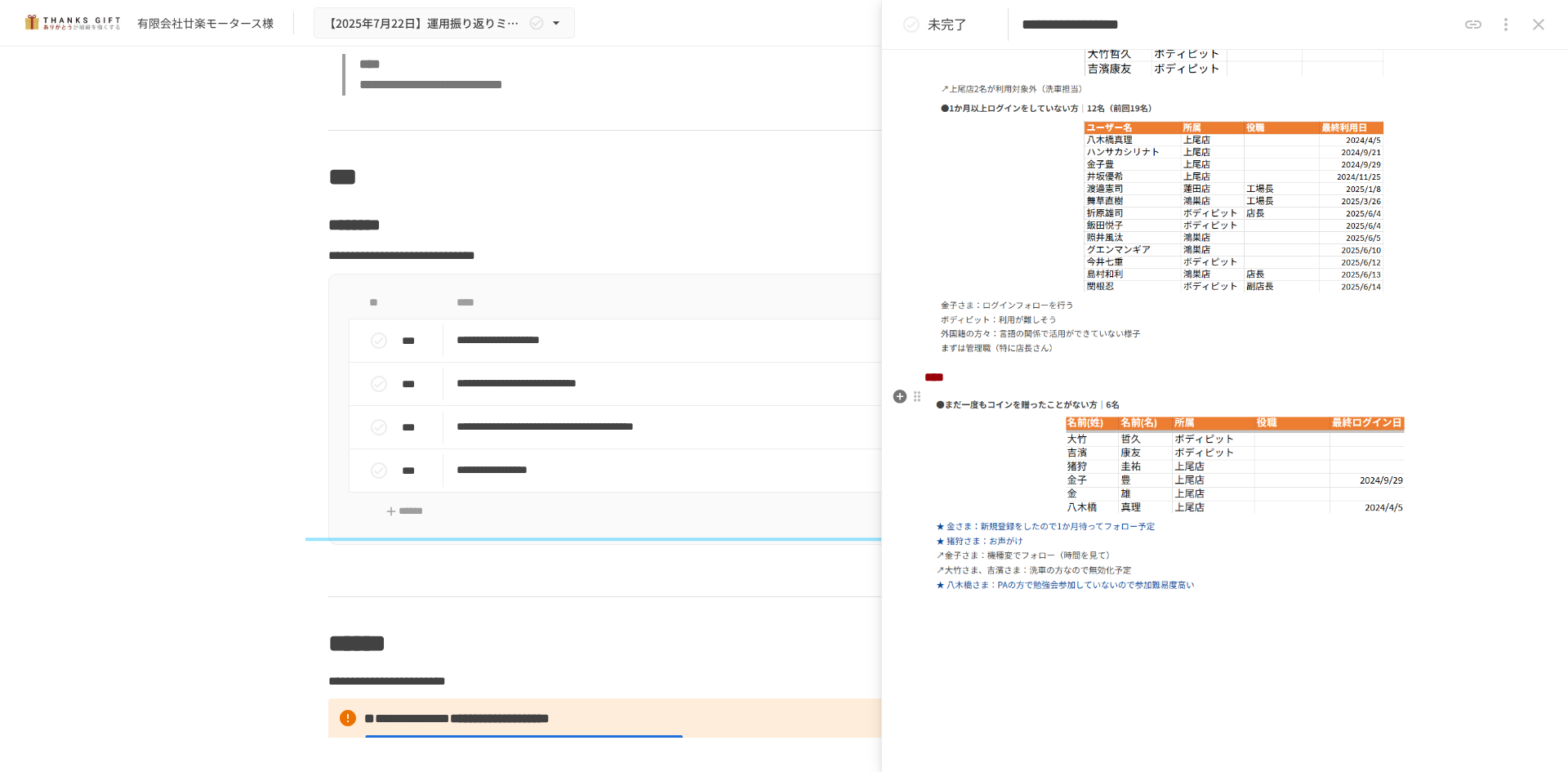 scroll, scrollTop: 319, scrollLeft: 0, axis: vertical 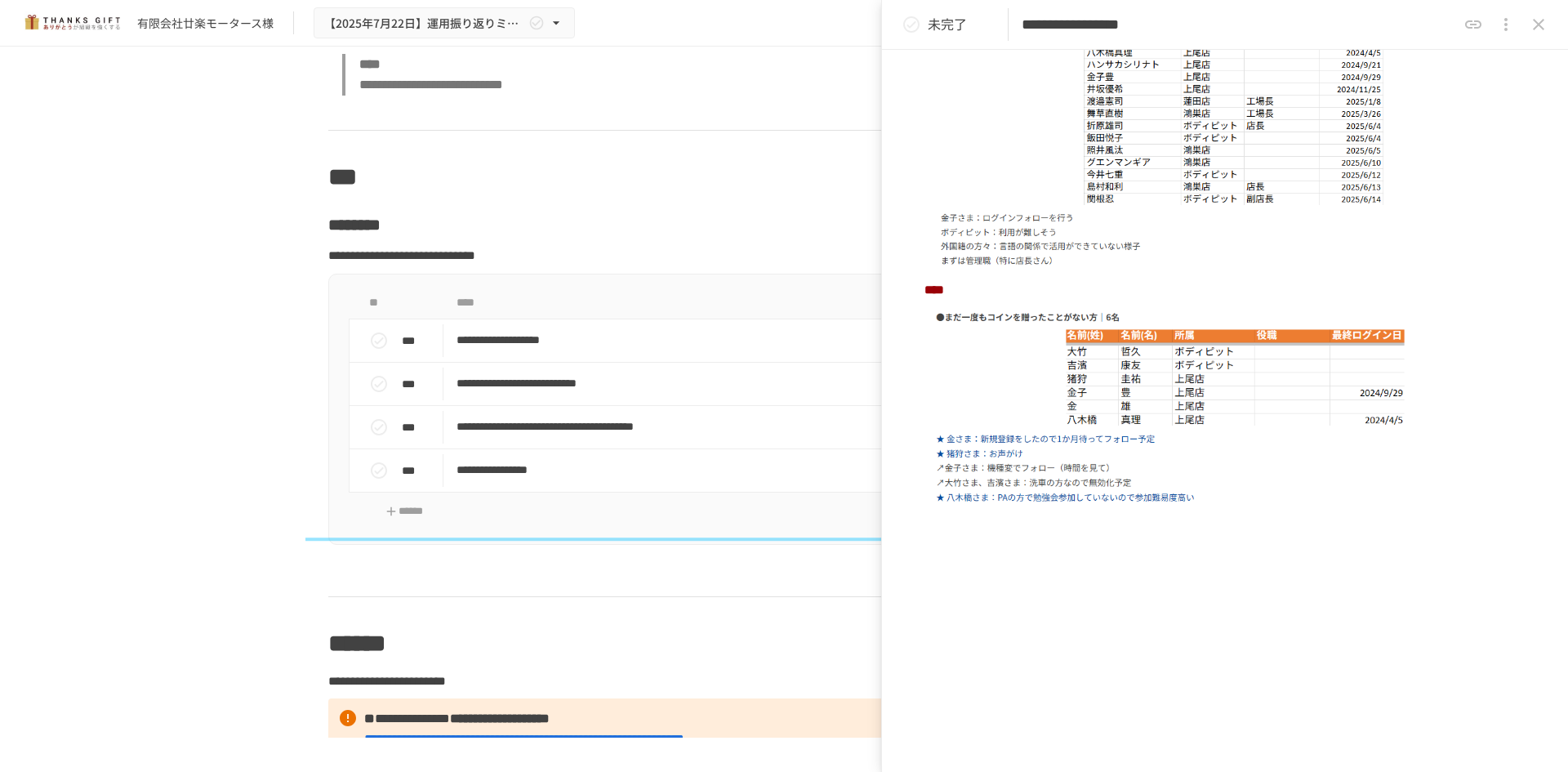 click on "***** ****" at bounding box center [1225, 320] 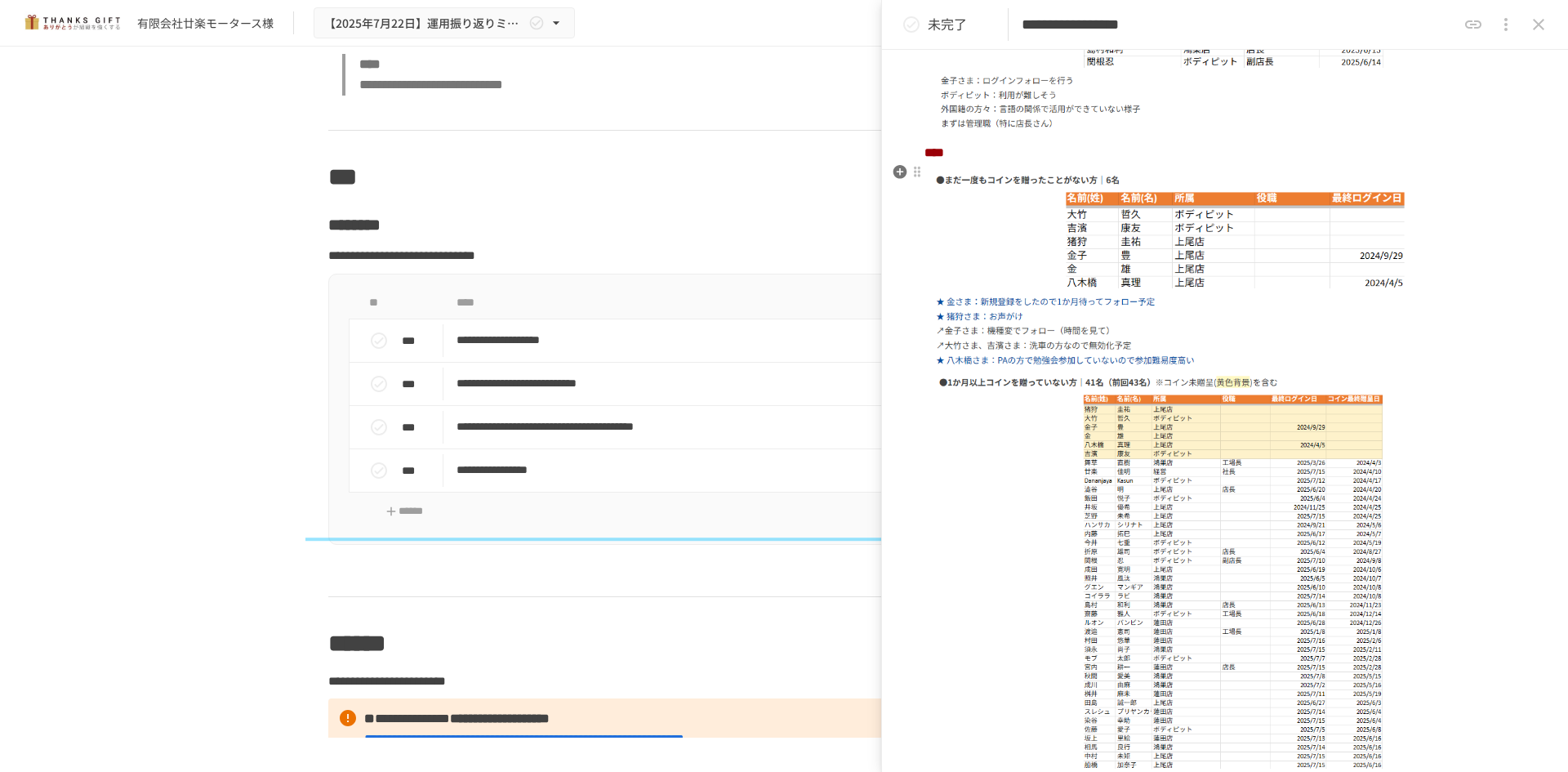 scroll, scrollTop: 147, scrollLeft: 0, axis: vertical 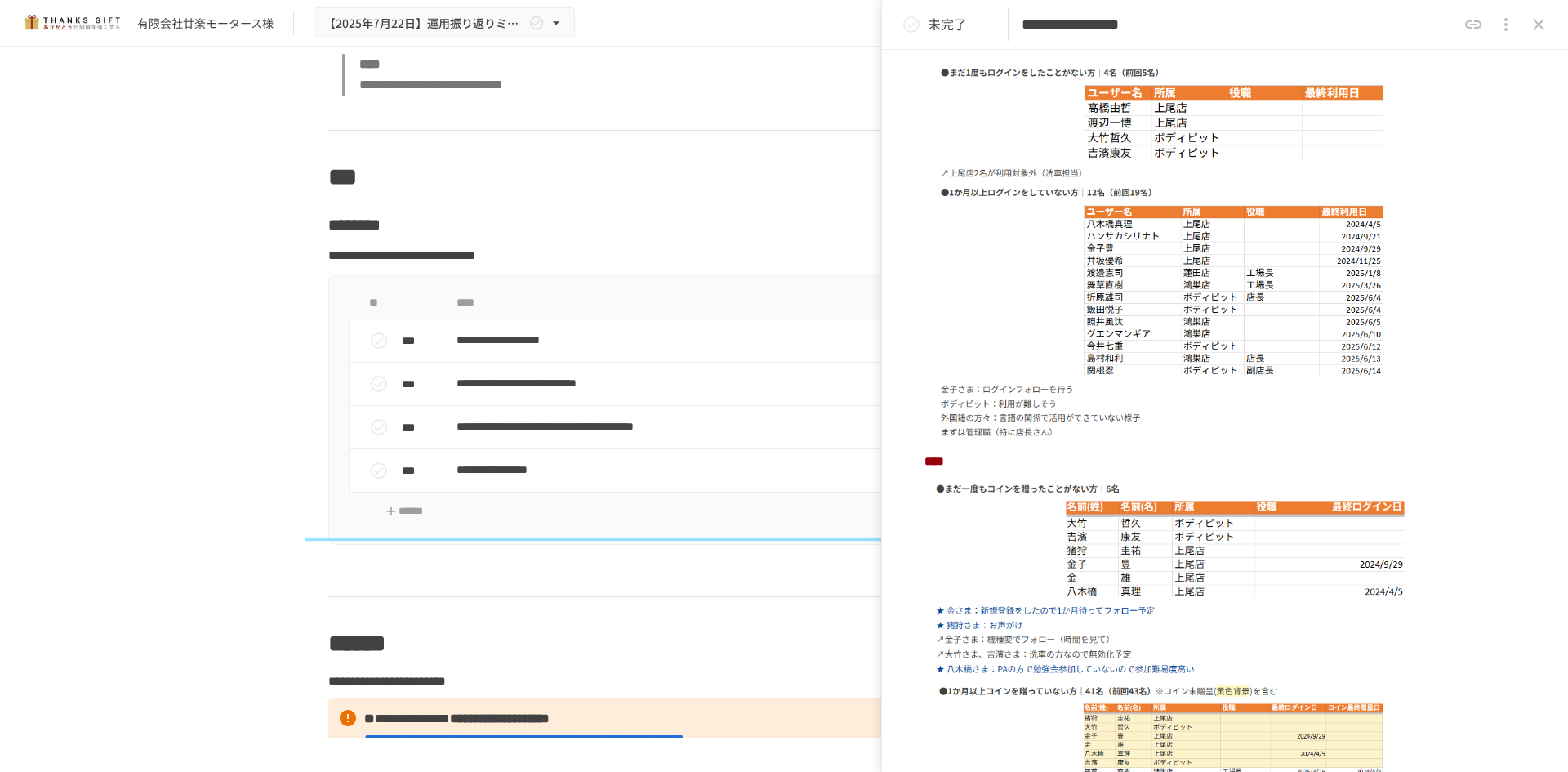 click 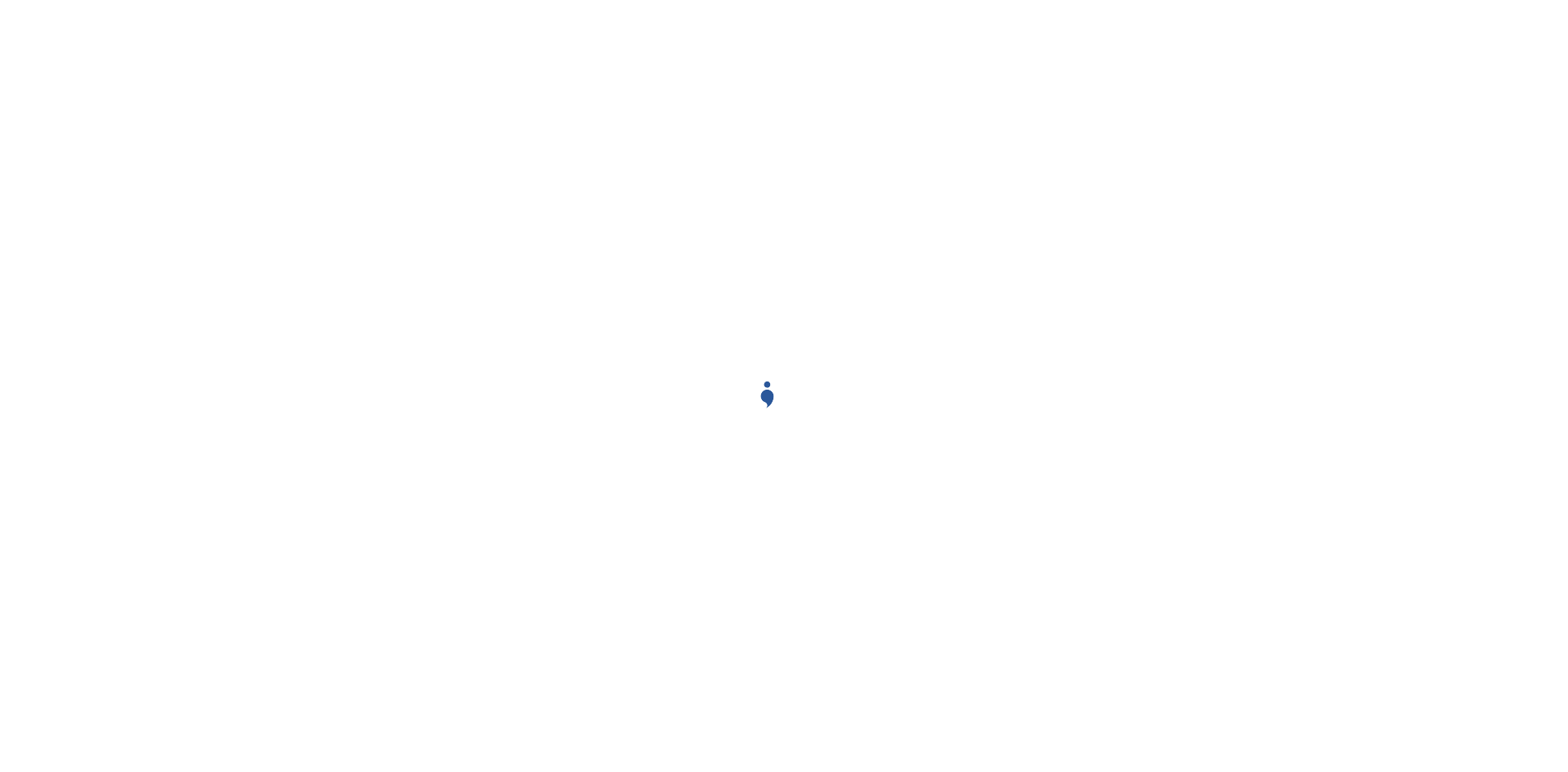 scroll, scrollTop: 0, scrollLeft: 0, axis: both 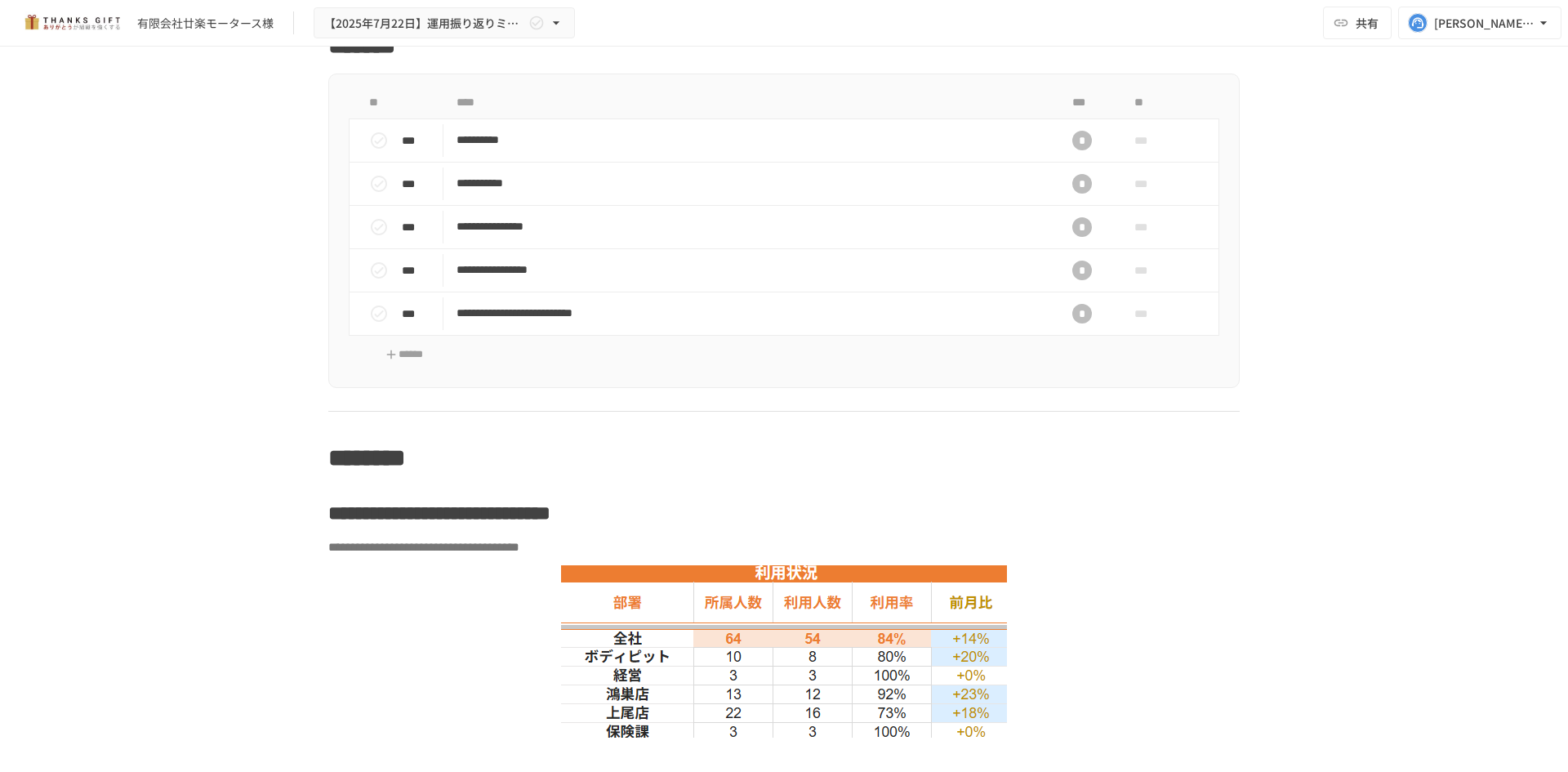 click on "**********" at bounding box center (784, 392) 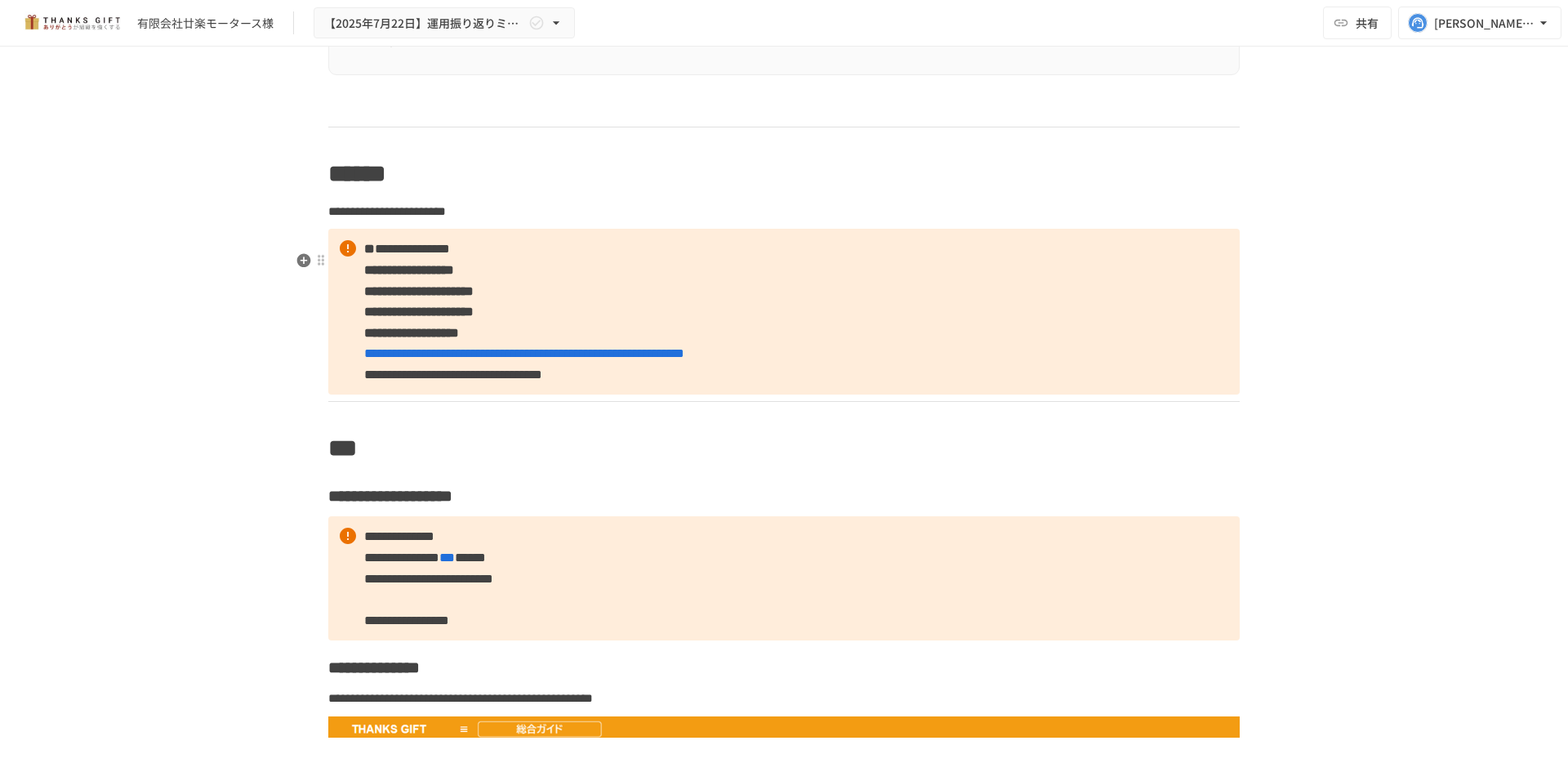 scroll, scrollTop: 6198, scrollLeft: 0, axis: vertical 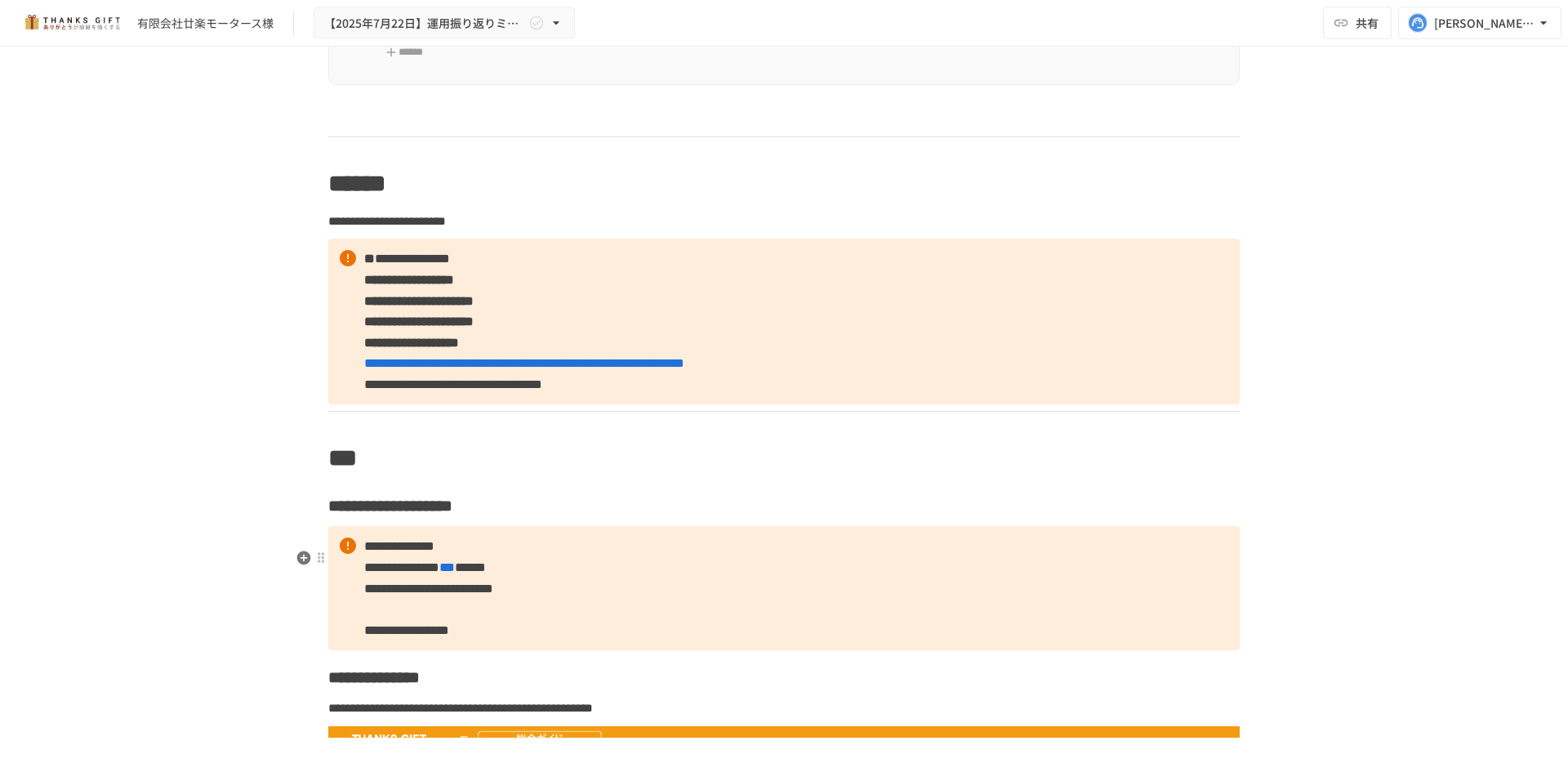 click on "**********" at bounding box center (429, 588) 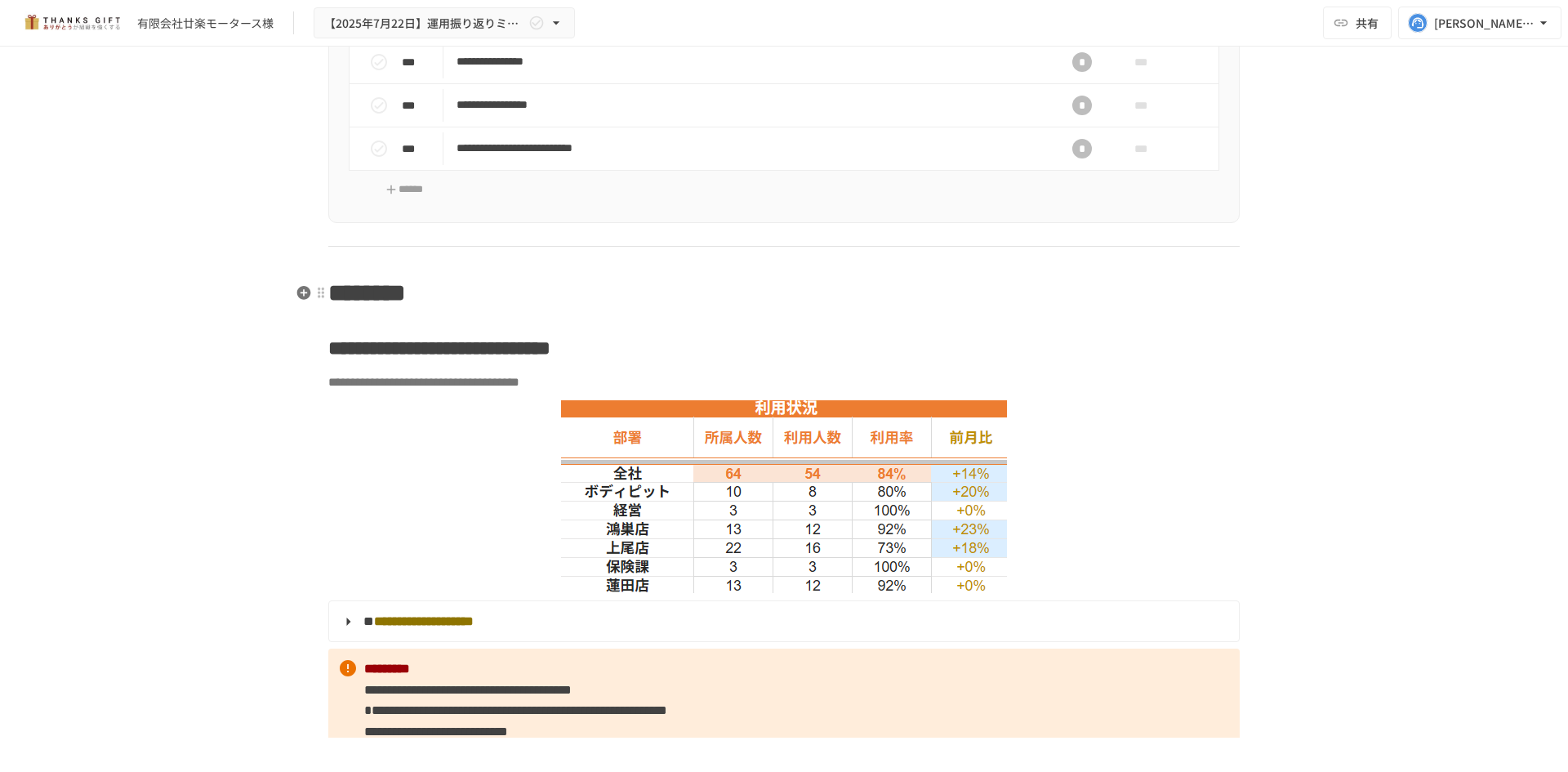 scroll, scrollTop: 2032, scrollLeft: 0, axis: vertical 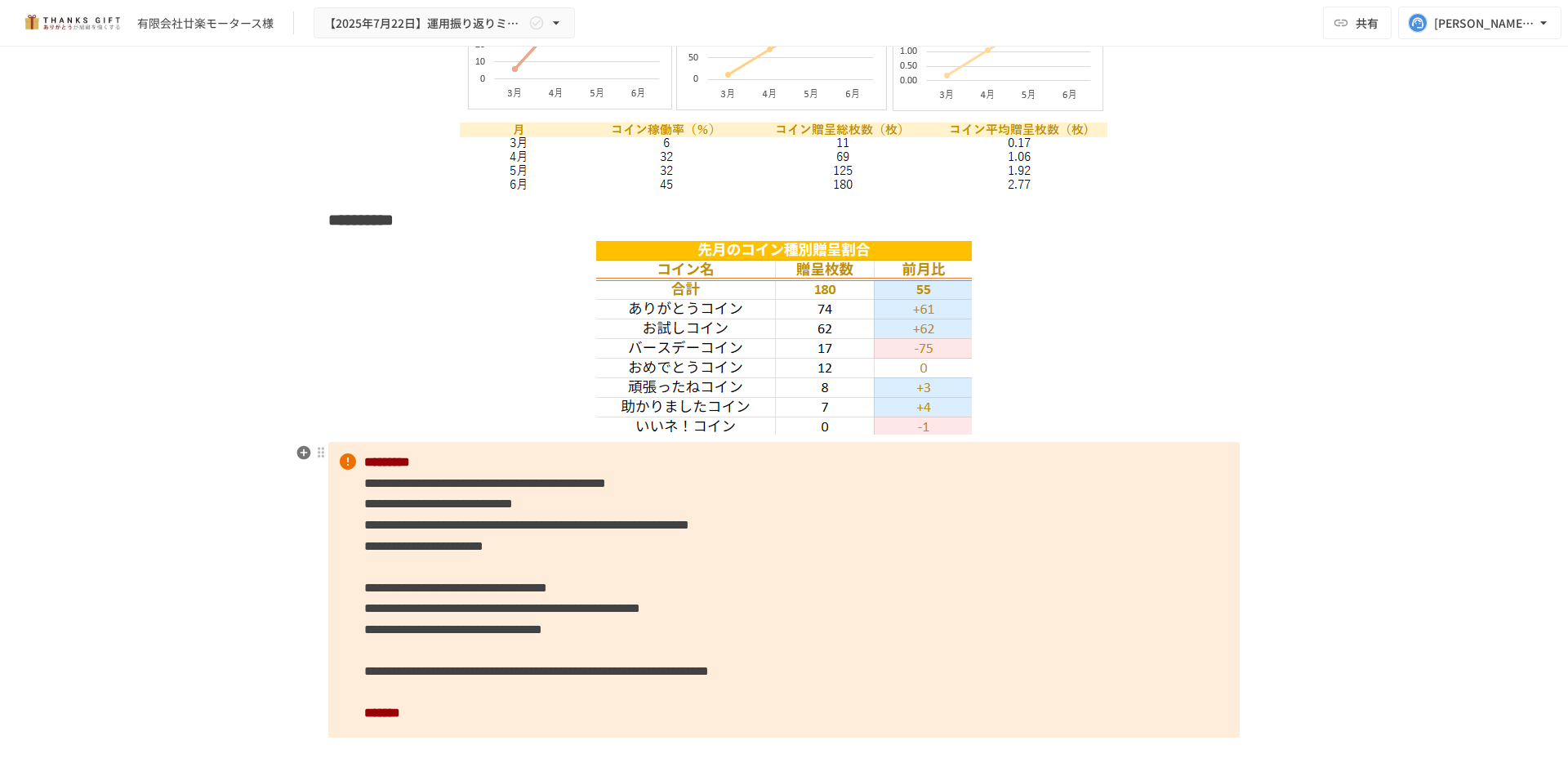 click on "**********" at bounding box center [784, 598] 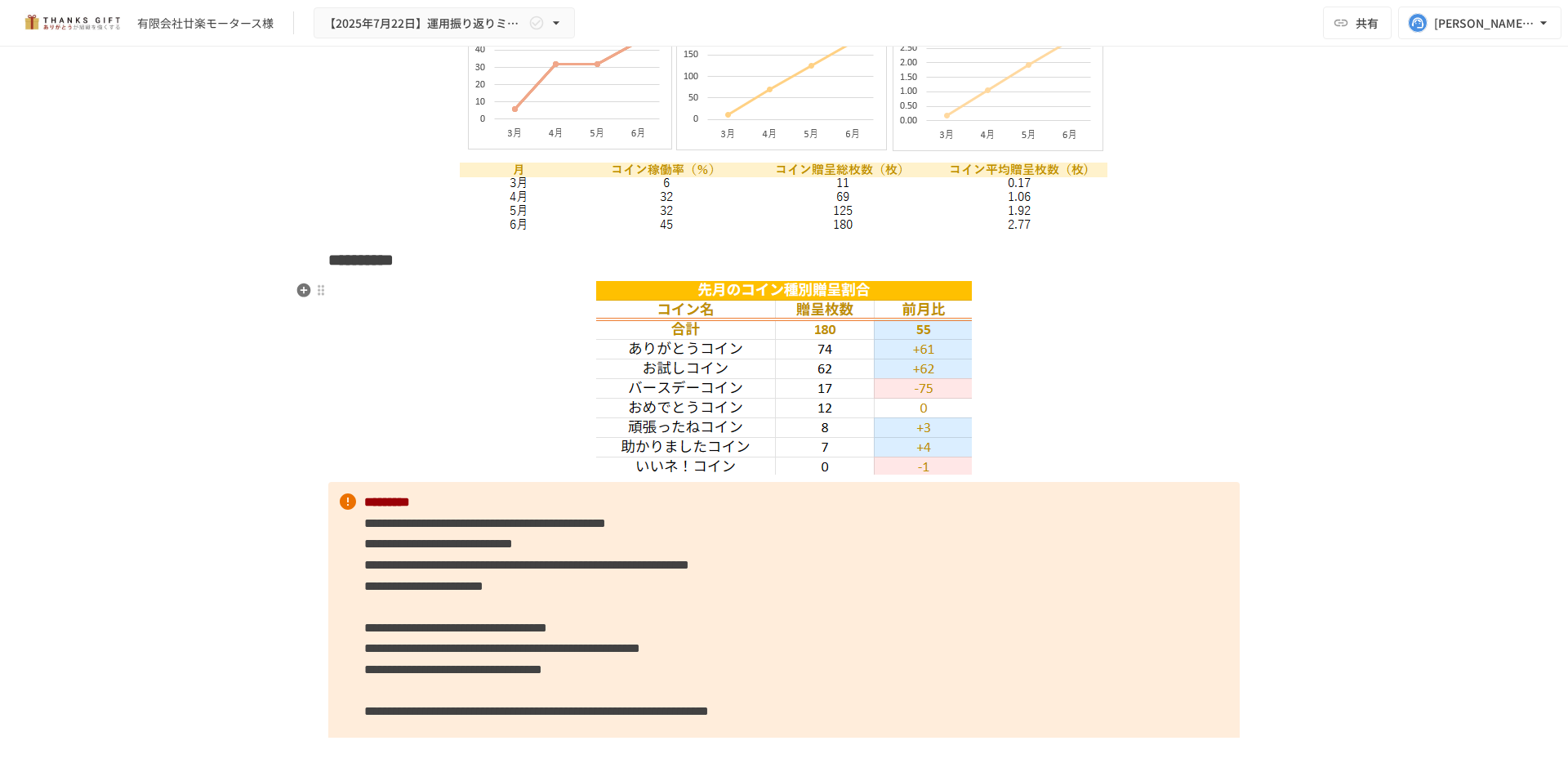 scroll, scrollTop: 3175, scrollLeft: 0, axis: vertical 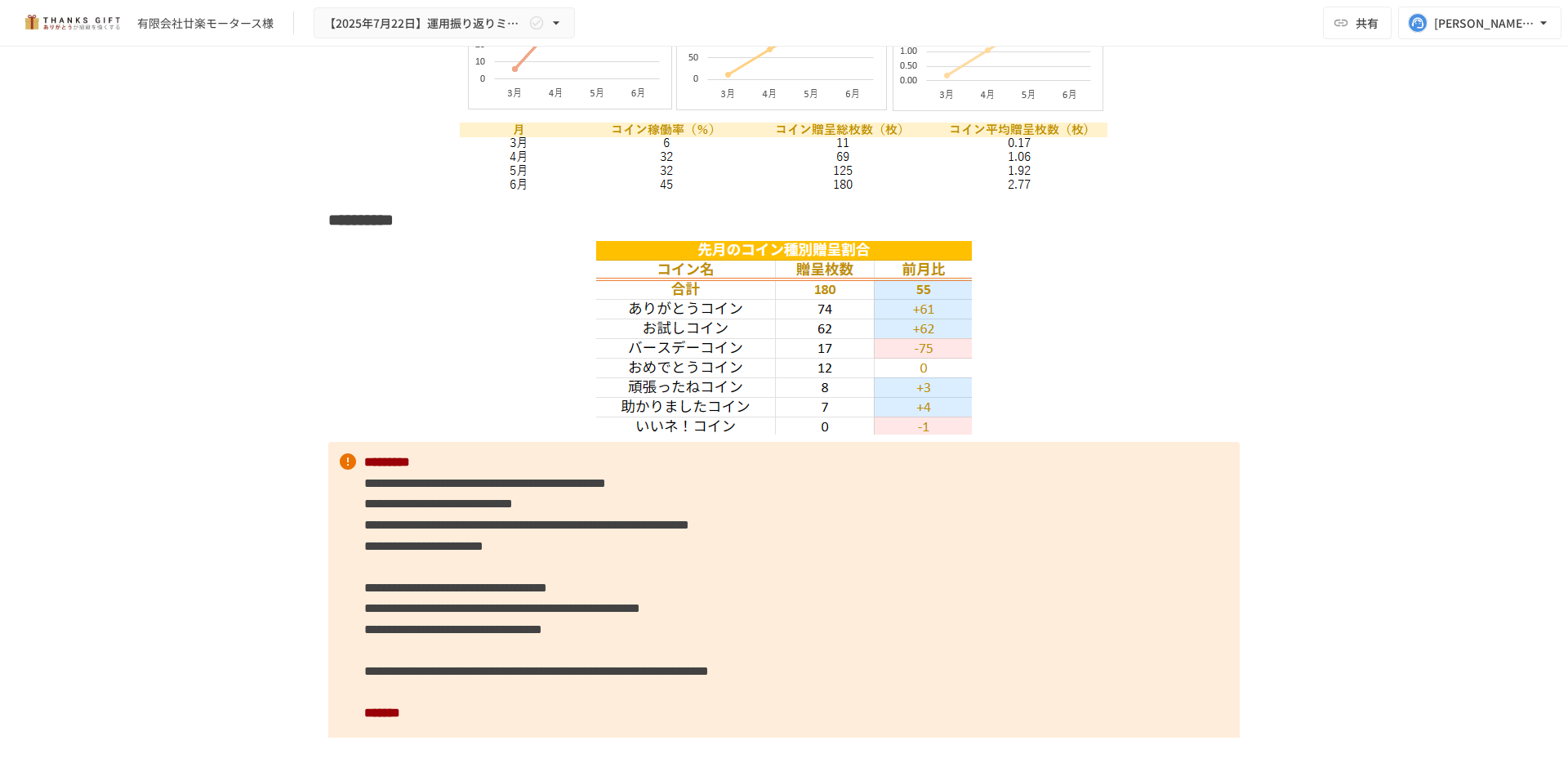 click on "**********" at bounding box center [784, 392] 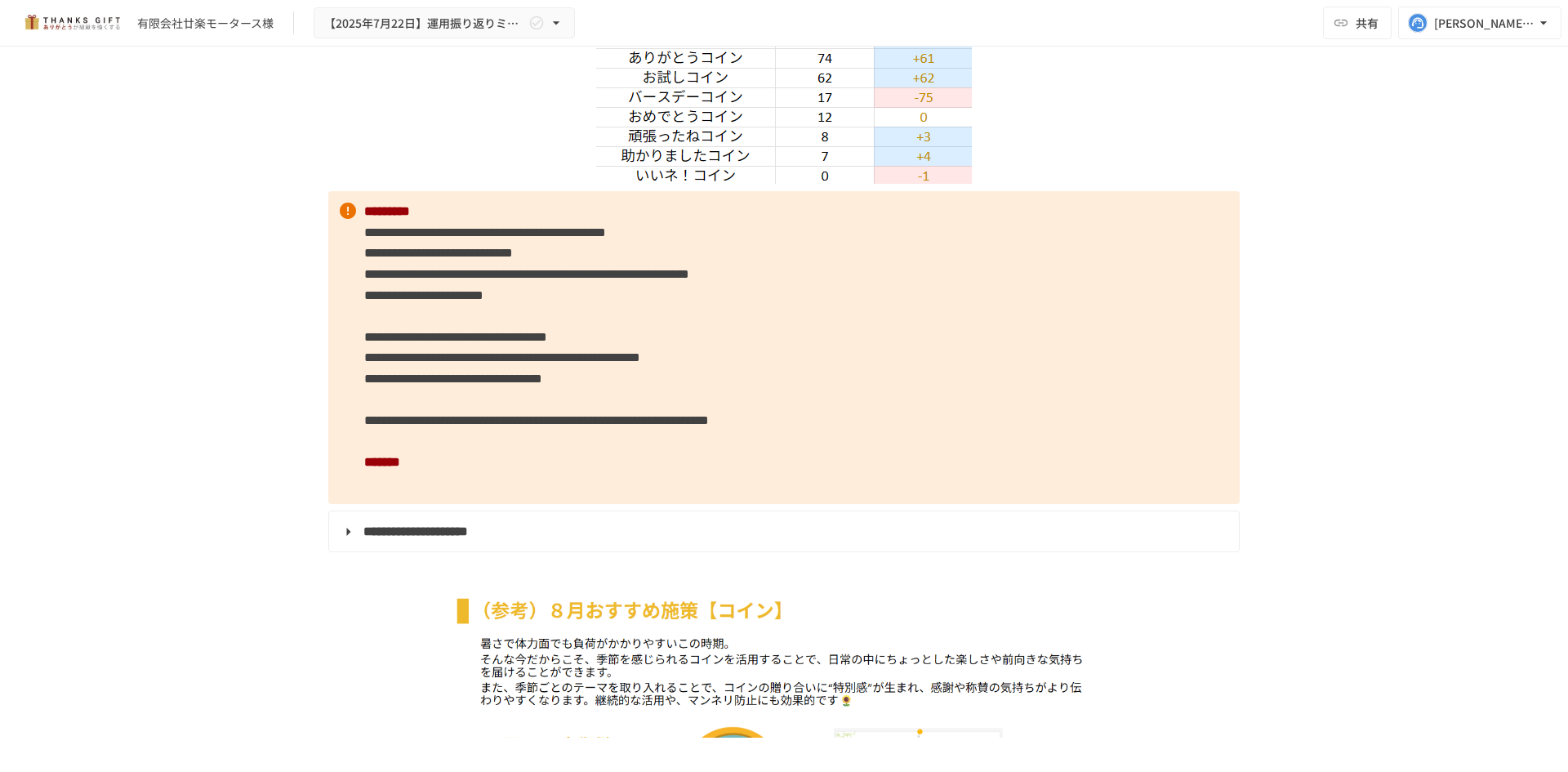 scroll, scrollTop: 3513, scrollLeft: 0, axis: vertical 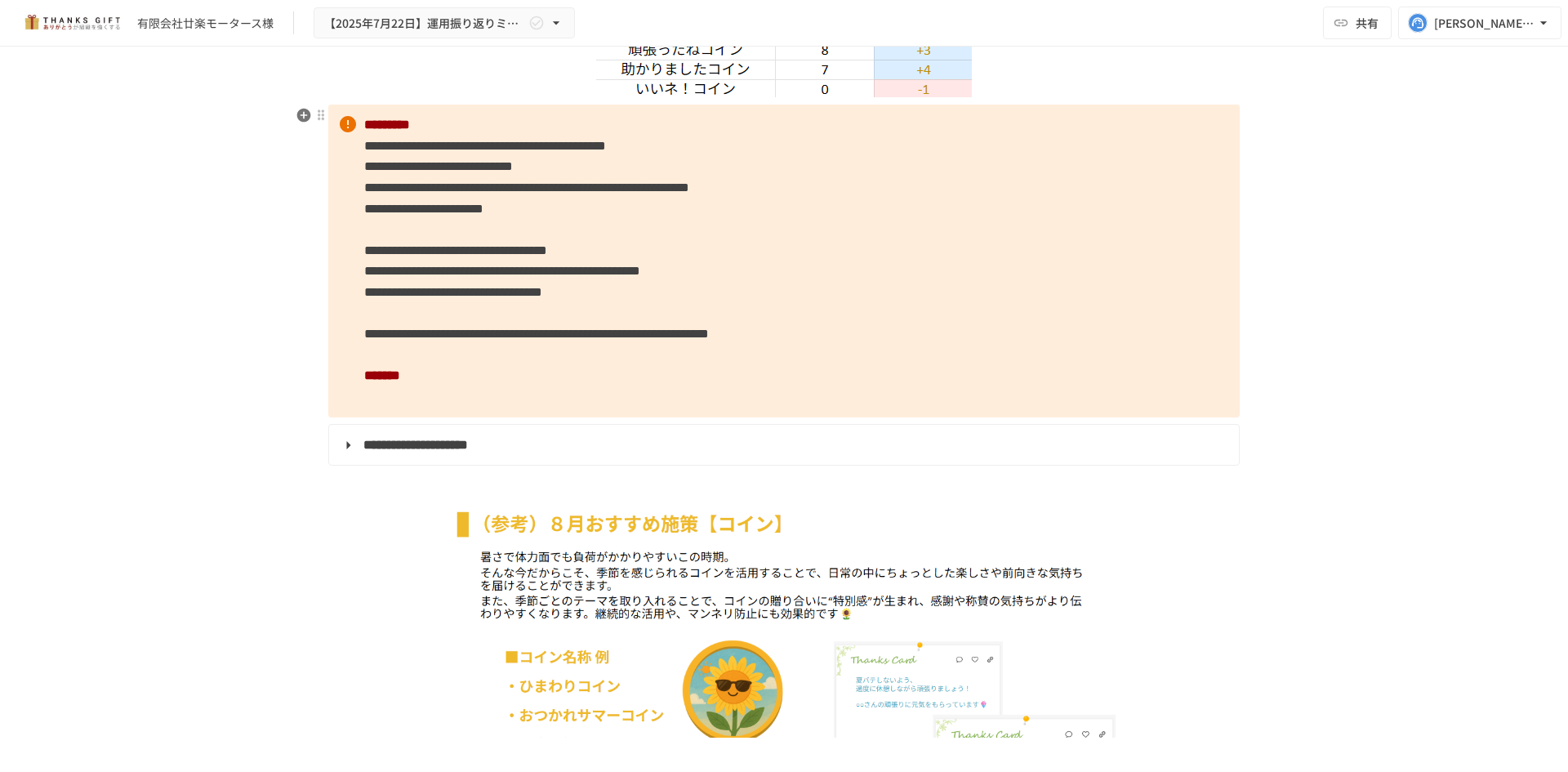 click on "**********" at bounding box center [784, 261] 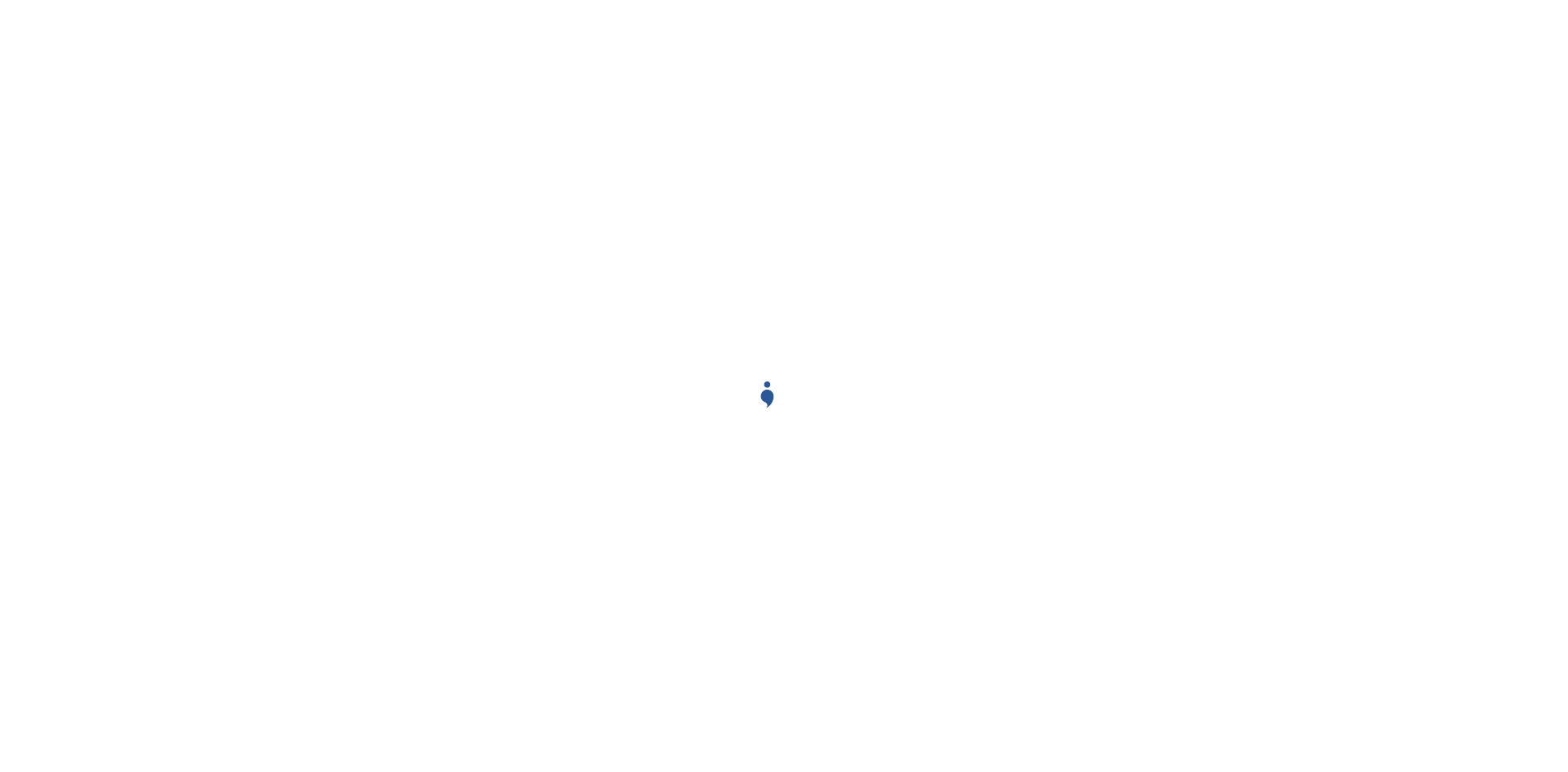 scroll, scrollTop: 0, scrollLeft: 0, axis: both 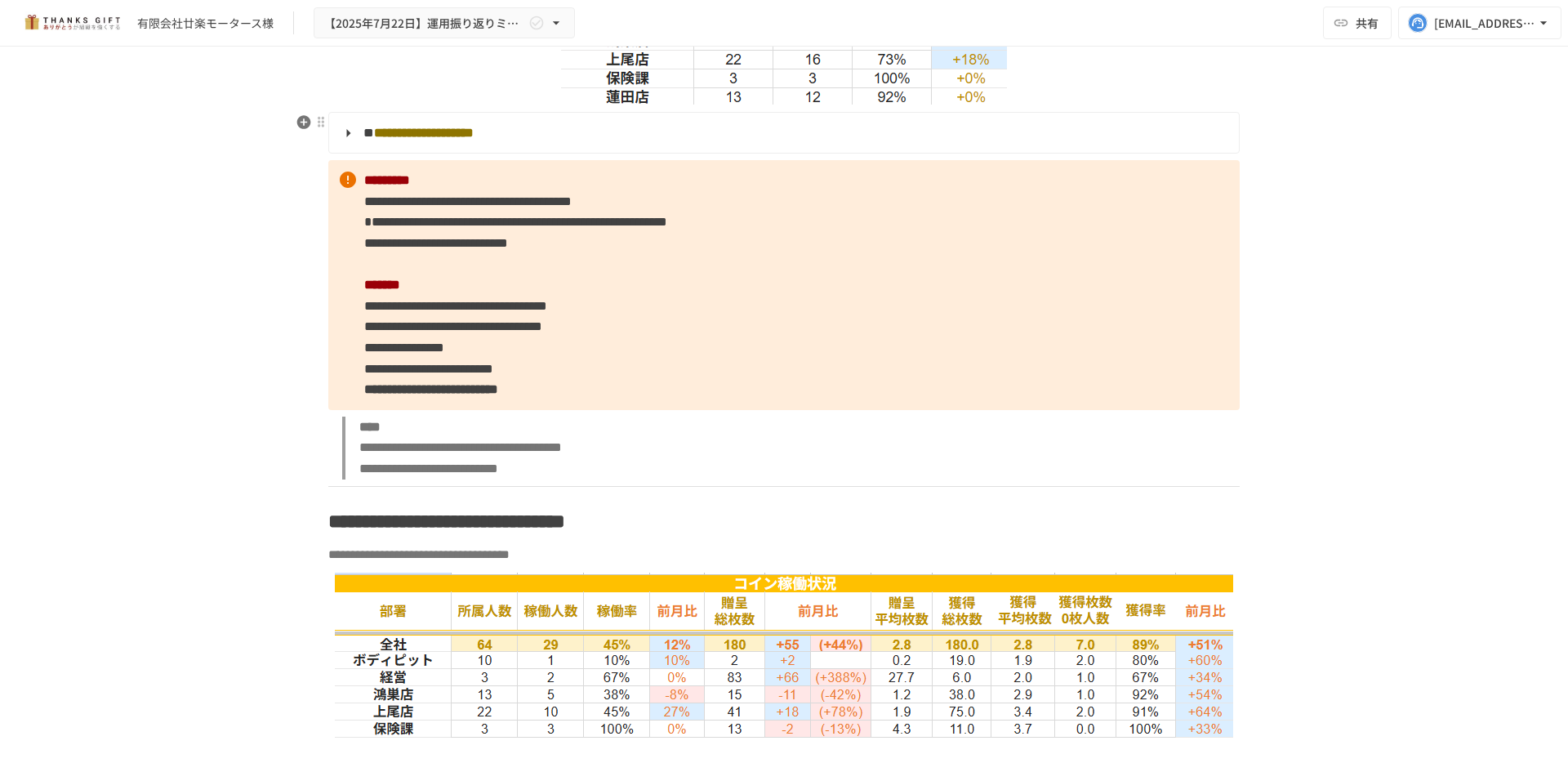 click on "**********" at bounding box center (782, 133) 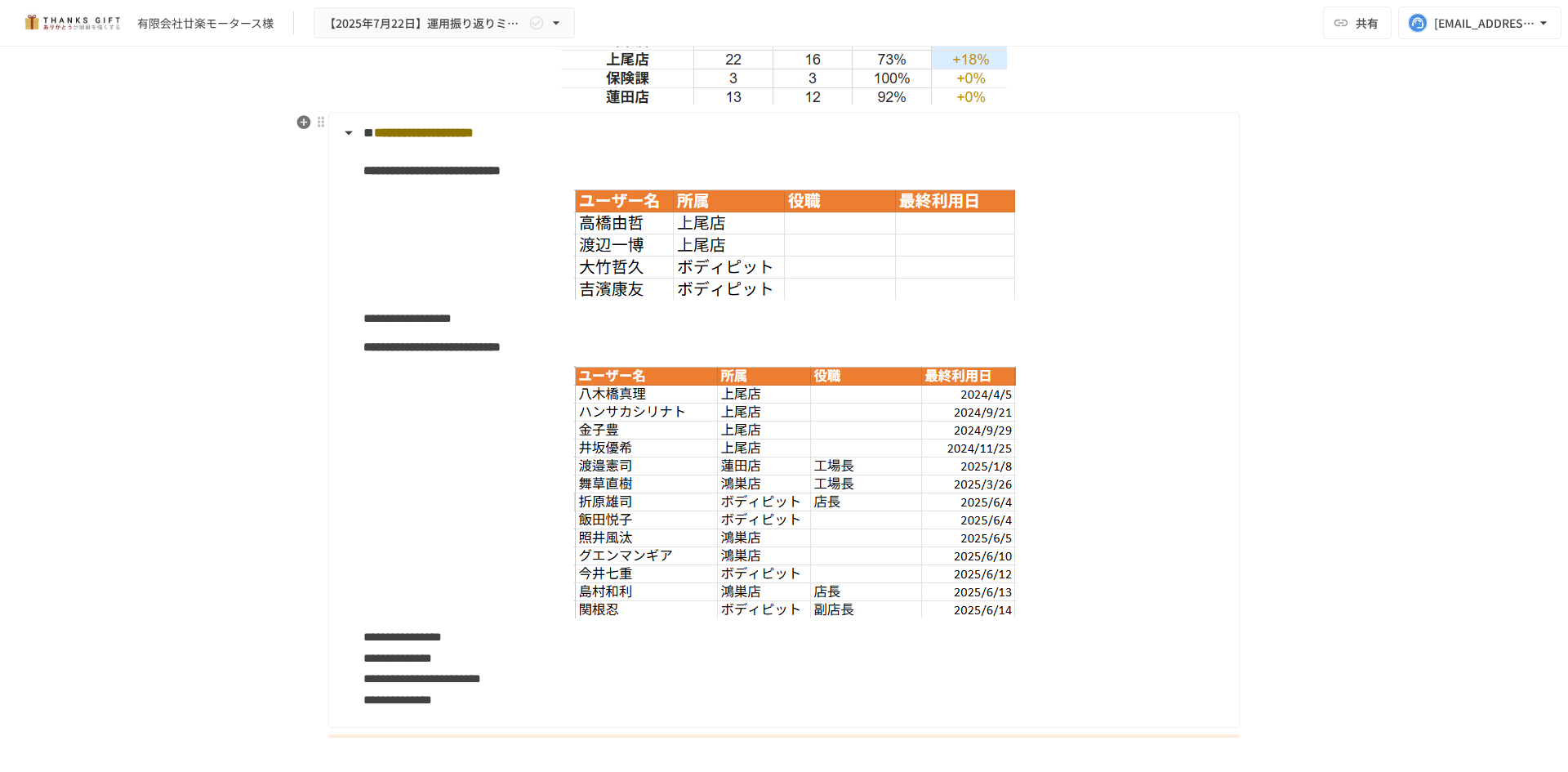 click on "**********" at bounding box center [782, 133] 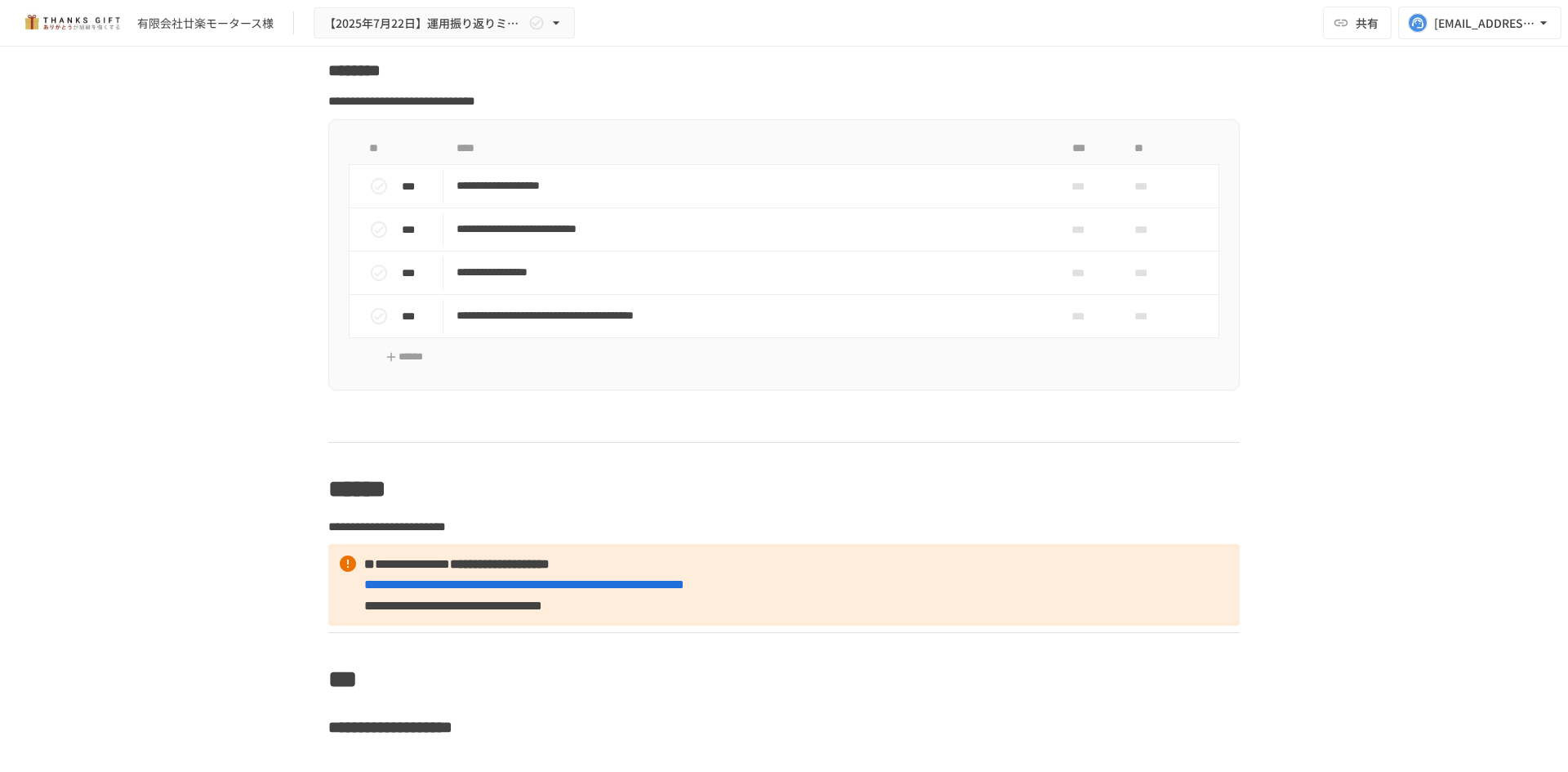 scroll, scrollTop: 6290, scrollLeft: 0, axis: vertical 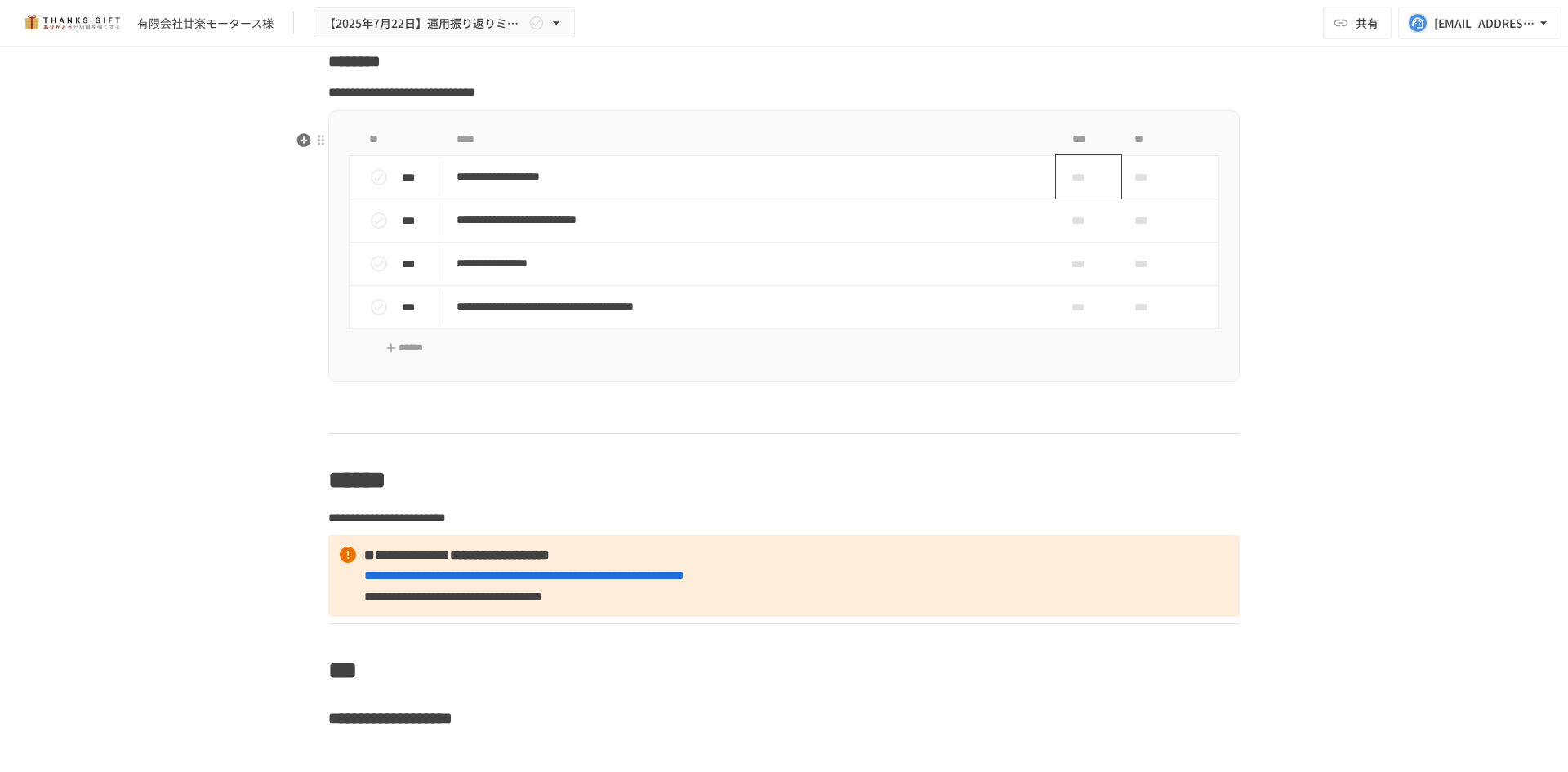 click on "***" at bounding box center [1082, 177] 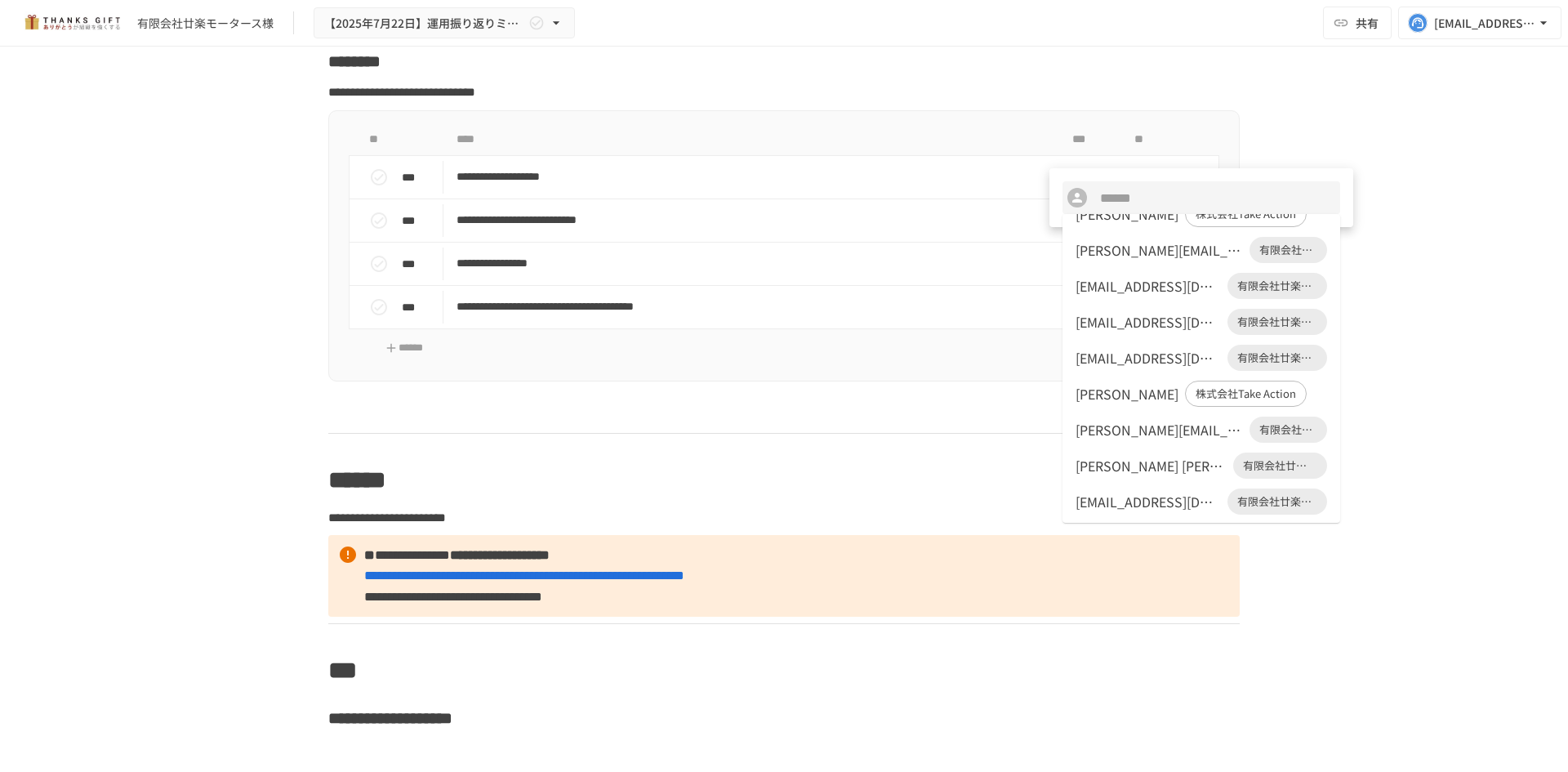 scroll, scrollTop: 136, scrollLeft: 0, axis: vertical 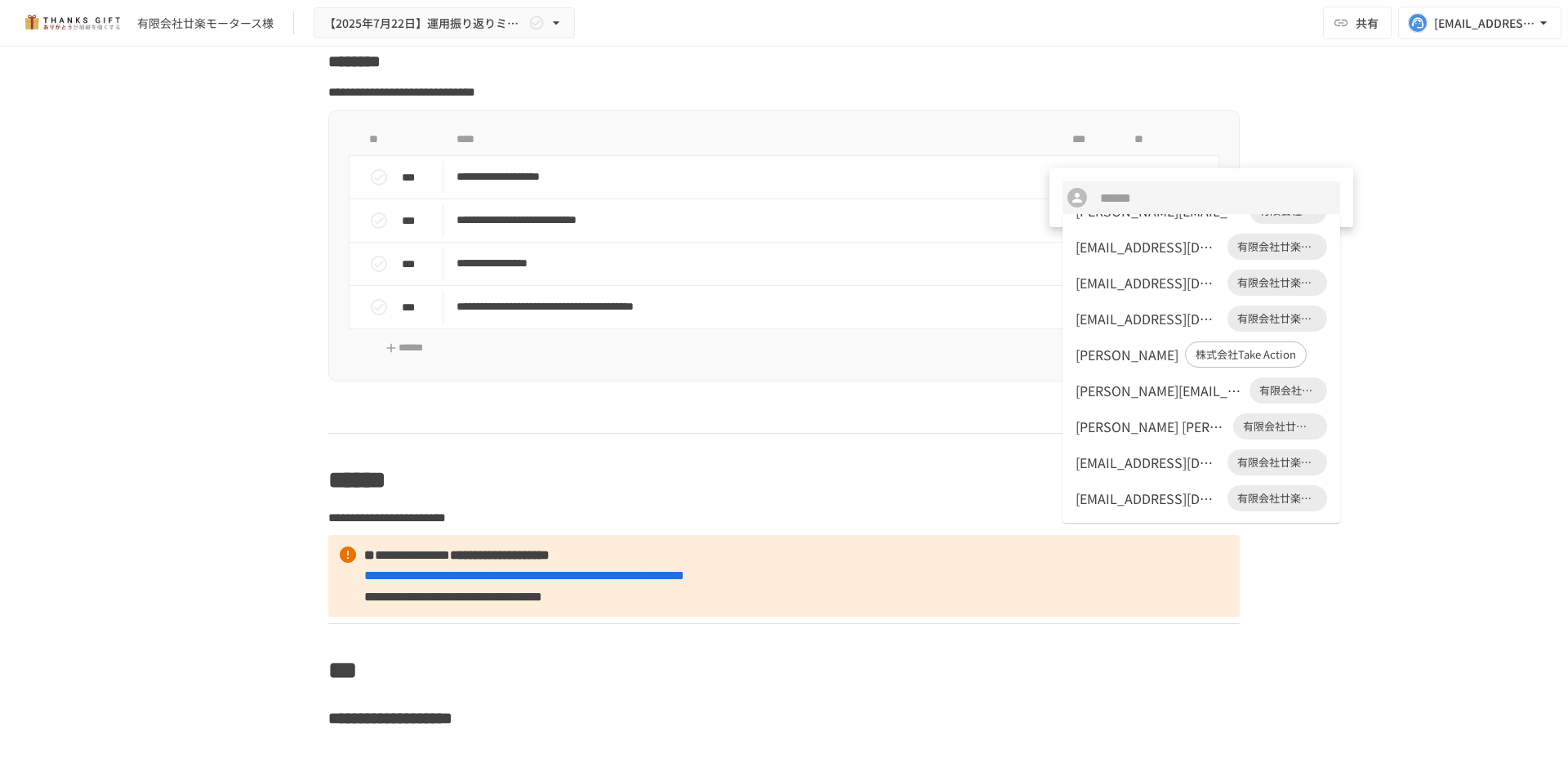 click on "[PERSON_NAME] [PERSON_NAME]さま" at bounding box center (1151, 426) 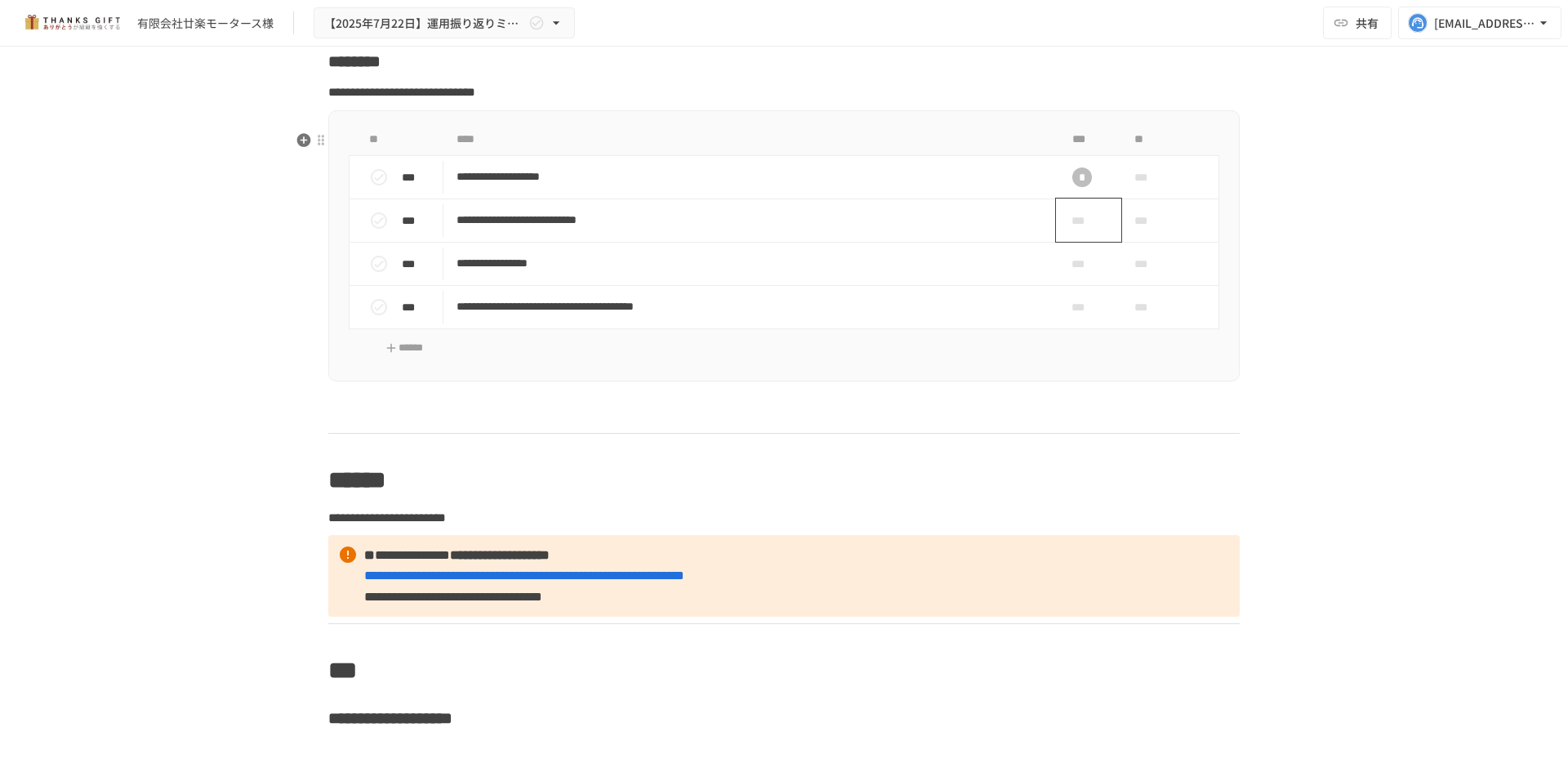 click on "***" at bounding box center [1082, 221] 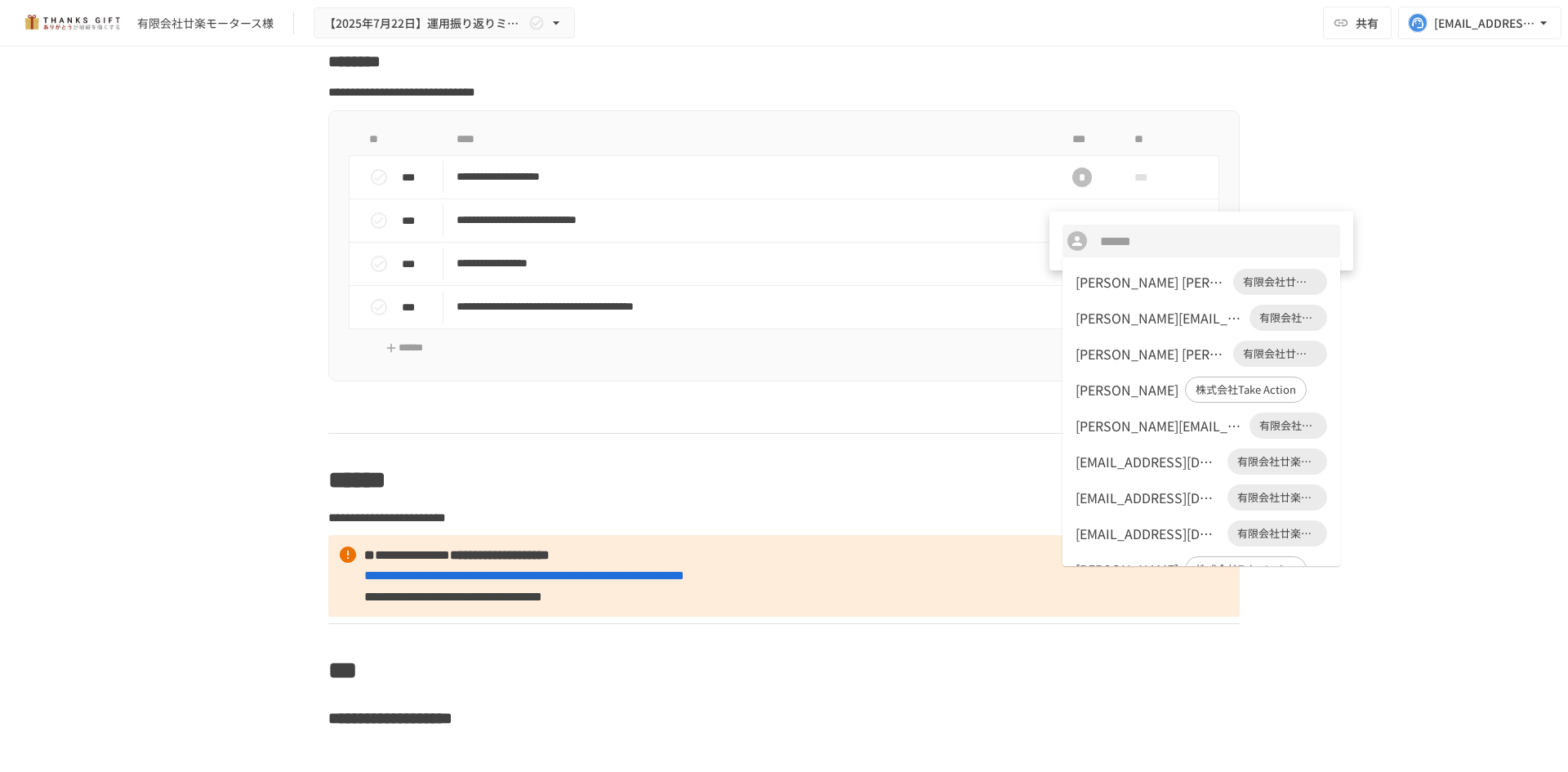 click on "[PERSON_NAME] [PERSON_NAME]さま" at bounding box center [1151, 282] 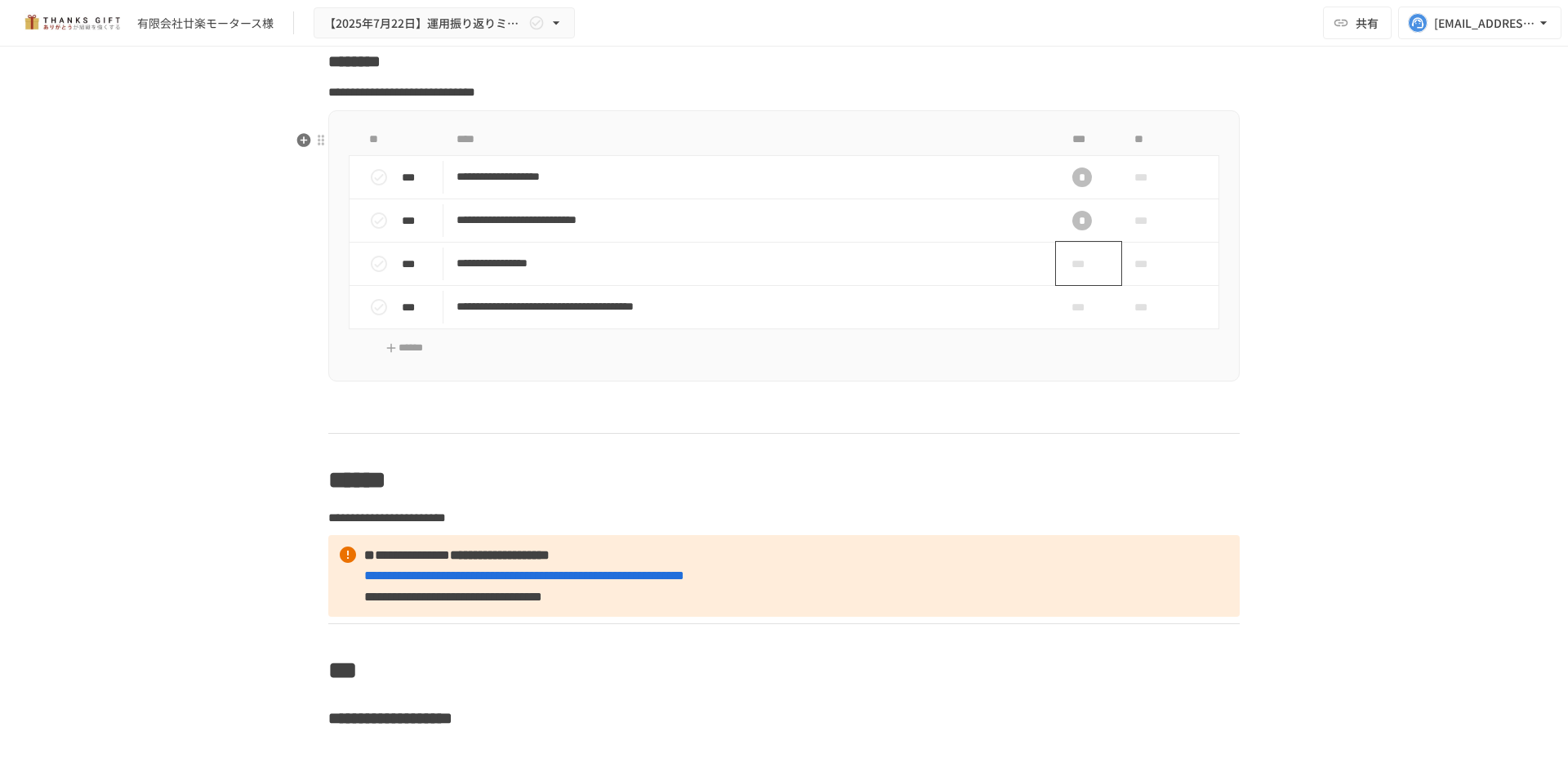 click on "***" at bounding box center [1082, 264] 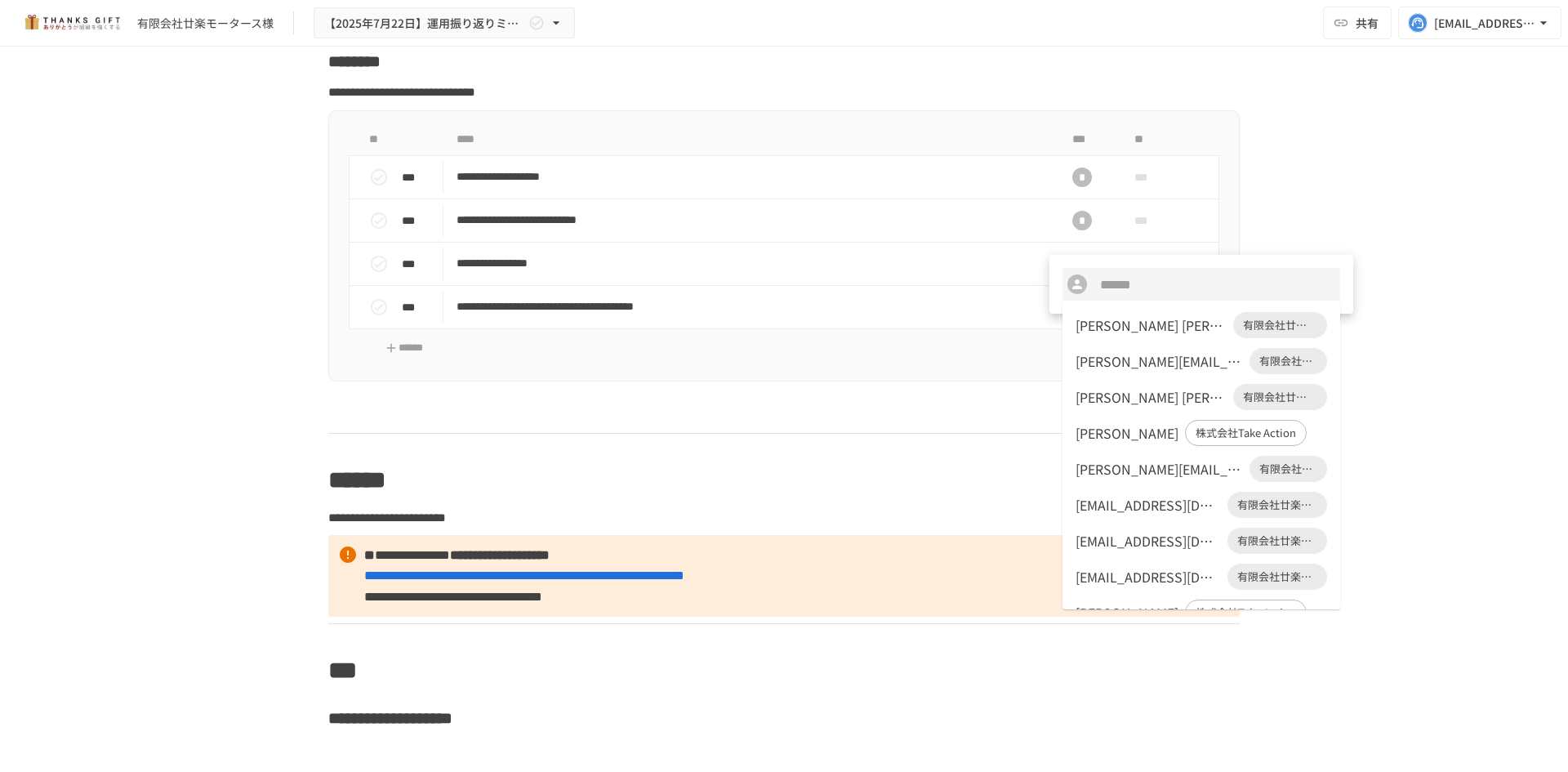 click on "[PERSON_NAME] [PERSON_NAME]さま" at bounding box center (1151, 325) 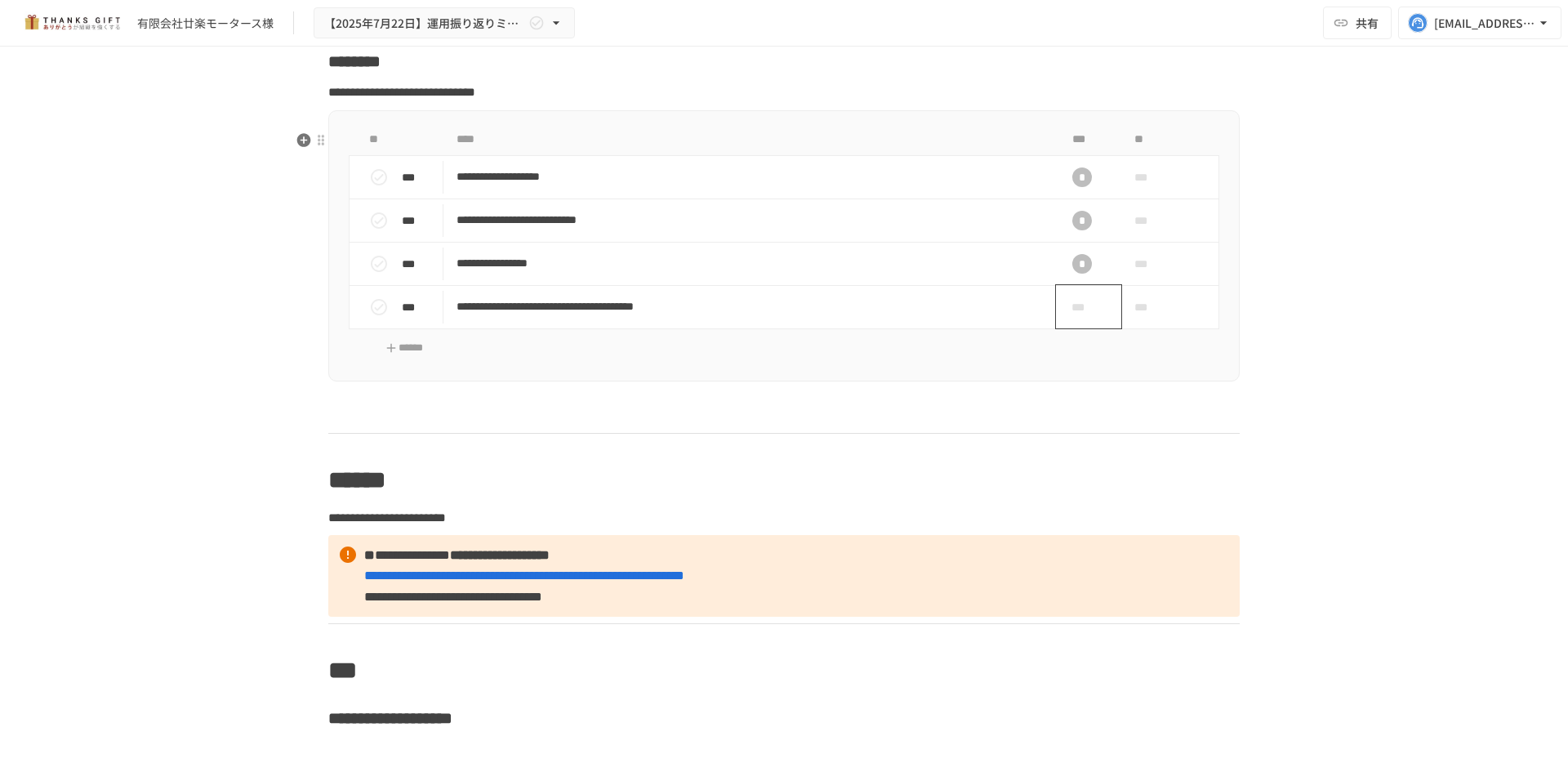 click on "***" at bounding box center [1082, 307] 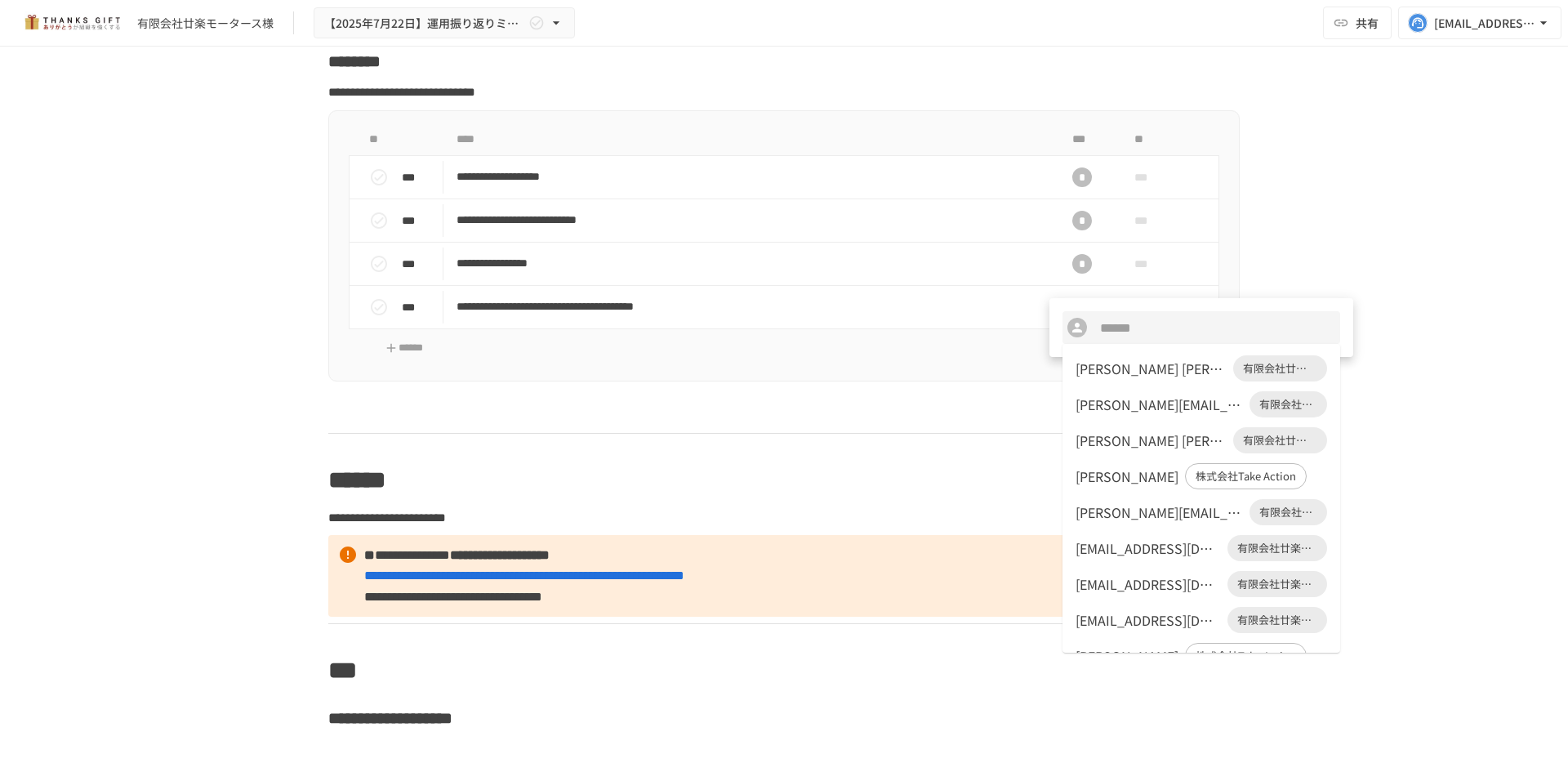 click on "[PERSON_NAME] [PERSON_NAME]さま" at bounding box center [1151, 368] 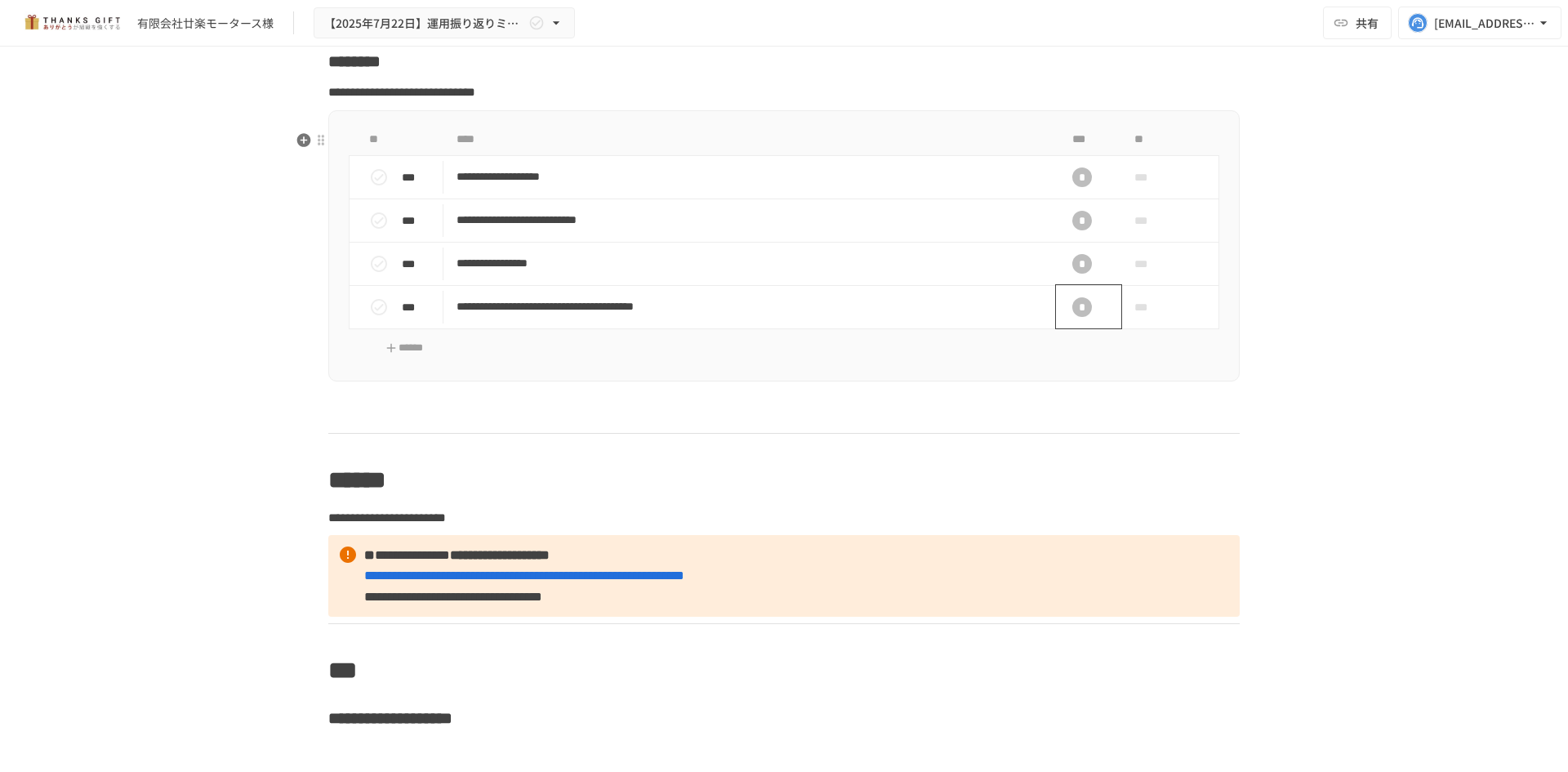 click on "*" at bounding box center [1082, 307] 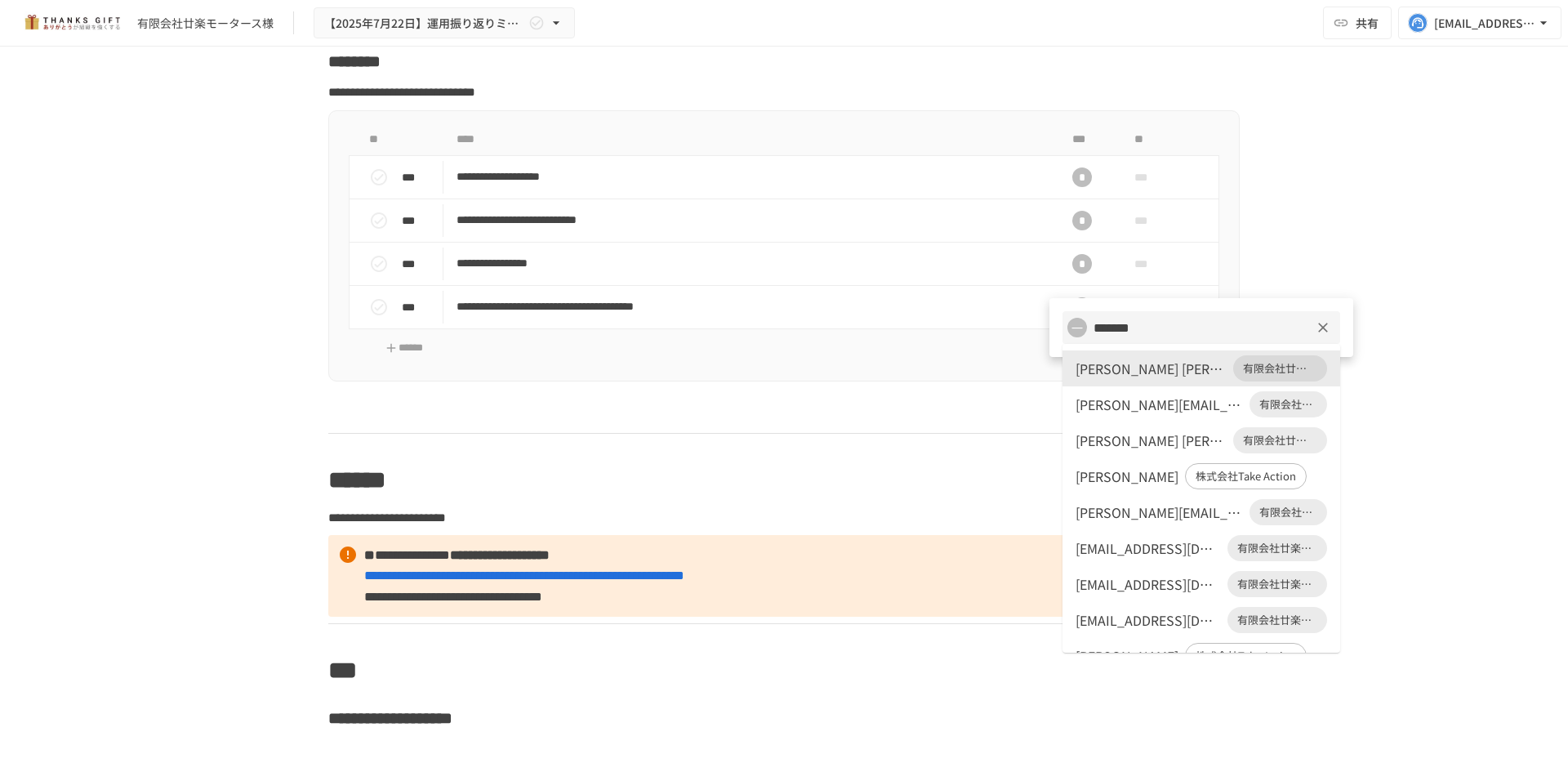 click 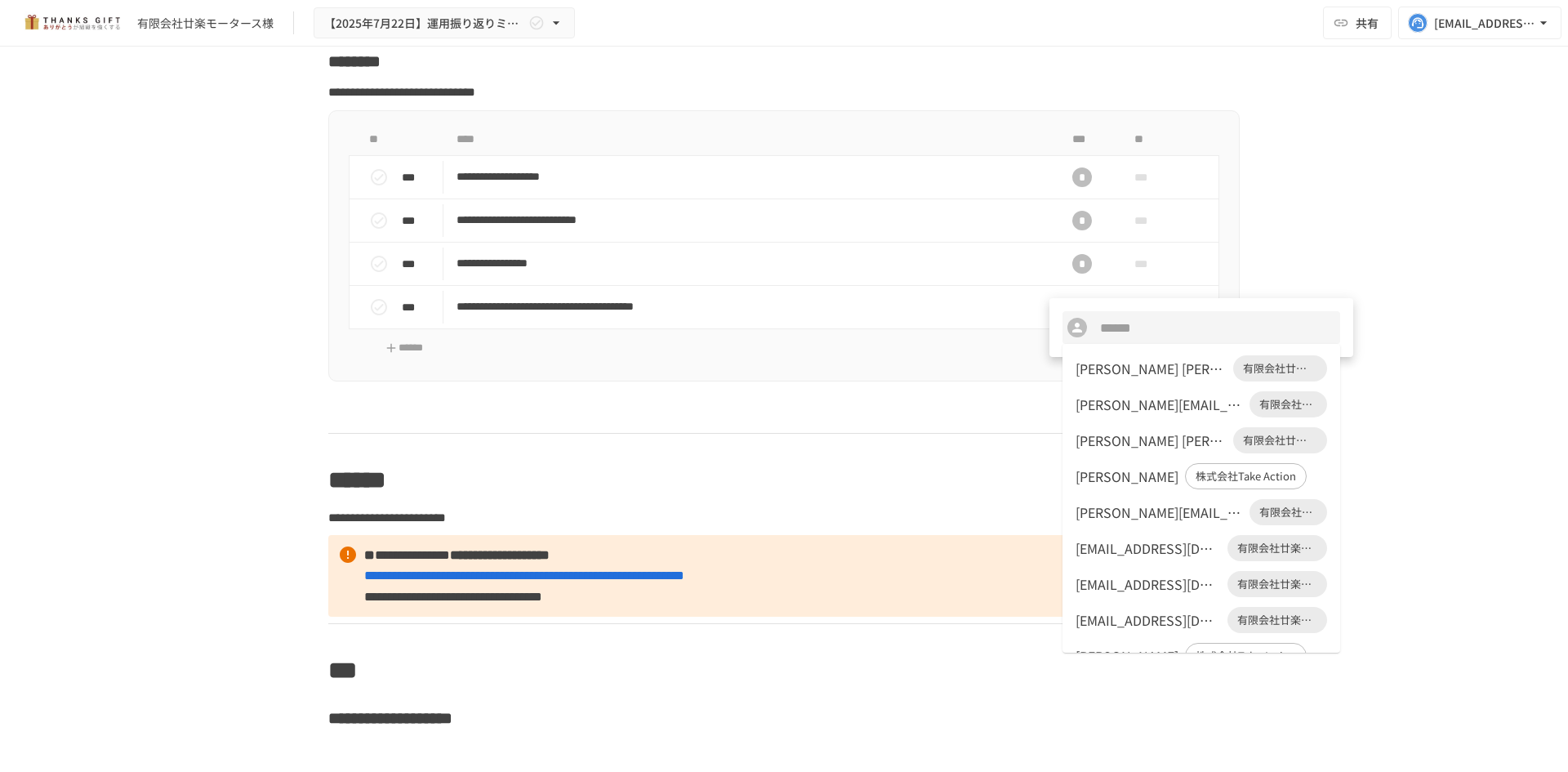 click at bounding box center (784, 386) 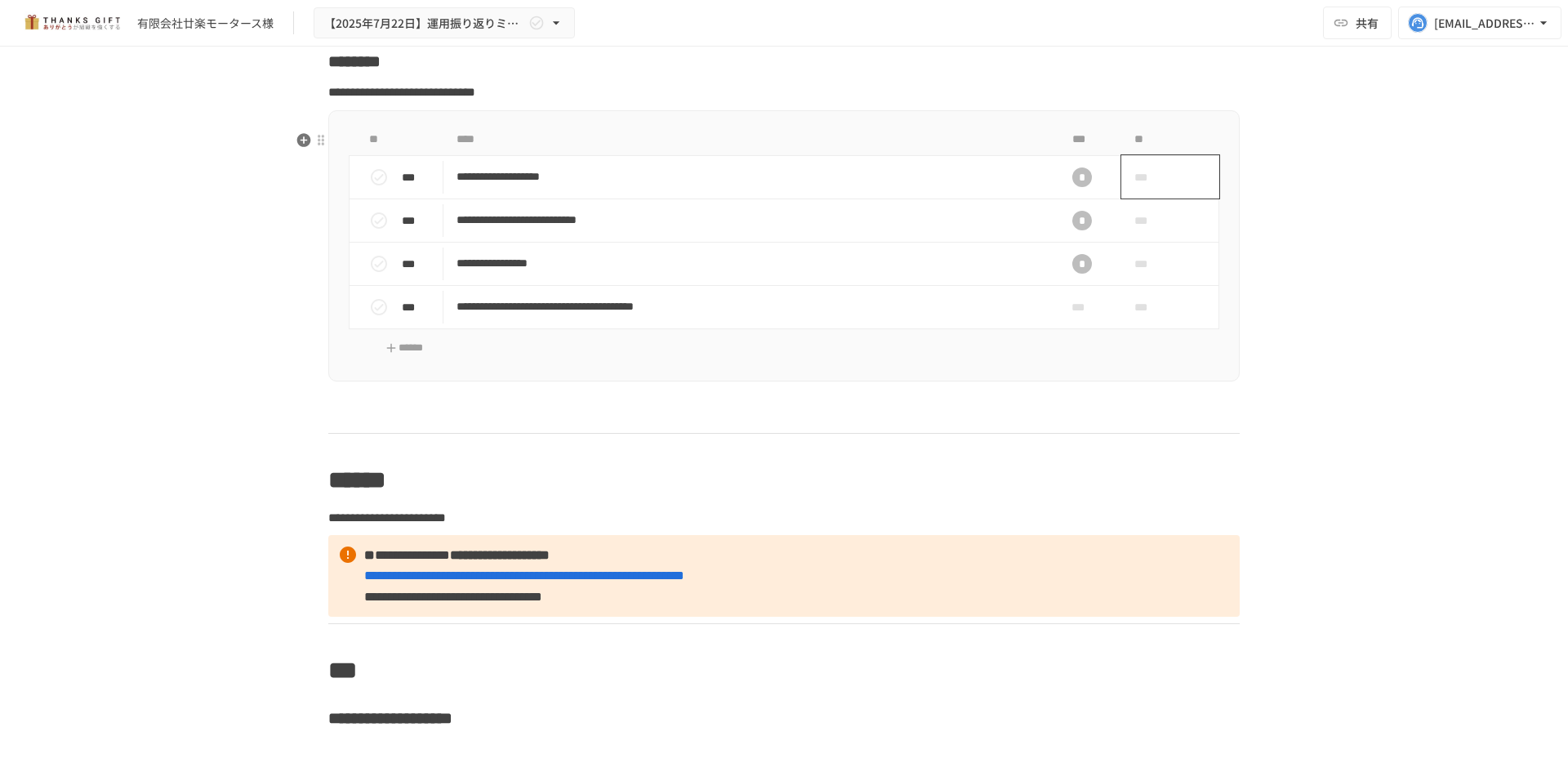 click on "***" at bounding box center (1152, 177) 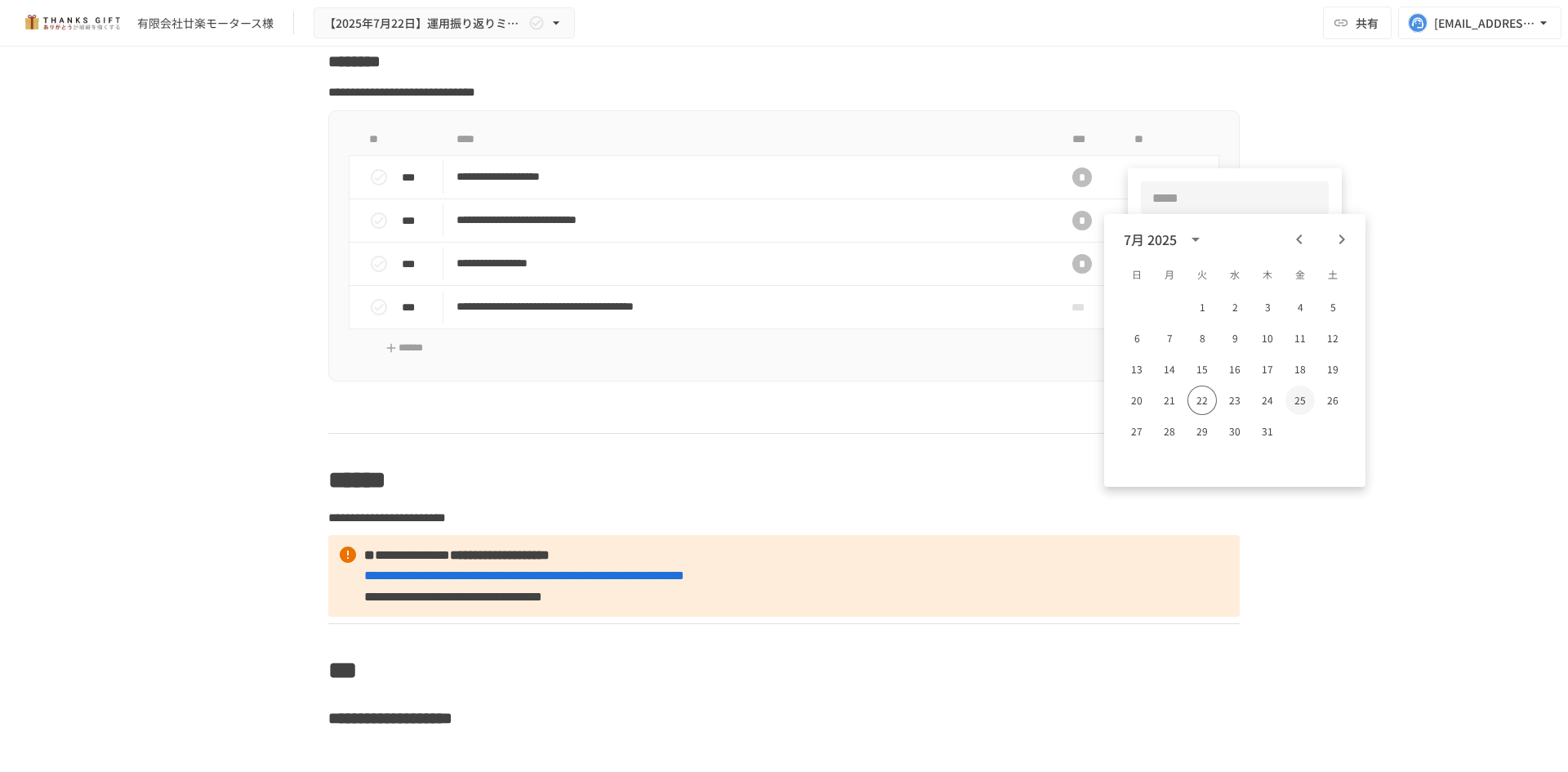 click on "25" at bounding box center [1300, 400] 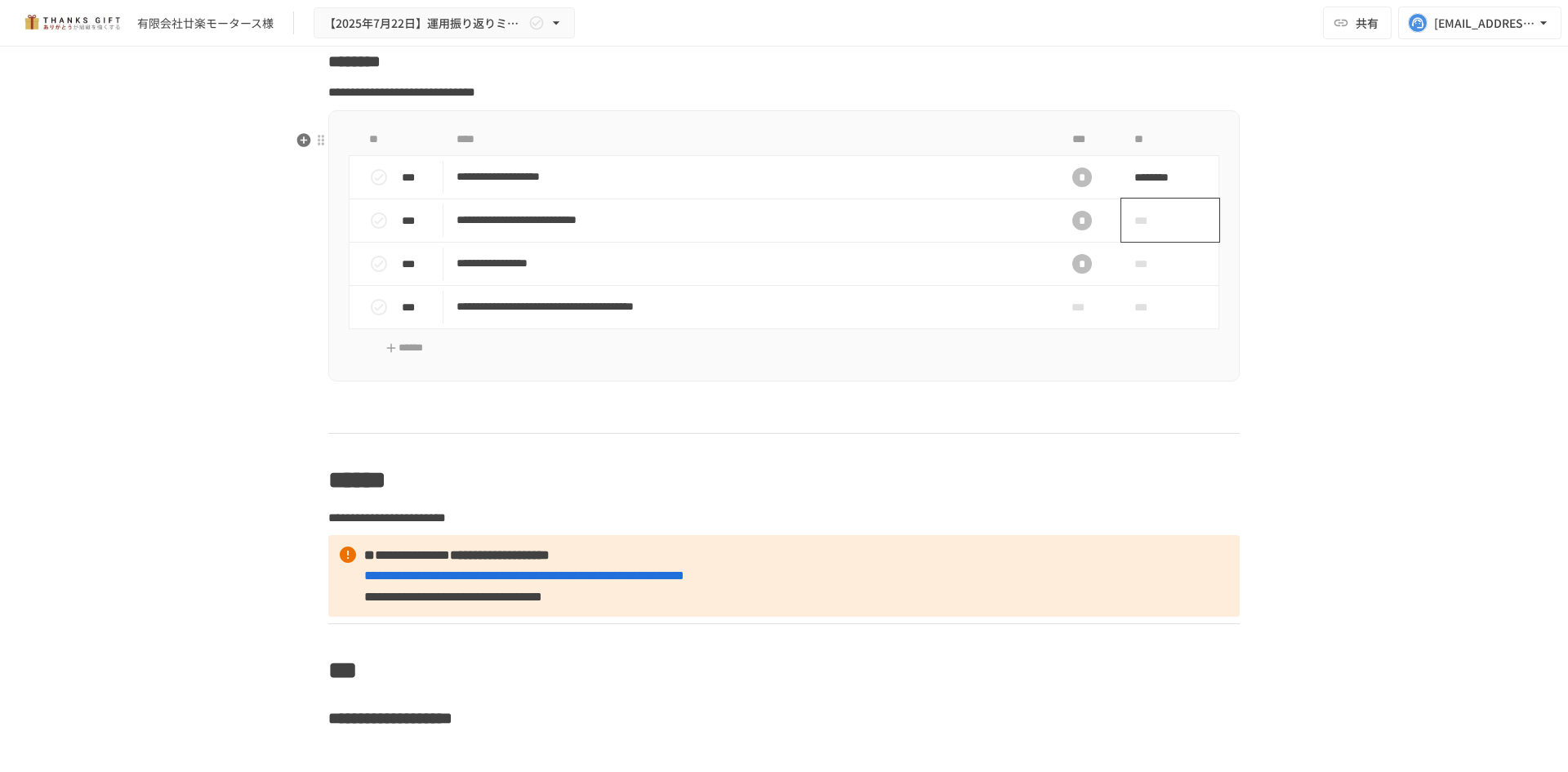 click on "***" at bounding box center [1152, 221] 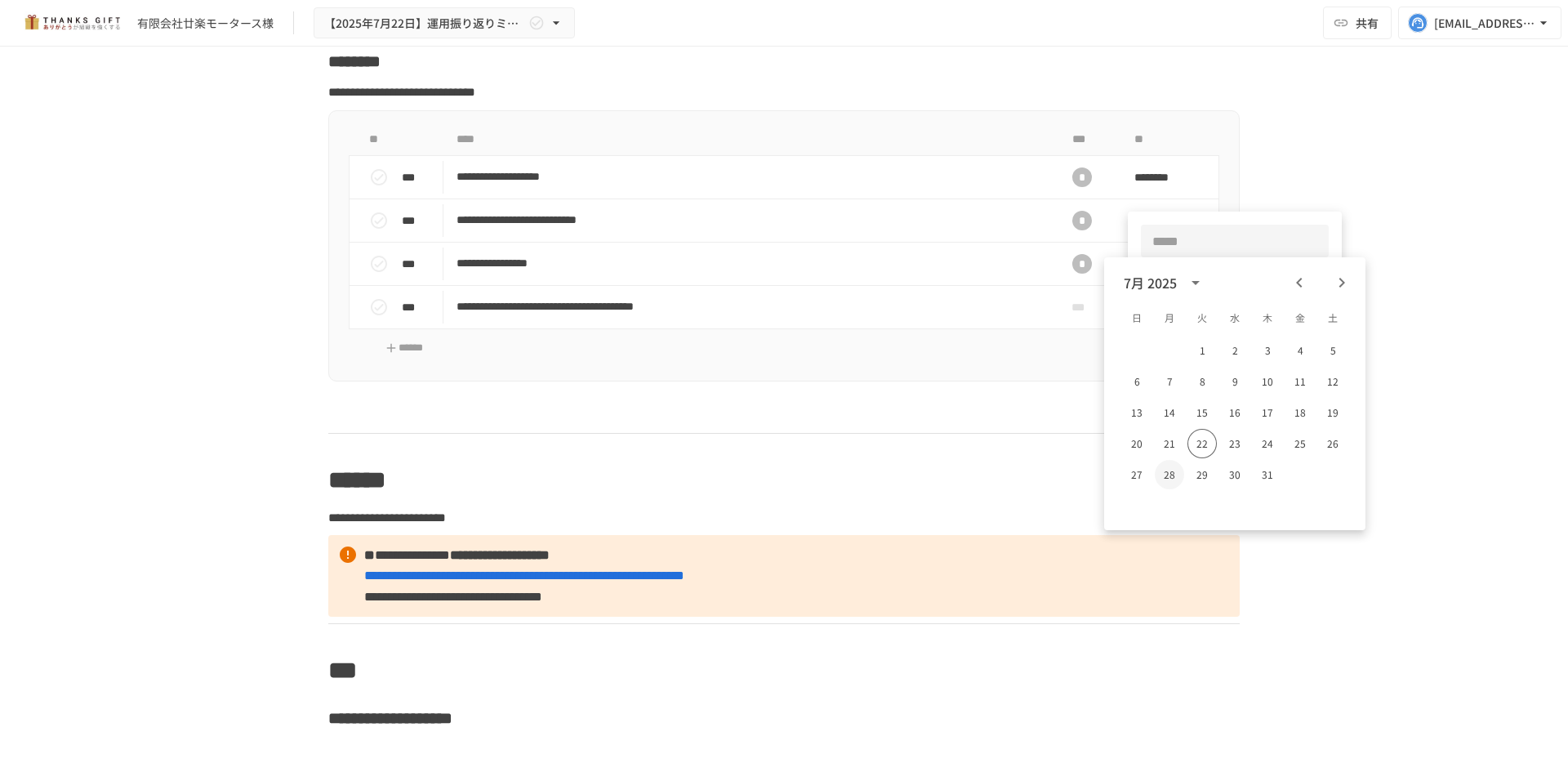 click on "28" at bounding box center [1169, 475] 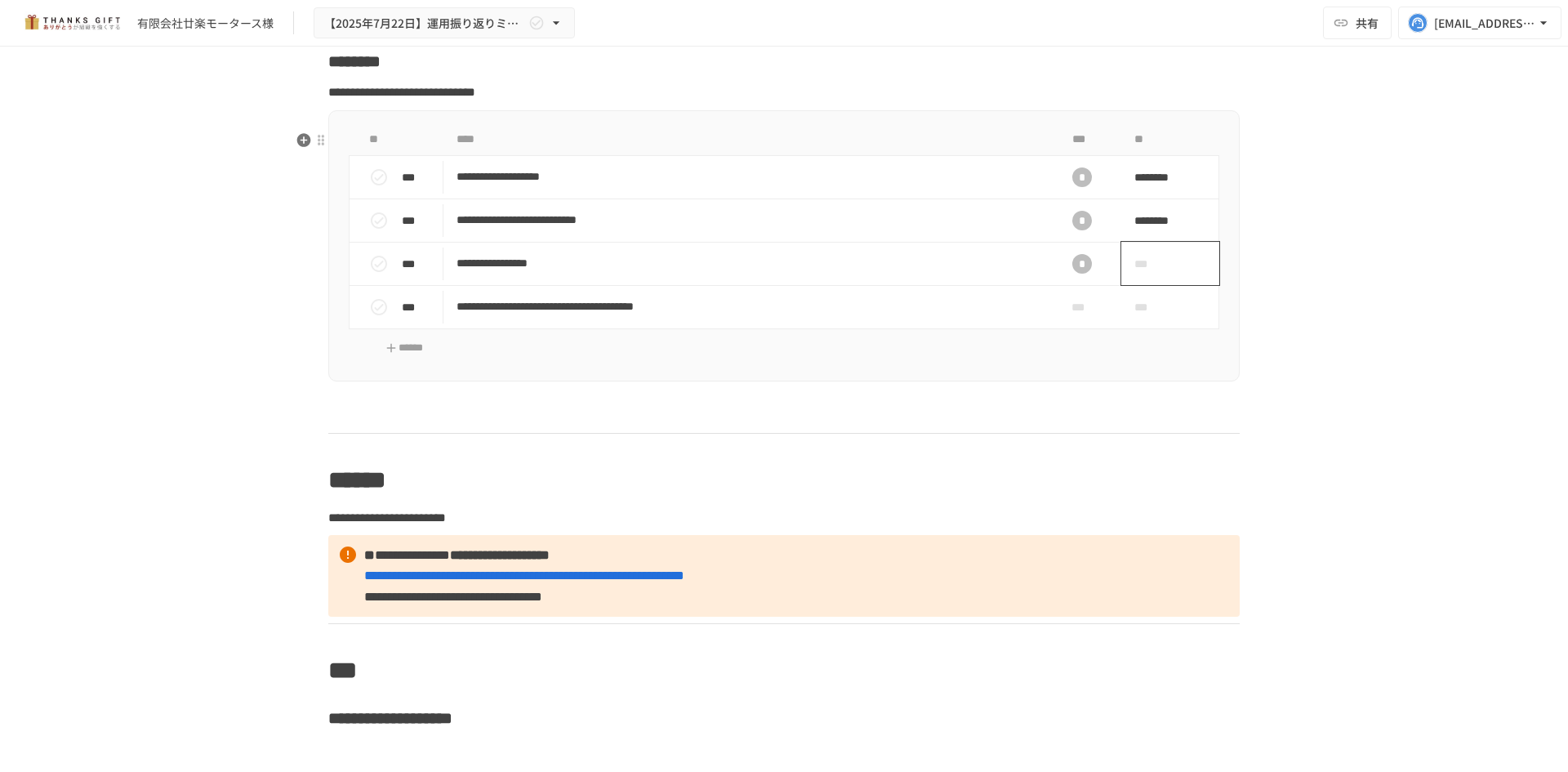 click on "***" at bounding box center (1170, 263) 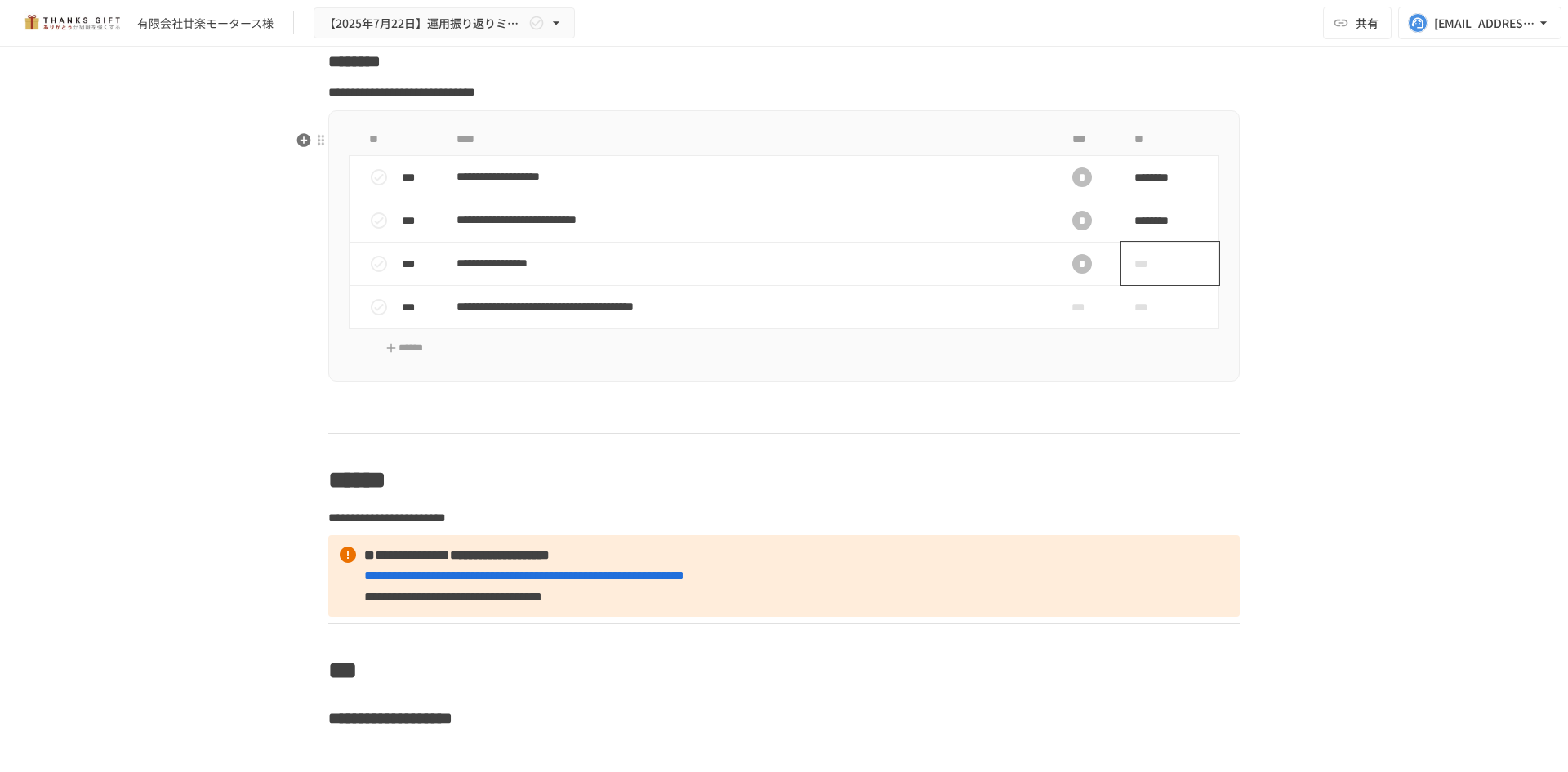 click on "***" at bounding box center (1152, 264) 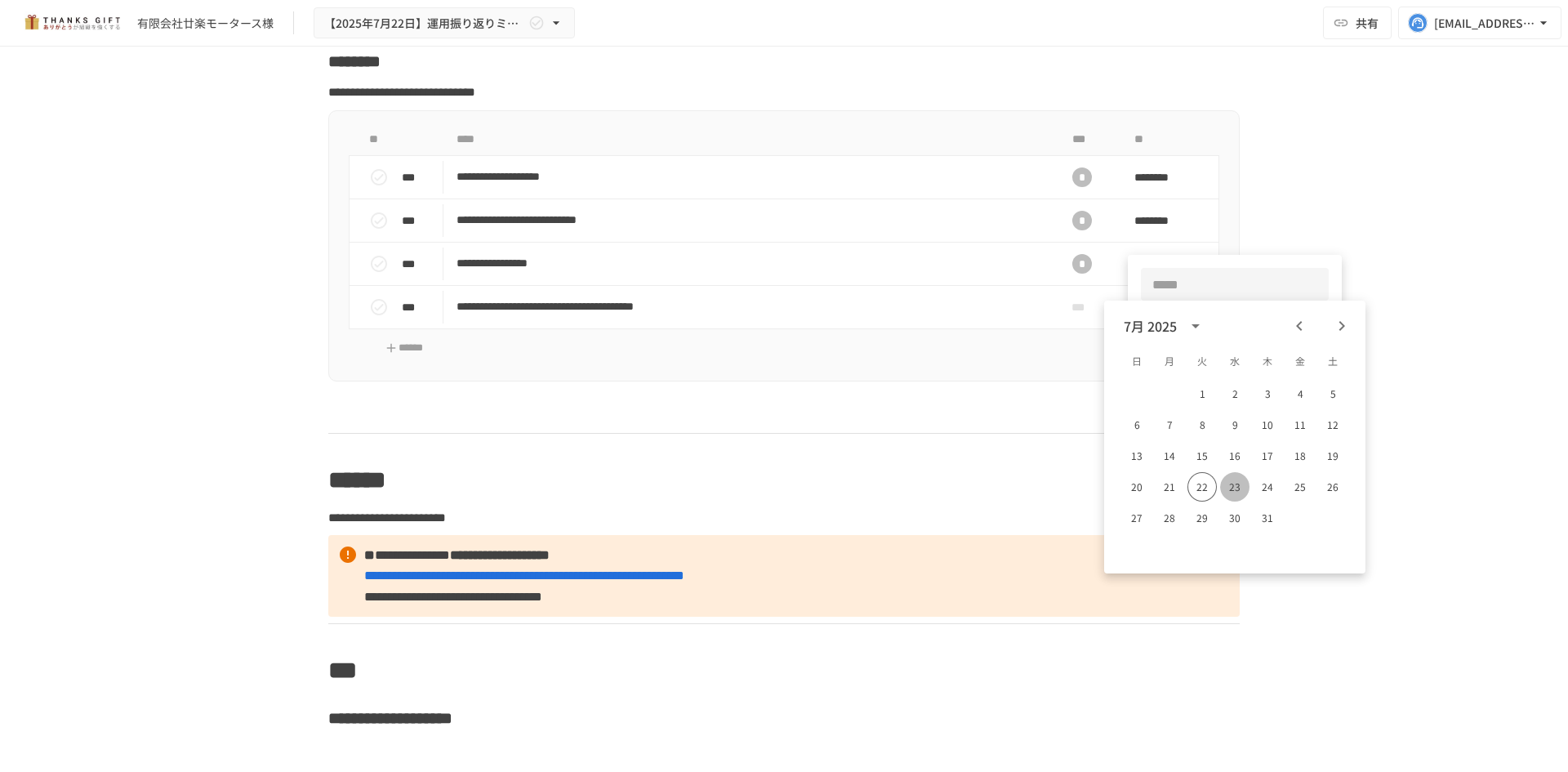 click on "23" at bounding box center (1235, 487) 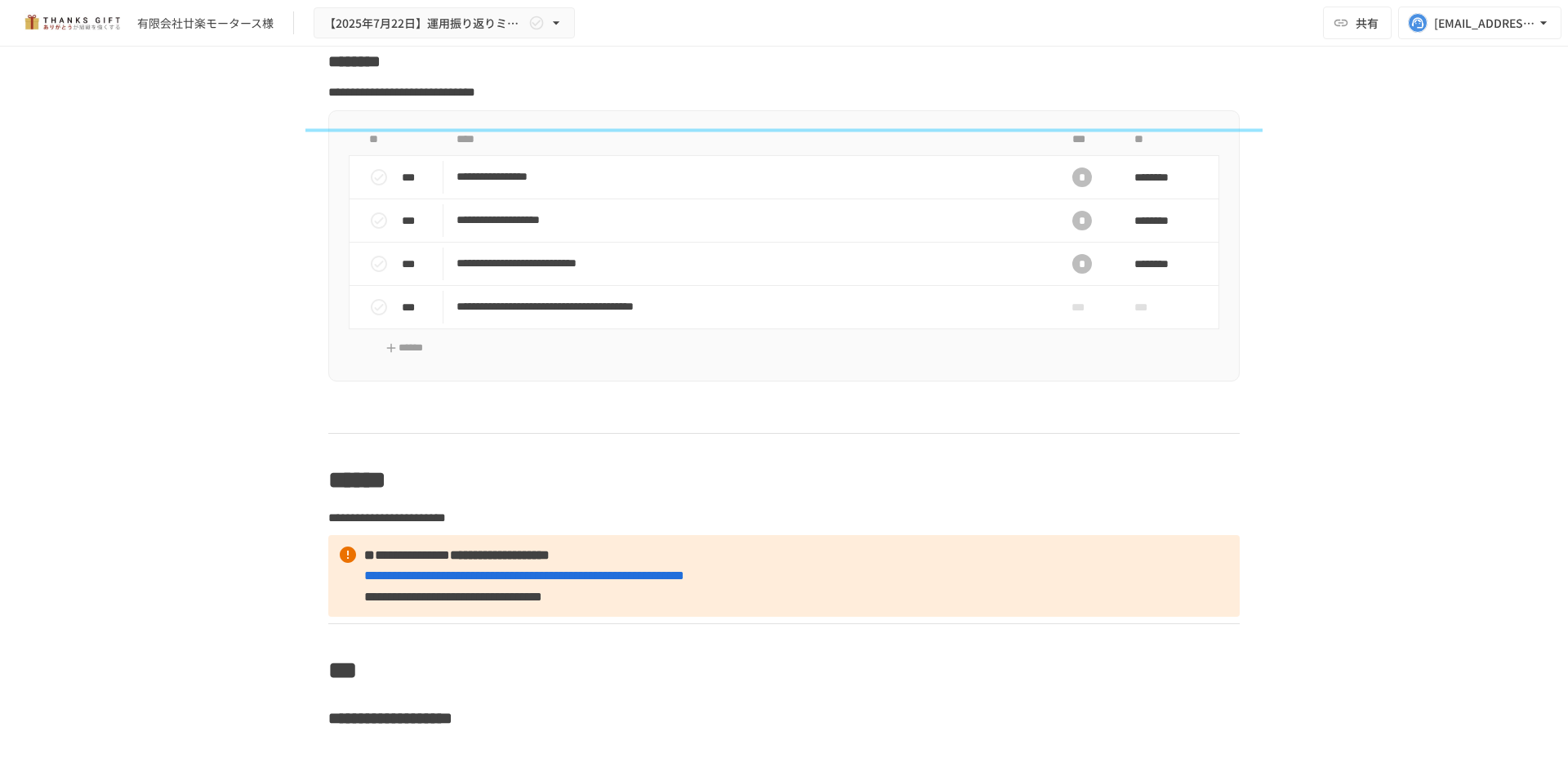 click on "**********" at bounding box center (784, 392) 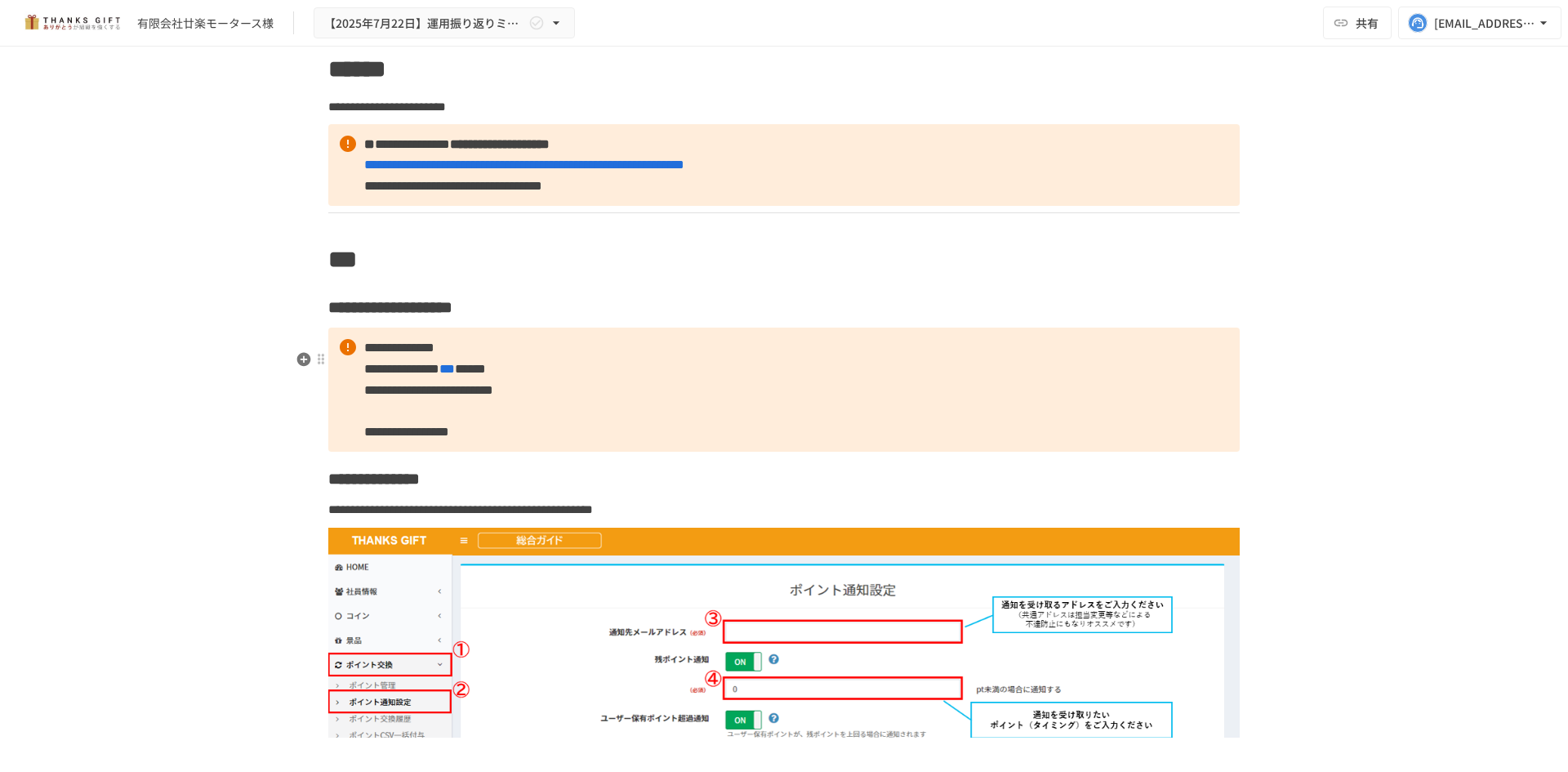 scroll, scrollTop: 6454, scrollLeft: 0, axis: vertical 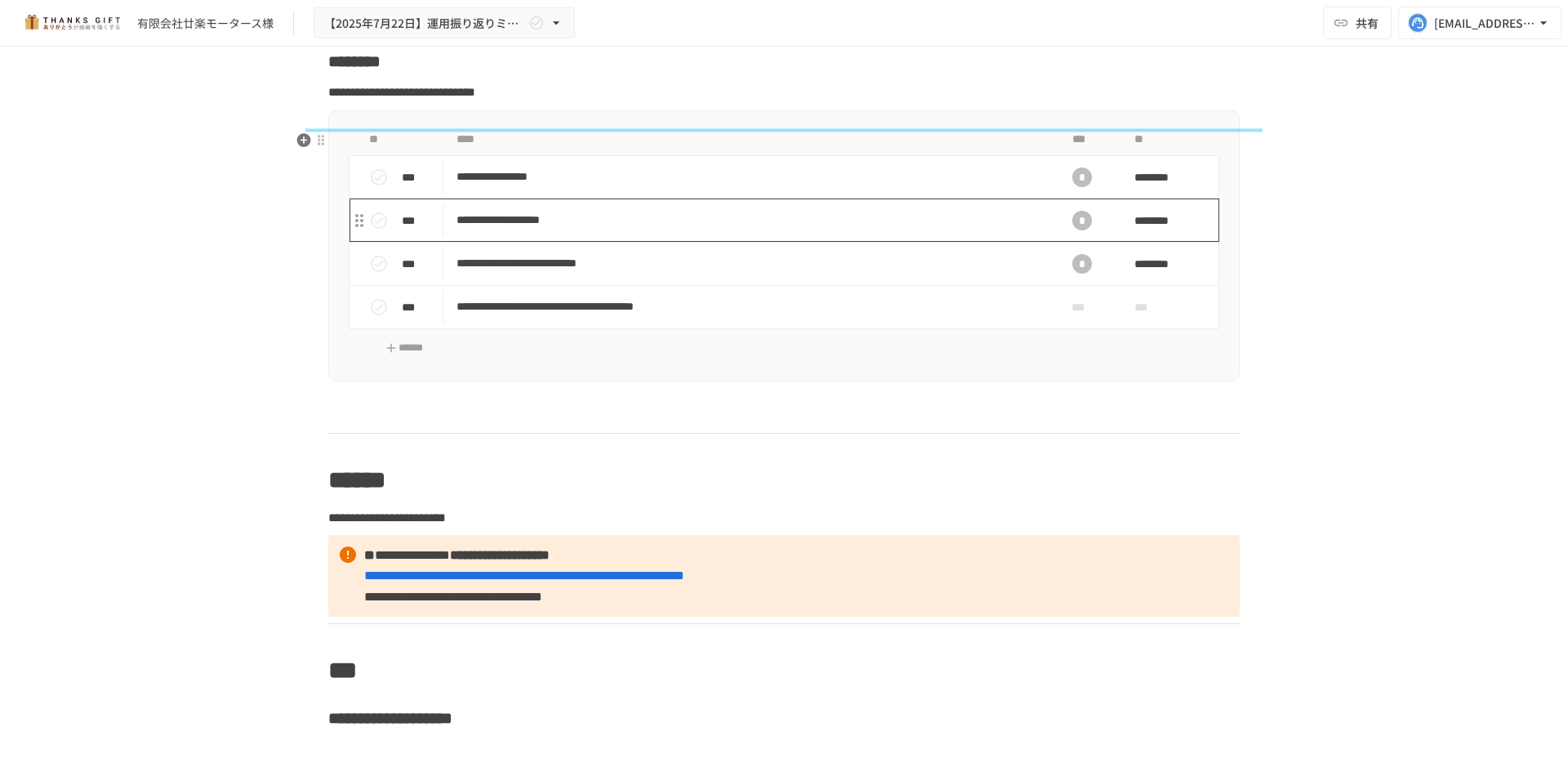 click on "**********" at bounding box center [750, 220] 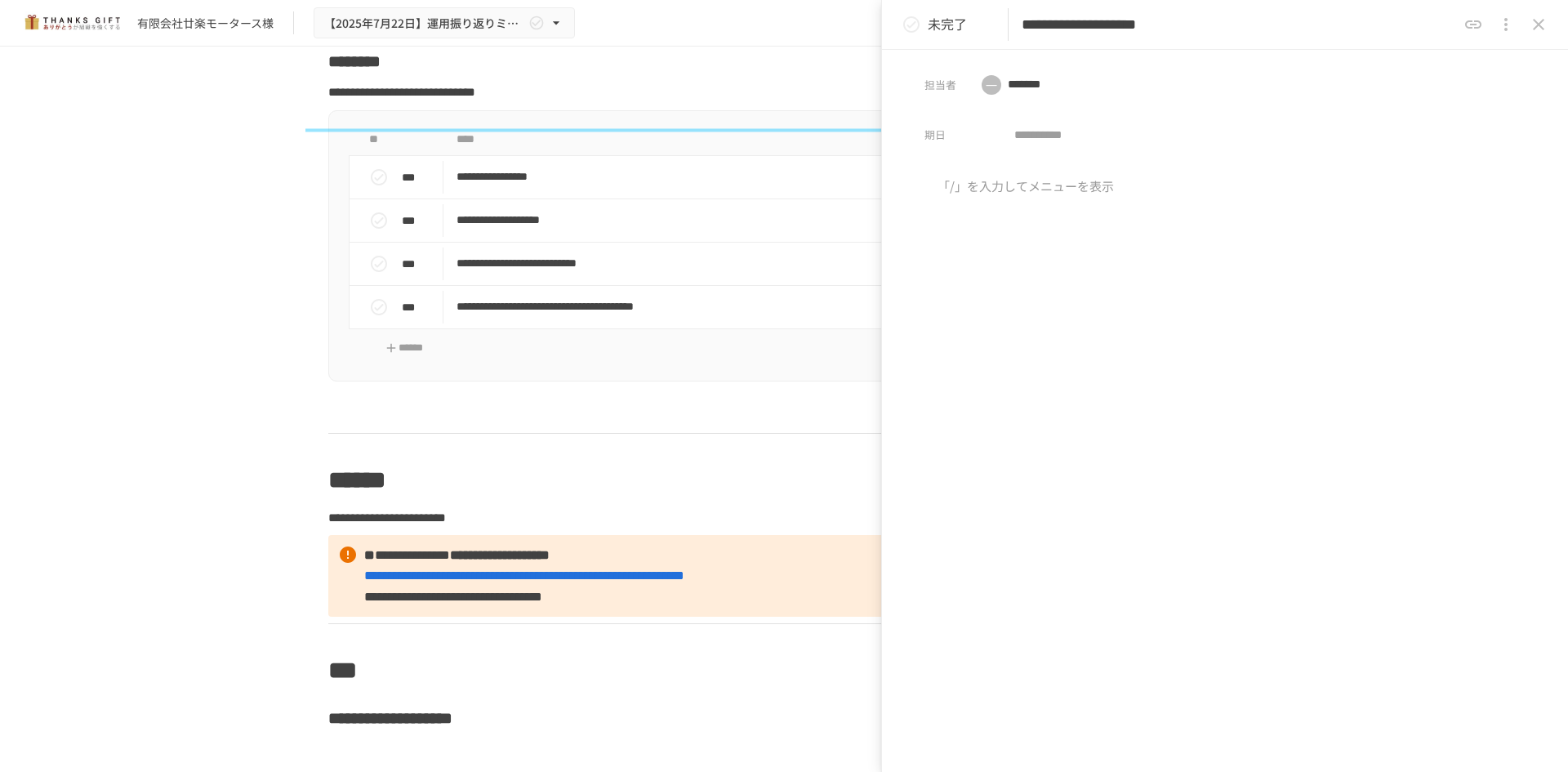 drag, startPoint x: 1316, startPoint y: 24, endPoint x: 752, endPoint y: 32, distance: 564.0567 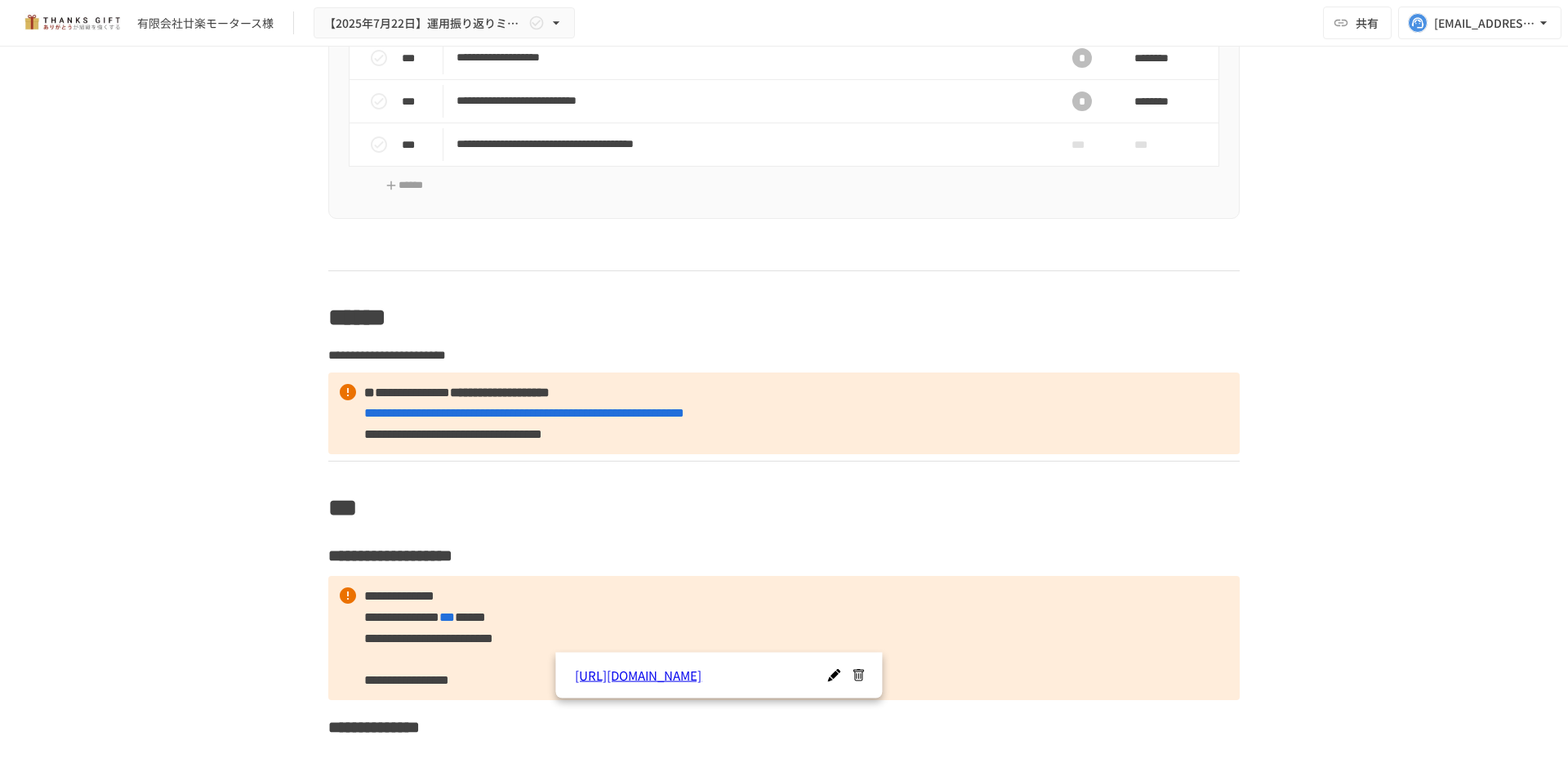 scroll, scrollTop: 6454, scrollLeft: 0, axis: vertical 